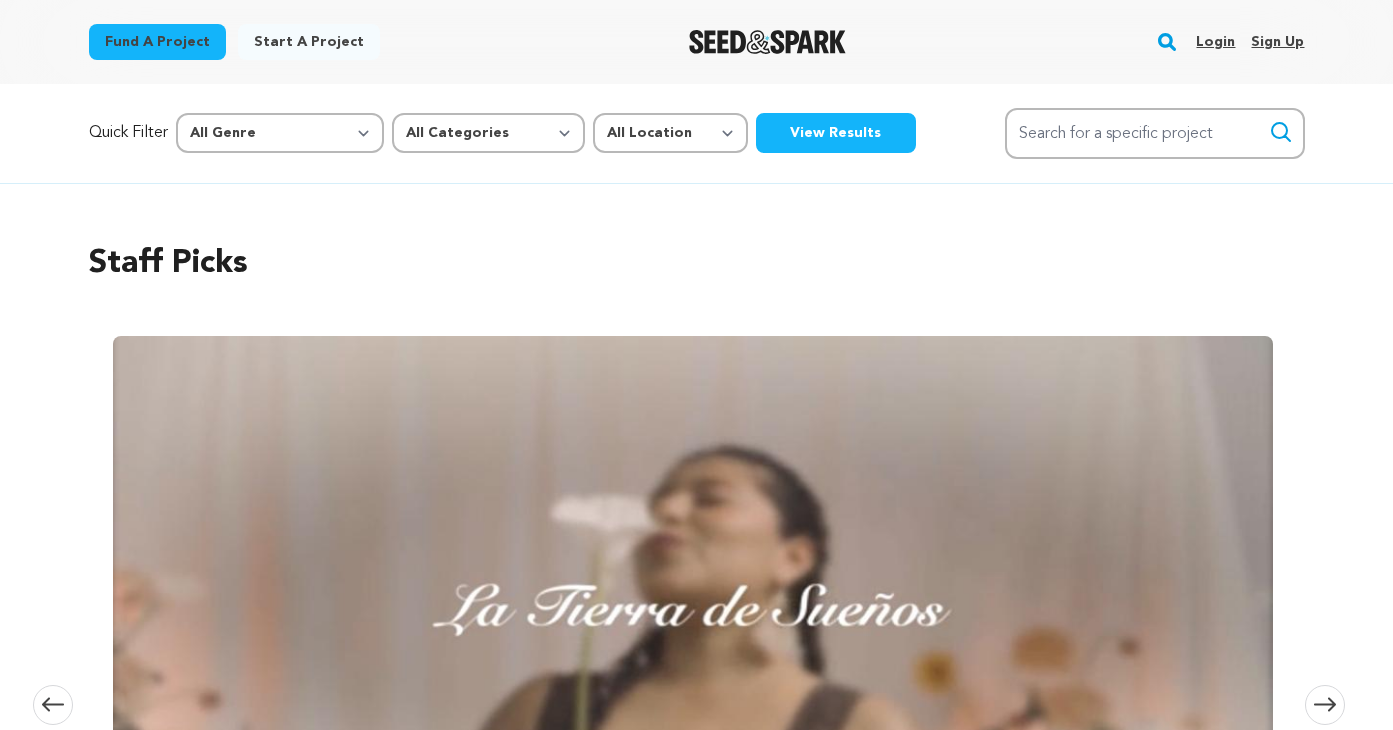 scroll, scrollTop: 0, scrollLeft: 0, axis: both 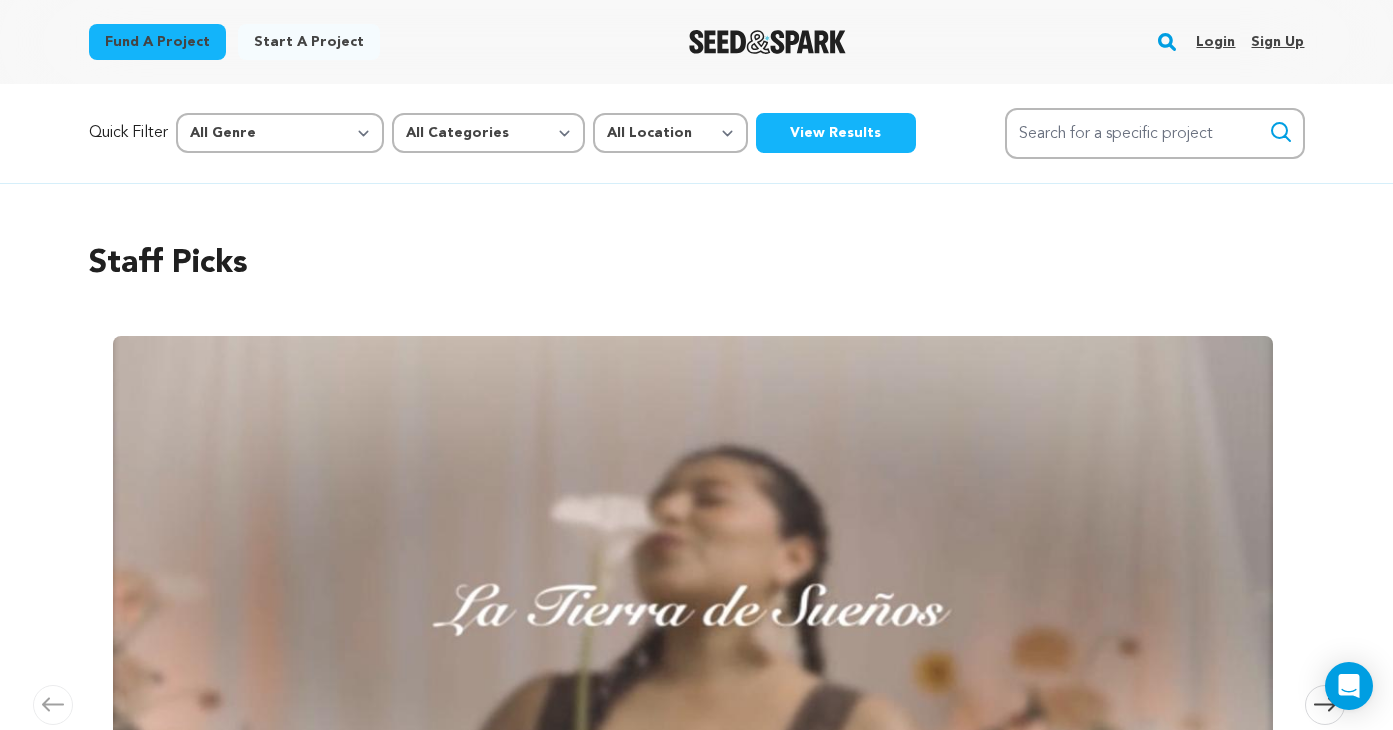 click on "Login" at bounding box center (1215, 42) 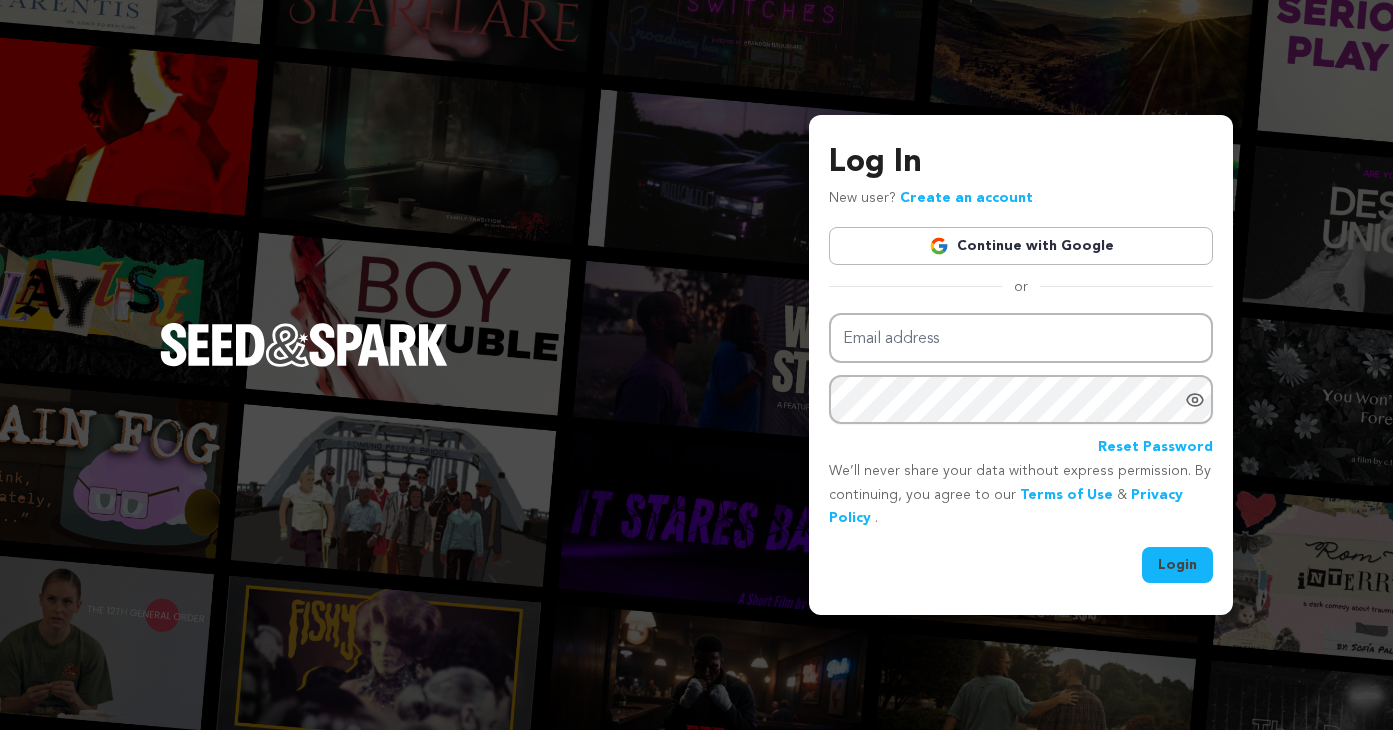 scroll, scrollTop: 0, scrollLeft: 0, axis: both 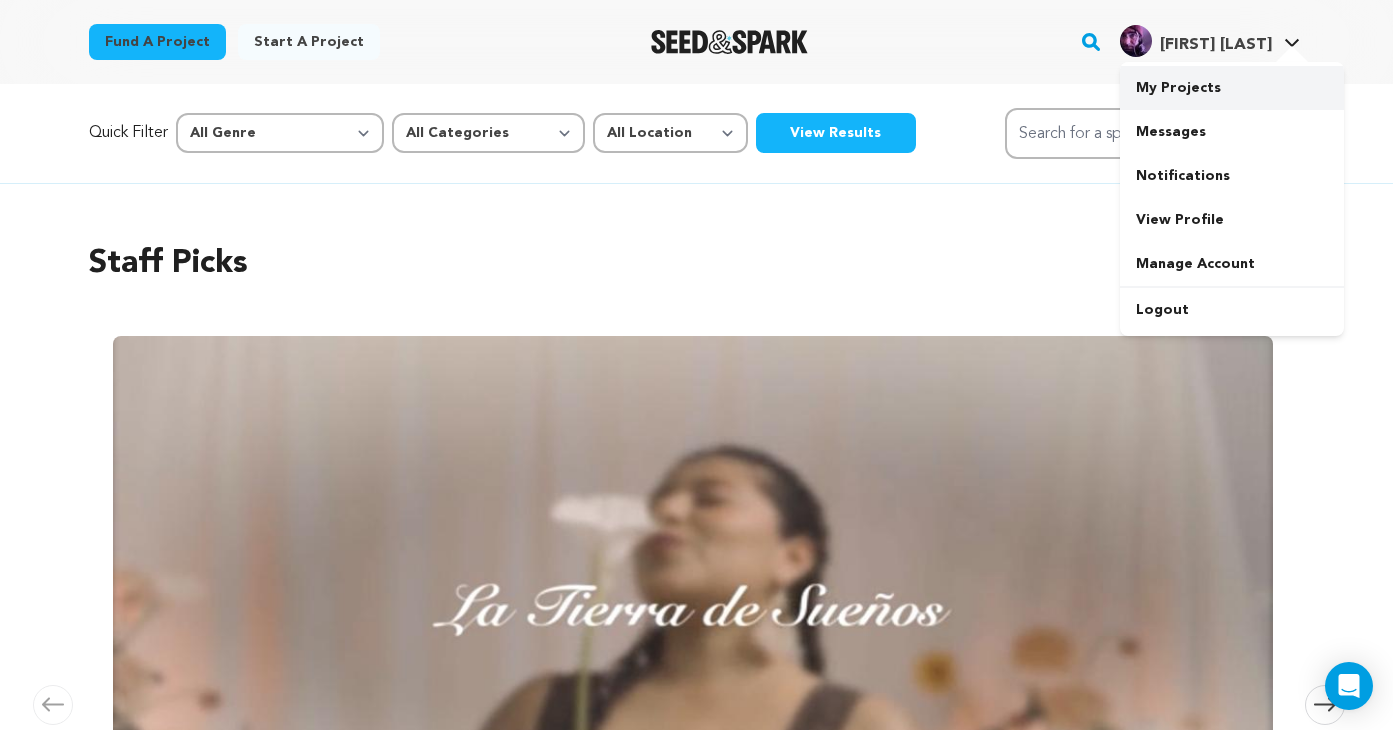 click on "My Projects" at bounding box center [1232, 88] 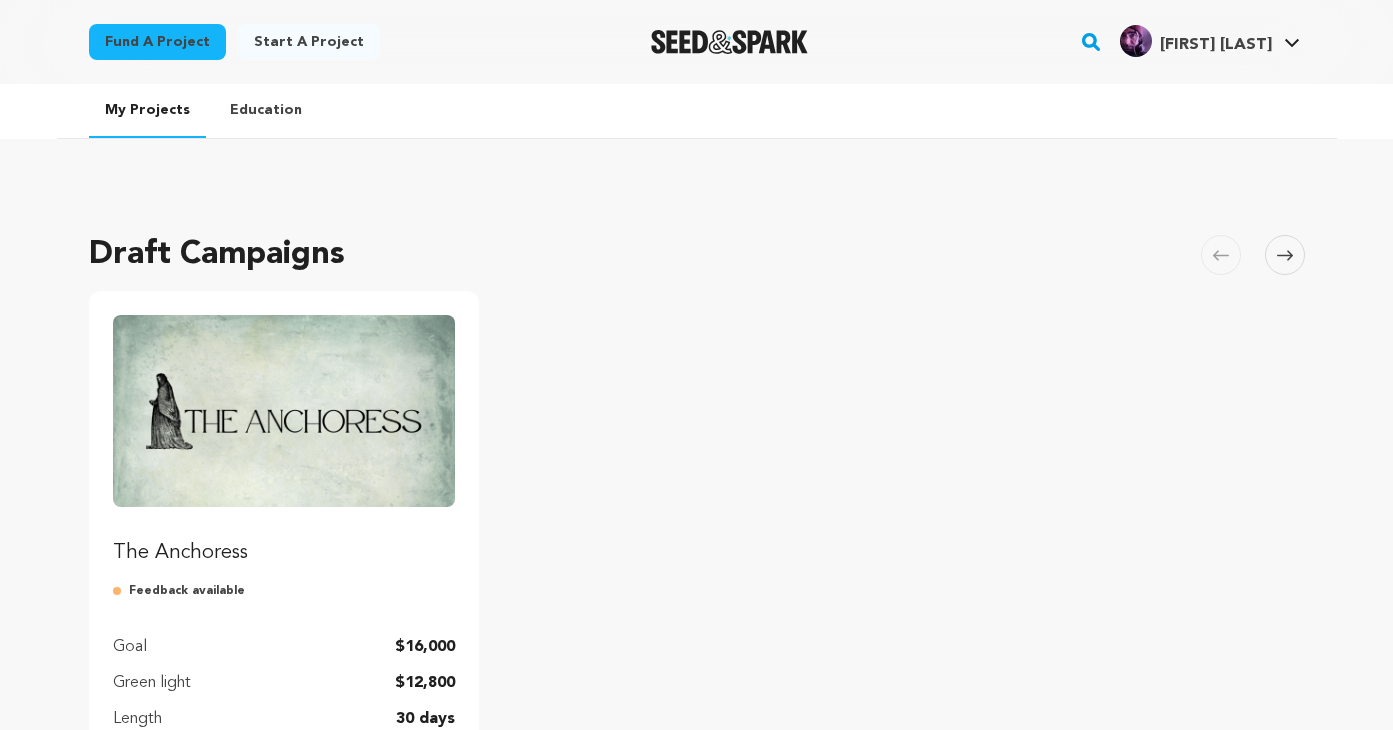 scroll, scrollTop: 0, scrollLeft: 0, axis: both 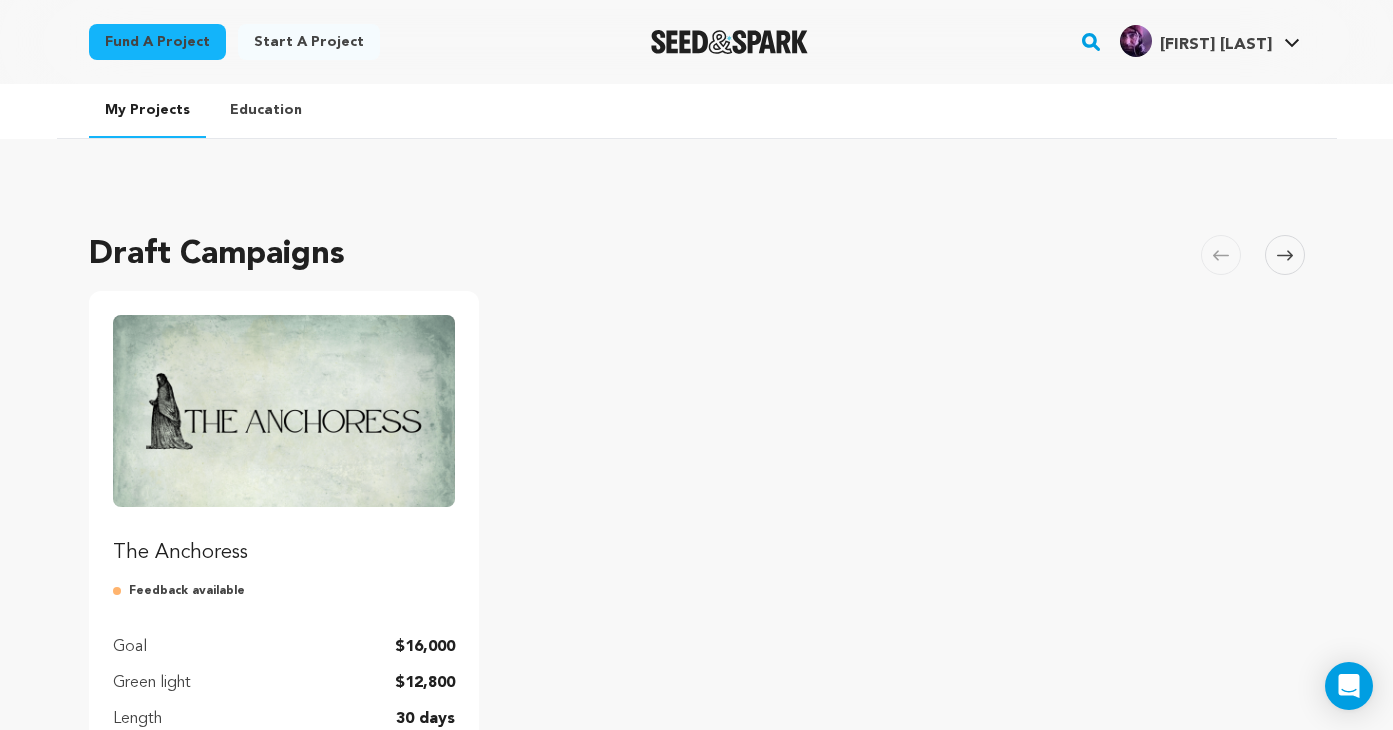 click at bounding box center (284, 411) 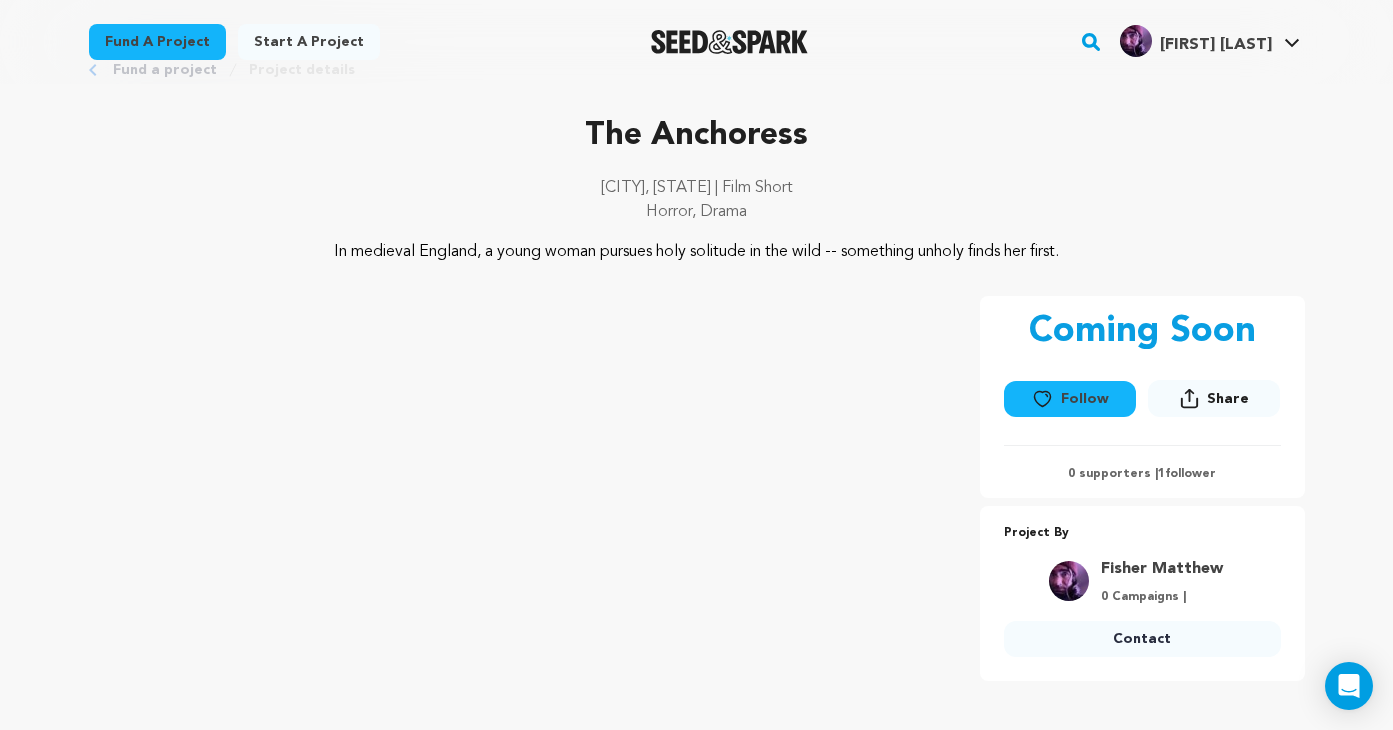 scroll, scrollTop: 0, scrollLeft: 0, axis: both 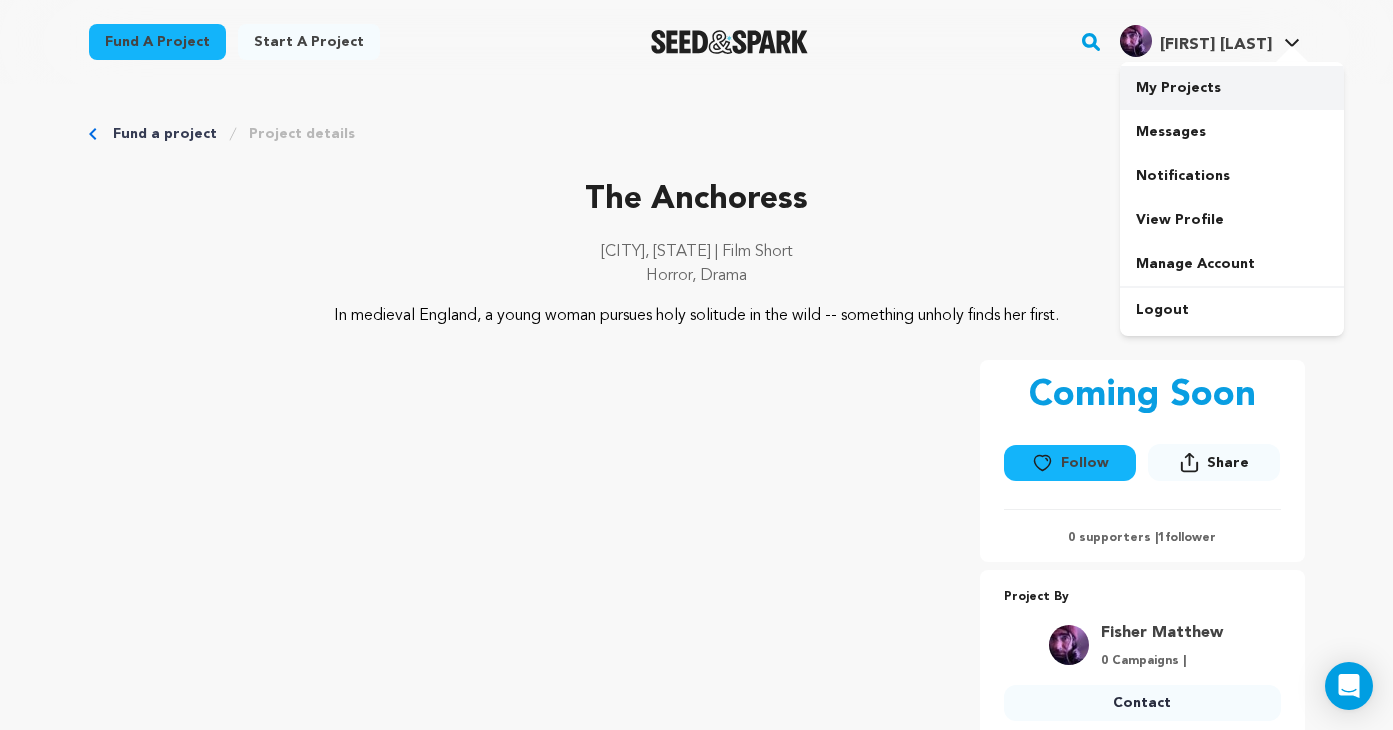 click on "My Projects" at bounding box center (1232, 88) 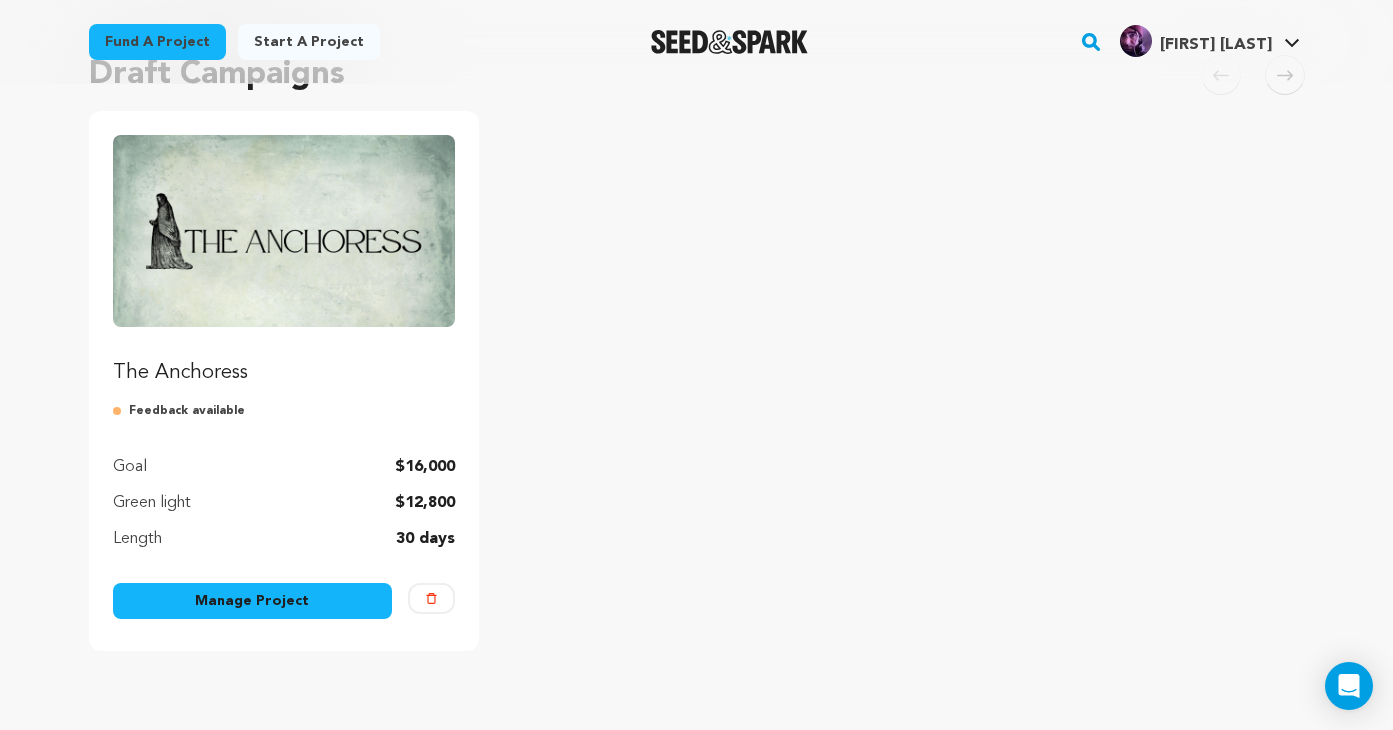 scroll, scrollTop: 187, scrollLeft: 0, axis: vertical 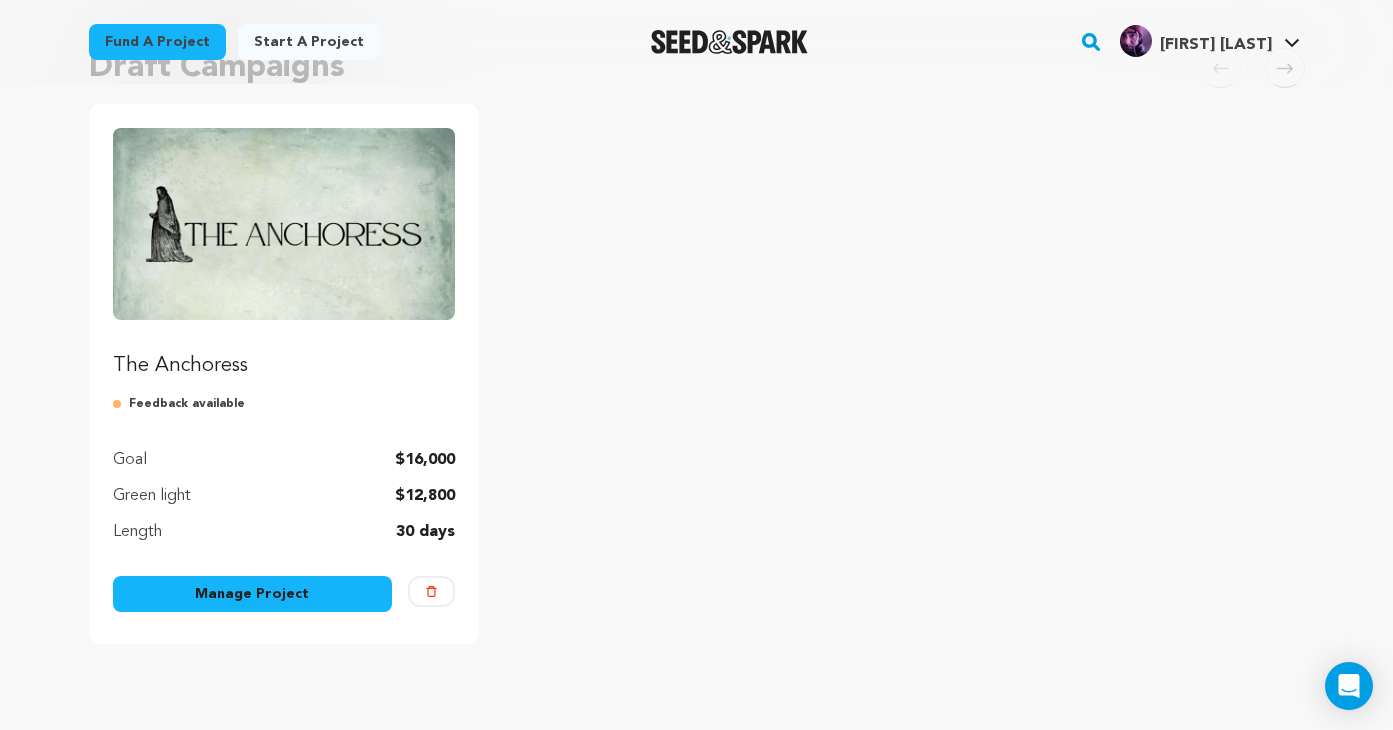 click on "Manage Project" at bounding box center (253, 594) 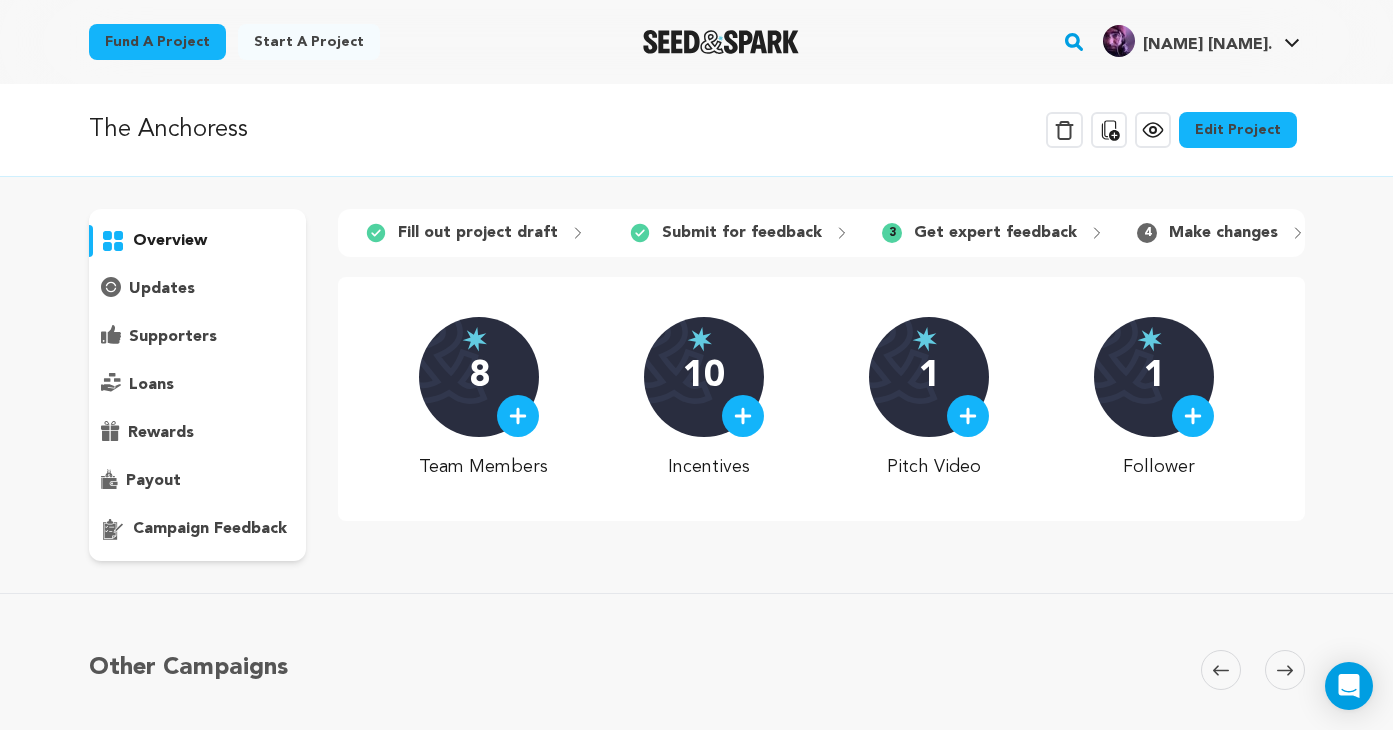 scroll, scrollTop: 0, scrollLeft: 0, axis: both 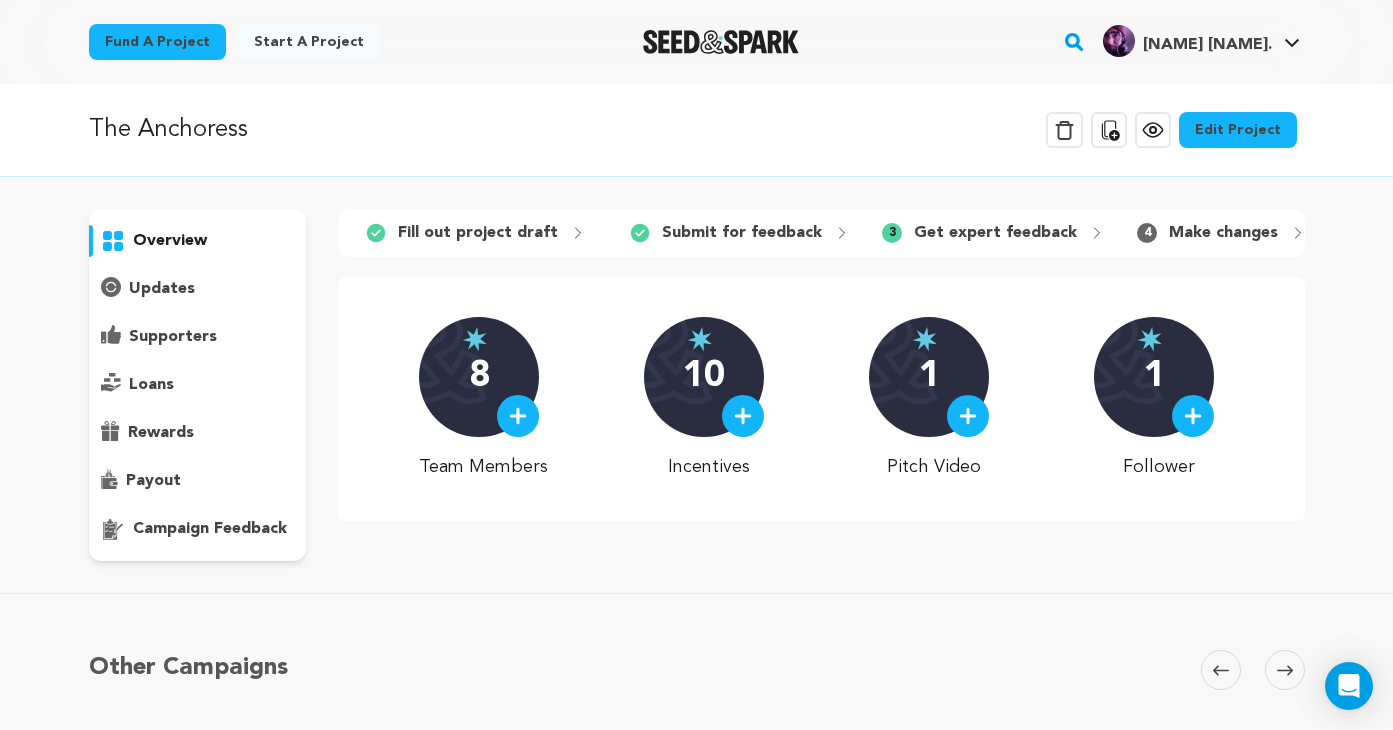 click on "Edit Project" at bounding box center [1238, 130] 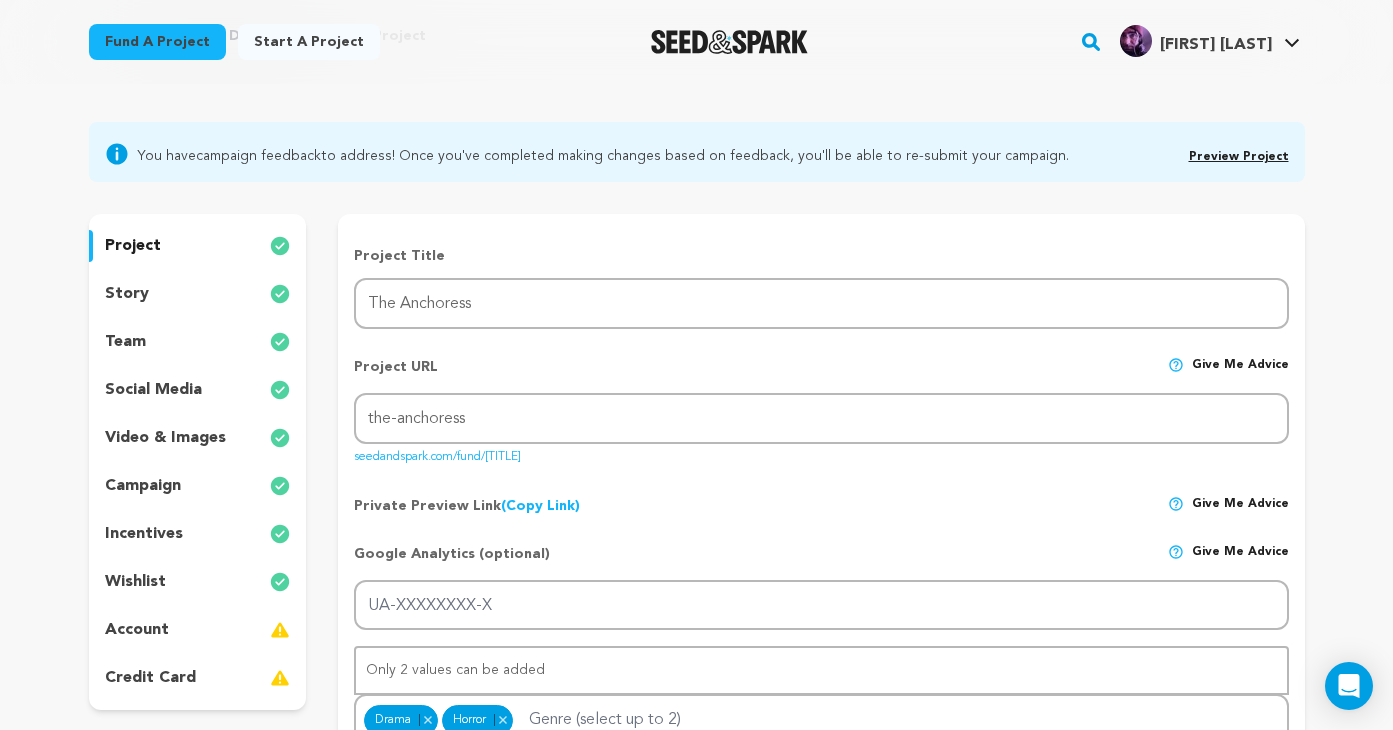 scroll, scrollTop: 111, scrollLeft: 0, axis: vertical 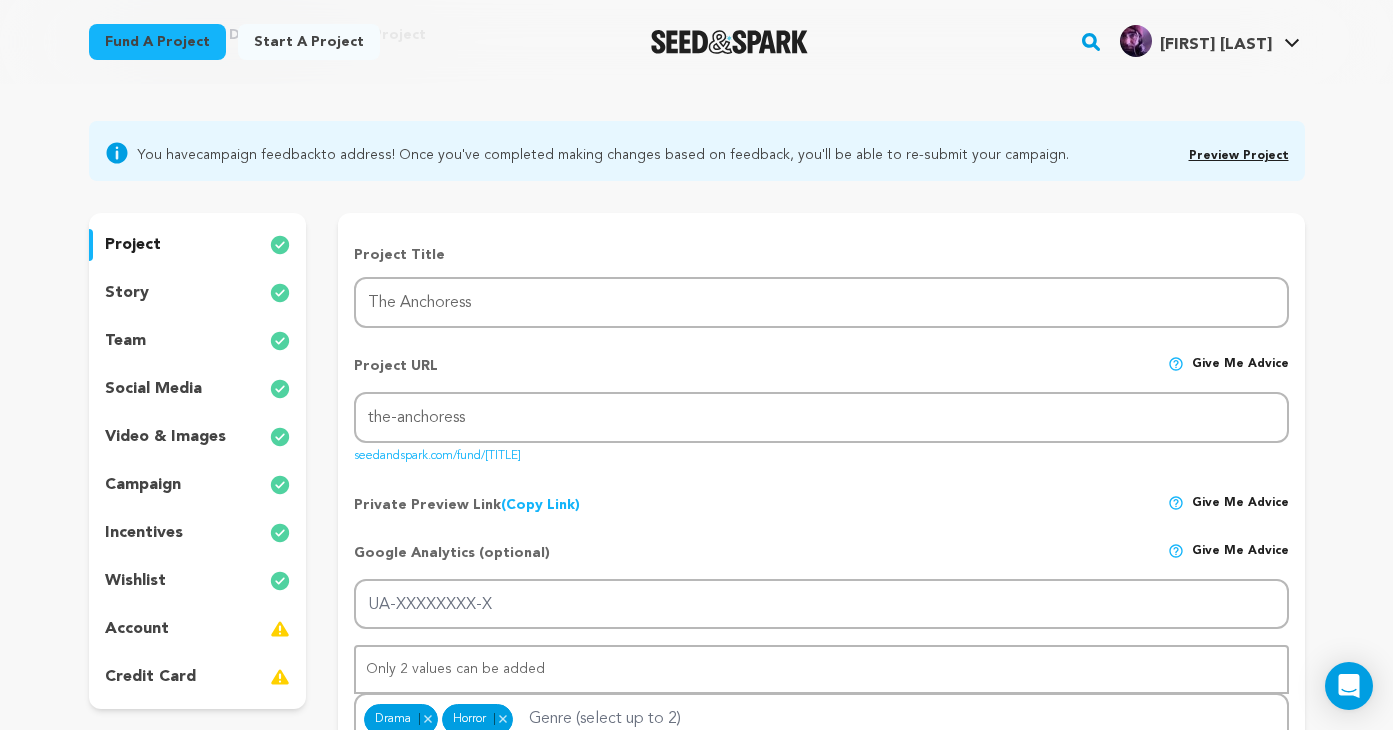 click on "story" at bounding box center (127, 293) 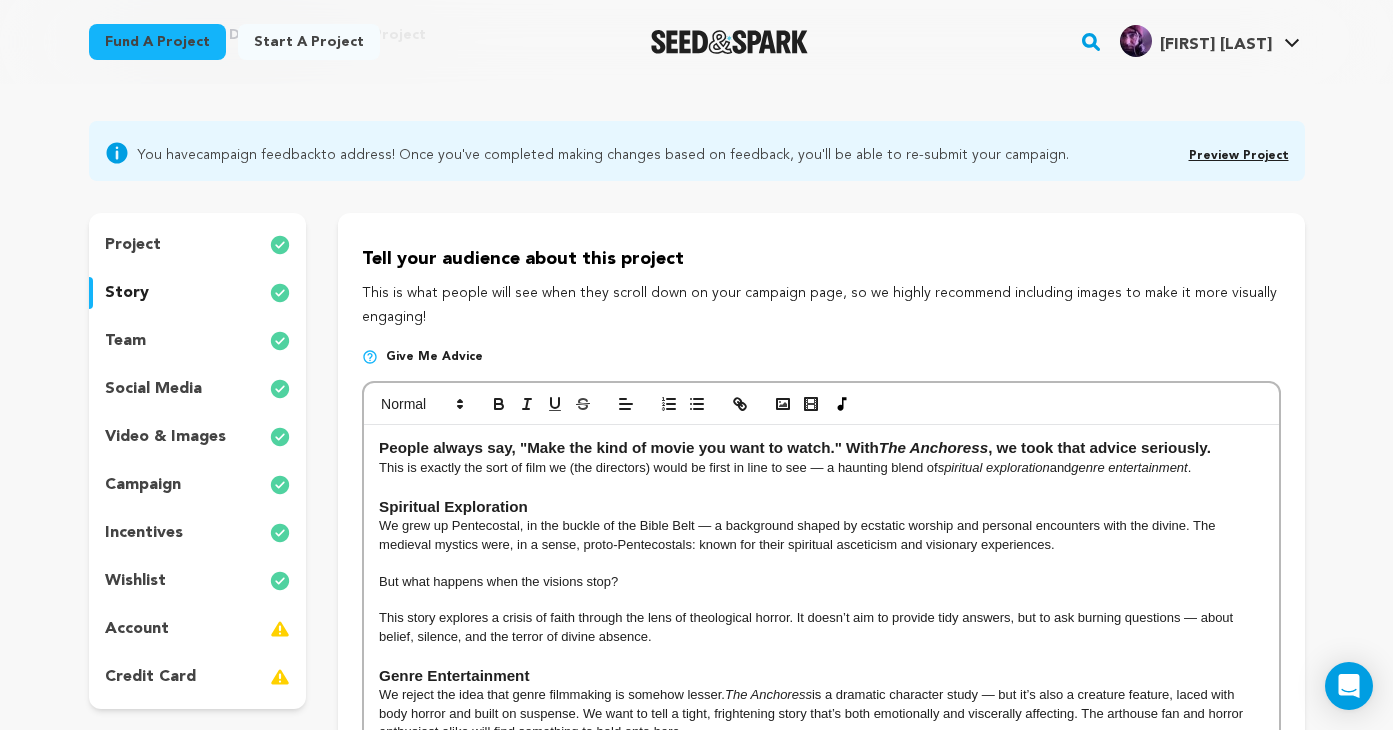 click on "We grew up Pentecostal, in the buckle of the Bible Belt — a background shaped by ecstatic worship and personal encounters with the divine. The medieval mystics were, in a sense, proto-Pentecostals: known for their spiritual asceticism and visionary experiences." at bounding box center [821, 535] 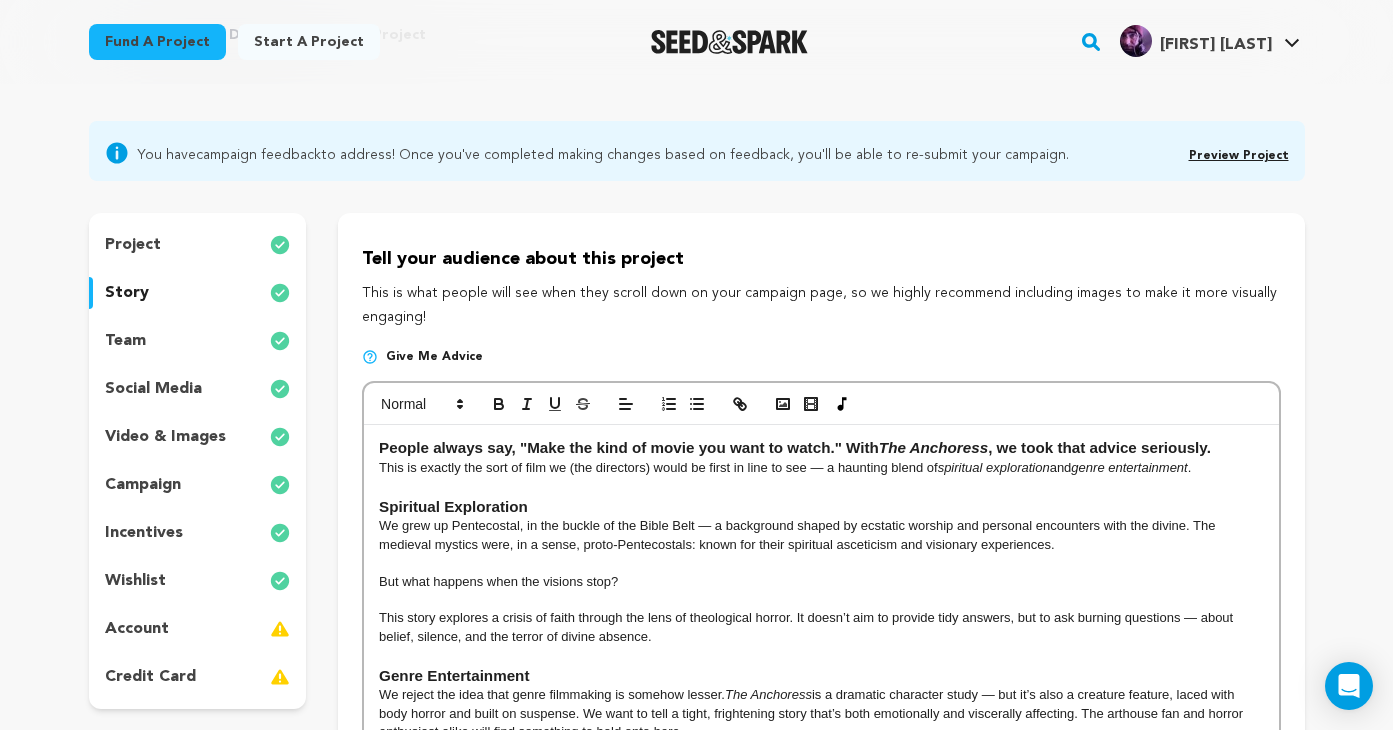 type 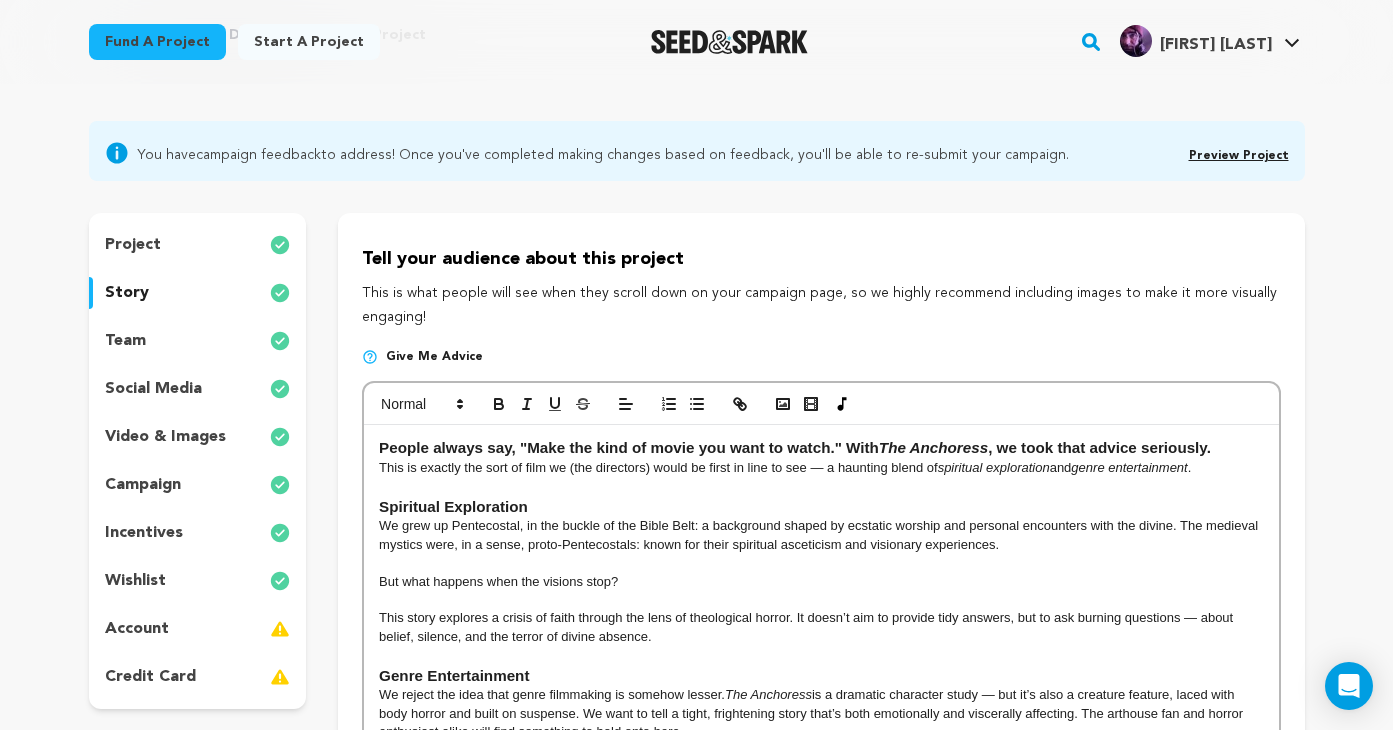click on "This is exactly the sort of film we (the directors) would be first in line to see — a haunting blend of  spiritual exploration  and  genre entertainment ." at bounding box center [821, 468] 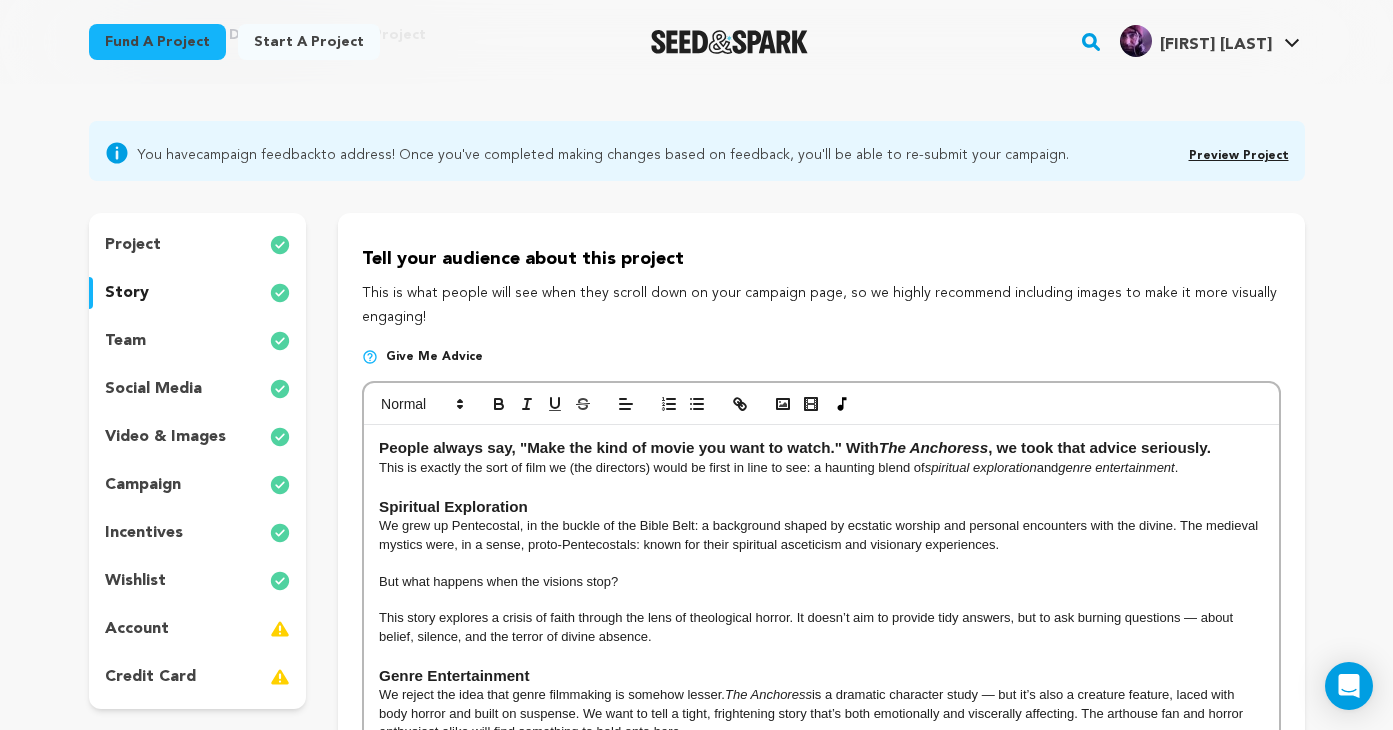 click on "We grew up Pentecostal, in the buckle of the Bible Belt: a background shaped by ecstatic worship and personal encounters with the divine. The medieval mystics were, in a sense, proto-Pentecostals: known for their spiritual asceticism and visionary experiences." at bounding box center [821, 535] 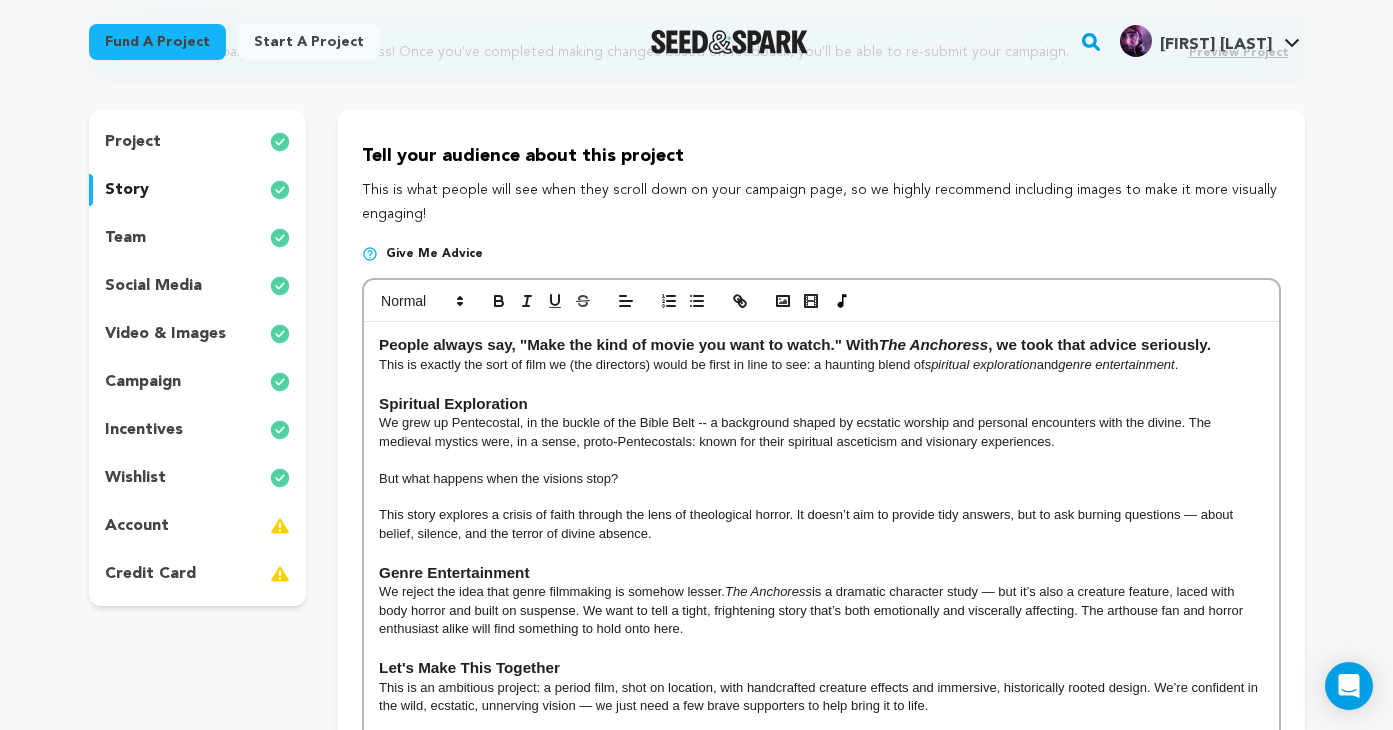 scroll, scrollTop: 226, scrollLeft: 0, axis: vertical 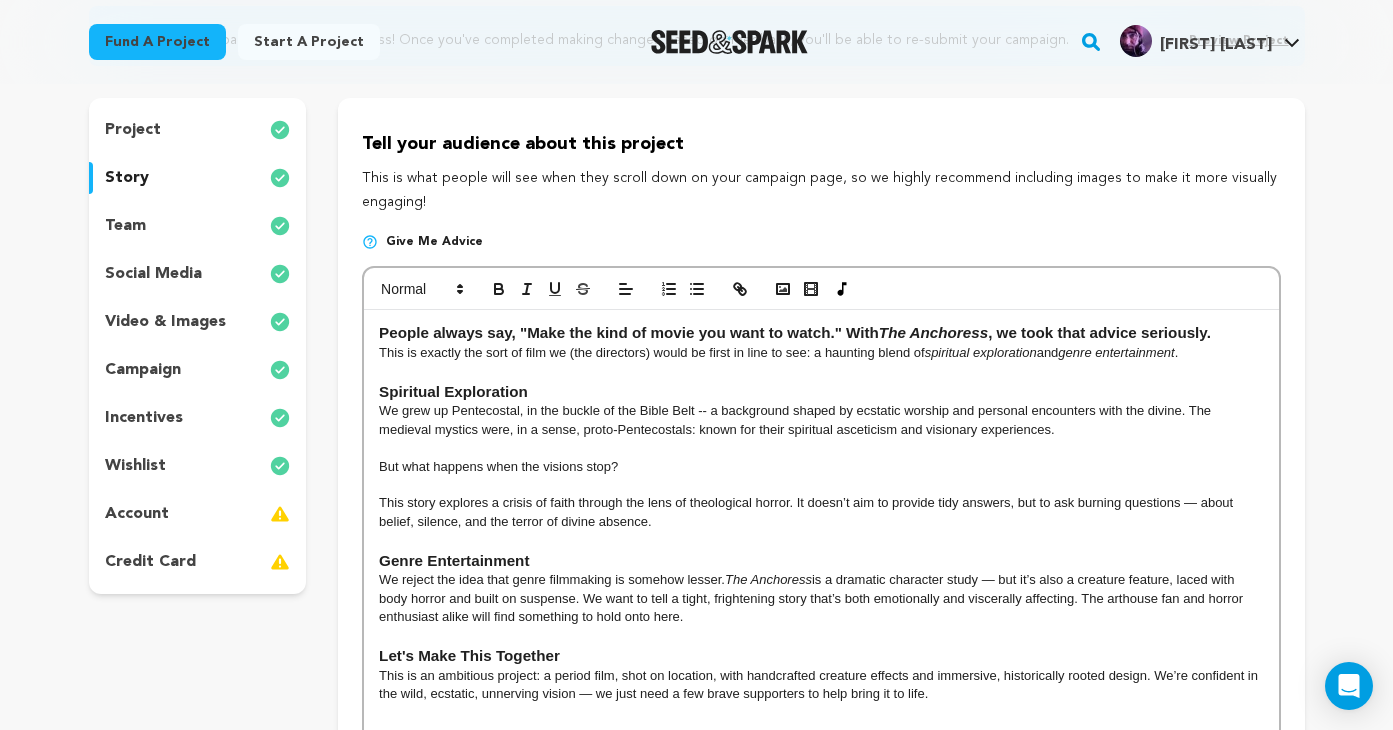click on "This story explores a crisis of faith through the lens of theological horror. It doesn’t aim to provide tidy answers, but to ask burning questions — about belief, silence, and the terror of divine absence." at bounding box center (821, 512) 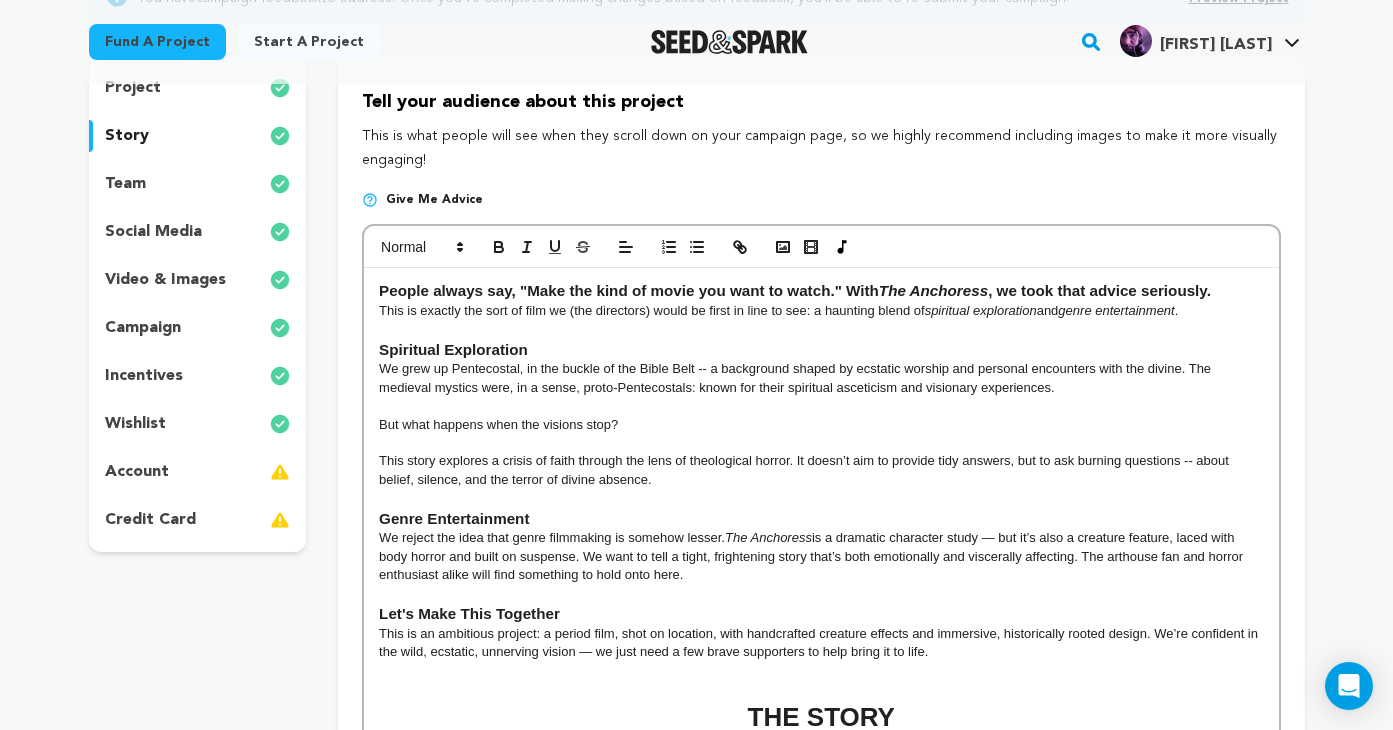 scroll, scrollTop: 279, scrollLeft: 0, axis: vertical 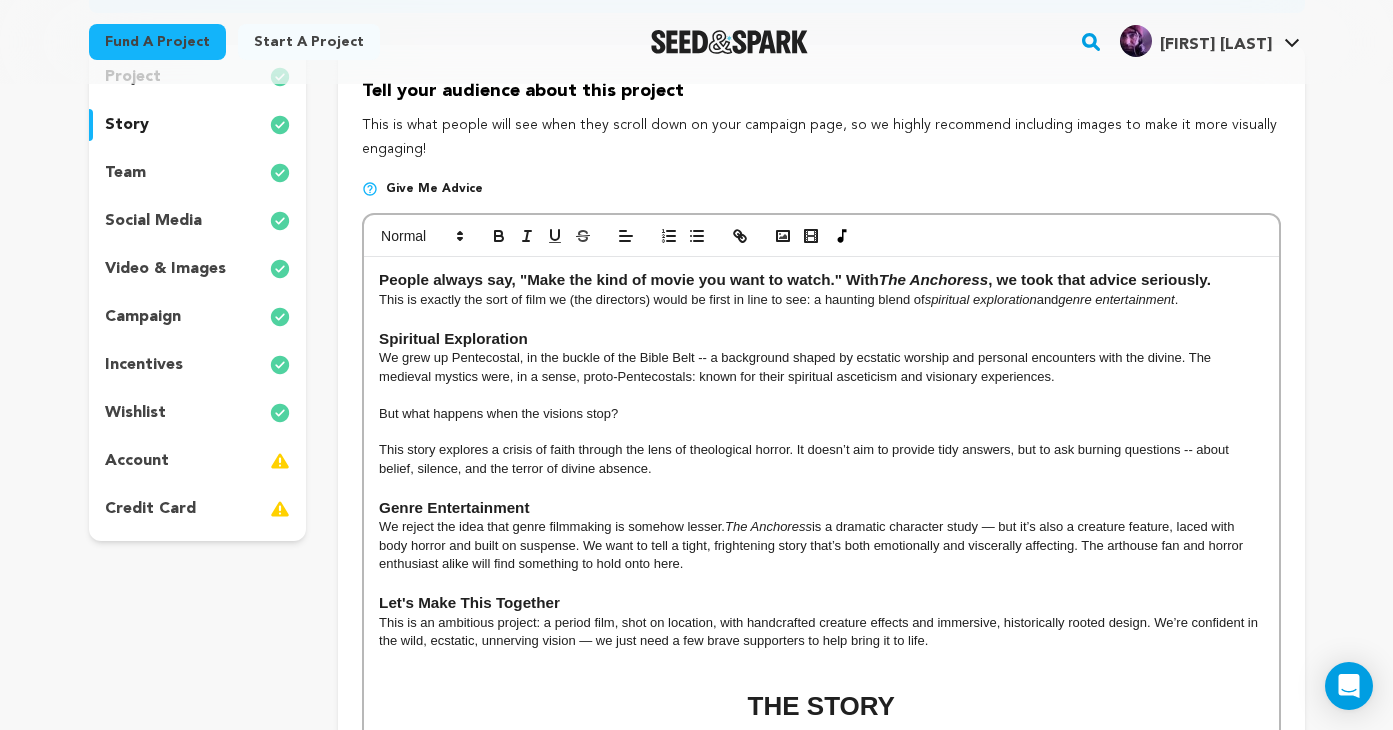 click on "We reject the idea that genre filmmaking is somehow lesser.  The Anchoress  is a dramatic character study — but it’s also a creature feature, laced with body horror and built on suspense. We want to tell a tight, frightening story that’s both emotionally and viscerally affecting. The arthouse fan and horror enthusiast alike will find something to hold onto here." at bounding box center (821, 545) 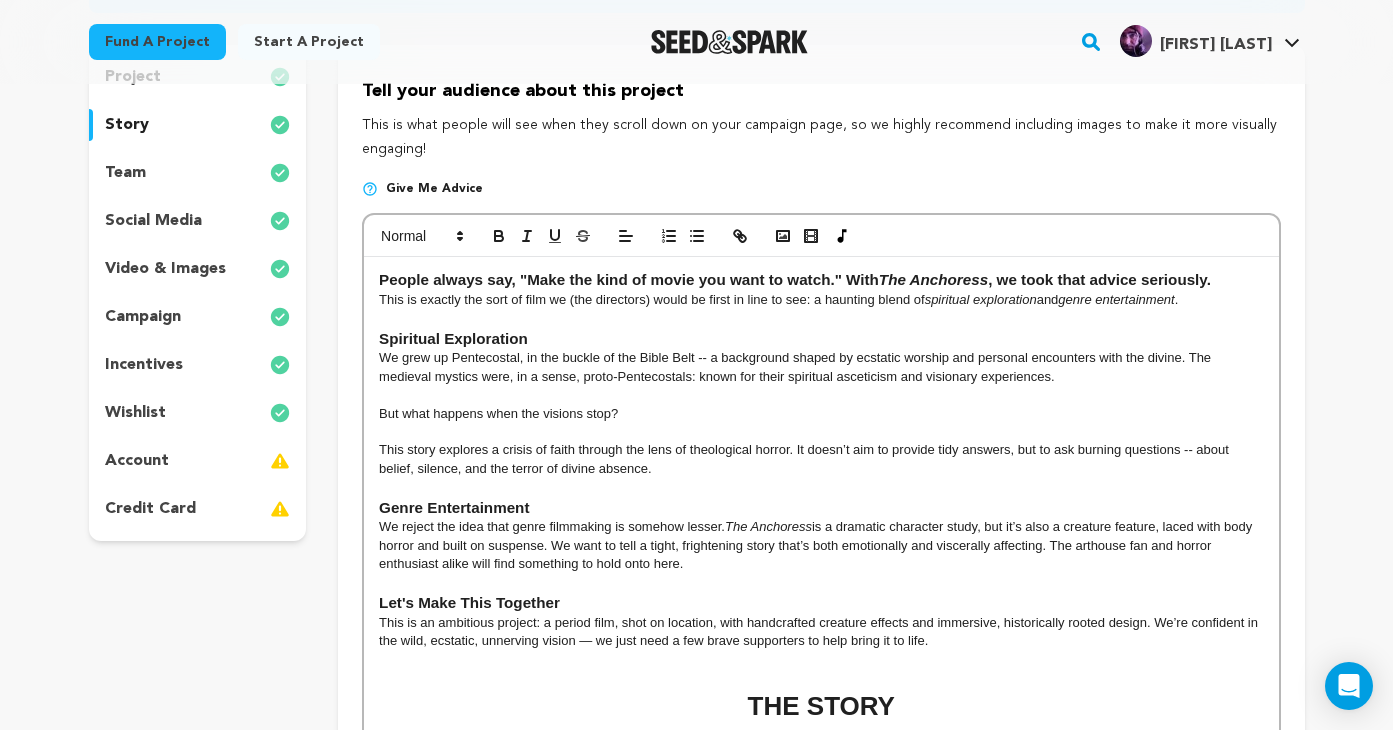 click on "We reject the idea that genre filmmaking is somehow lesser.  The Anchoress  is a dramatic character study, but it’s also a creature feature, laced with body horror and built on suspense. We want to tell a tight, frightening story that’s both emotionally and viscerally affecting. The arthouse fan and horror enthusiast alike will find something to hold onto here." at bounding box center (821, 545) 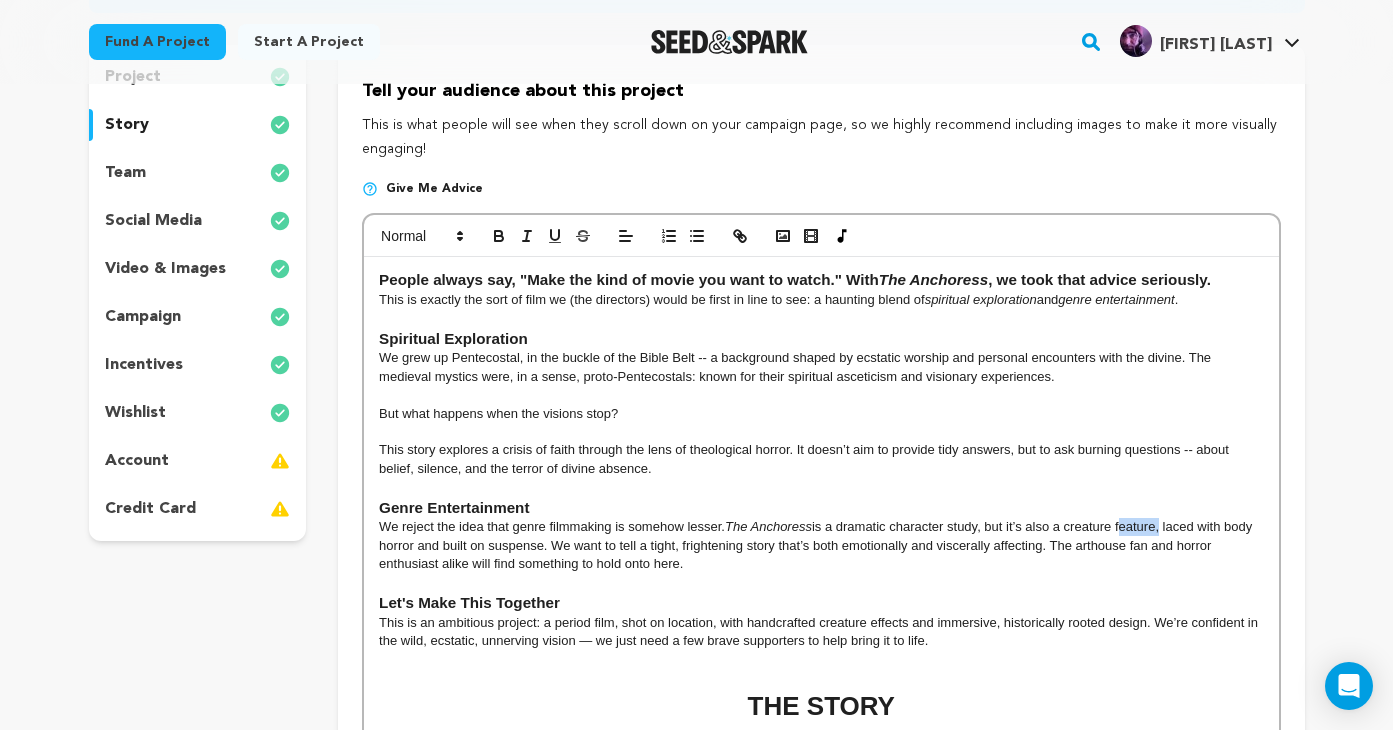 click on "We reject the idea that genre filmmaking is somehow lesser.  The Anchoress  is a dramatic character study, but it’s also a creature feature, laced with body horror and built on suspense. We want to tell a tight, frightening story that’s both emotionally and viscerally affecting. The arthouse fan and horror enthusiast alike will find something to hold onto here." at bounding box center (821, 545) 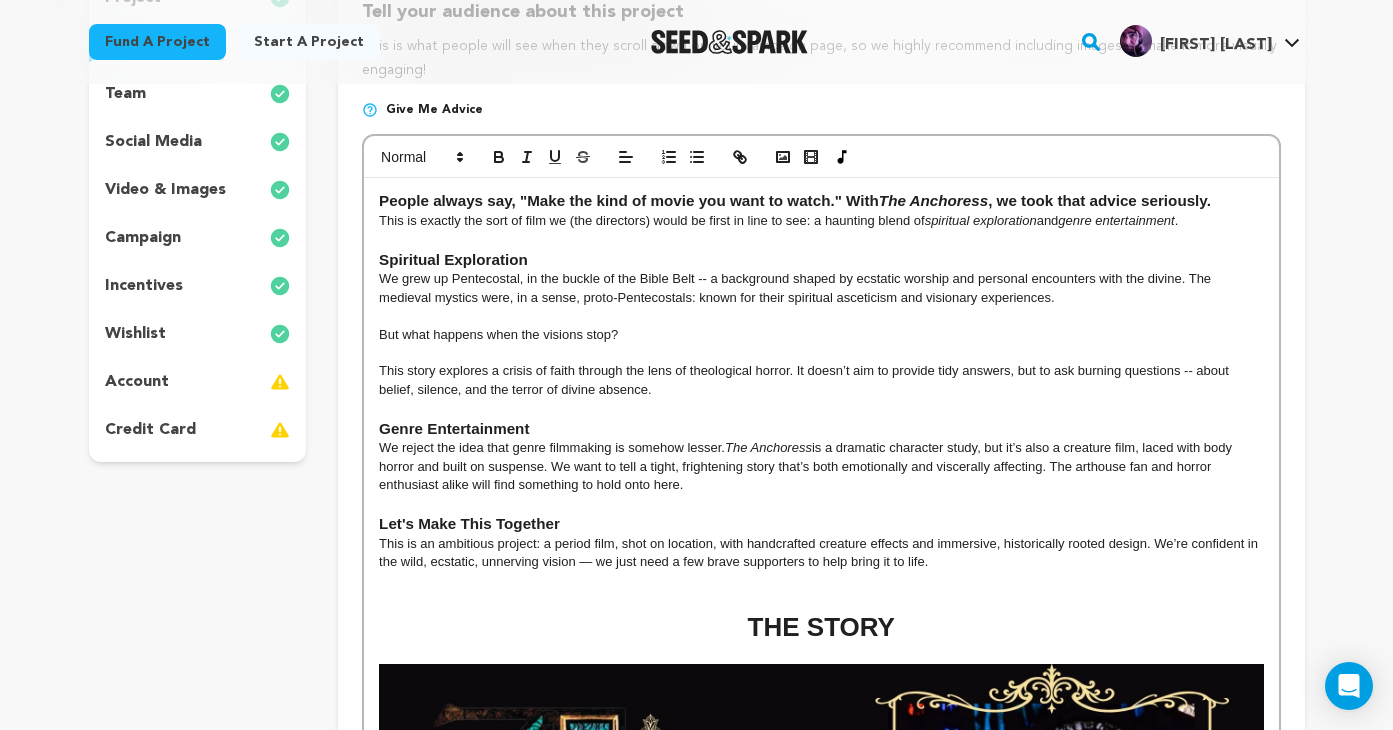 scroll, scrollTop: 359, scrollLeft: 0, axis: vertical 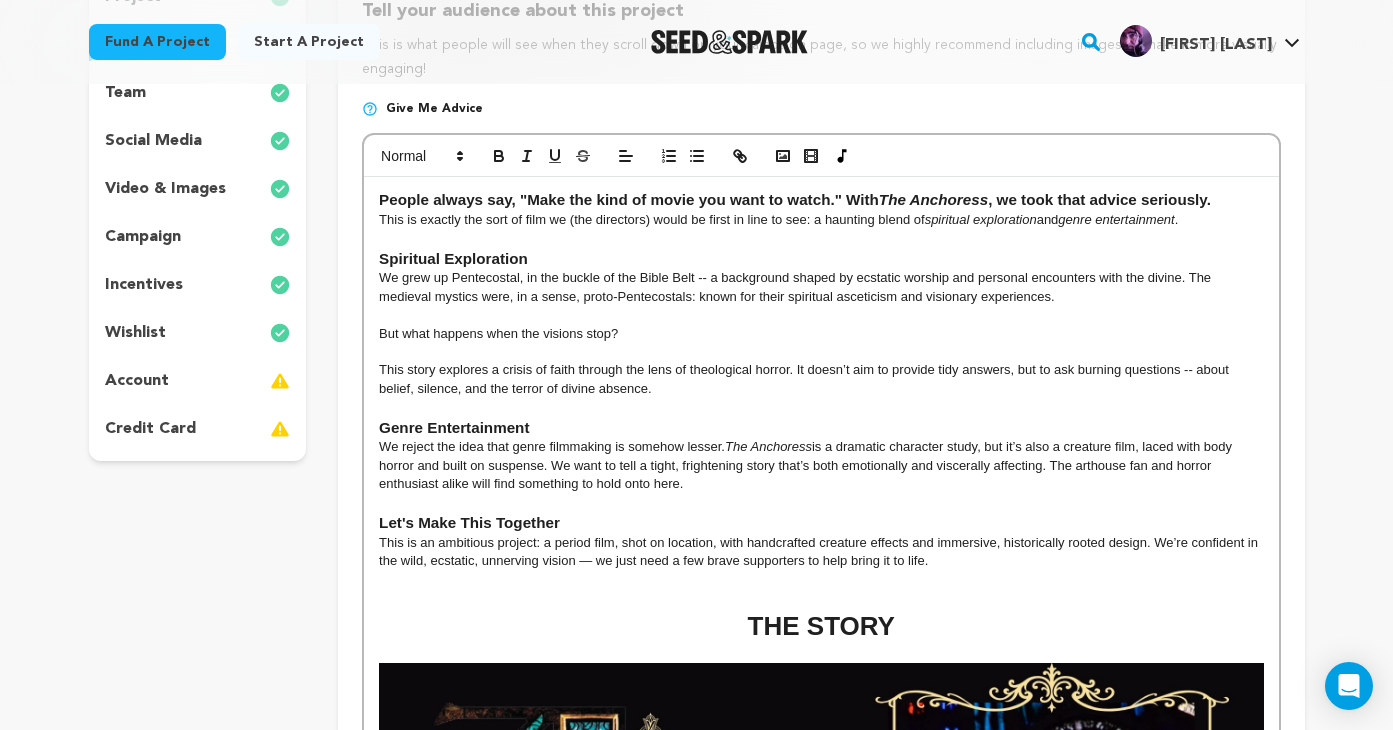 click on "This is an ambitious project: a period film, shot on location, with handcrafted creature effects and immersive, historically rooted design. We’re confident in the wild, ecstatic, unnerving vision — we just need a few brave supporters to help bring it to life." at bounding box center [821, 552] 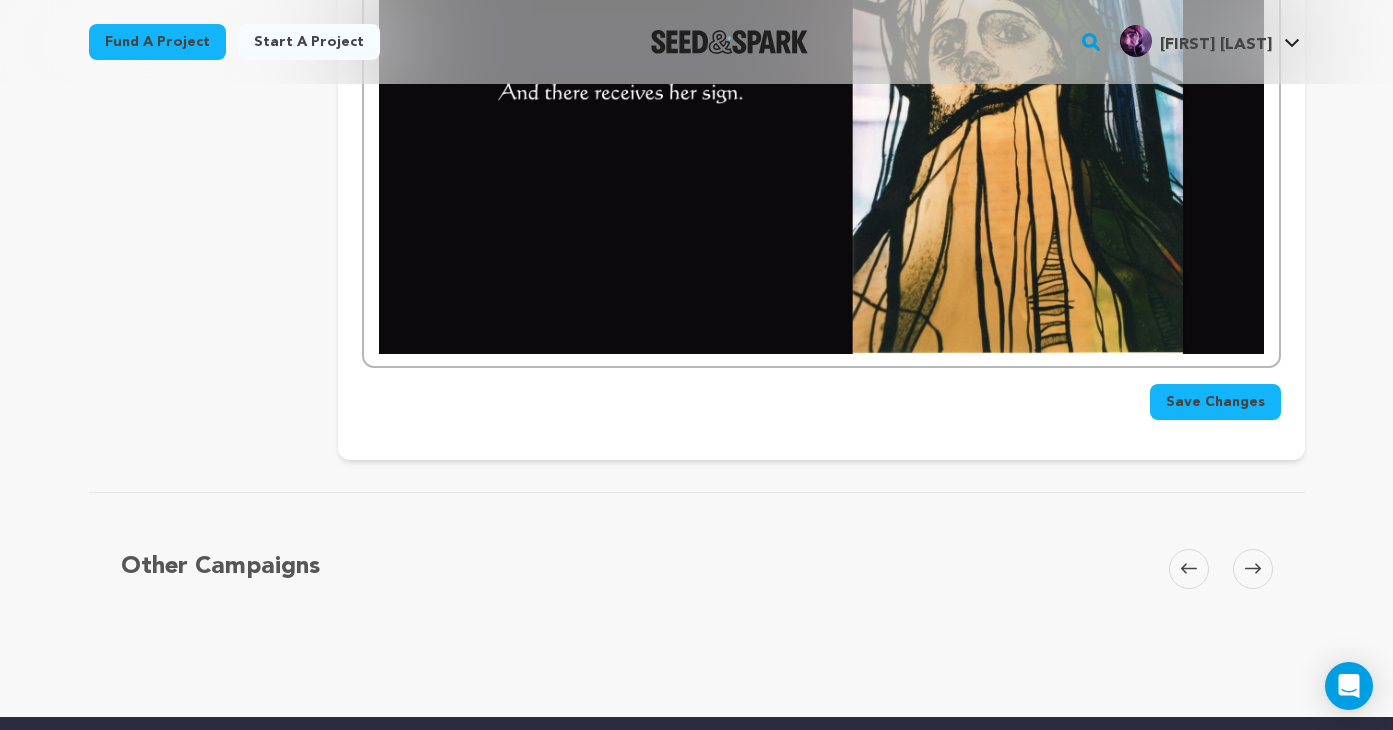 scroll, scrollTop: 4684, scrollLeft: 0, axis: vertical 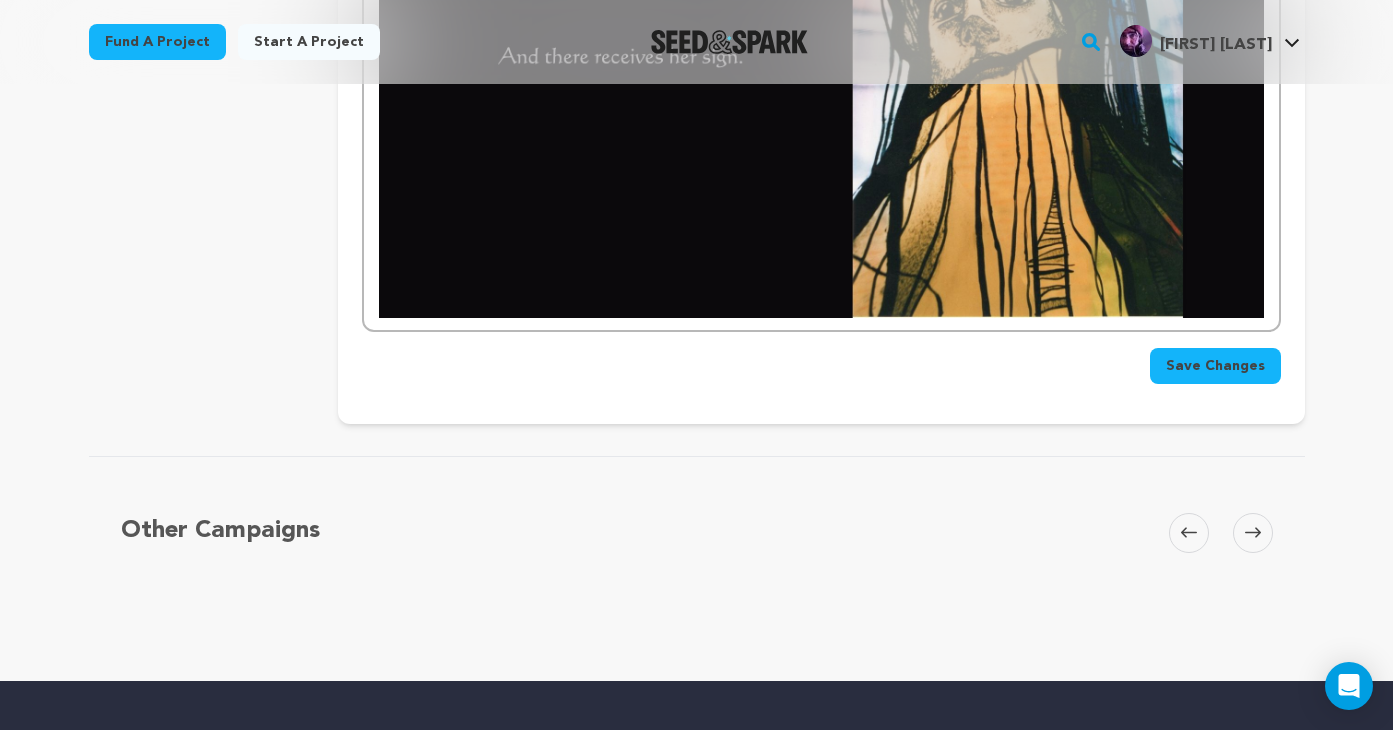 click on "Save Changes" at bounding box center [1215, 366] 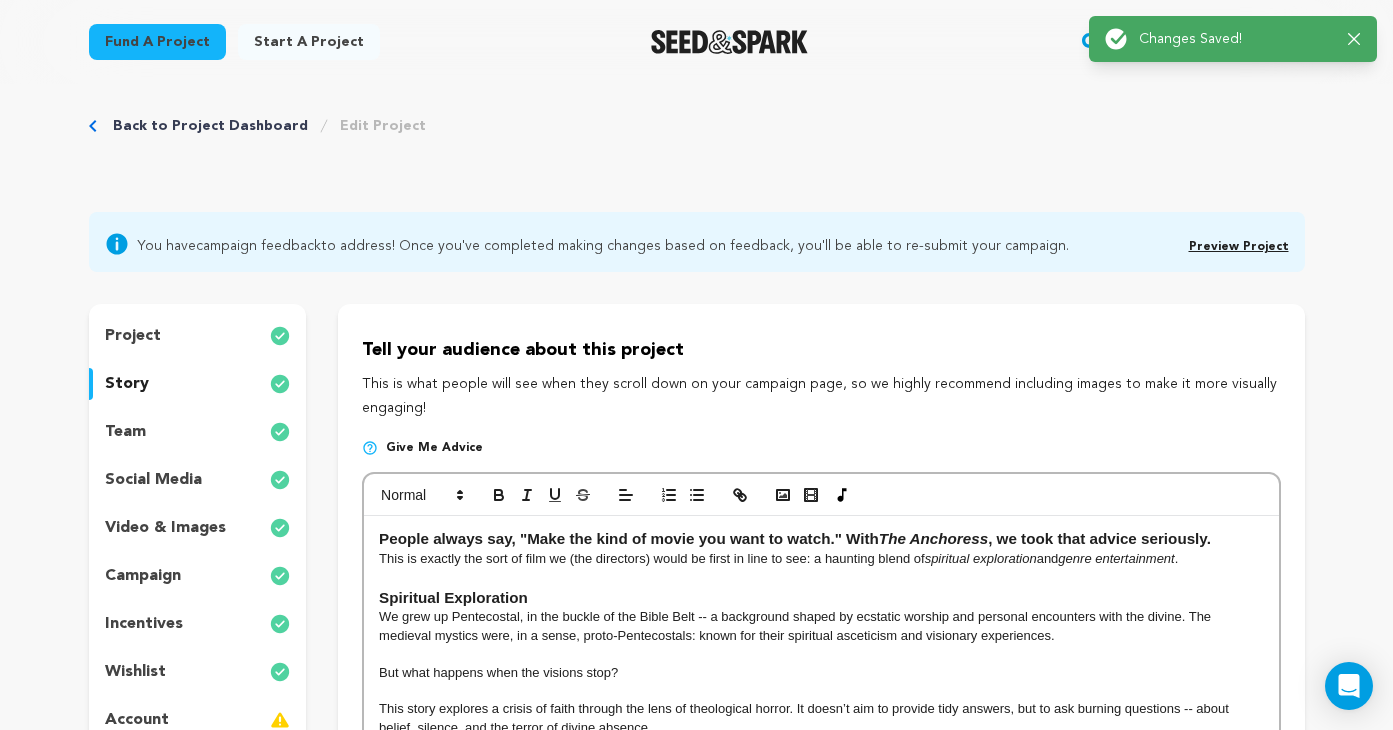 scroll, scrollTop: 0, scrollLeft: 0, axis: both 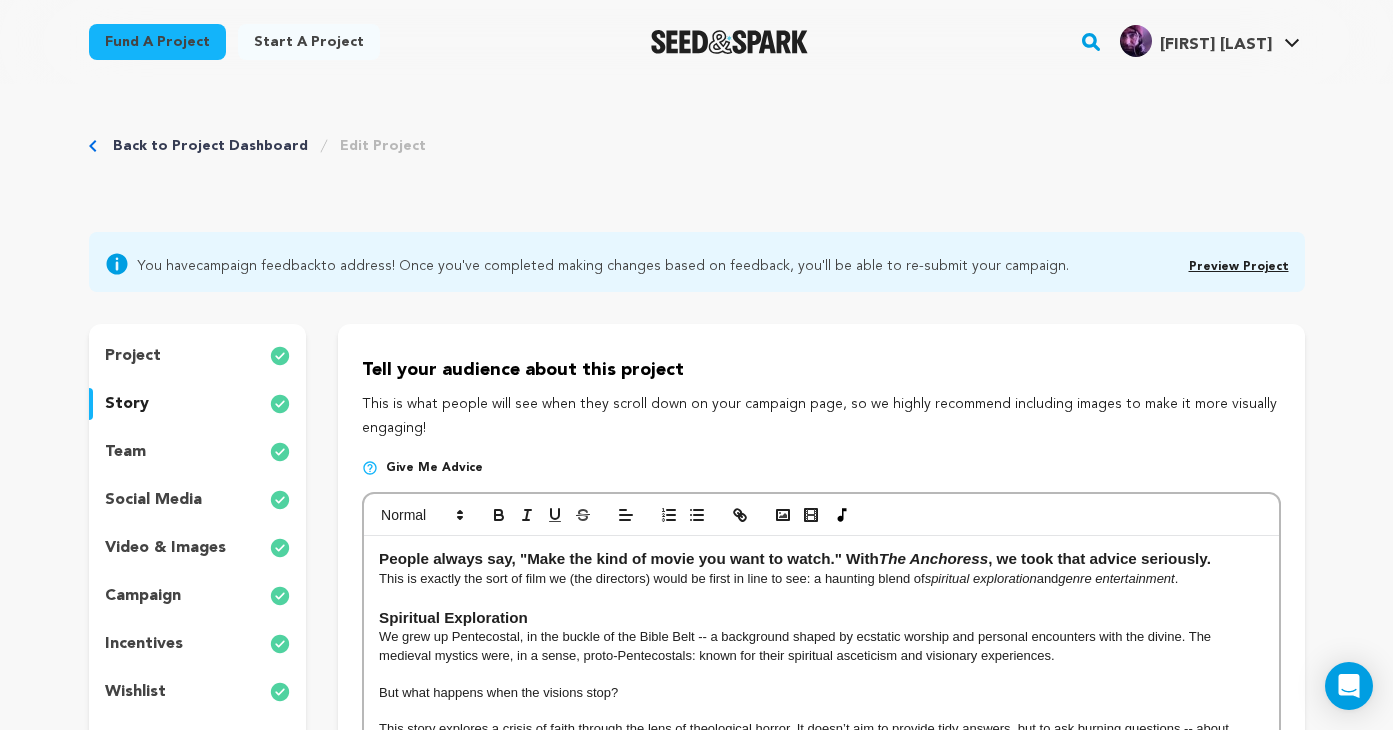 click on "incentives" at bounding box center [144, 644] 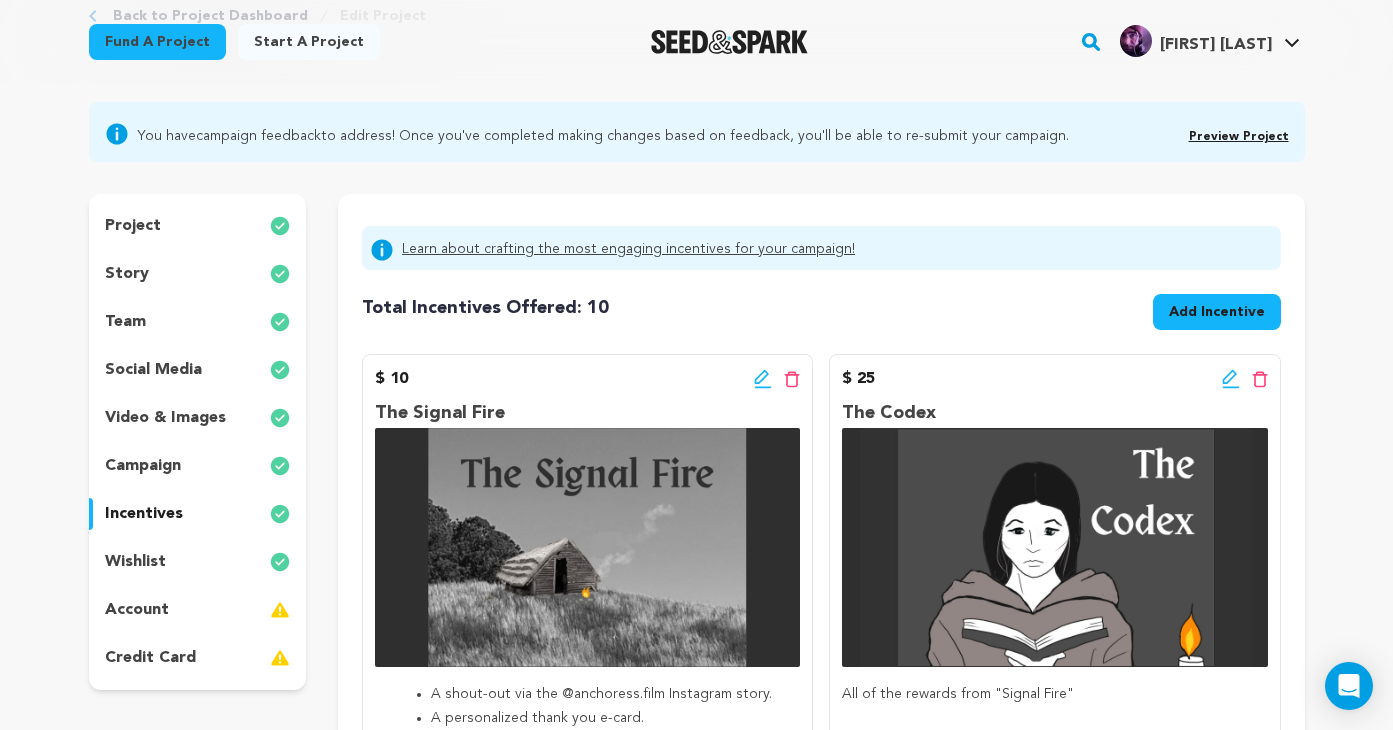 scroll, scrollTop: 137, scrollLeft: 0, axis: vertical 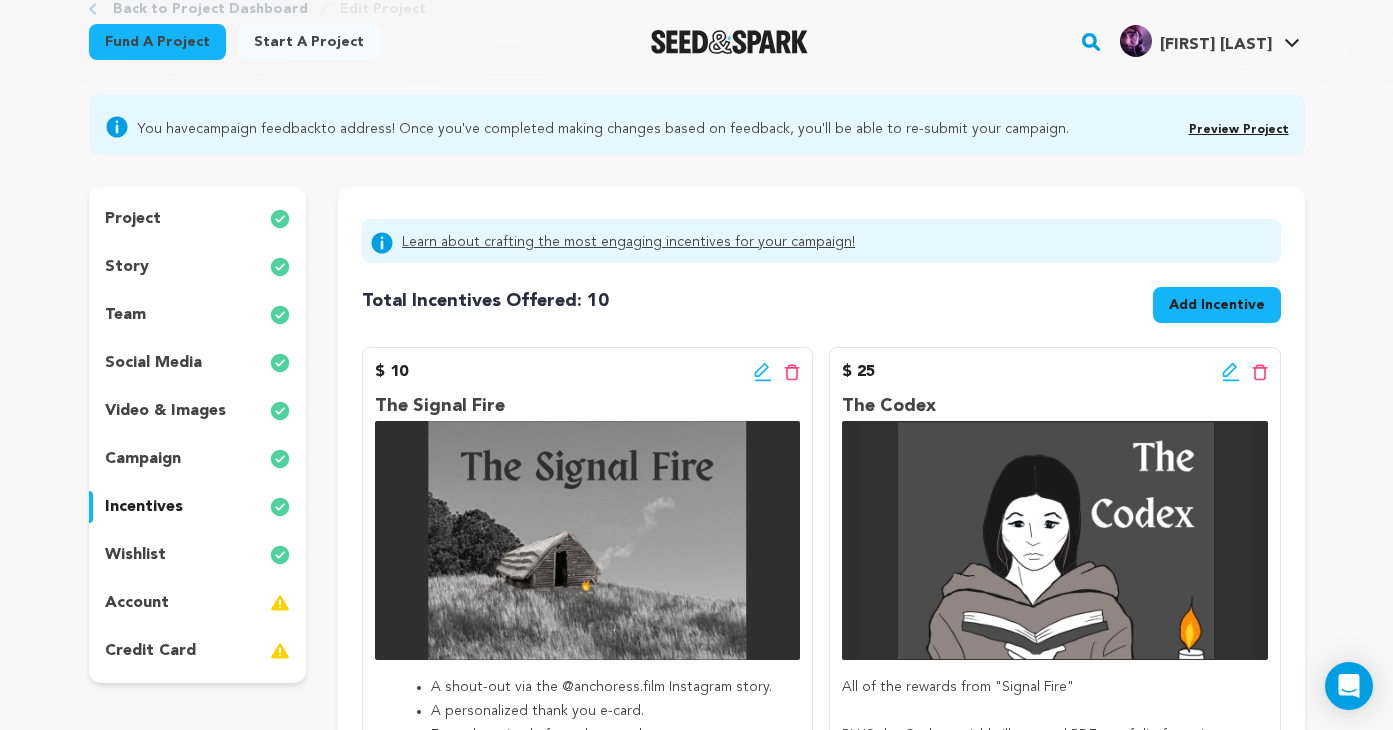 click on "You have  campaign feedback  to address! Once you've completed making changes based on feedback, you'll be able to re-submit your campaign." at bounding box center (603, 127) 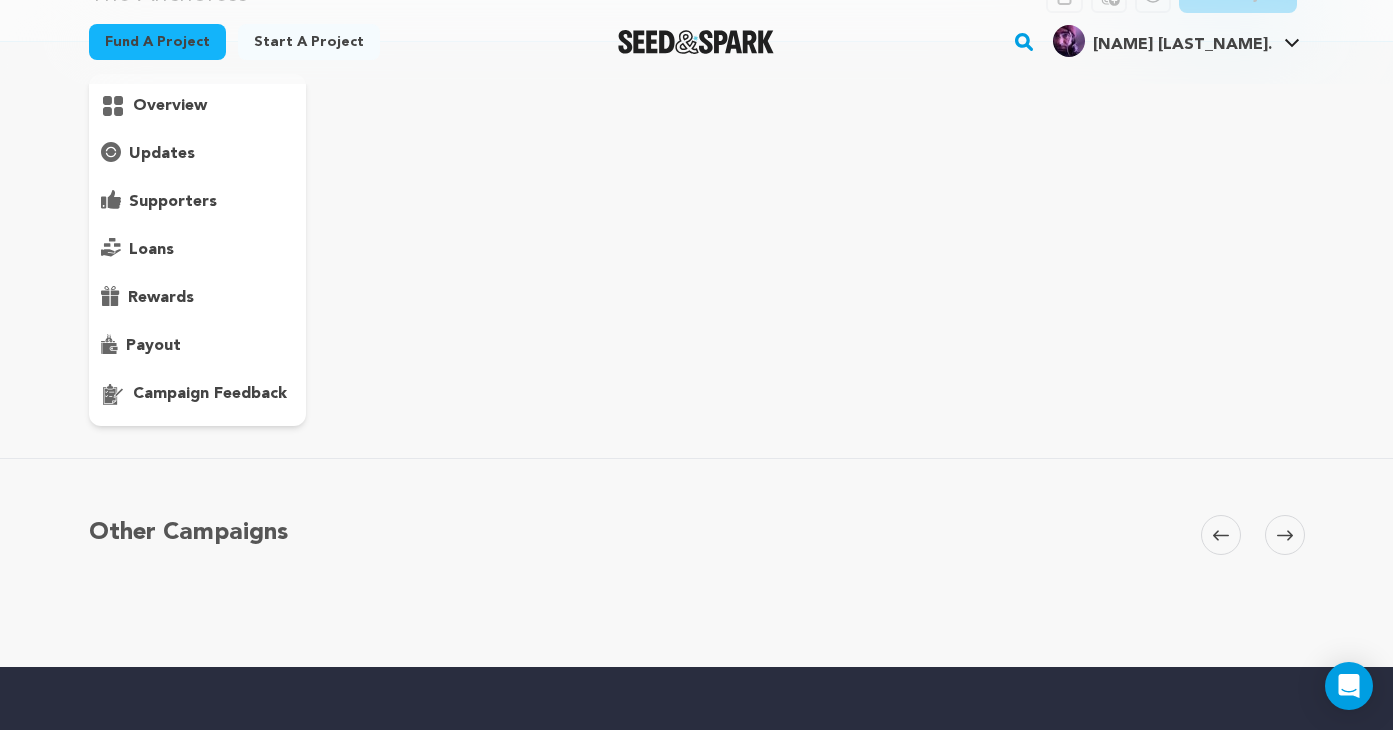 scroll, scrollTop: 137, scrollLeft: 0, axis: vertical 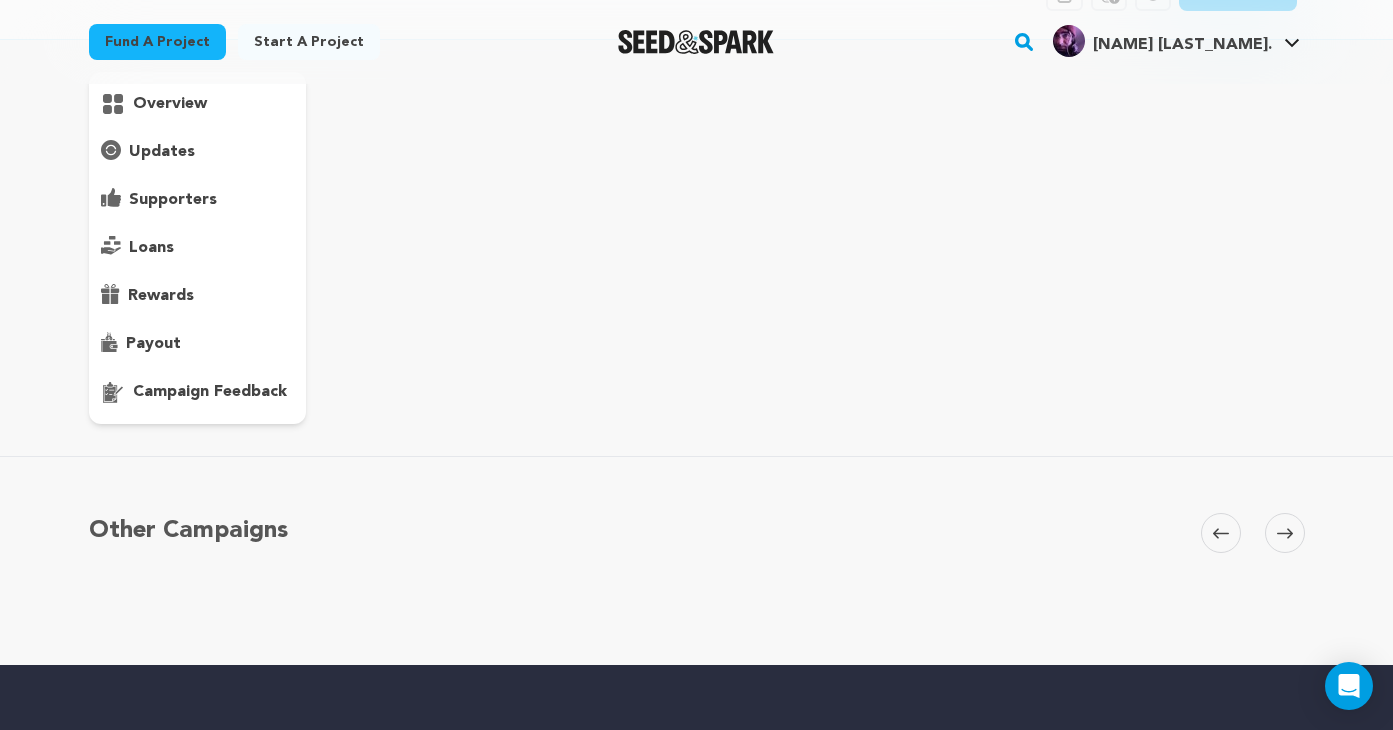 click on "campaign feedback" at bounding box center (210, 392) 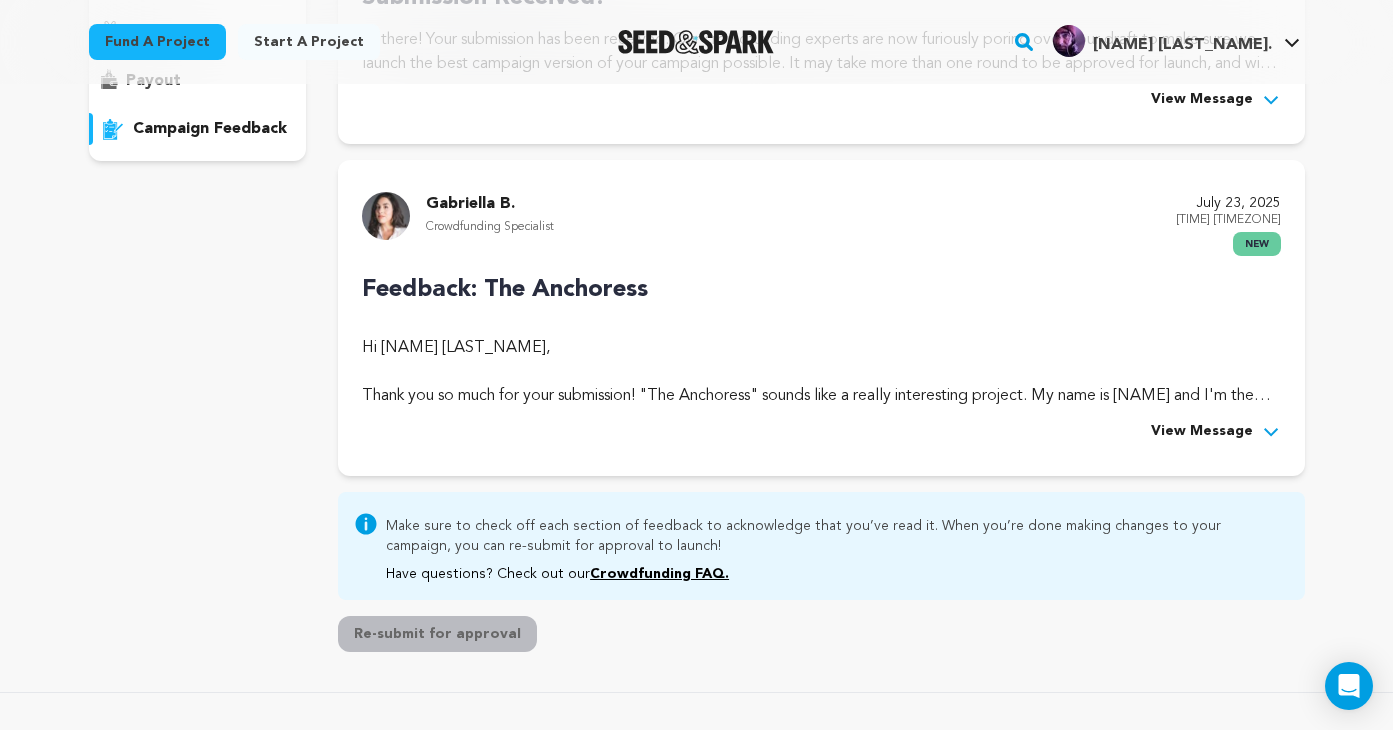 scroll, scrollTop: 454, scrollLeft: 0, axis: vertical 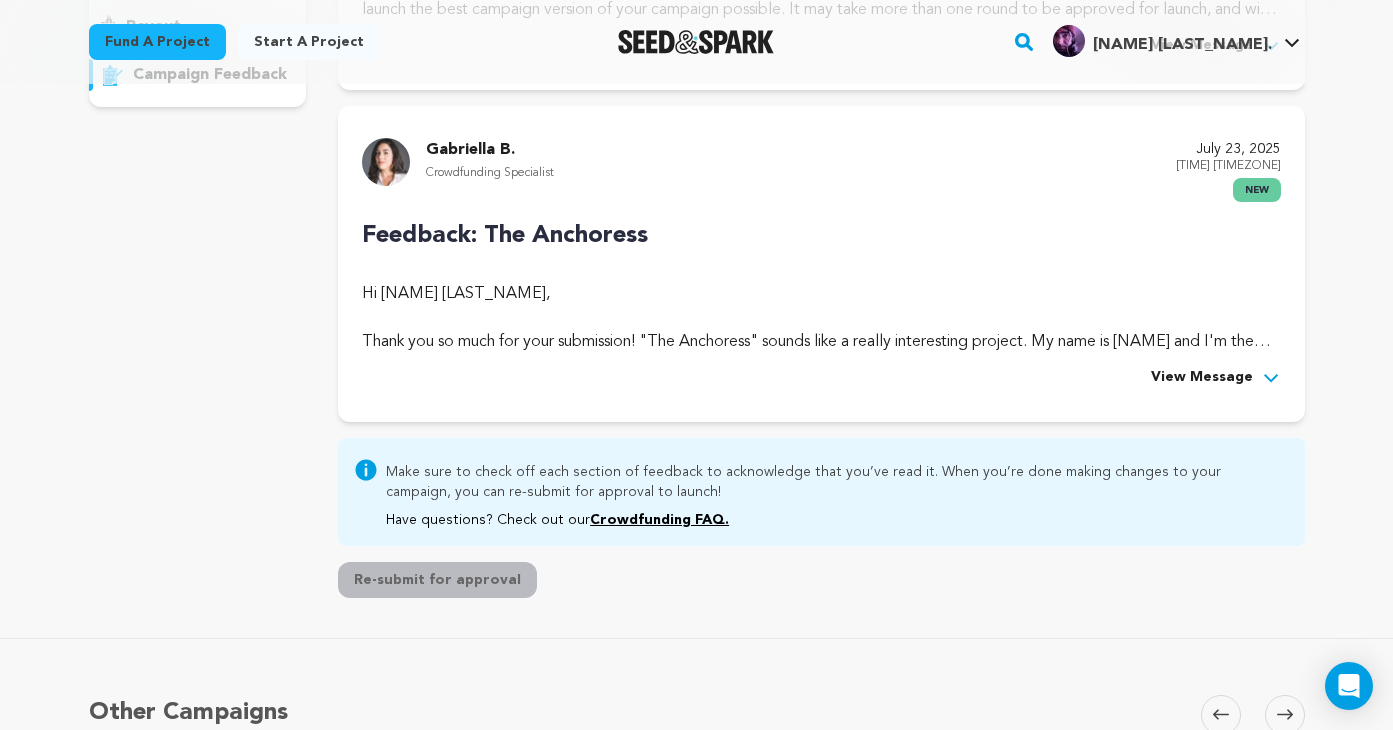 click on "View Message" at bounding box center [1202, 378] 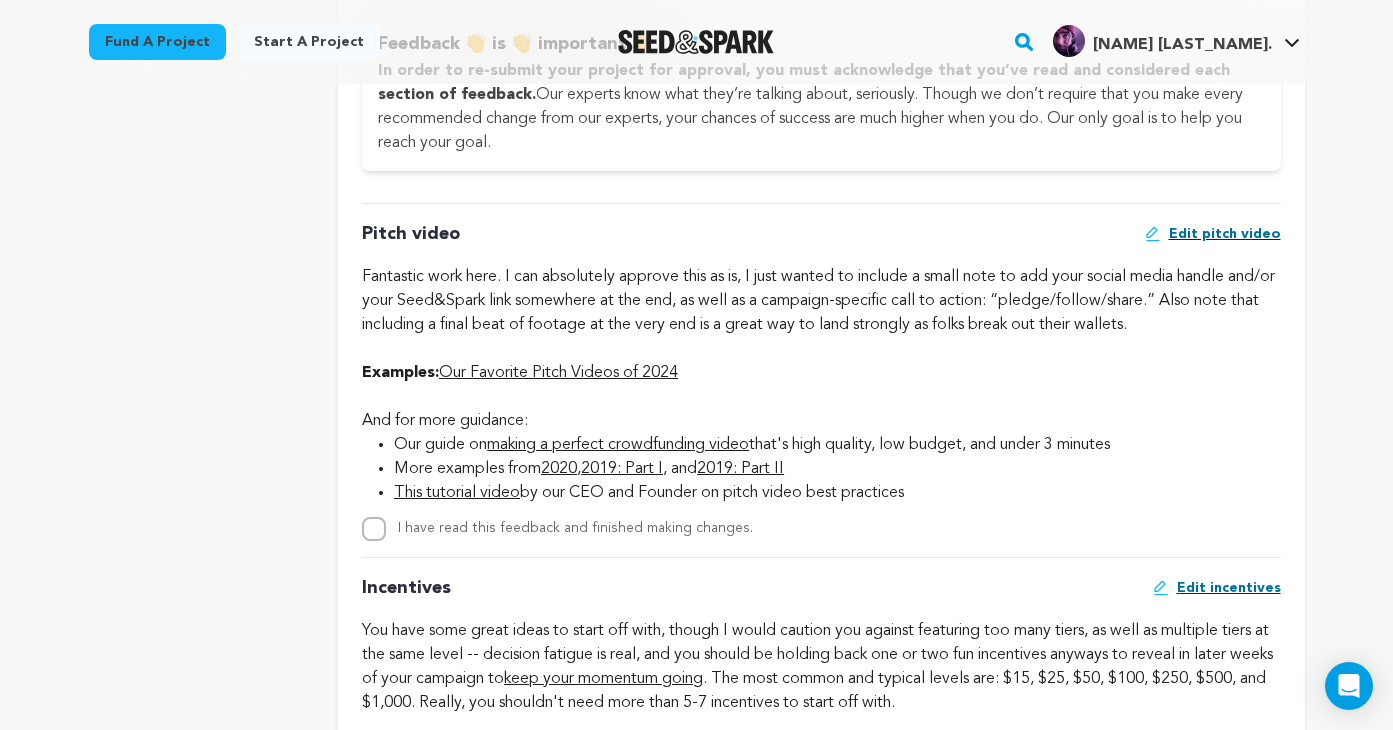 scroll, scrollTop: 1289, scrollLeft: 0, axis: vertical 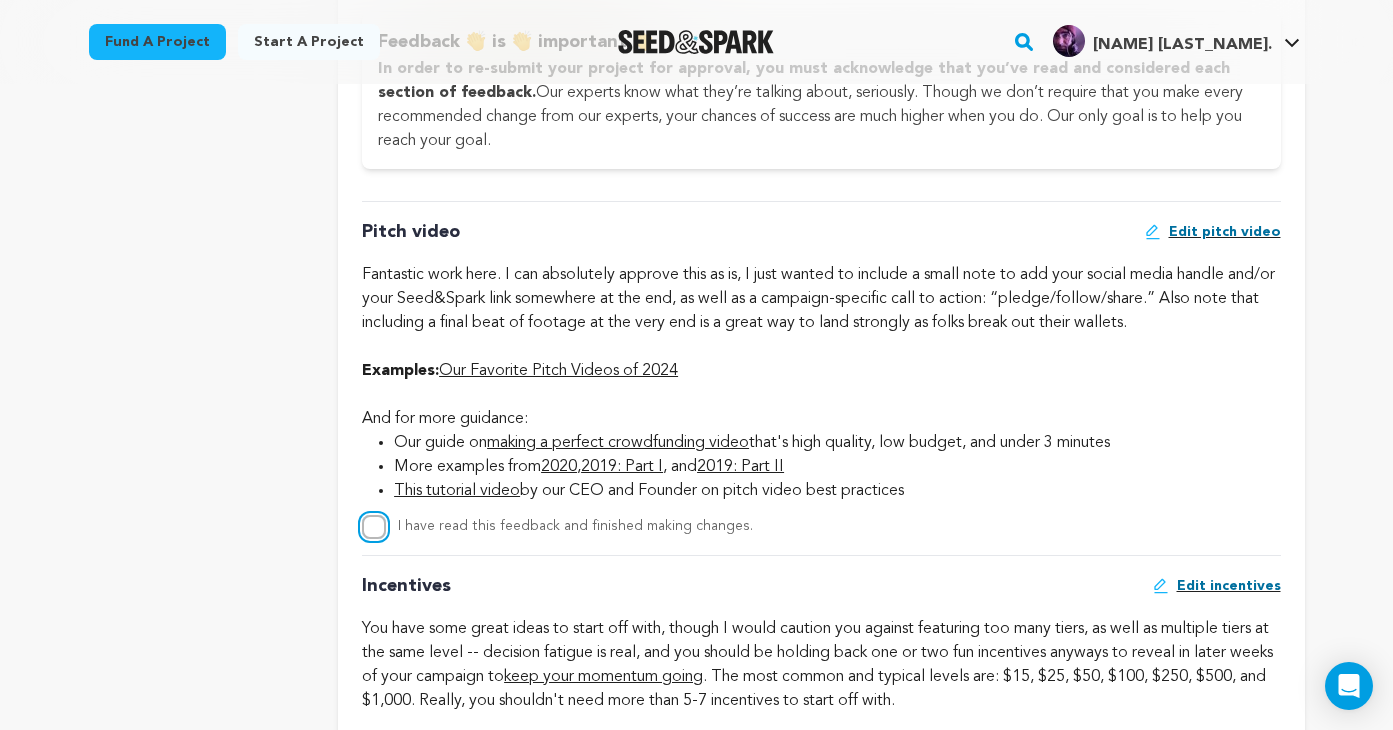 click on "I have read this feedback and finished making changes." at bounding box center [374, 527] 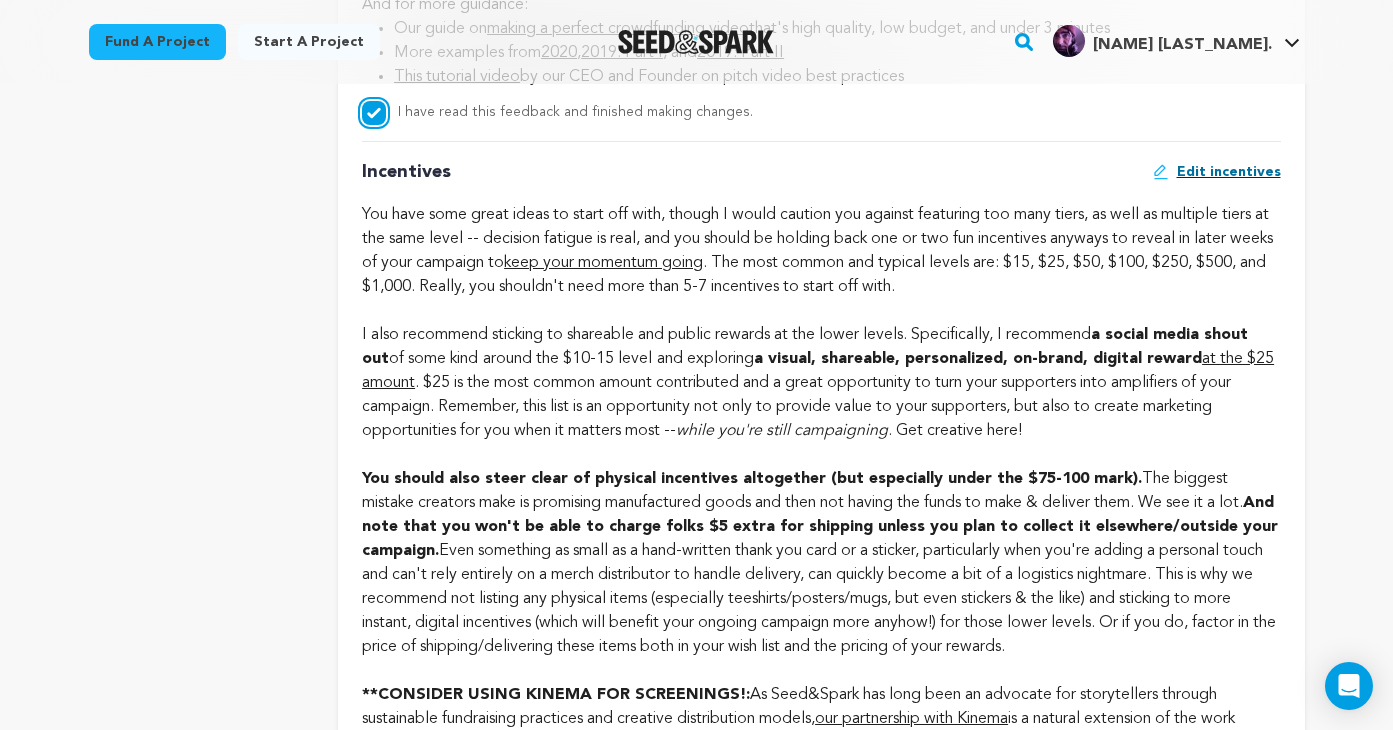 scroll, scrollTop: 1702, scrollLeft: 0, axis: vertical 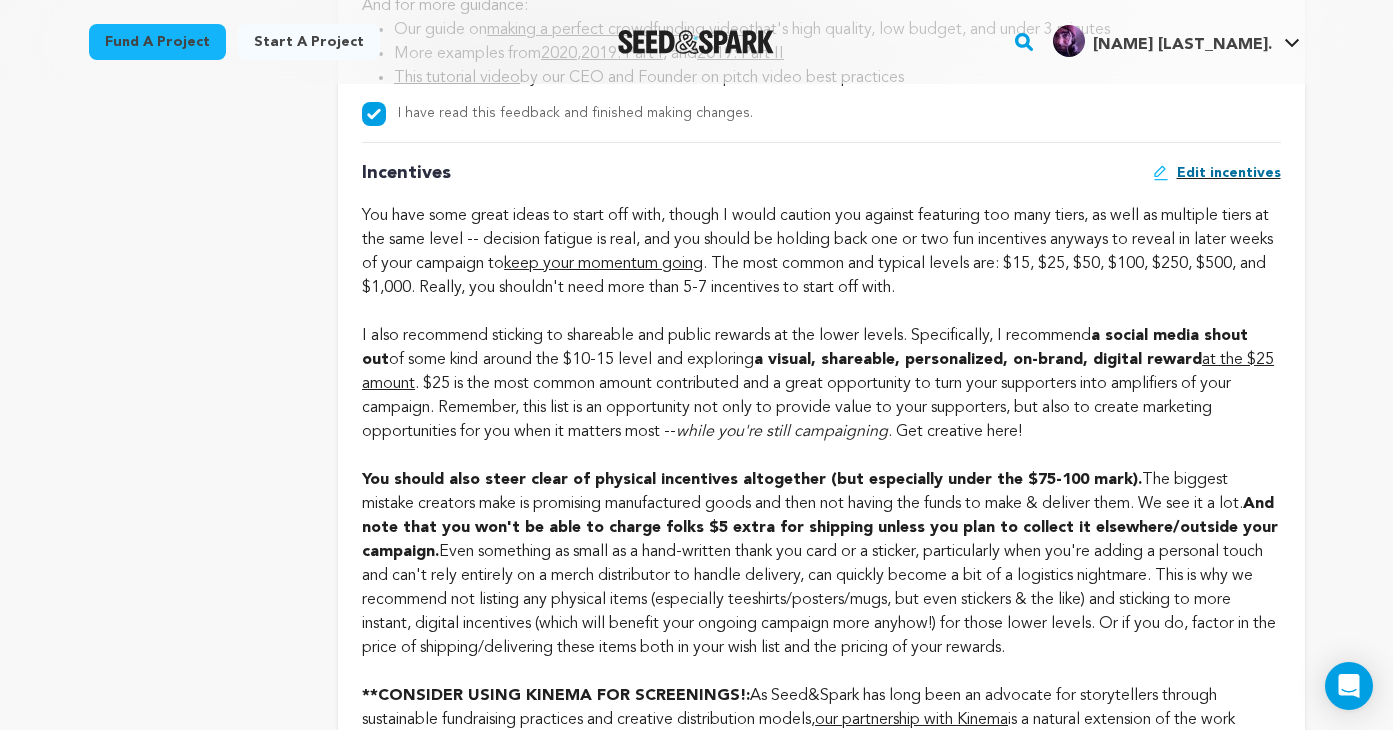 click on "Edit incentives" at bounding box center (1229, 173) 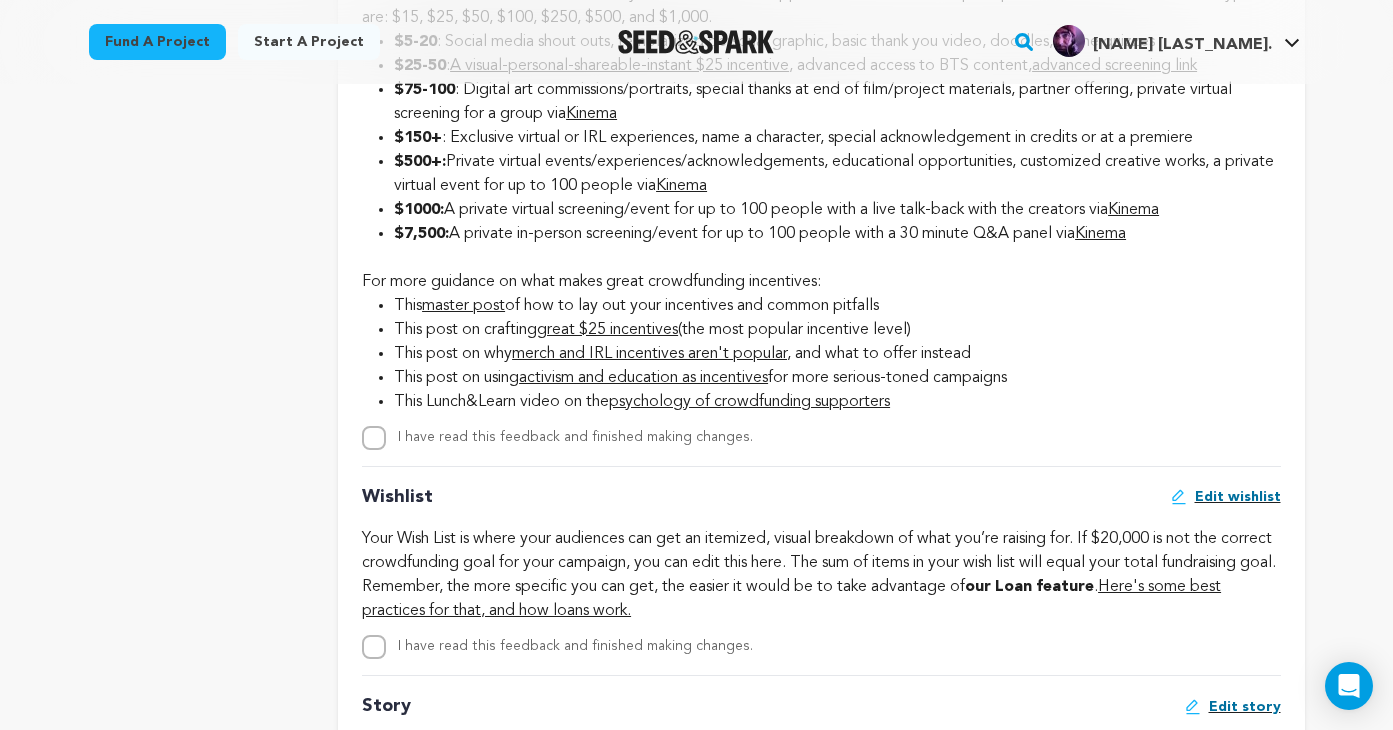 scroll, scrollTop: 2797, scrollLeft: 0, axis: vertical 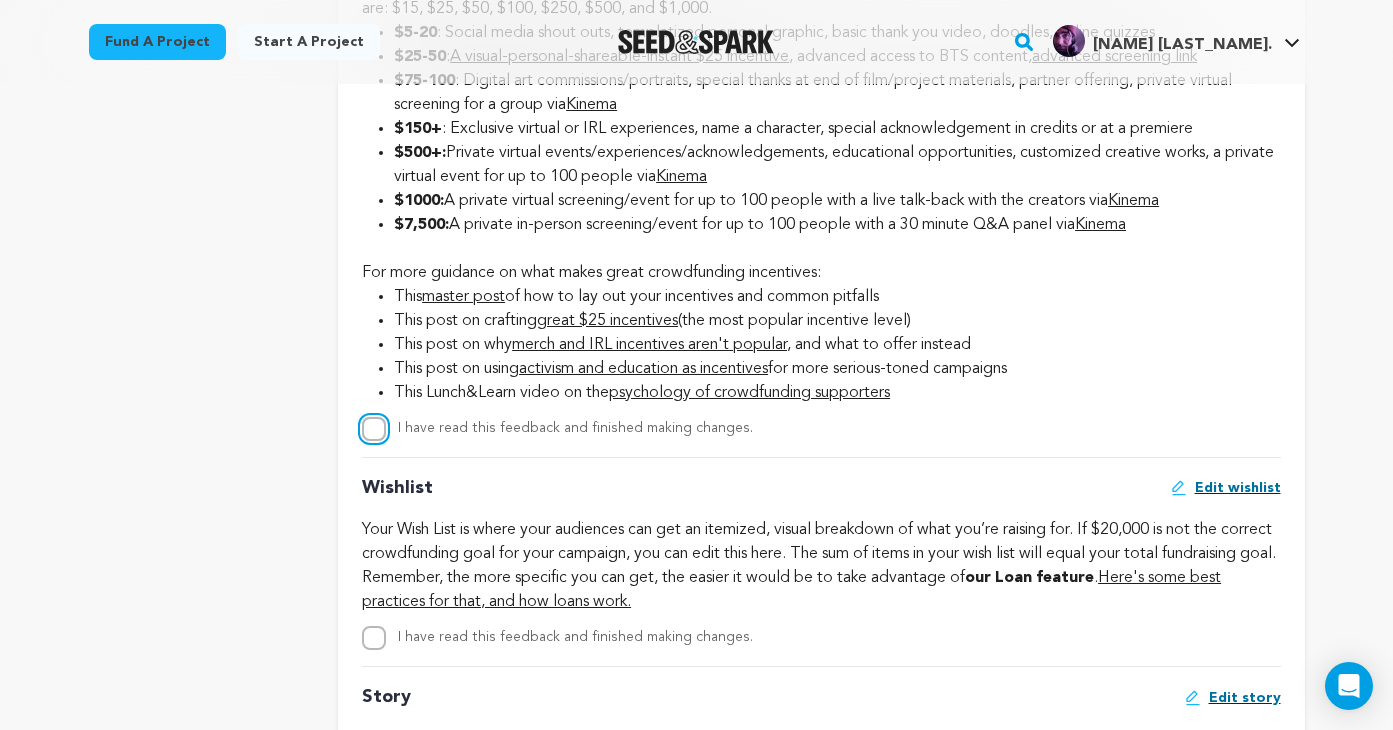 click on "I have read this feedback and finished making changes." at bounding box center (374, 429) 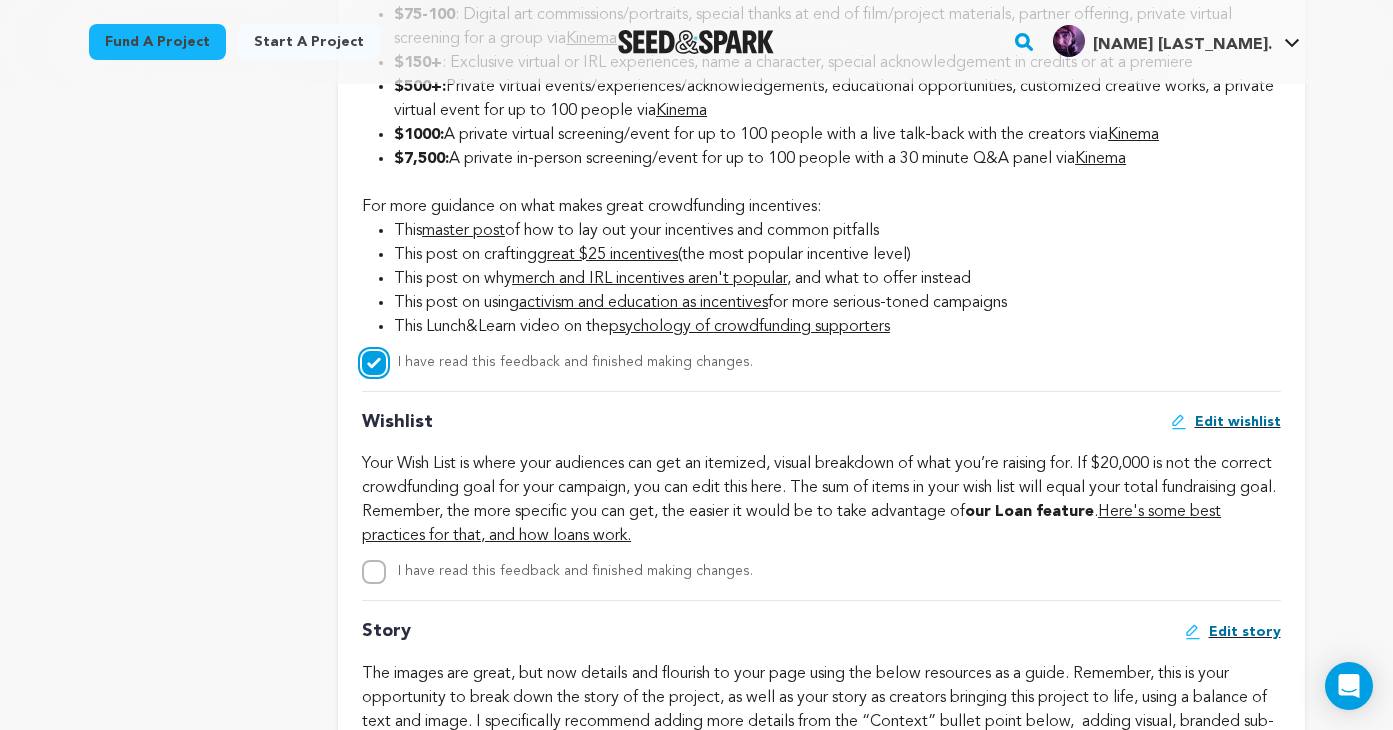 scroll, scrollTop: 2926, scrollLeft: 0, axis: vertical 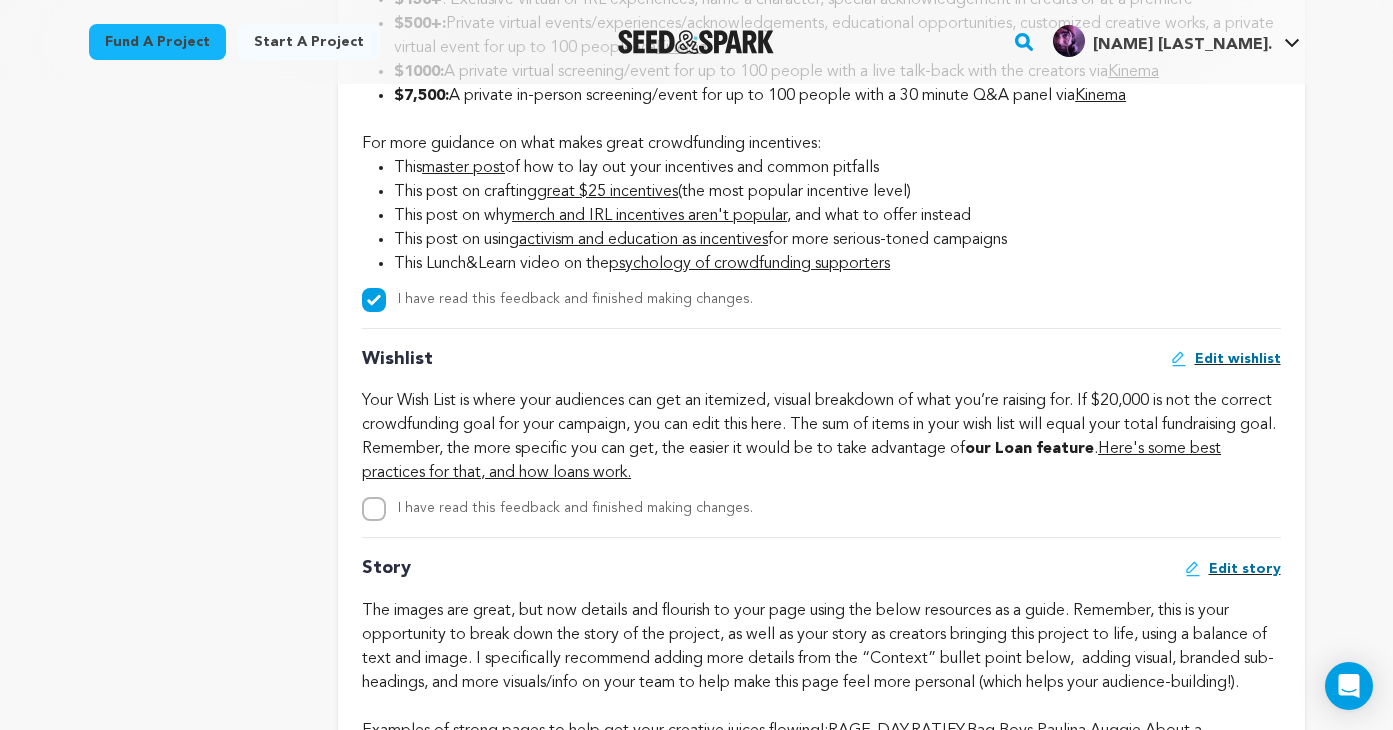 click on "Wishlist
Edit wishlist" at bounding box center (821, -1397) 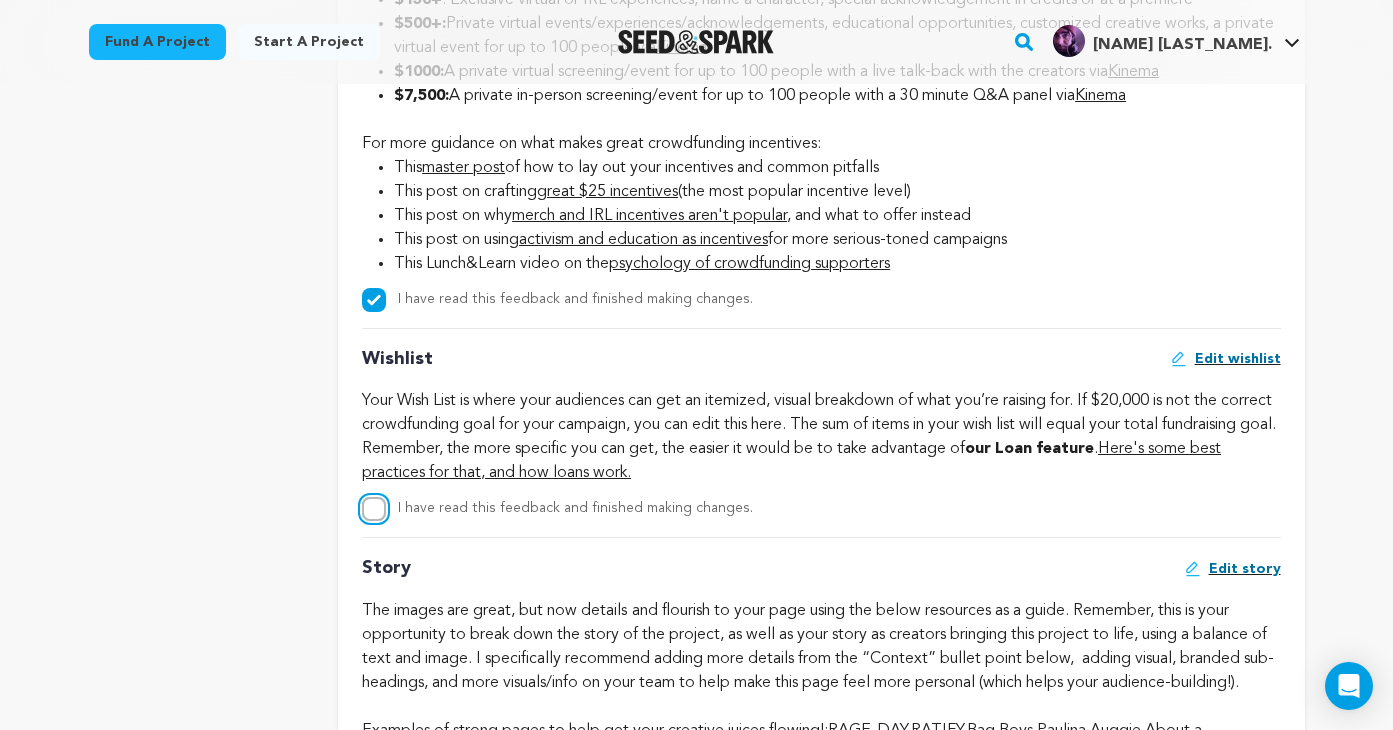 click on "I have read this feedback and finished making changes." at bounding box center (374, 509) 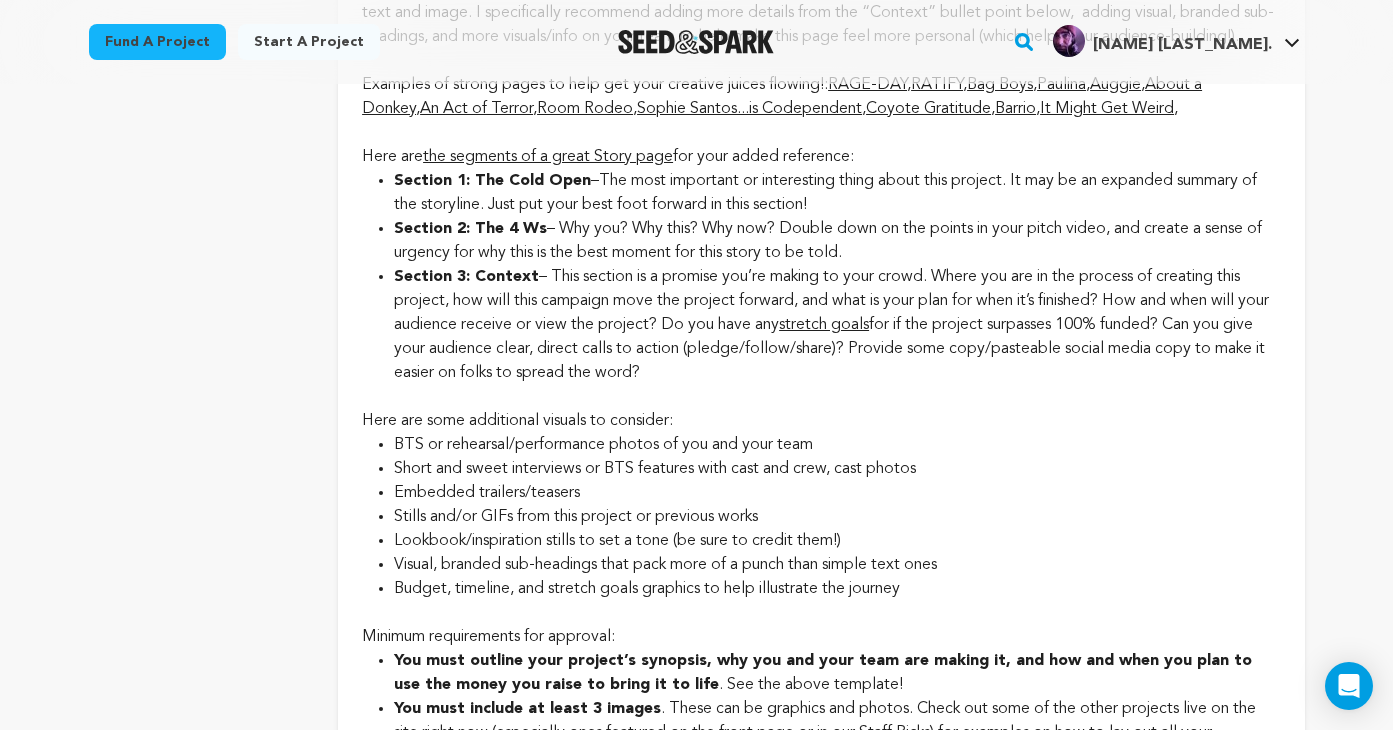 scroll, scrollTop: 3797, scrollLeft: 0, axis: vertical 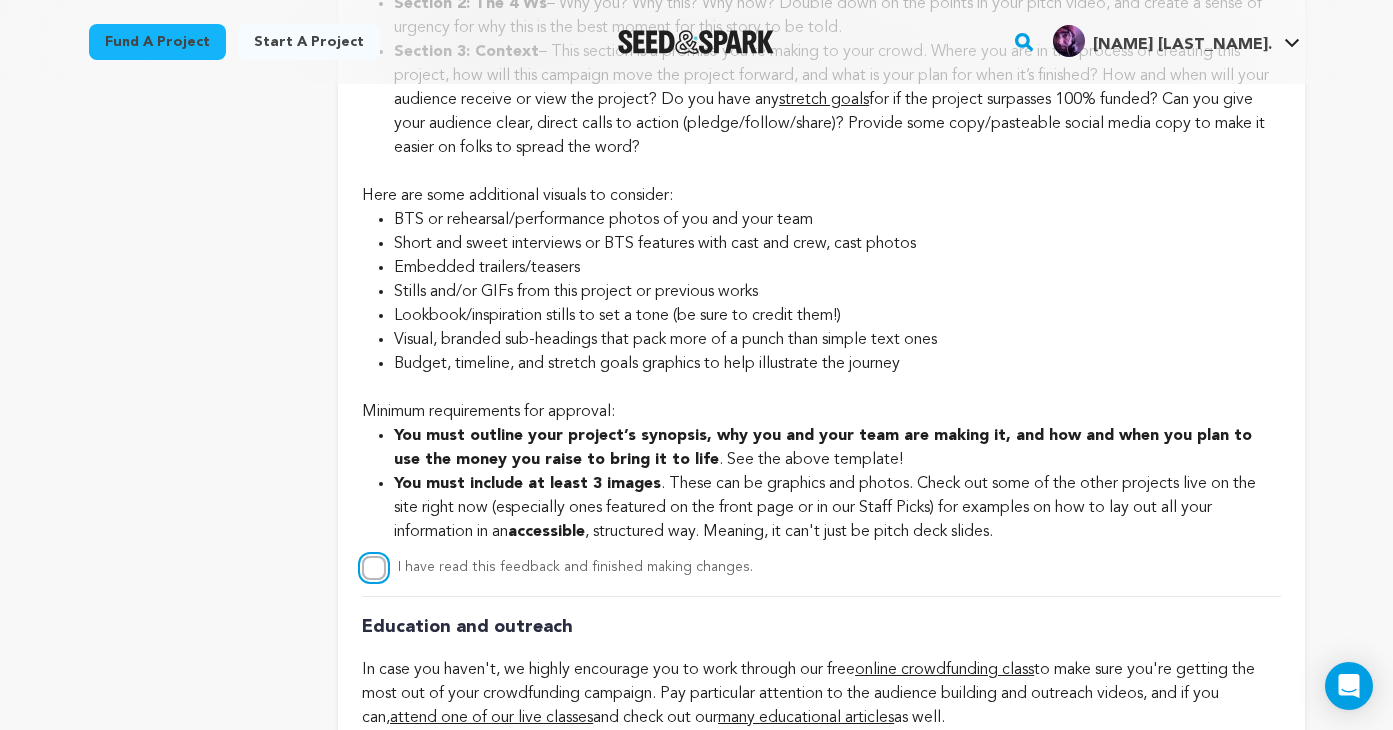 click on "I have read this feedback and finished making changes." at bounding box center (374, 568) 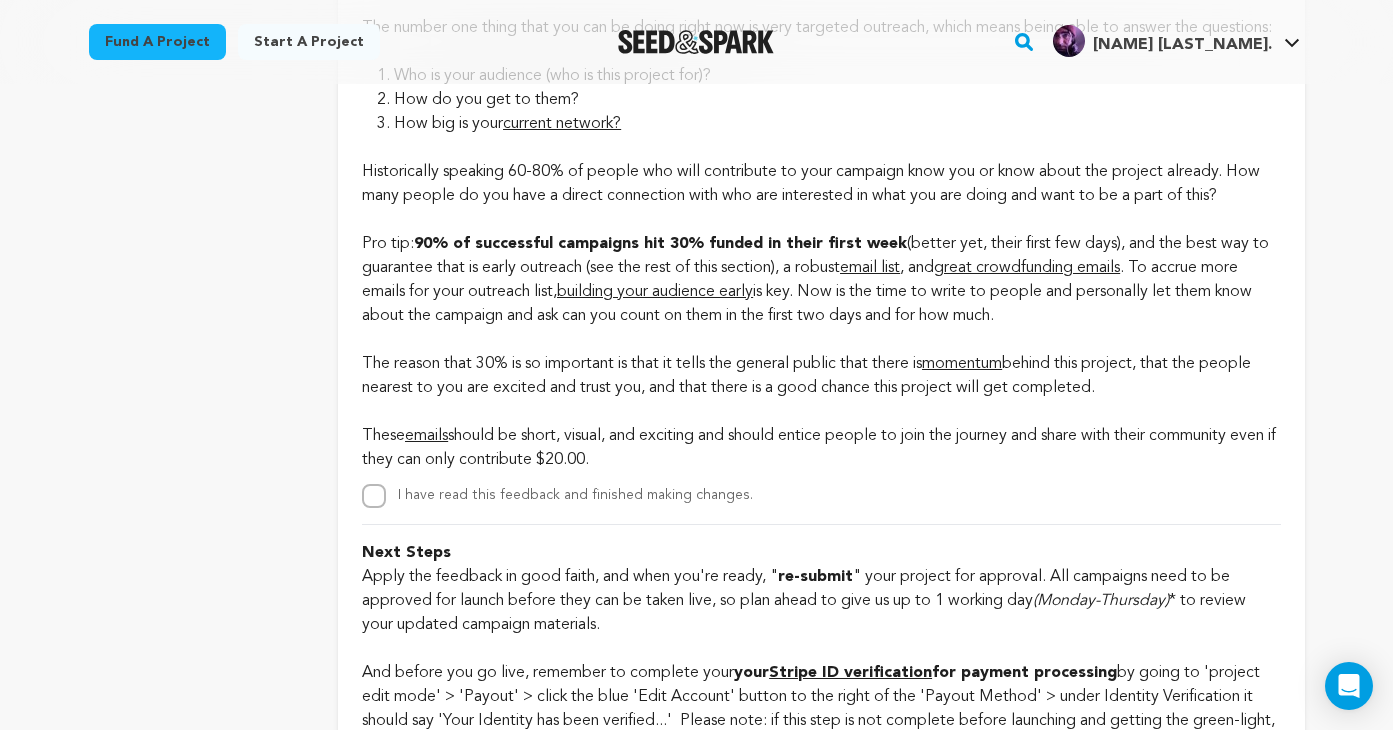 scroll, scrollTop: 4544, scrollLeft: 0, axis: vertical 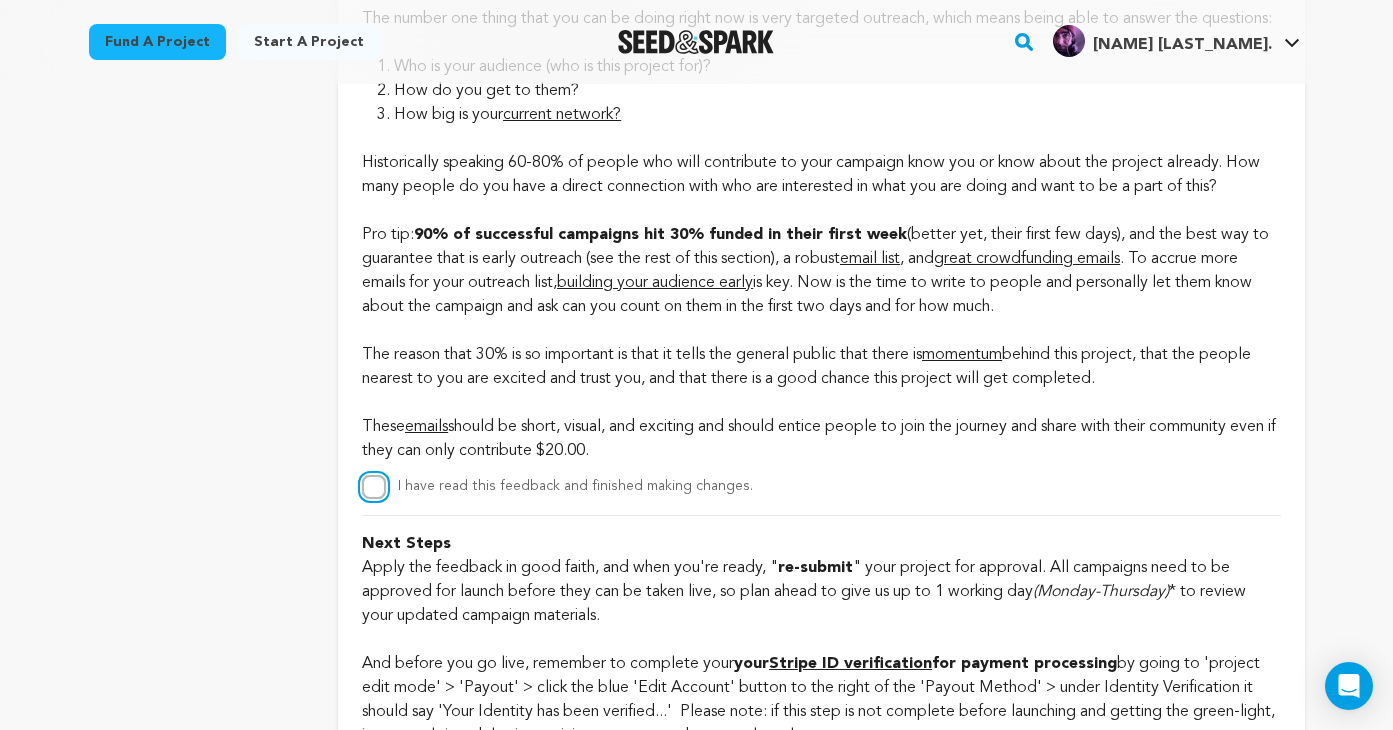 click on "I have read this feedback and finished making changes." at bounding box center (374, 487) 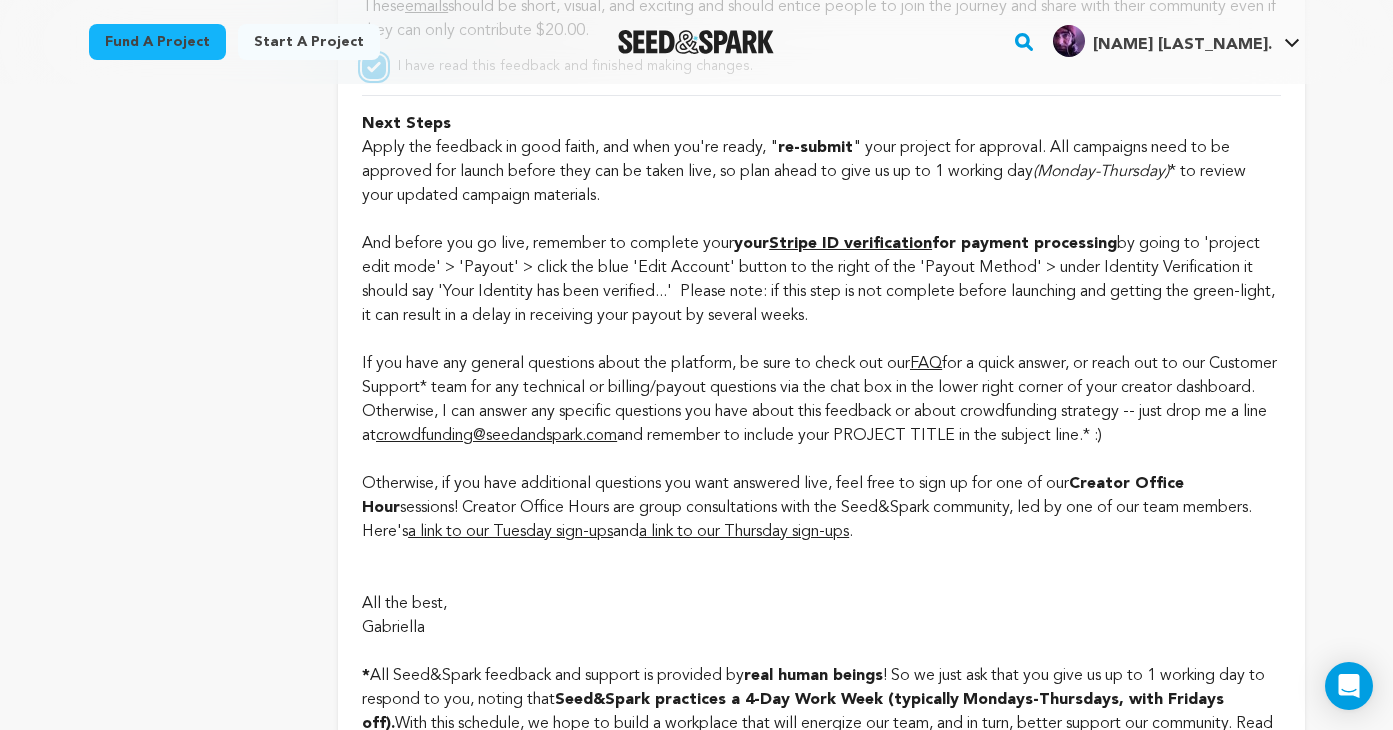 scroll, scrollTop: 4963, scrollLeft: 0, axis: vertical 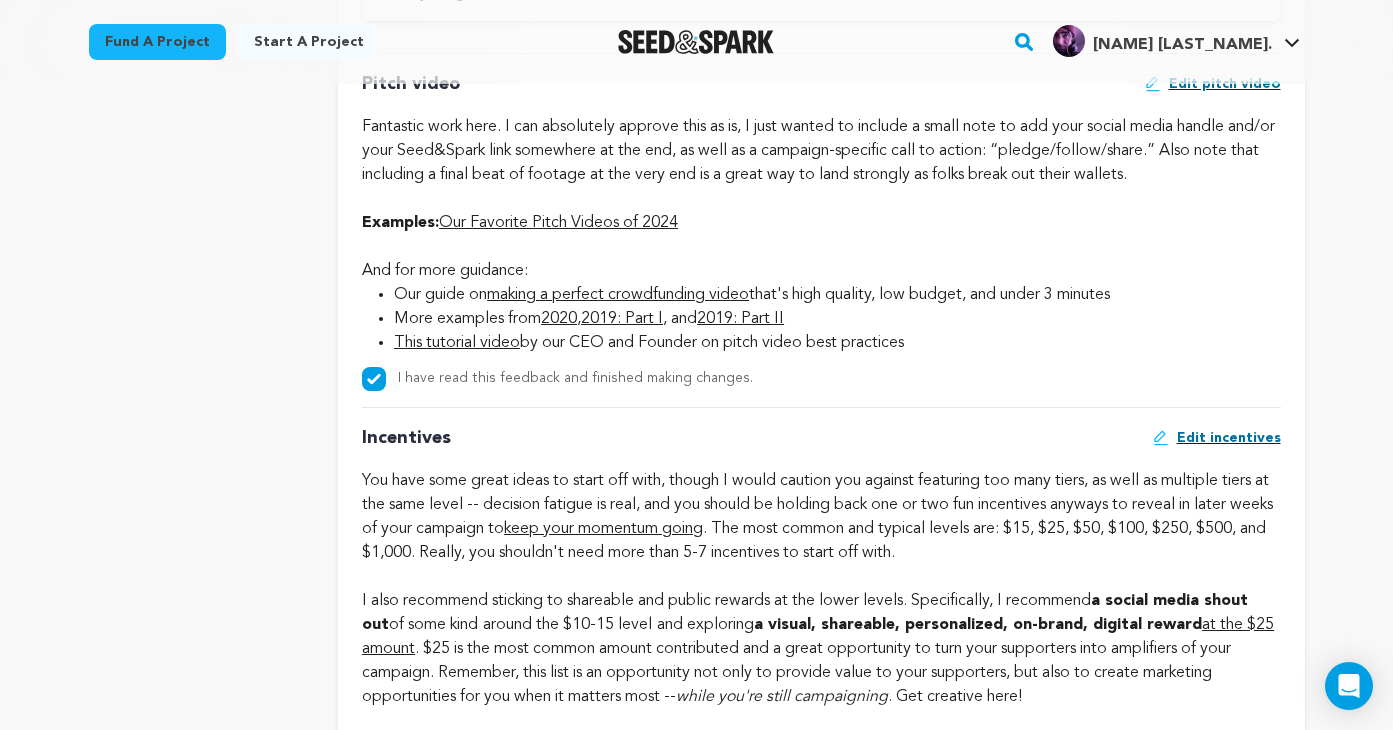 drag, startPoint x: 864, startPoint y: 294, endPoint x: 866, endPoint y: 10, distance: 284.00705 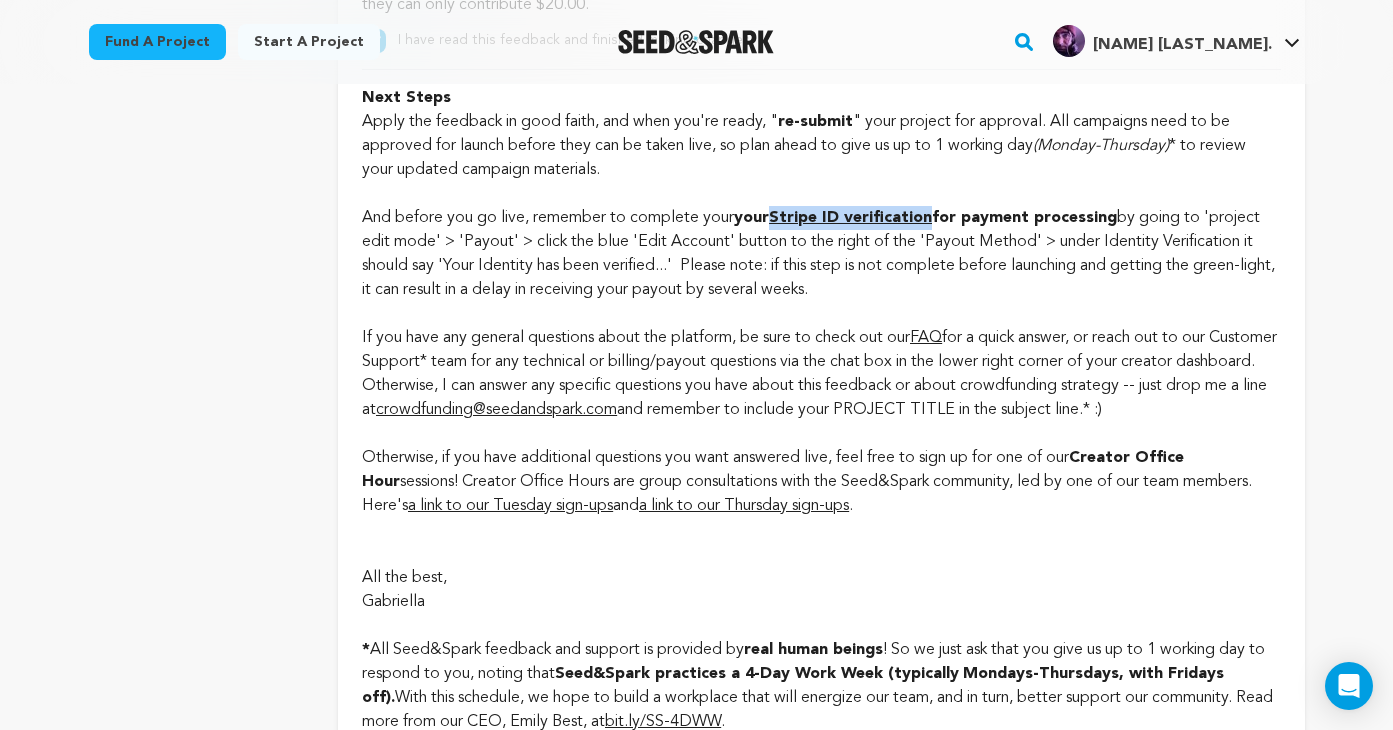 scroll, scrollTop: 4992, scrollLeft: 0, axis: vertical 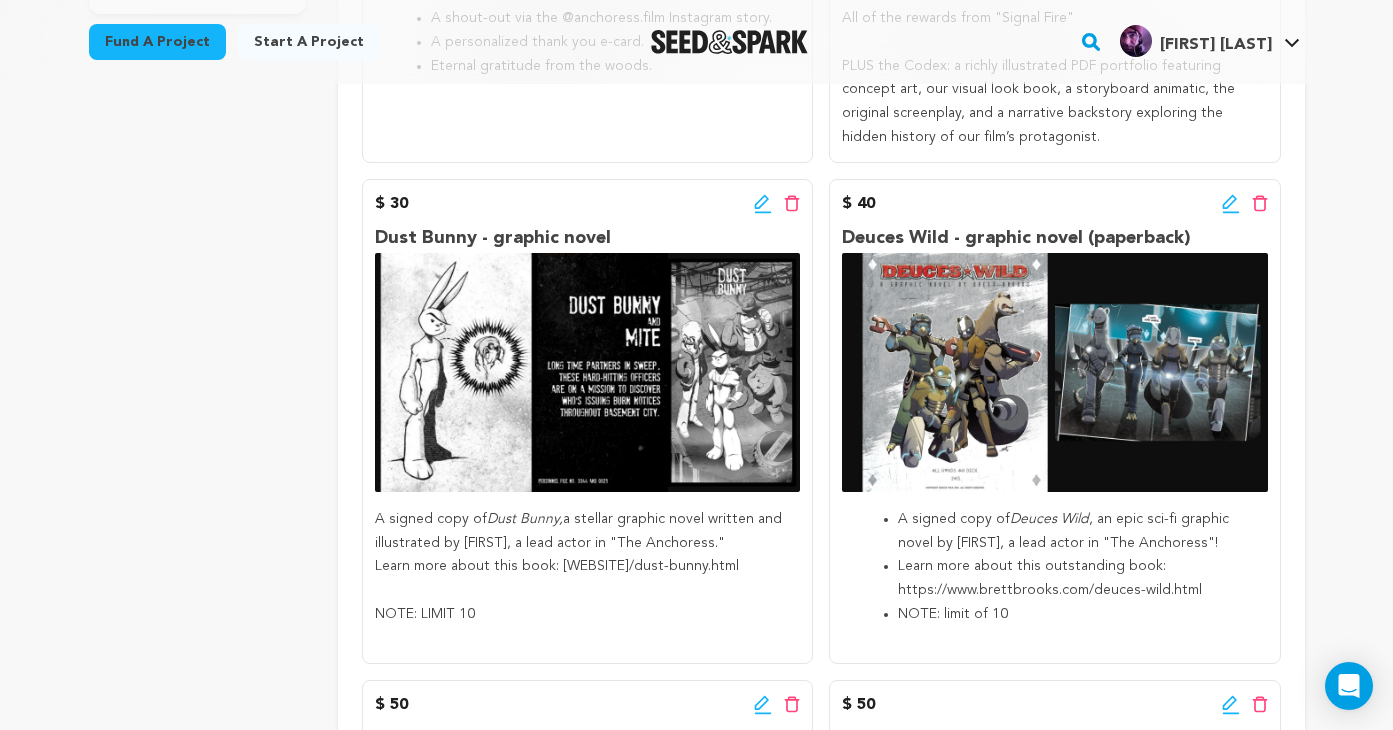 click 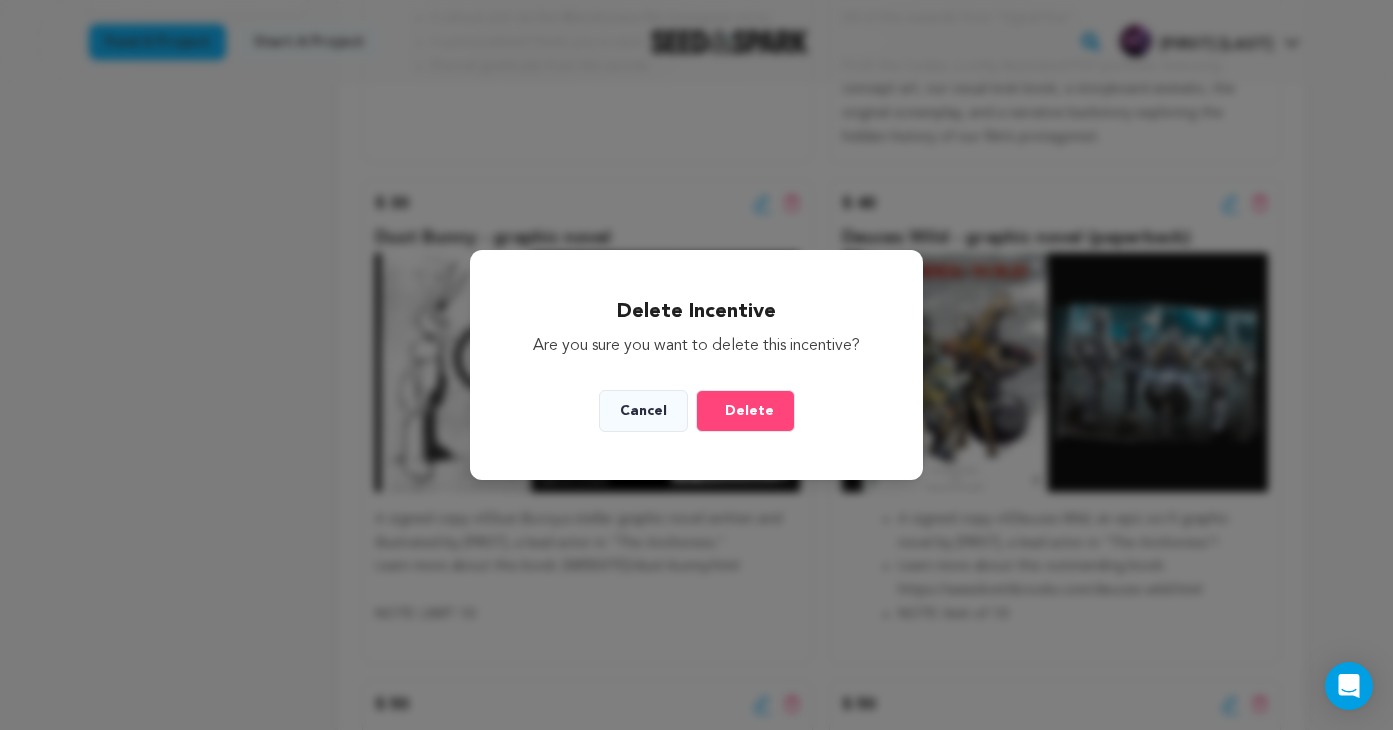 click on "Delete" at bounding box center [749, 411] 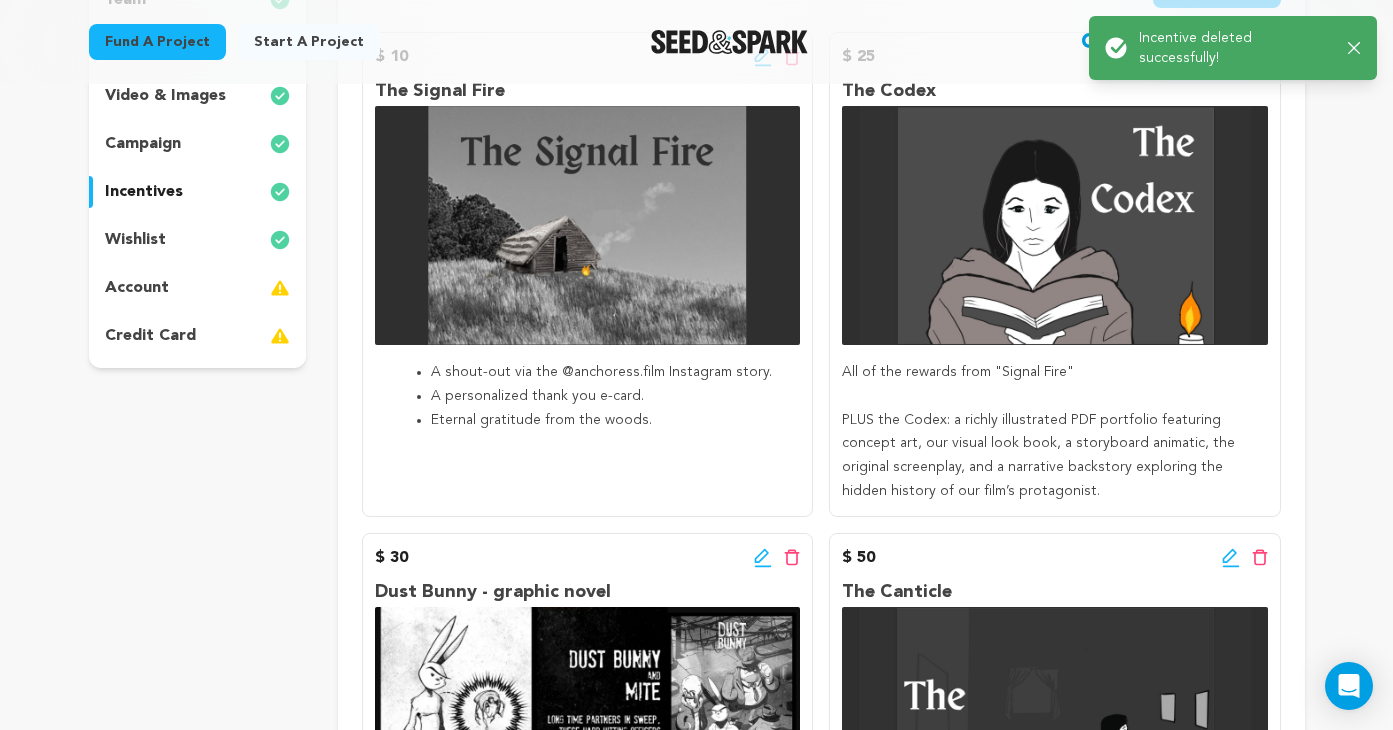 scroll, scrollTop: 633, scrollLeft: 0, axis: vertical 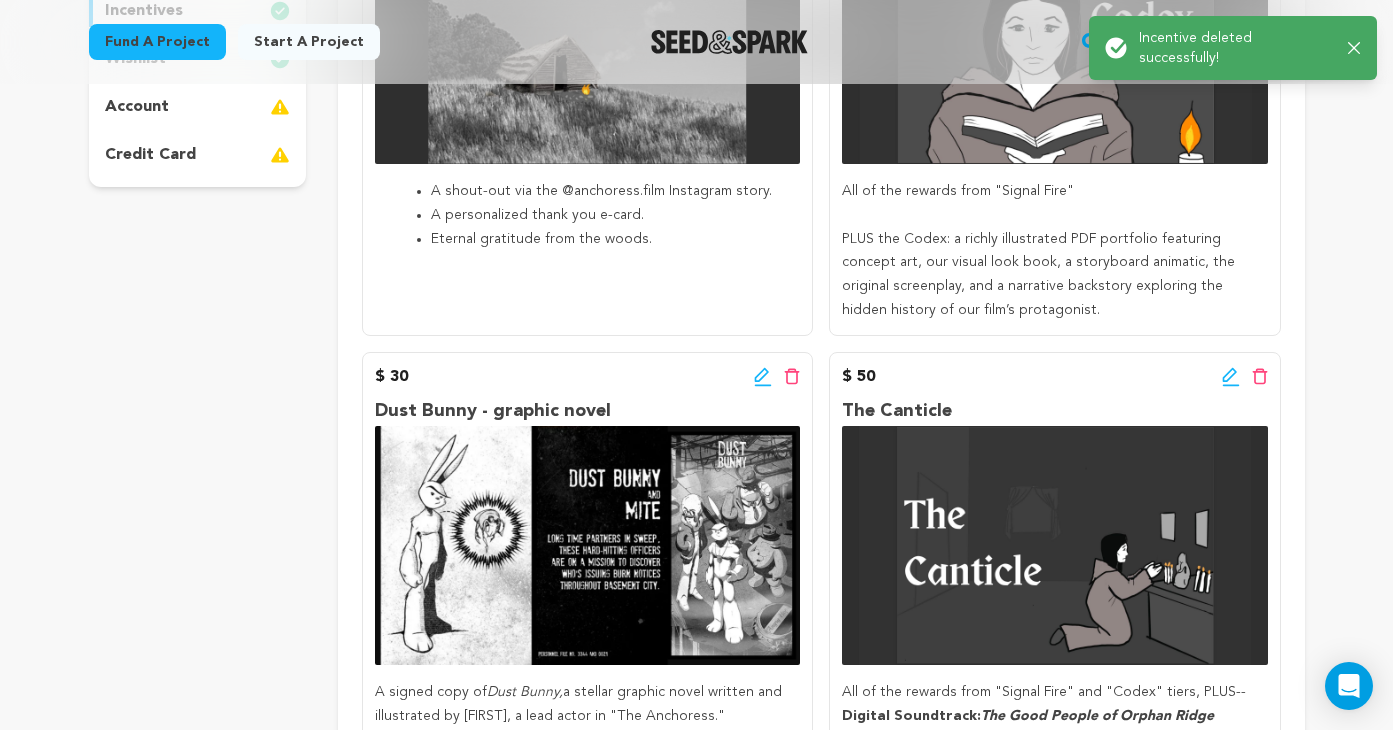 click 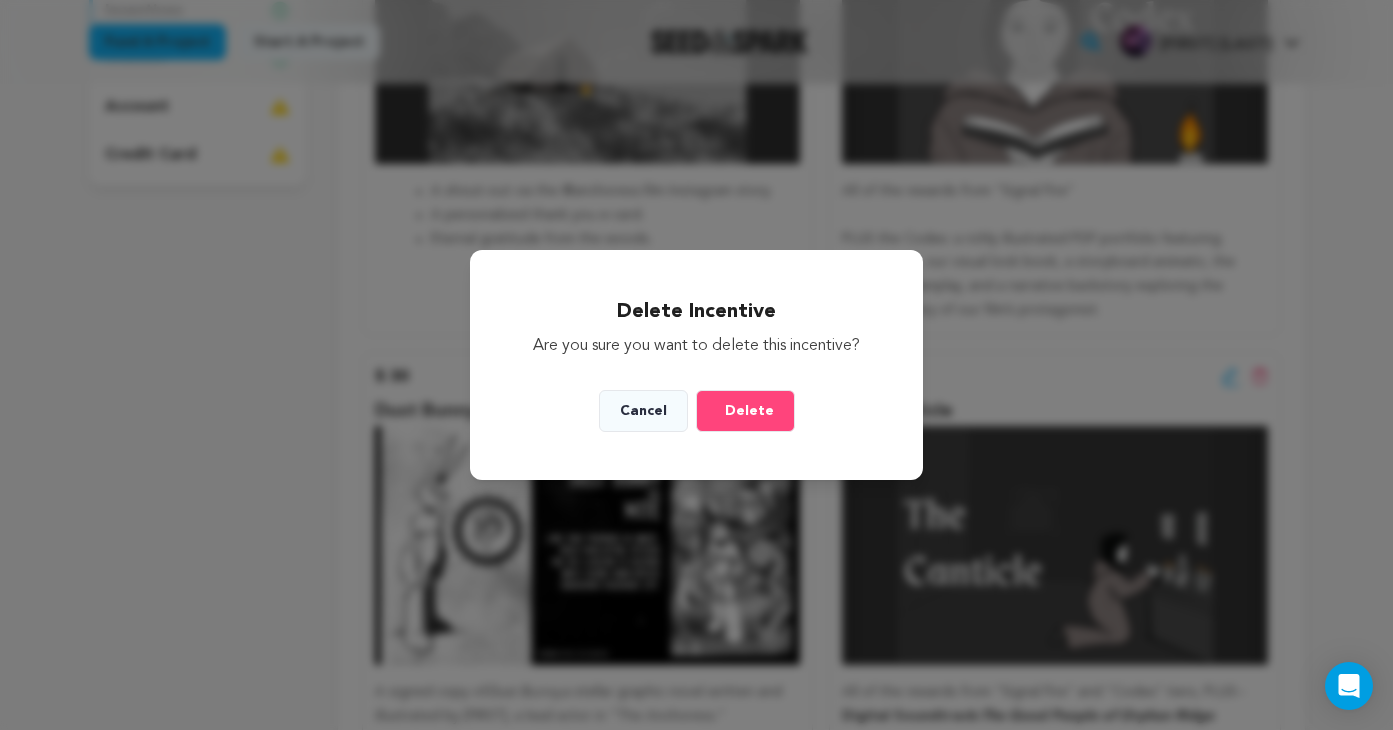 click on "Delete" at bounding box center [745, 411] 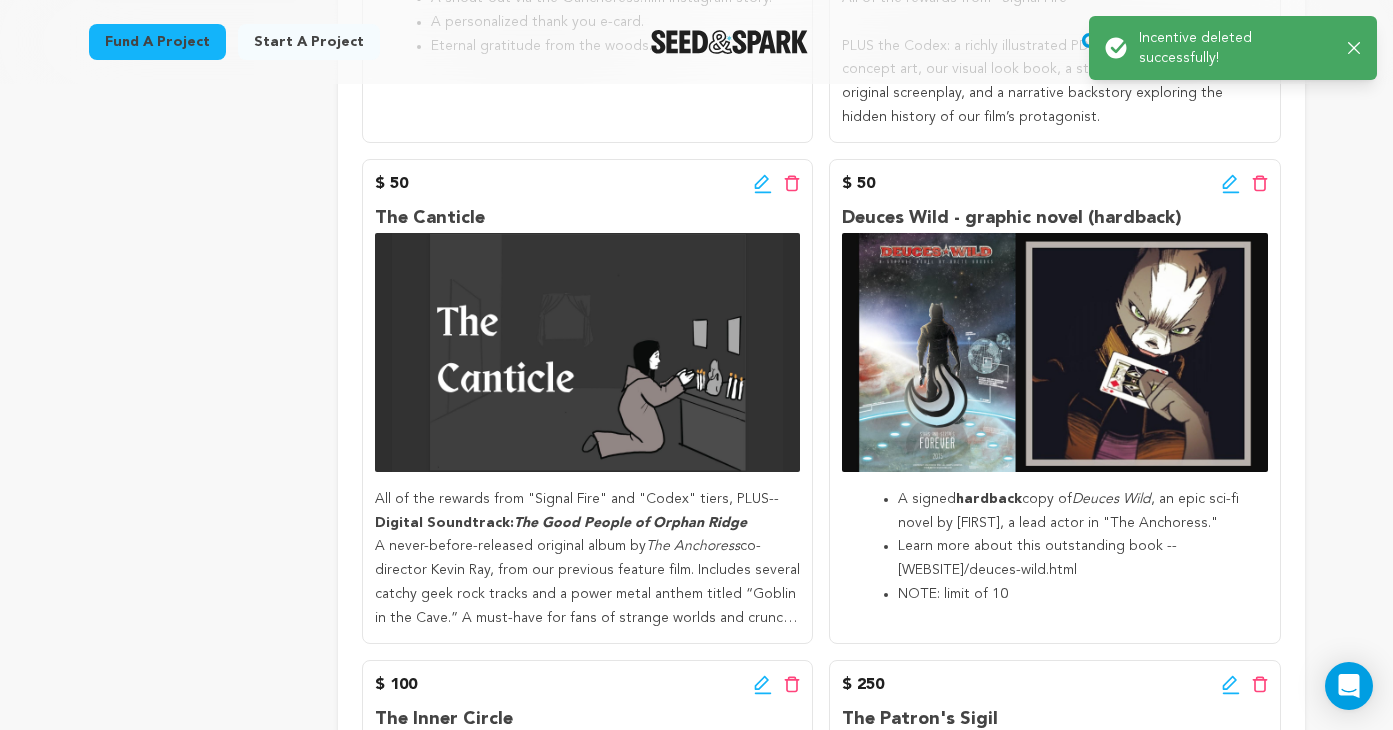 scroll, scrollTop: 856, scrollLeft: 0, axis: vertical 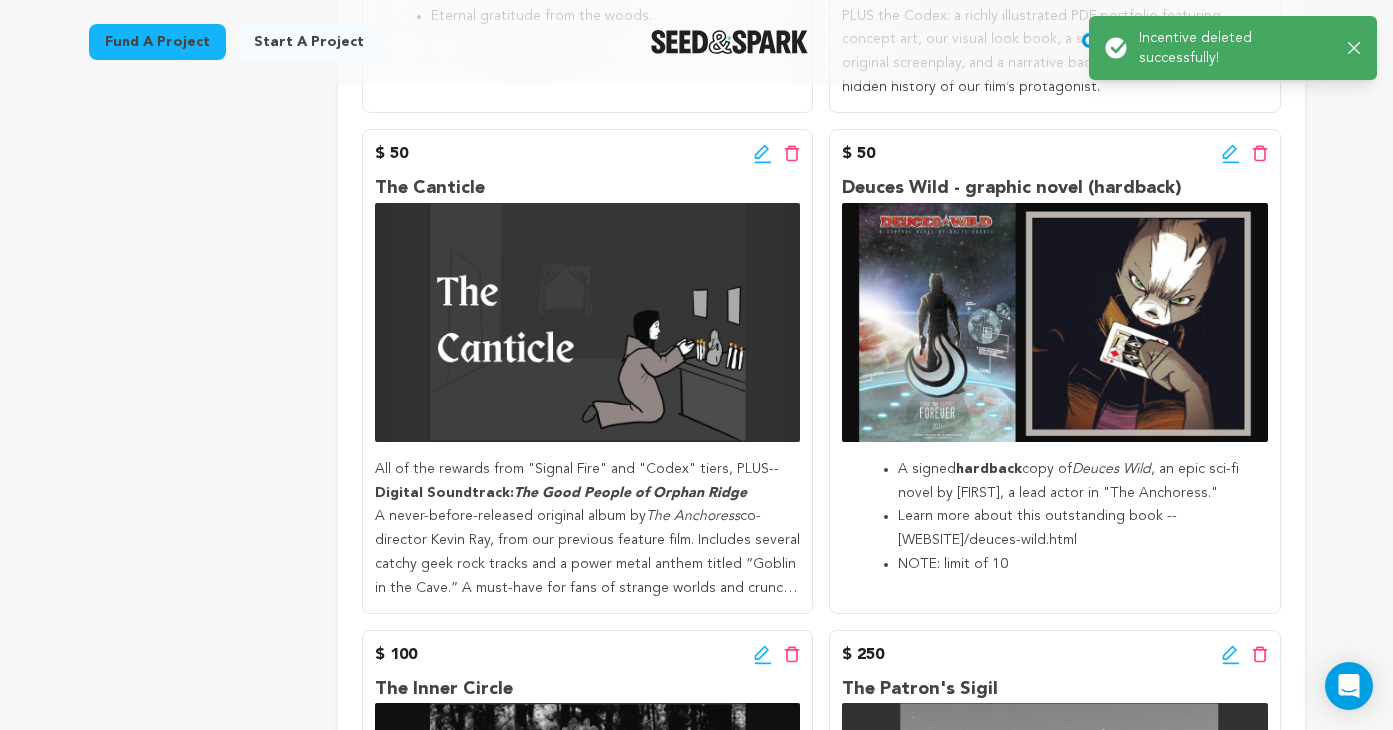 click 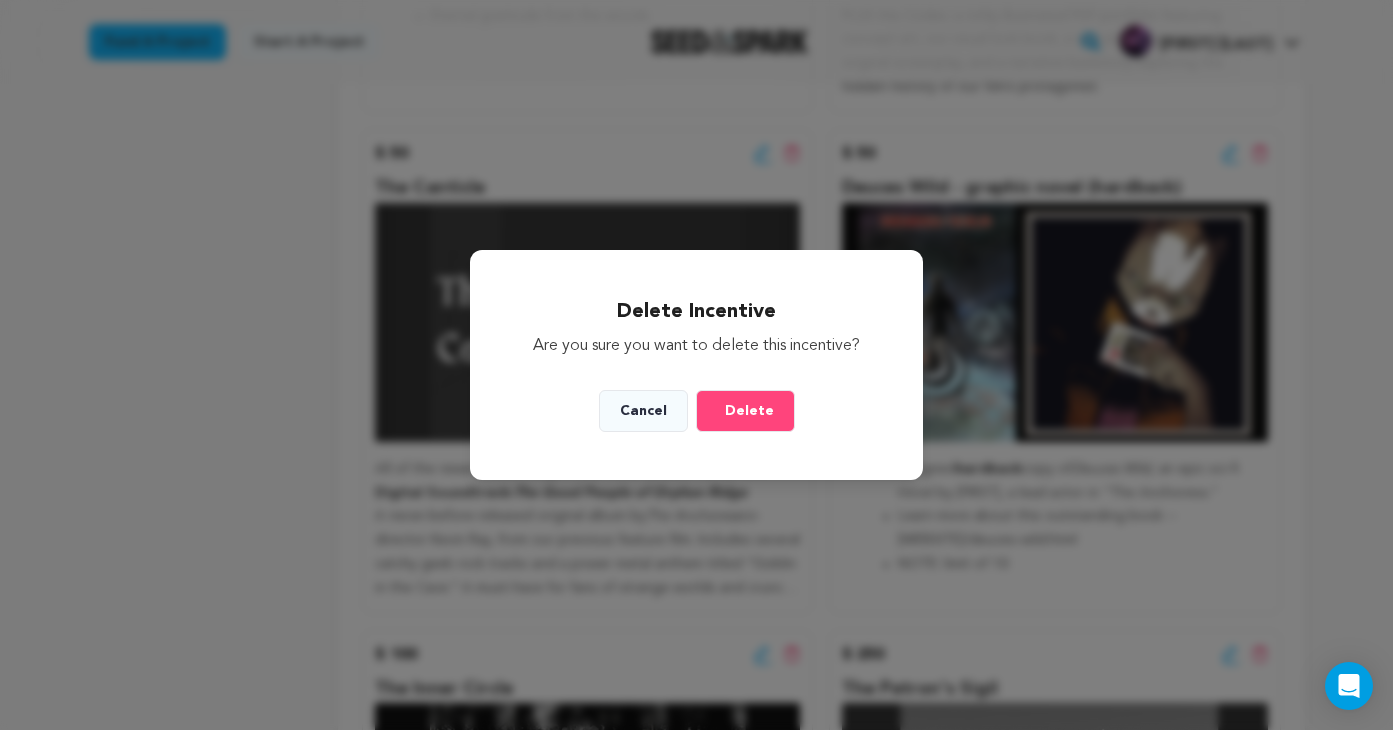 click on "Delete" at bounding box center (749, 411) 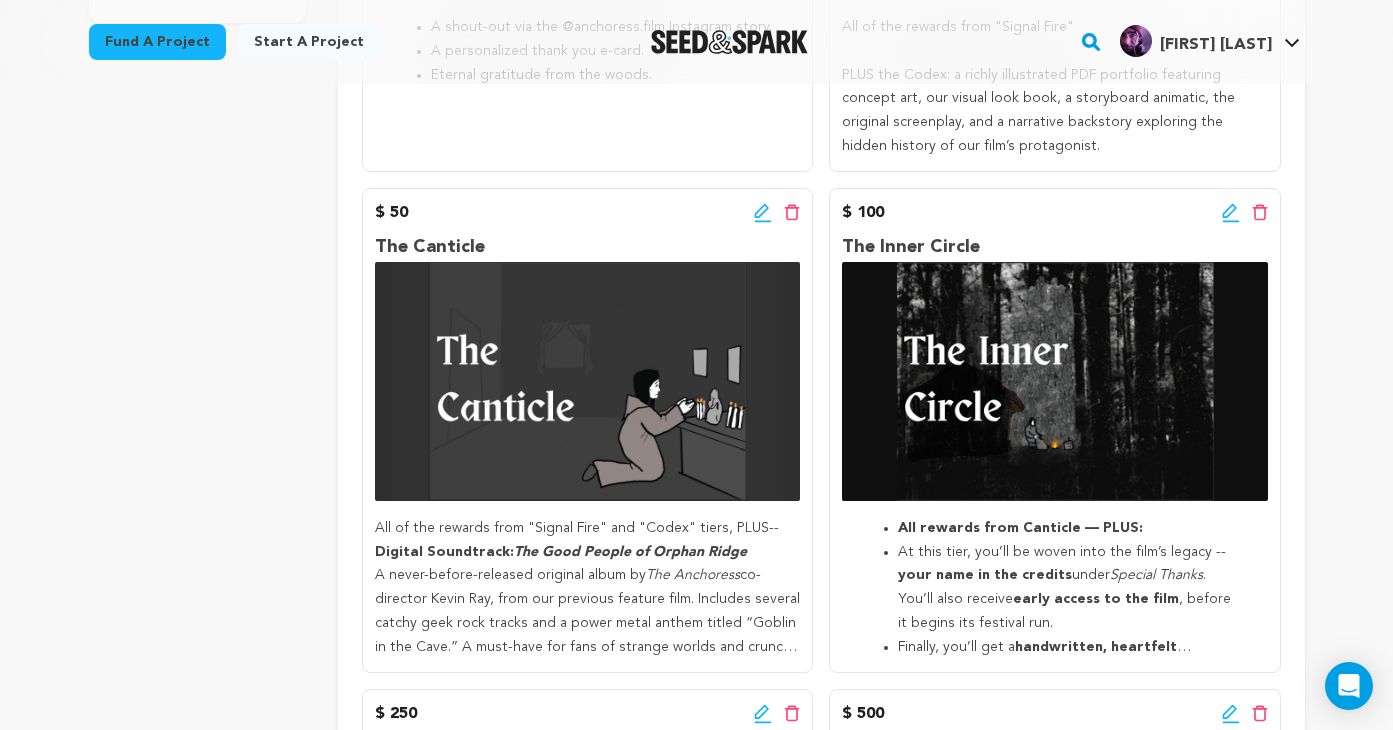 scroll, scrollTop: 798, scrollLeft: 0, axis: vertical 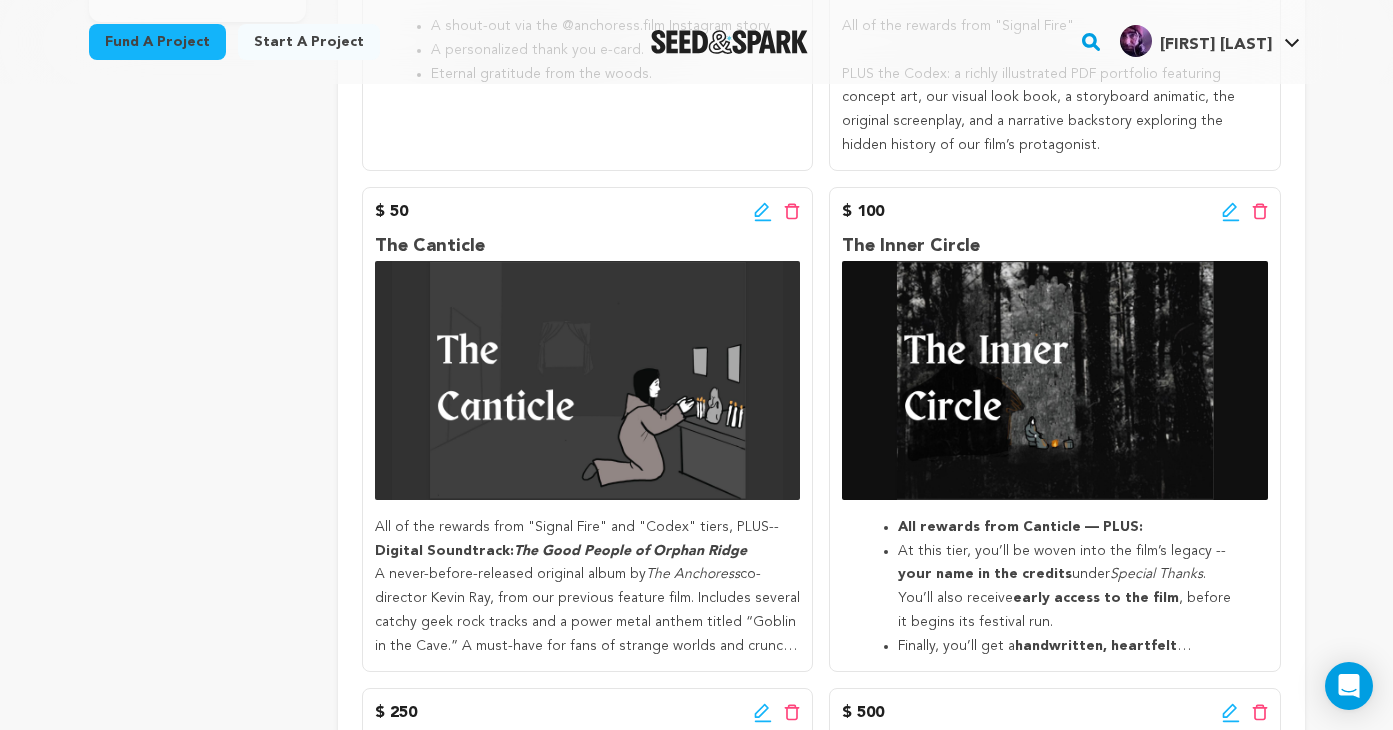 click 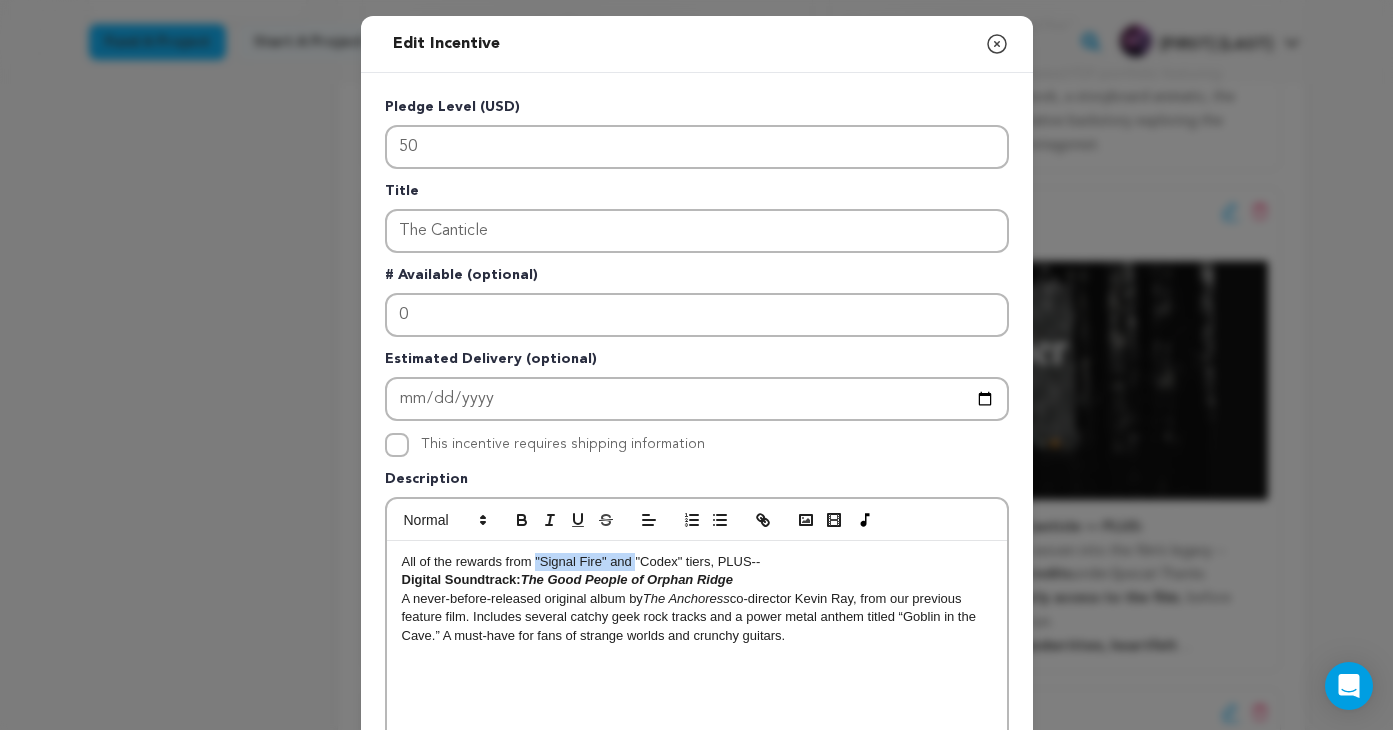 drag, startPoint x: 635, startPoint y: 565, endPoint x: 535, endPoint y: 563, distance: 100.02 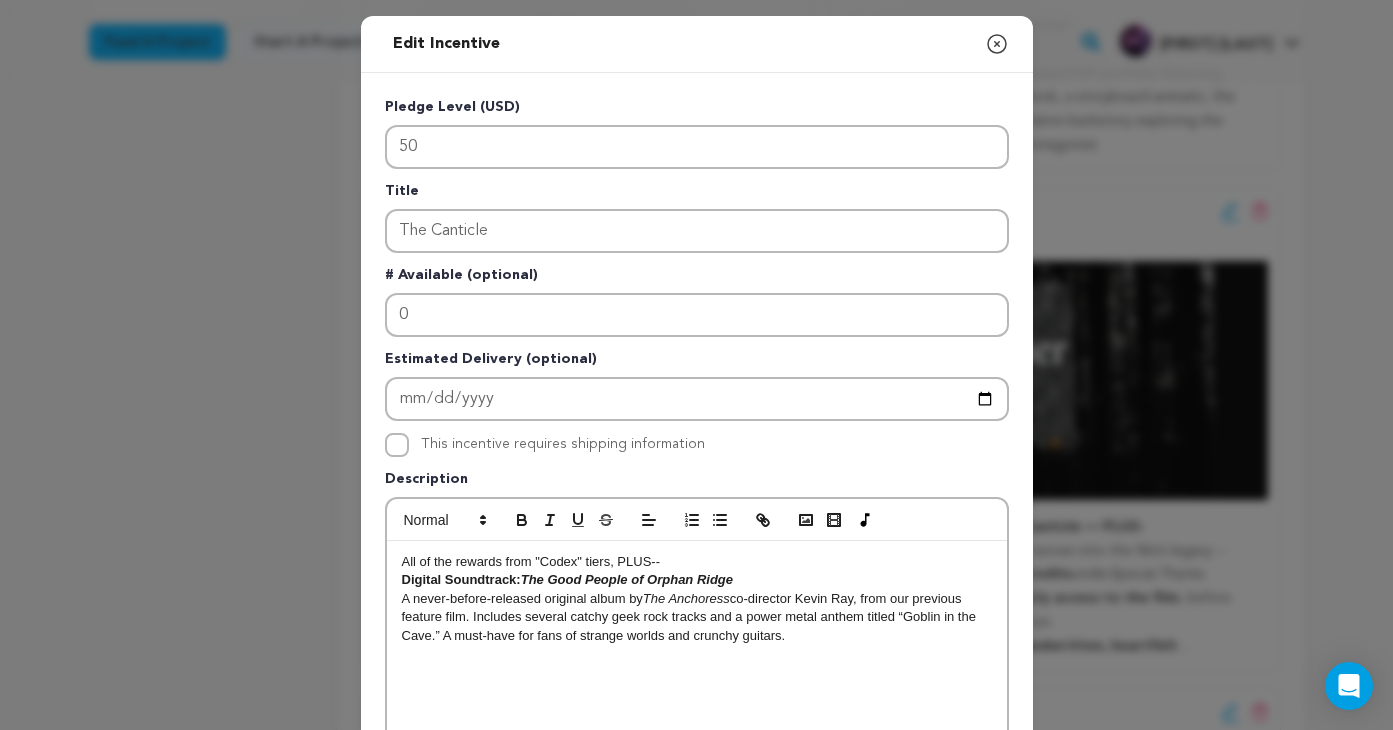 type 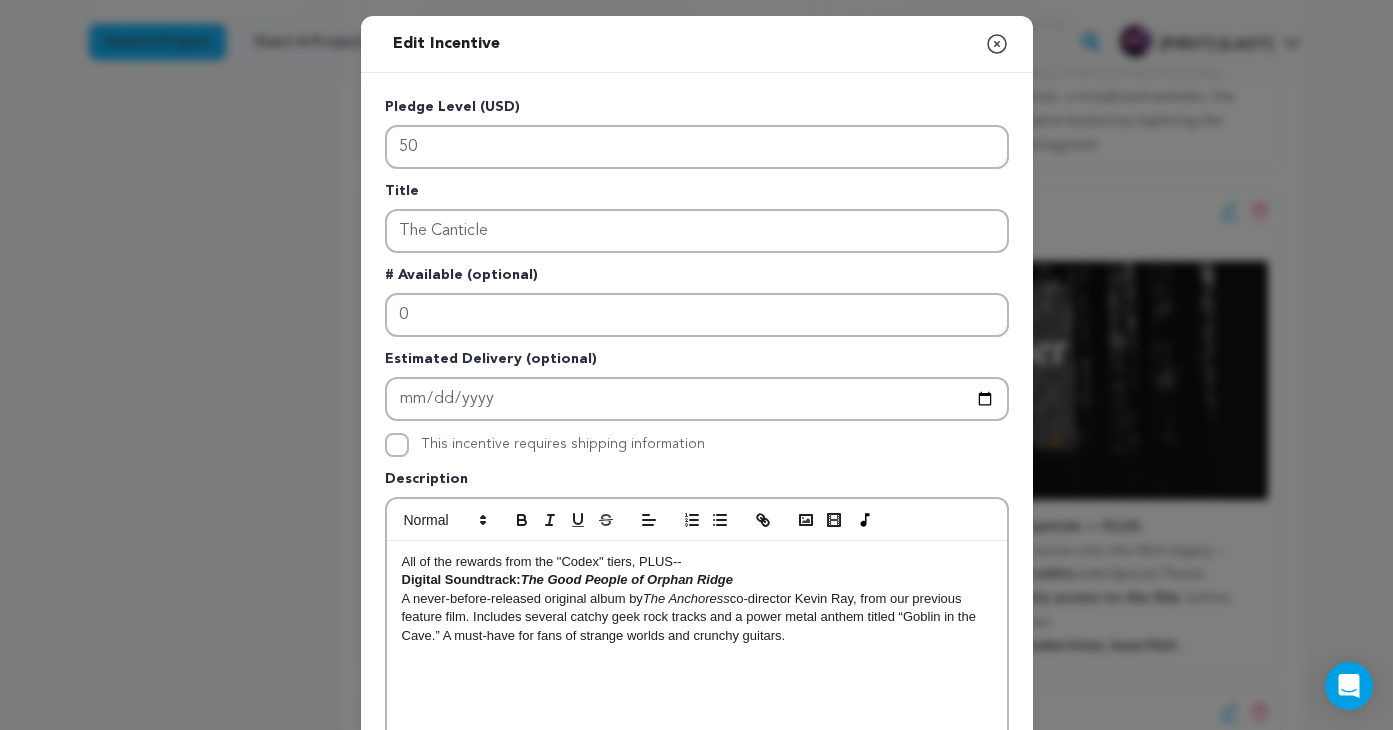 click on "All of the rewards from the "Codex" tiers, PLUS--" at bounding box center [697, 562] 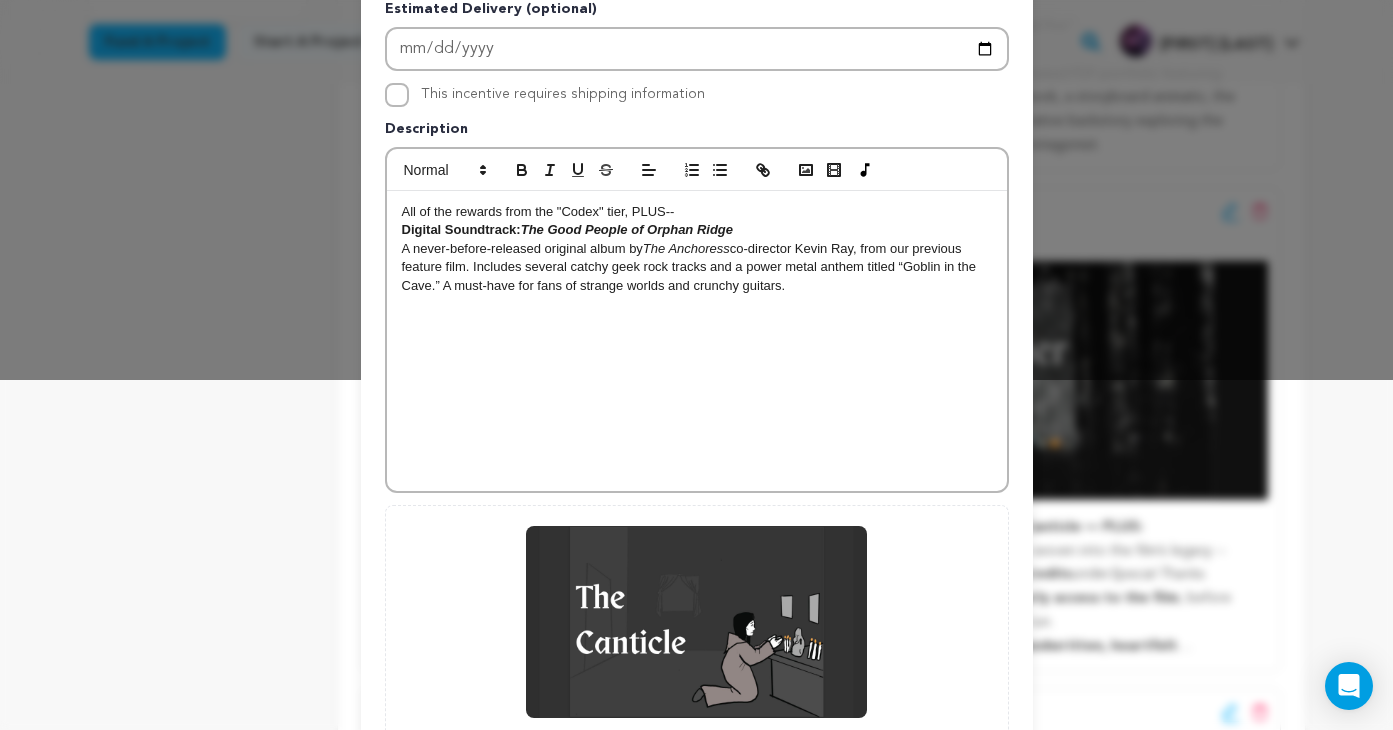 scroll, scrollTop: 547, scrollLeft: 0, axis: vertical 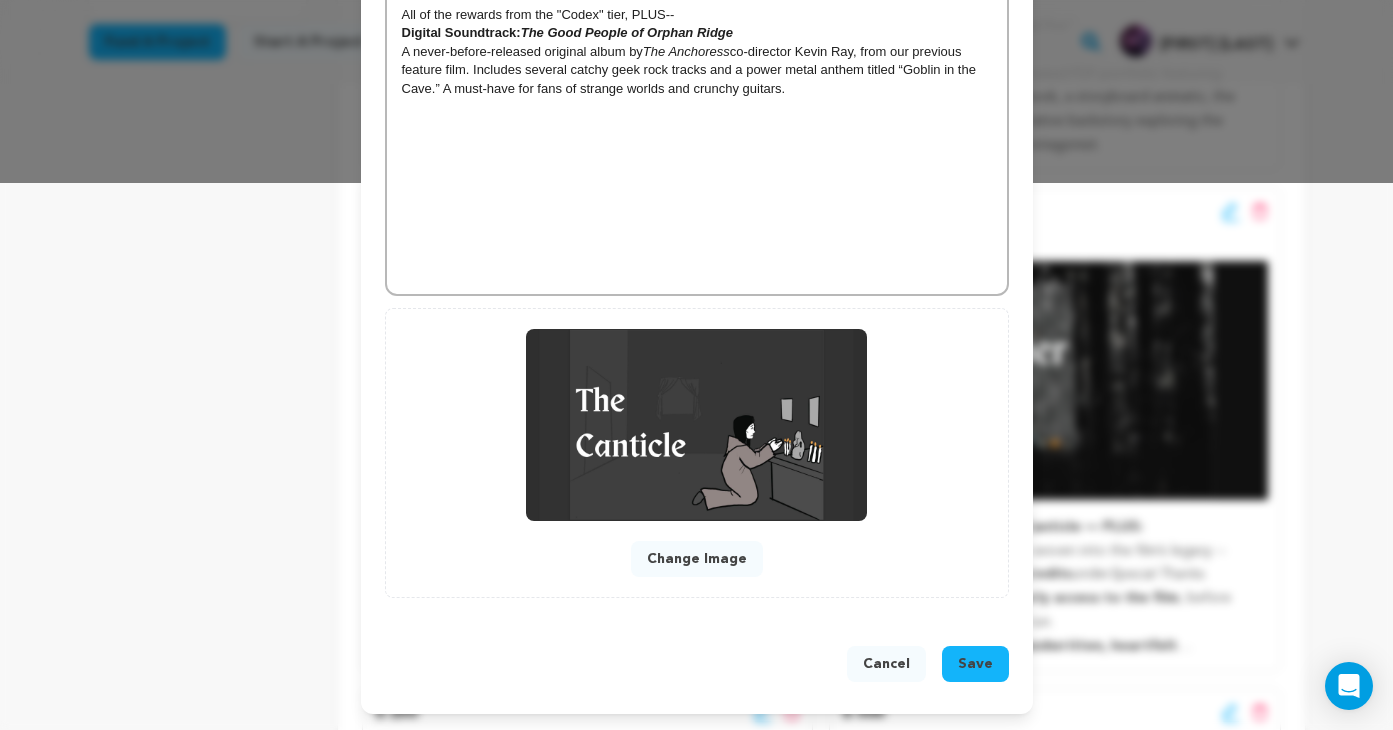 click on "Save" at bounding box center (975, 664) 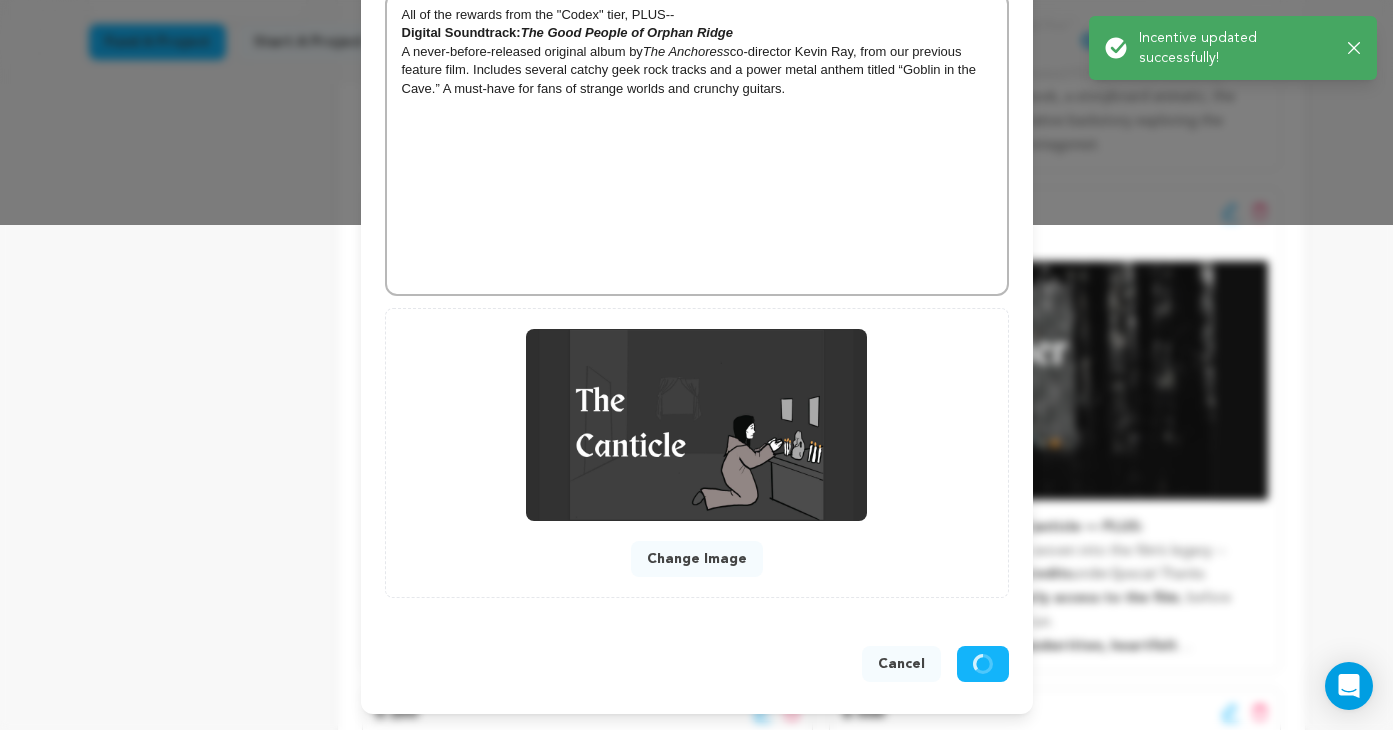 scroll, scrollTop: 505, scrollLeft: 0, axis: vertical 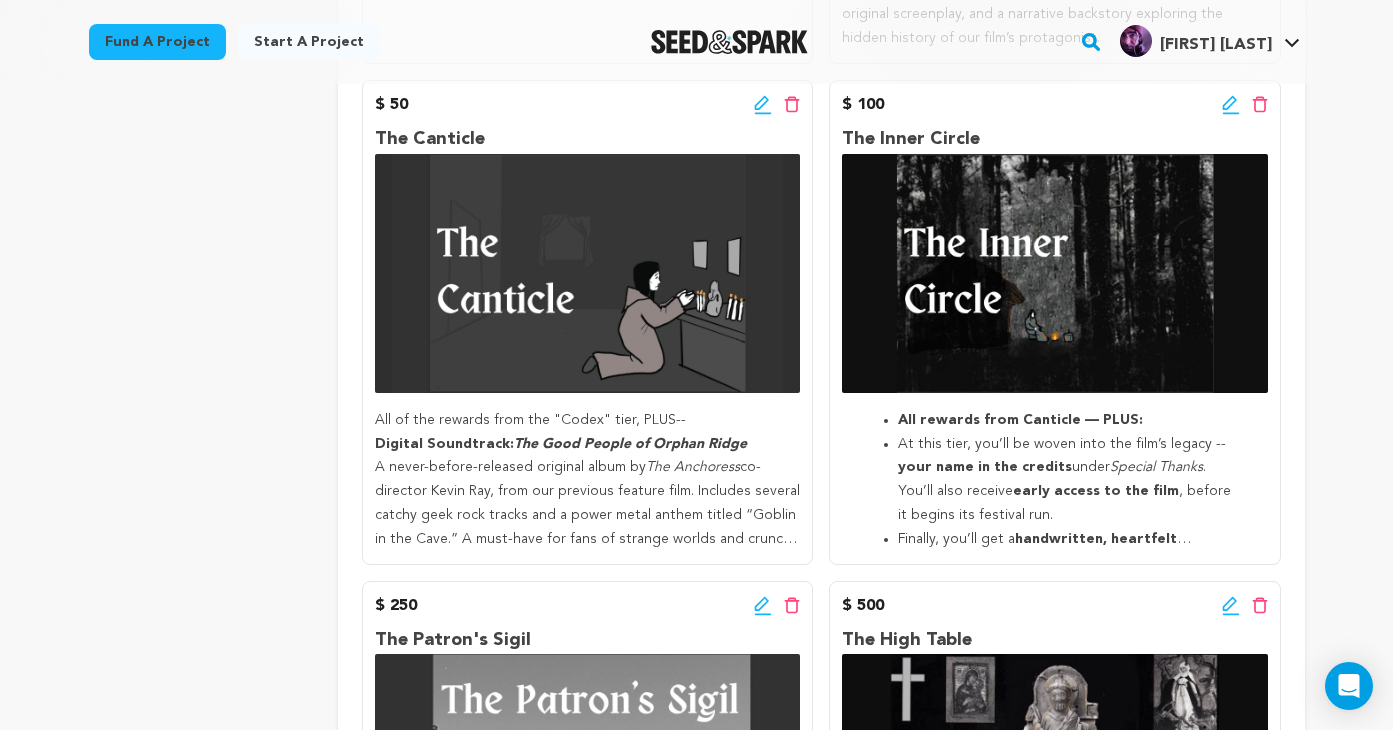 click 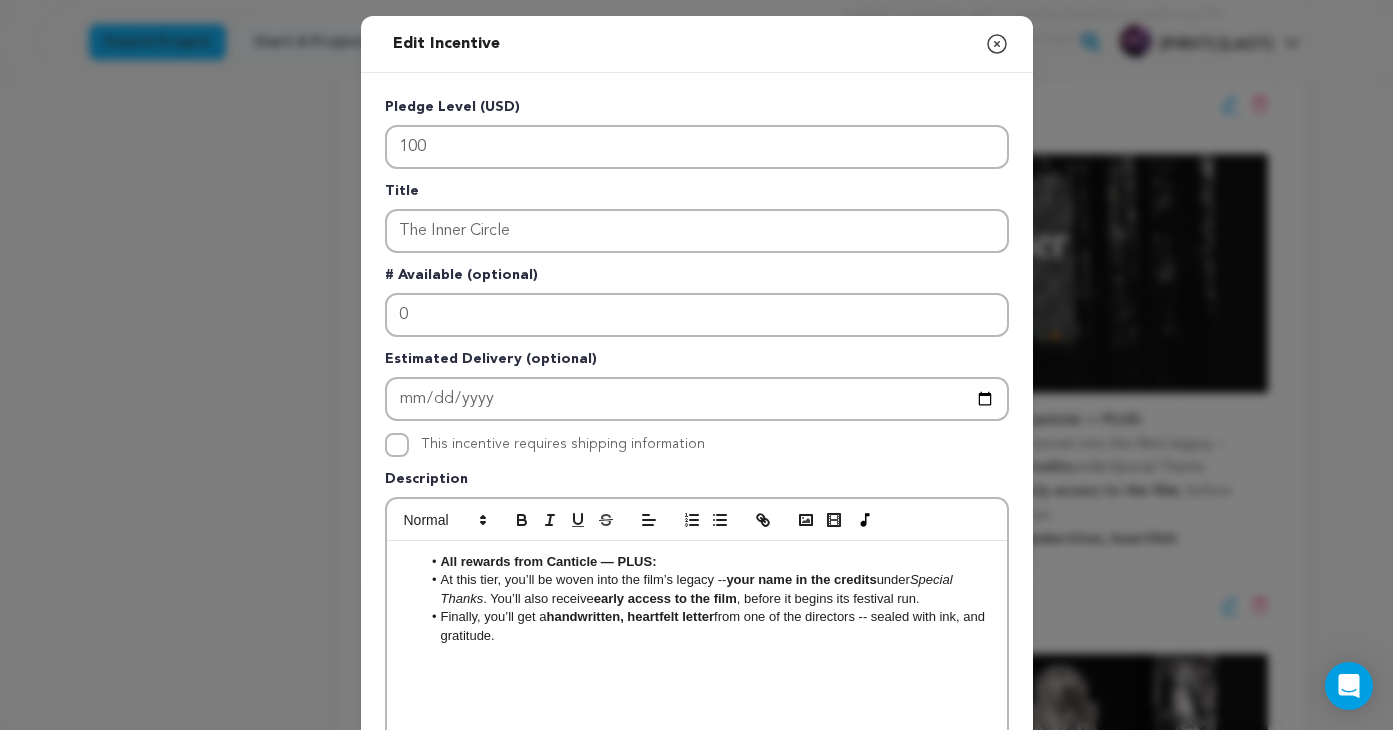 click on "At this tier, you’ll be woven into the film’s legacy --  your name in the credits  under  Special Thanks . You’ll also receive  early access to the film , before it begins its festival run." at bounding box center (706, 589) 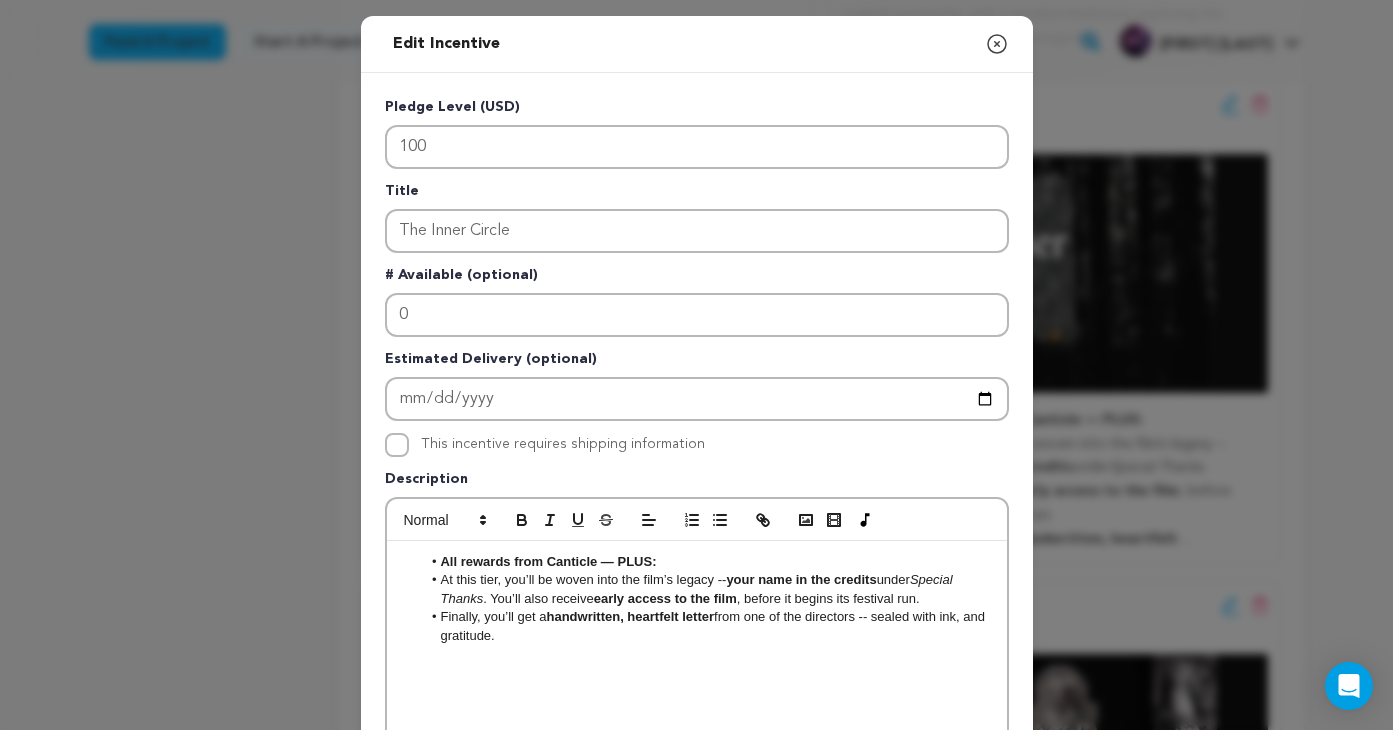 type 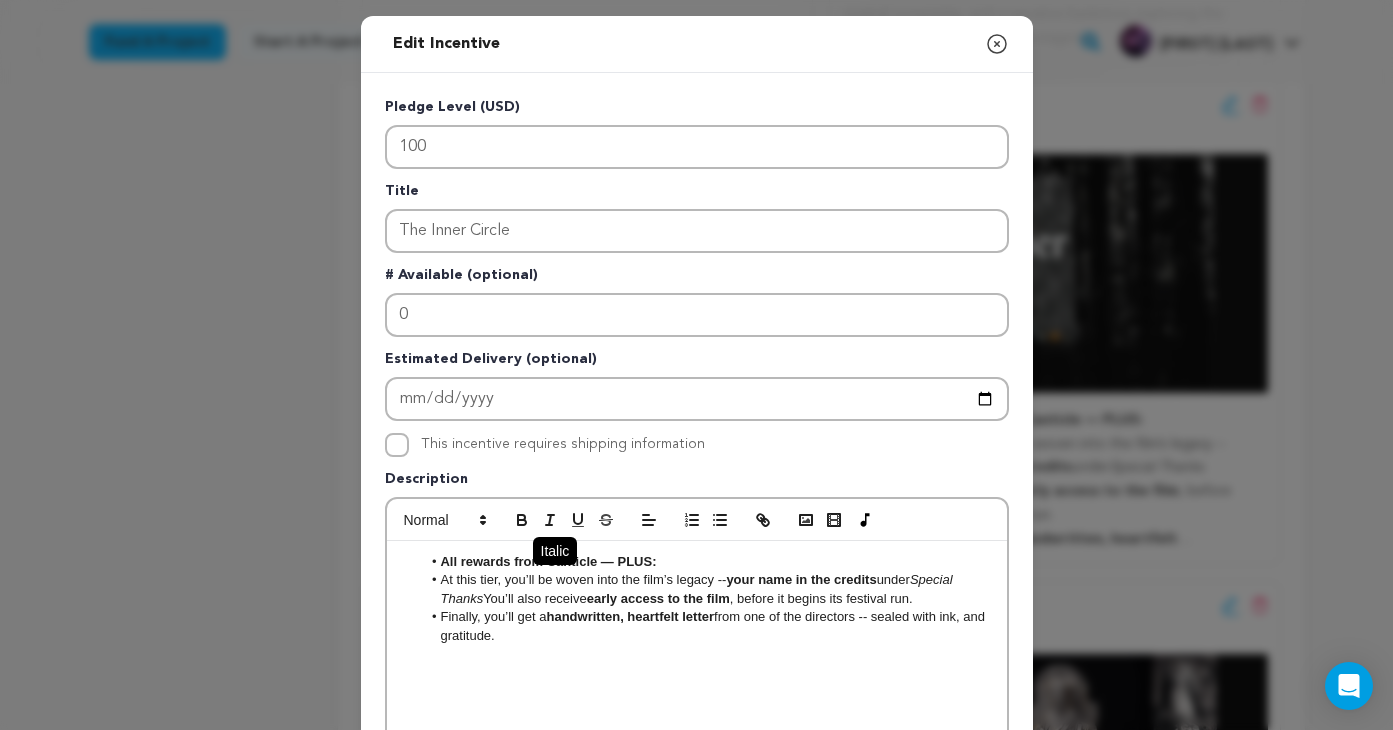 click 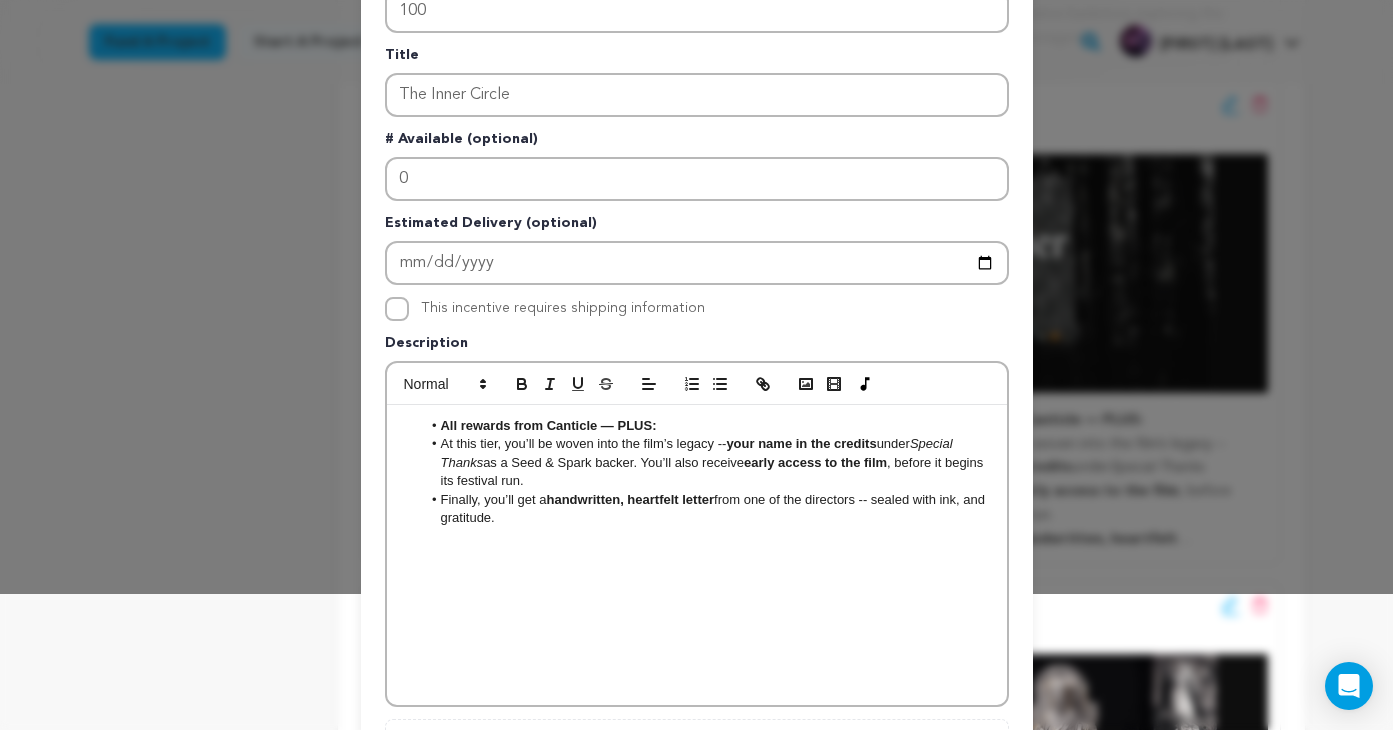 scroll, scrollTop: 146, scrollLeft: 0, axis: vertical 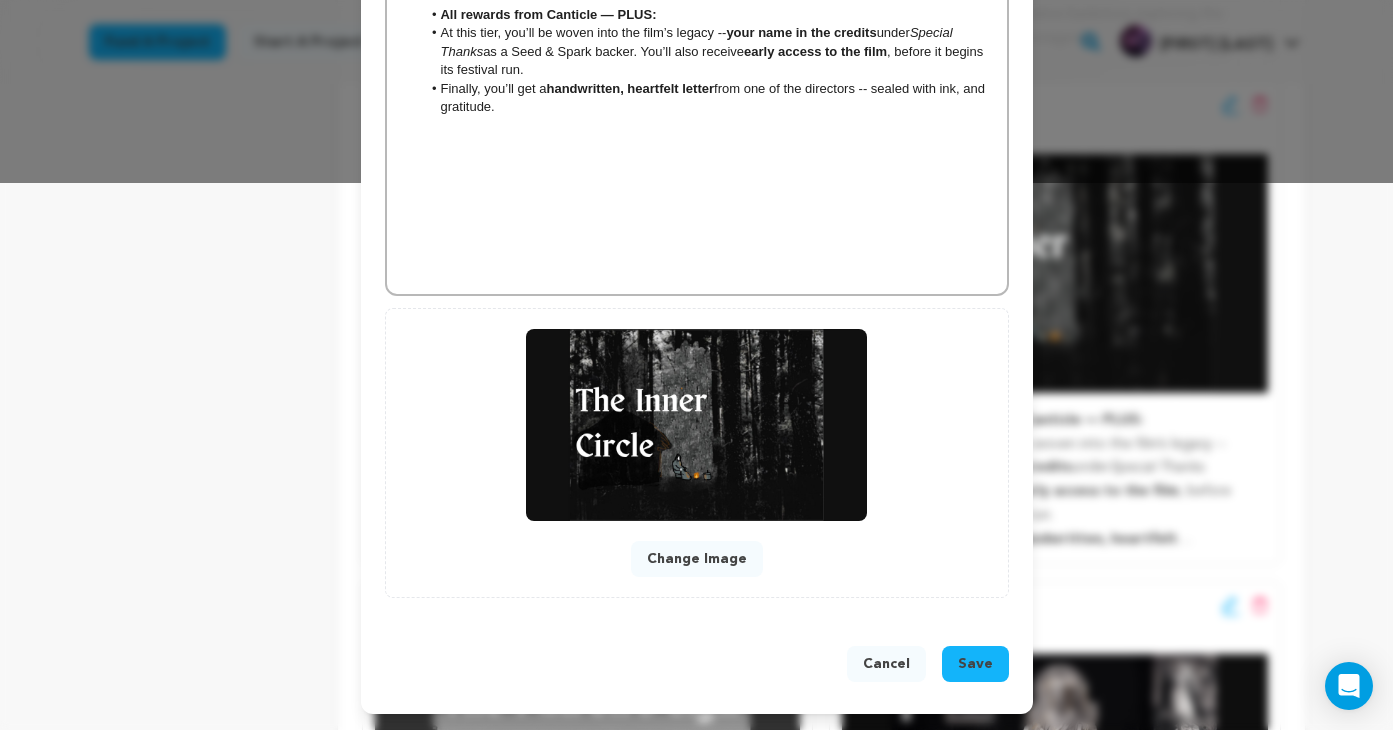 click on "Save" at bounding box center (975, 664) 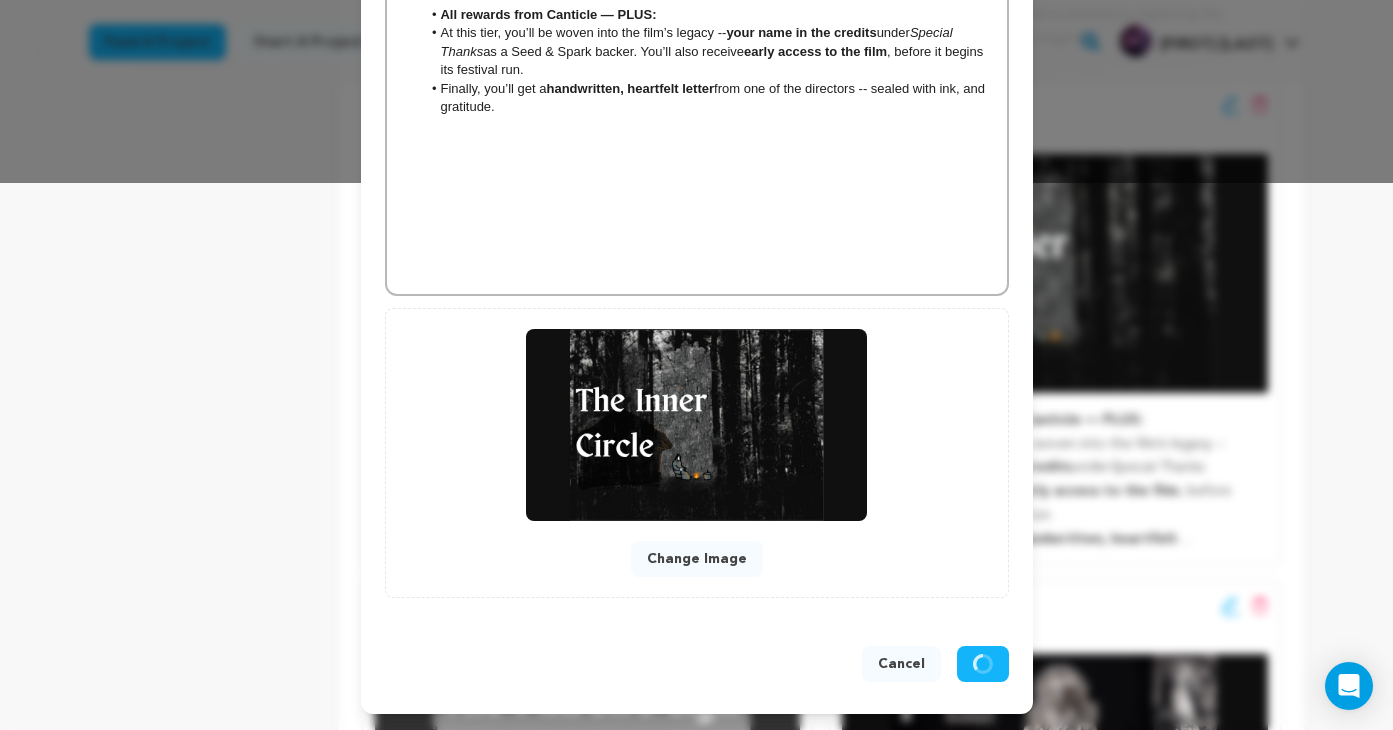 scroll, scrollTop: 505, scrollLeft: 0, axis: vertical 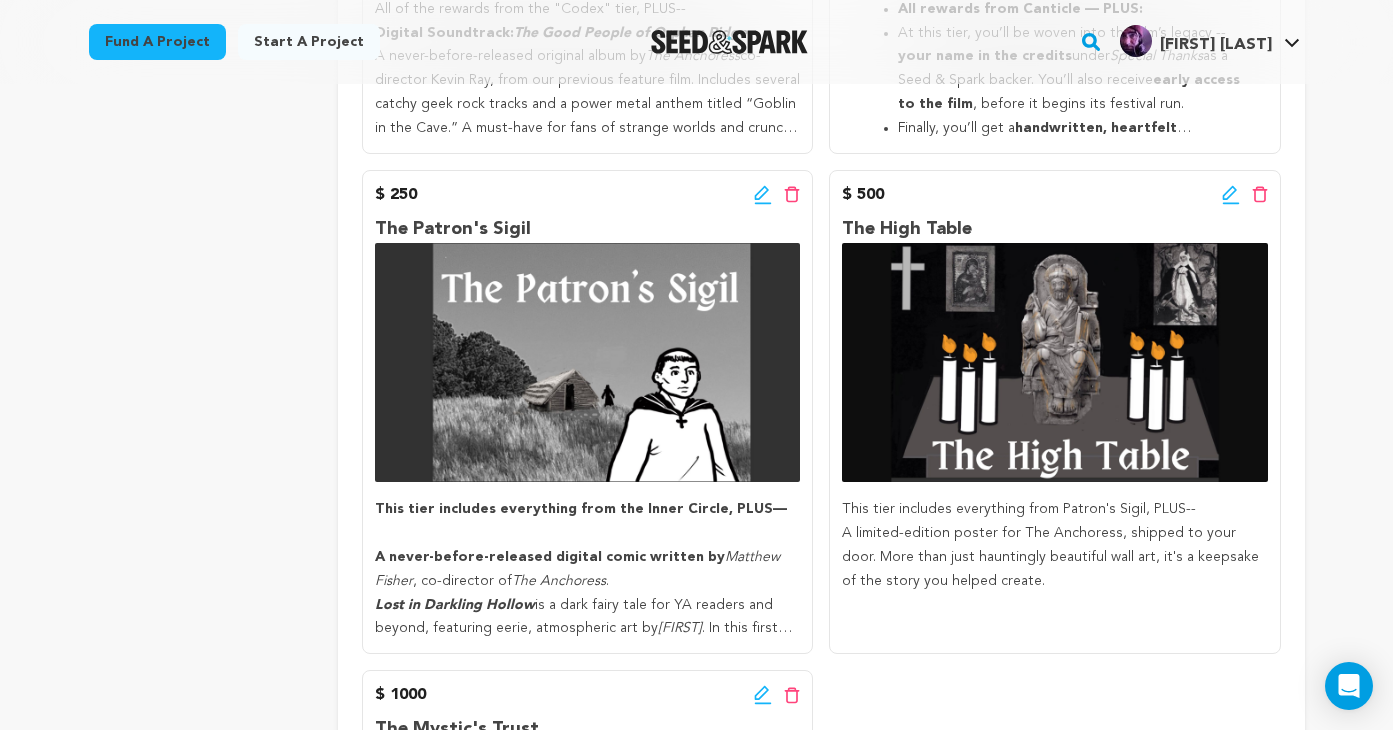 click 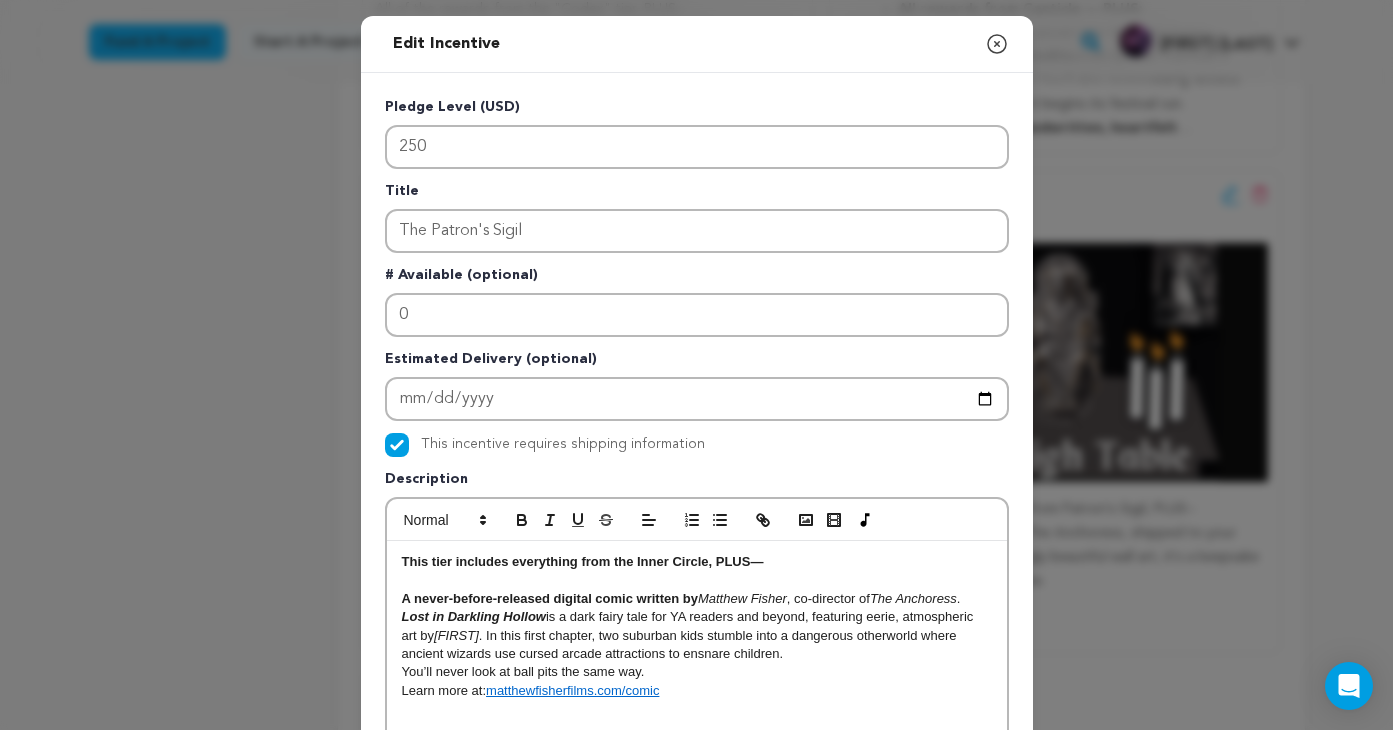 click on "Lost in Darkling Hollow" at bounding box center (474, 616) 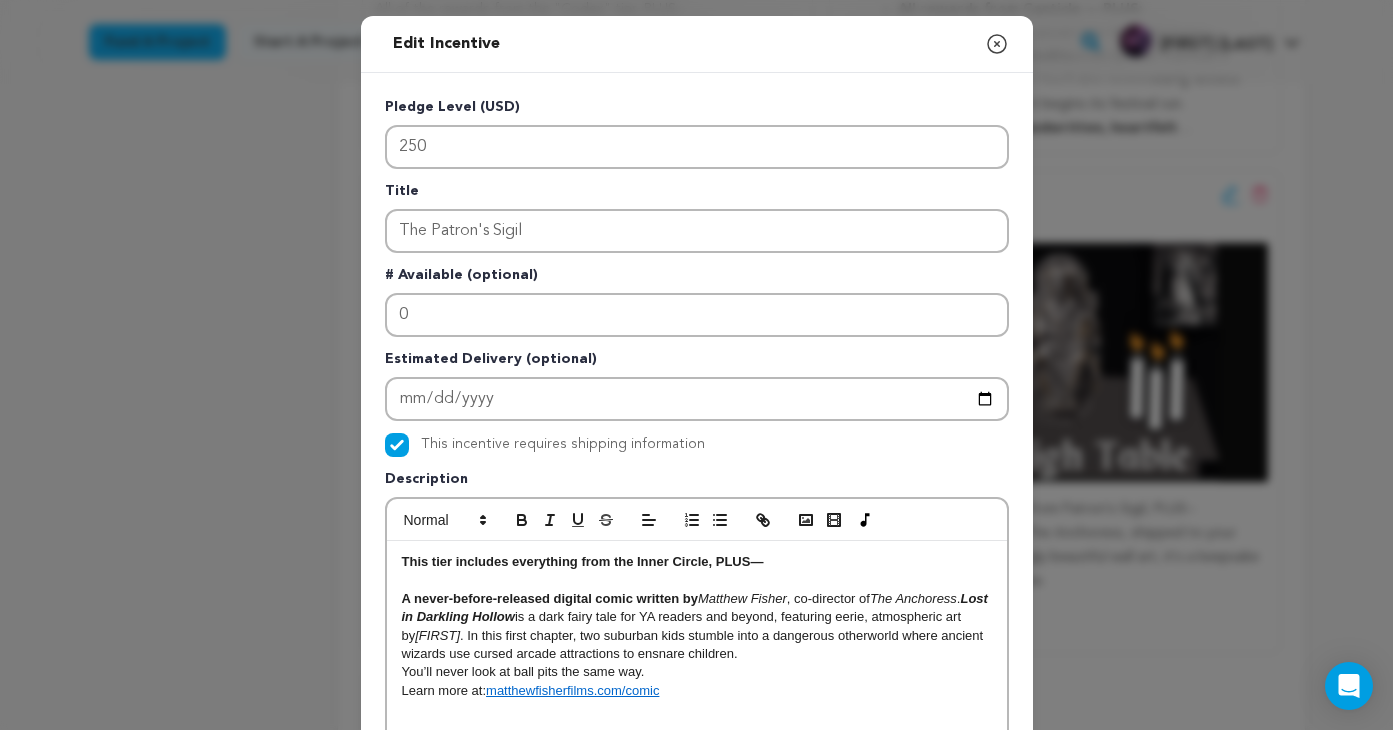type 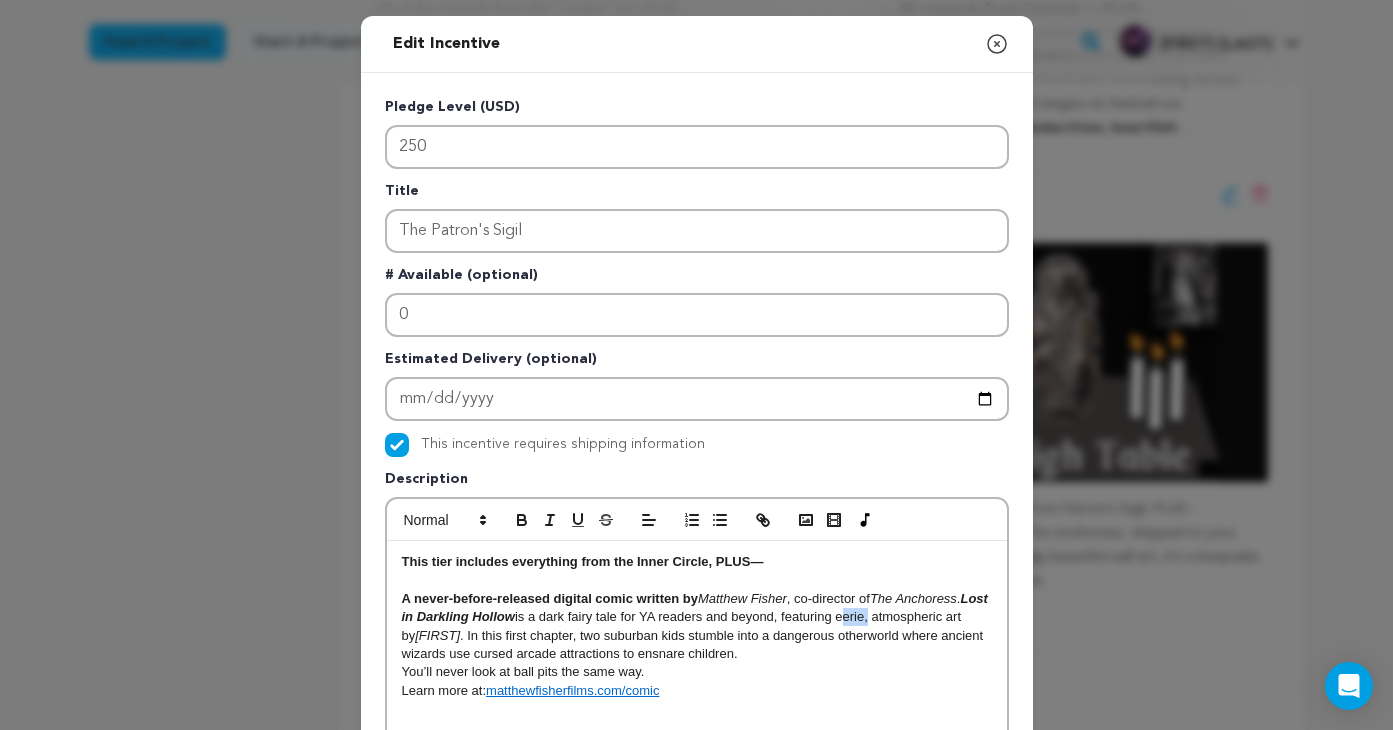 click on "A never-before-released digital comic written by  Matthew Fisher , co-director of  The Anchoress .  Lost in Darkling Hollow  is a dark fairy tale for YA readers and beyond, featuring eerie, atmospheric art by  Jordan Holt . In this first chapter, two suburban kids stumble into a dangerous otherworld where ancient wizards use cursed arcade attractions to ensnare children." at bounding box center (697, 627) 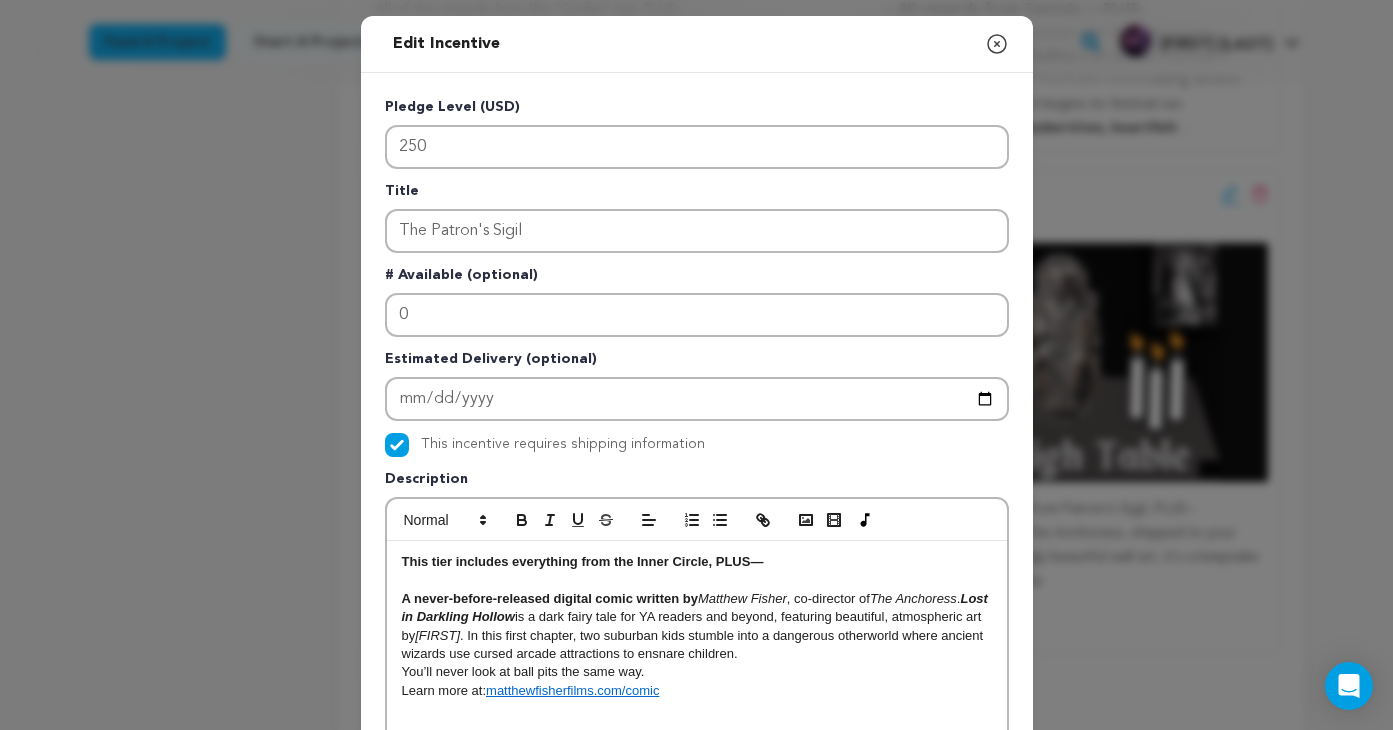 scroll, scrollTop: 38, scrollLeft: 0, axis: vertical 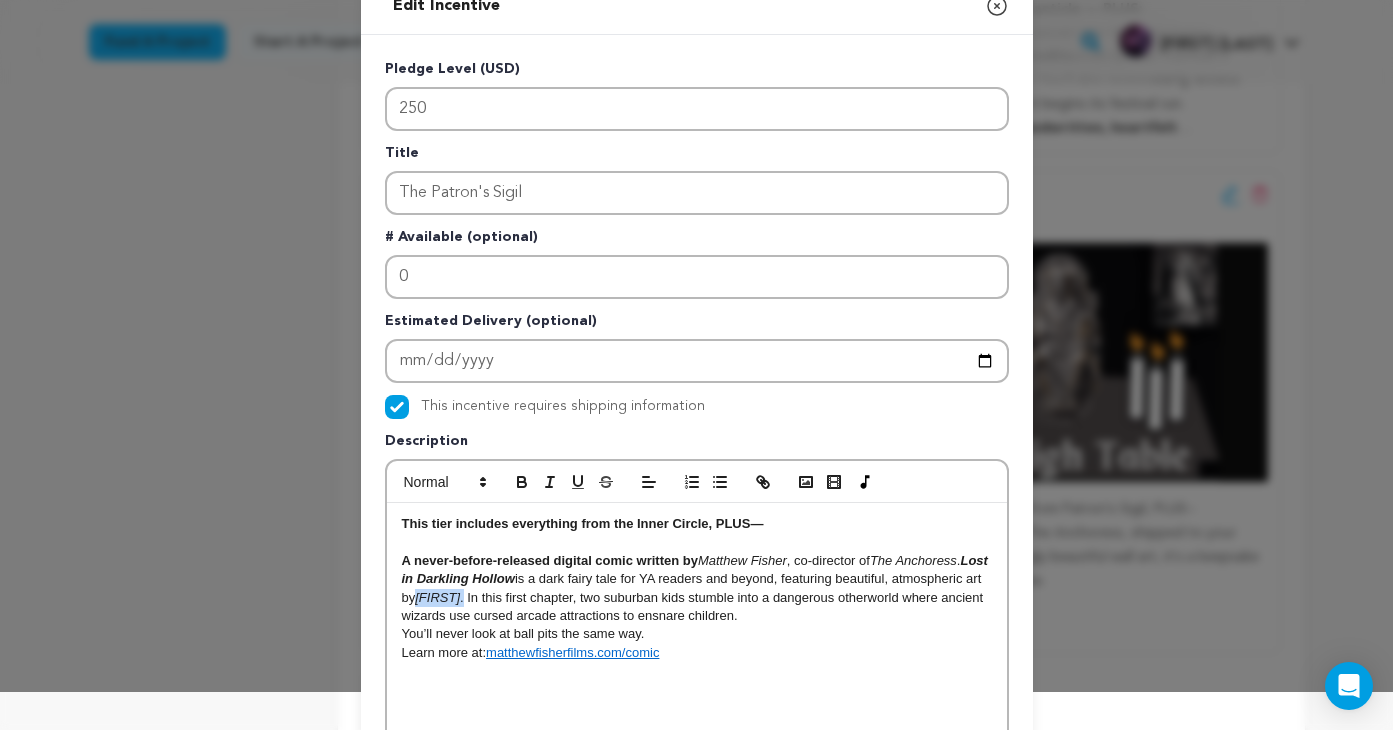 drag, startPoint x: 580, startPoint y: 598, endPoint x: 513, endPoint y: 598, distance: 67 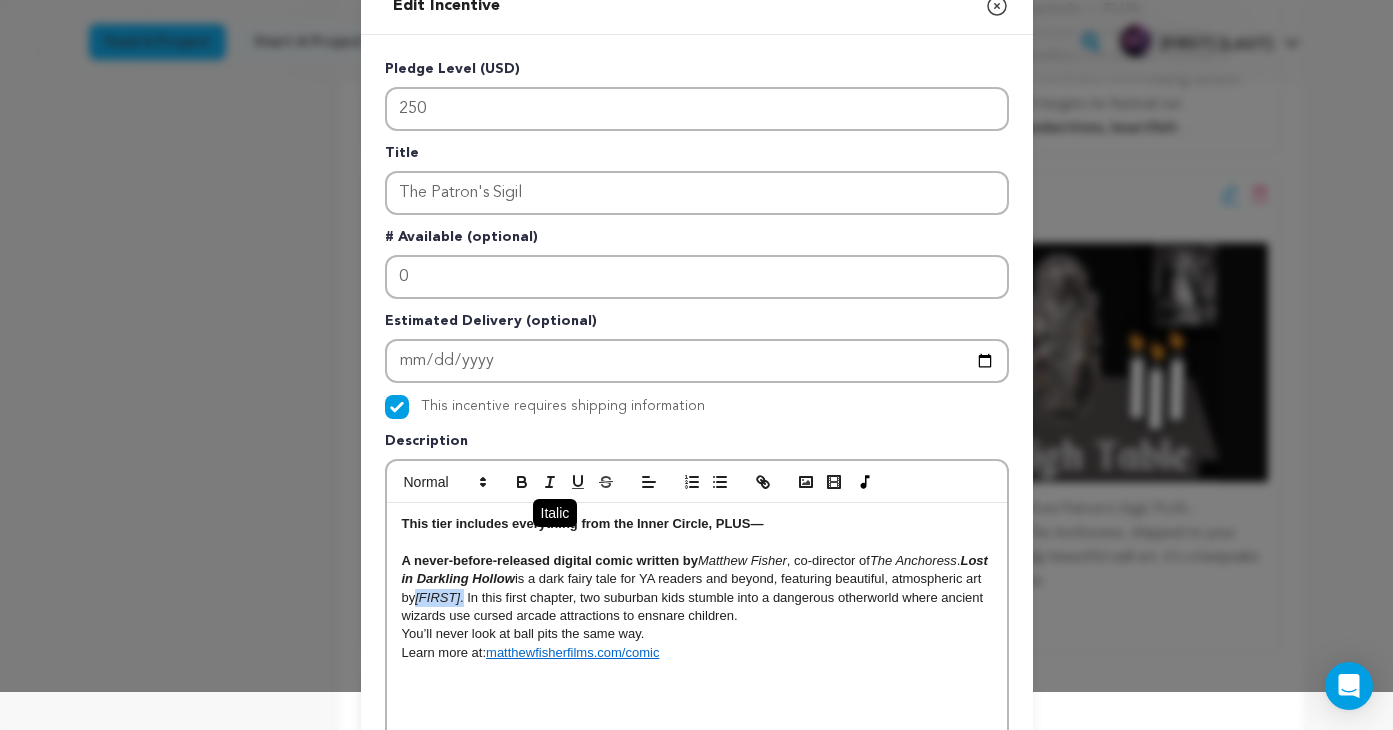 click 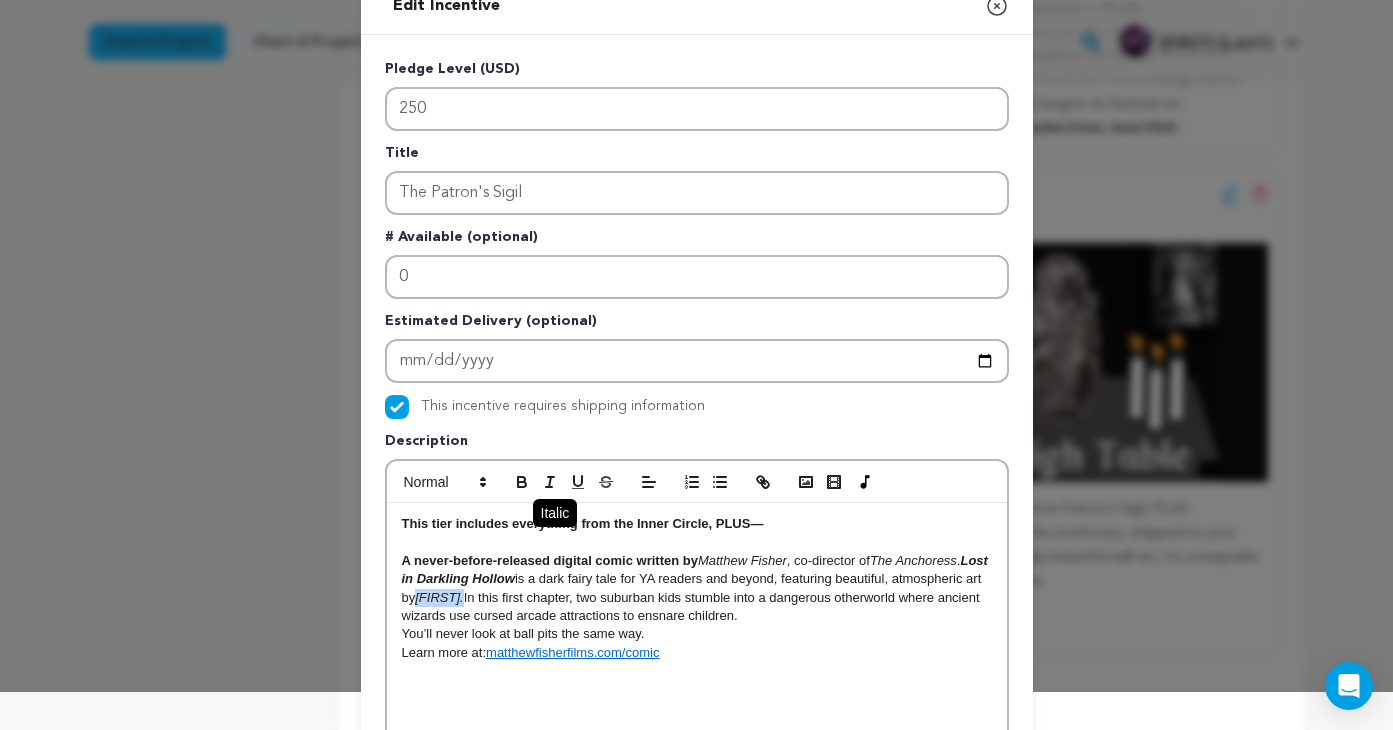 click 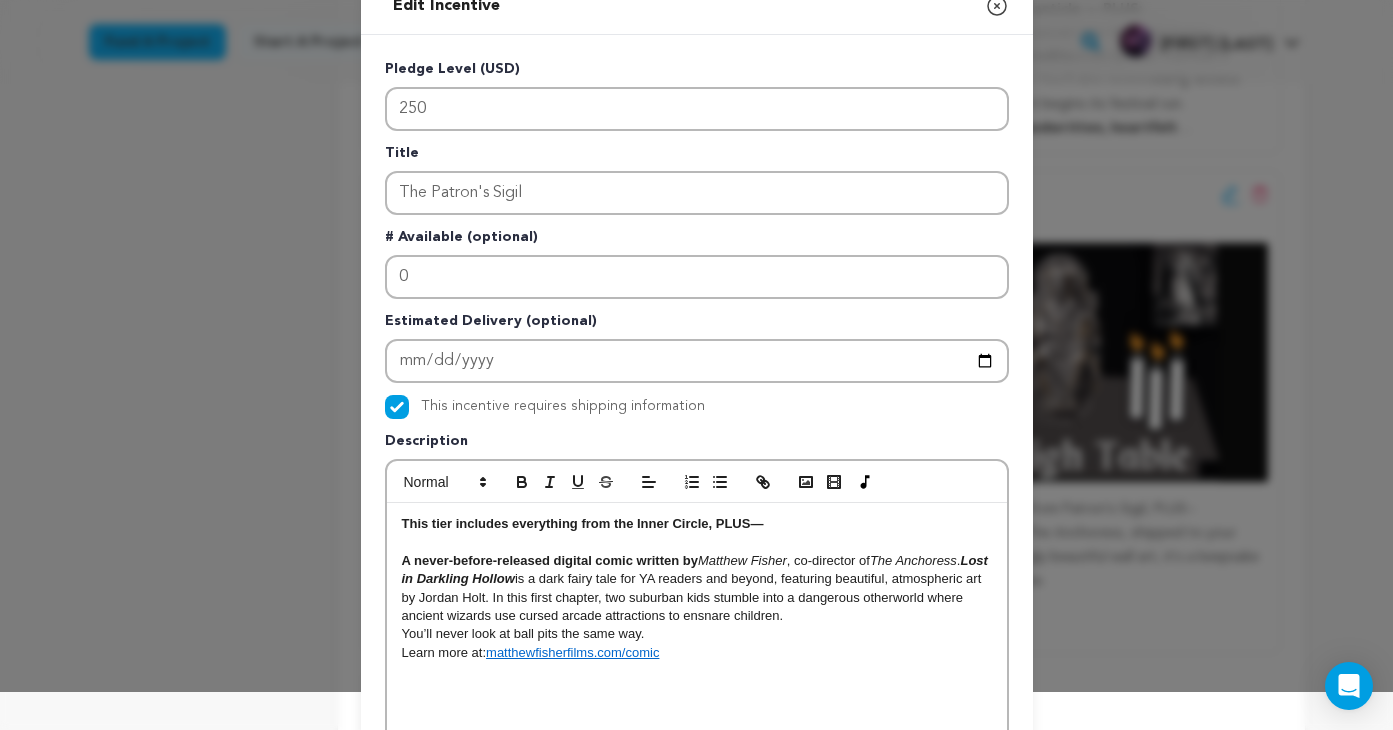 click on "A never-before-released digital comic written by  Matthew Fisher , co-director of  The Anchoress .  Lost in Darkling Hollow  is a dark fairy tale for YA readers and beyond, featuring beautiful, atmospheric art by Jordan Holt. In this first chapter, two suburban kids stumble into a dangerous otherworld where ancient wizards use cursed arcade attractions to ensnare children." at bounding box center (697, 589) 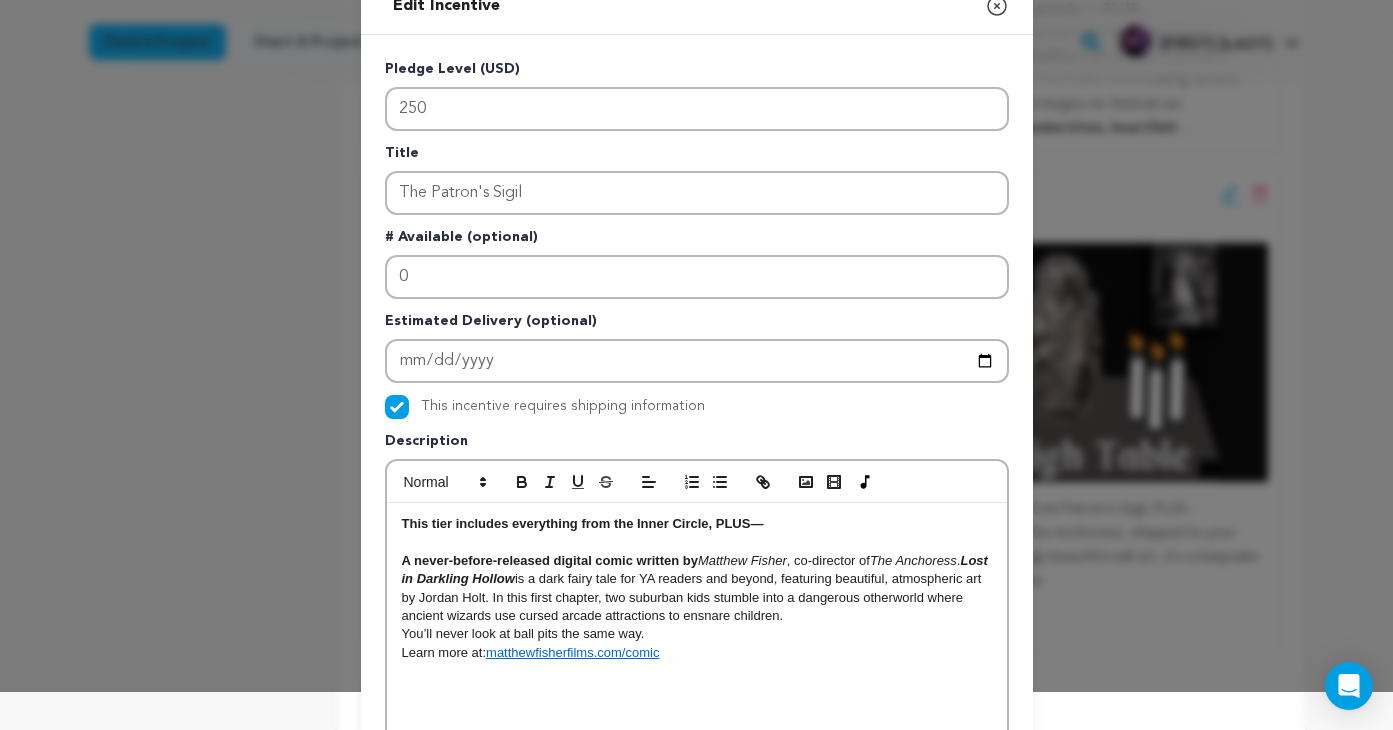 click on "A never-before-released digital comic written by  Matthew Fisher , co-director of  The Anchoress .  Lost in Darkling Hollow  is a dark fairy tale for YA readers and beyond, featuring beautiful, atmospheric art by Jordan Holt. In this first chapter, two suburban kids stumble into a dangerous otherworld where ancient wizards use cursed arcade attractions to ensnare children." at bounding box center (697, 589) 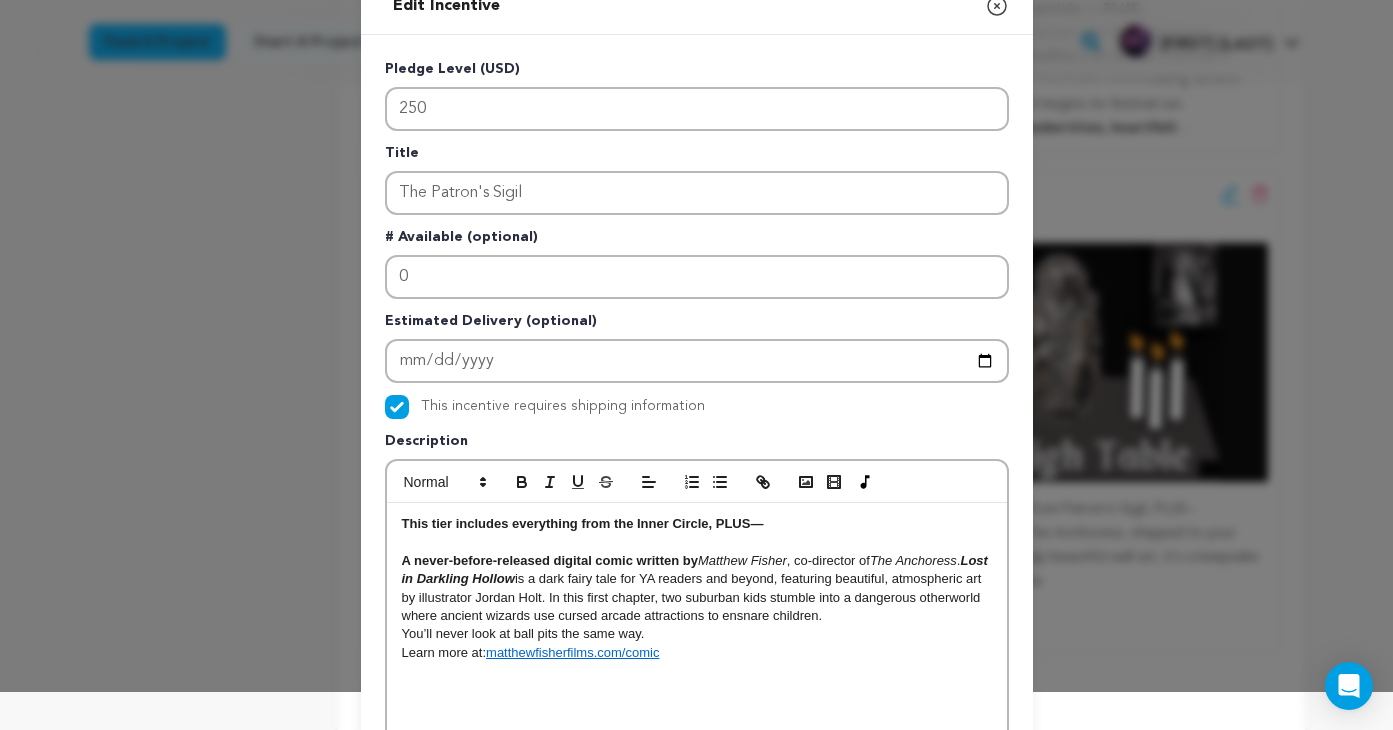 click on "A never-before-released digital comic written by  Matthew Fisher , co-director of  The Anchoress .  Lost in Darkling Hollow  is a dark fairy tale for YA readers and beyond, featuring beautiful, atmospheric art by illustrator Jordan Holt. In this first chapter, two suburban kids stumble into a dangerous otherworld where ancient wizards use cursed arcade attractions to ensnare children." at bounding box center (697, 589) 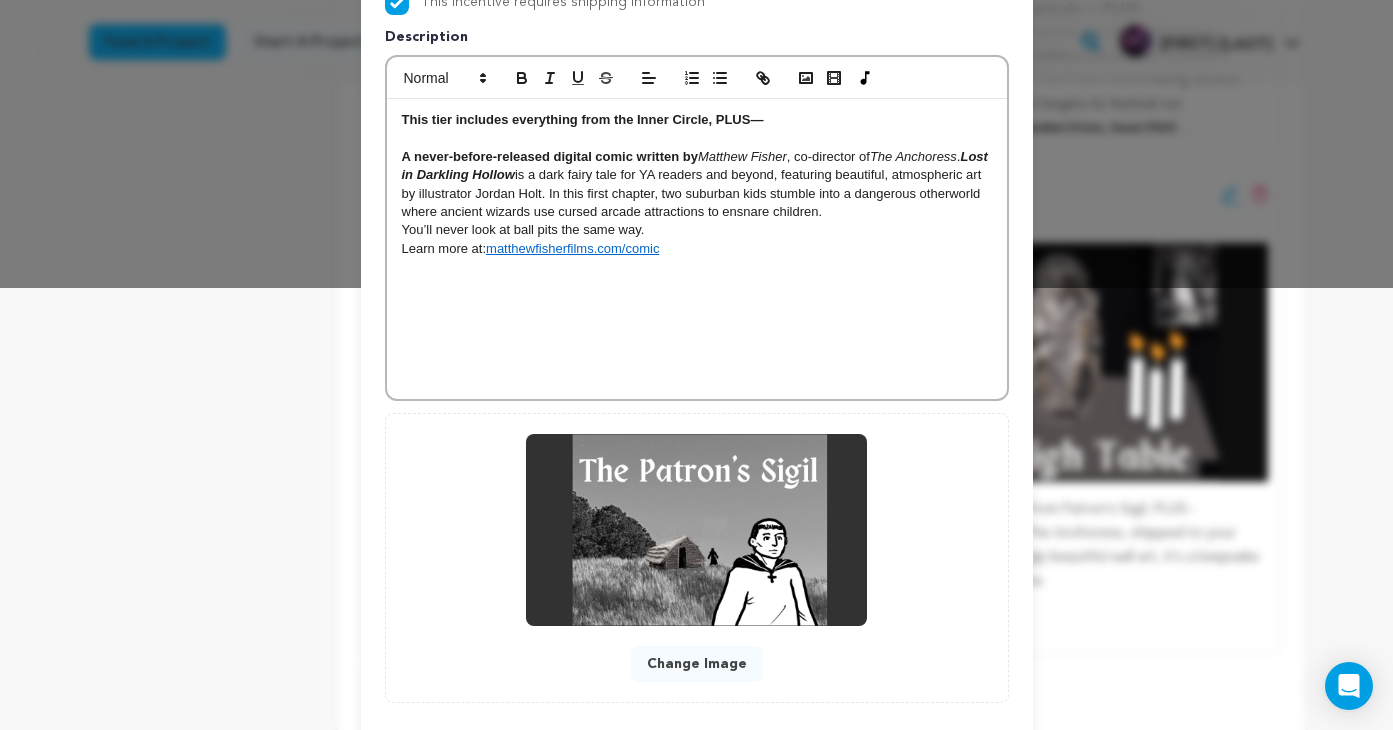 scroll, scrollTop: 547, scrollLeft: 0, axis: vertical 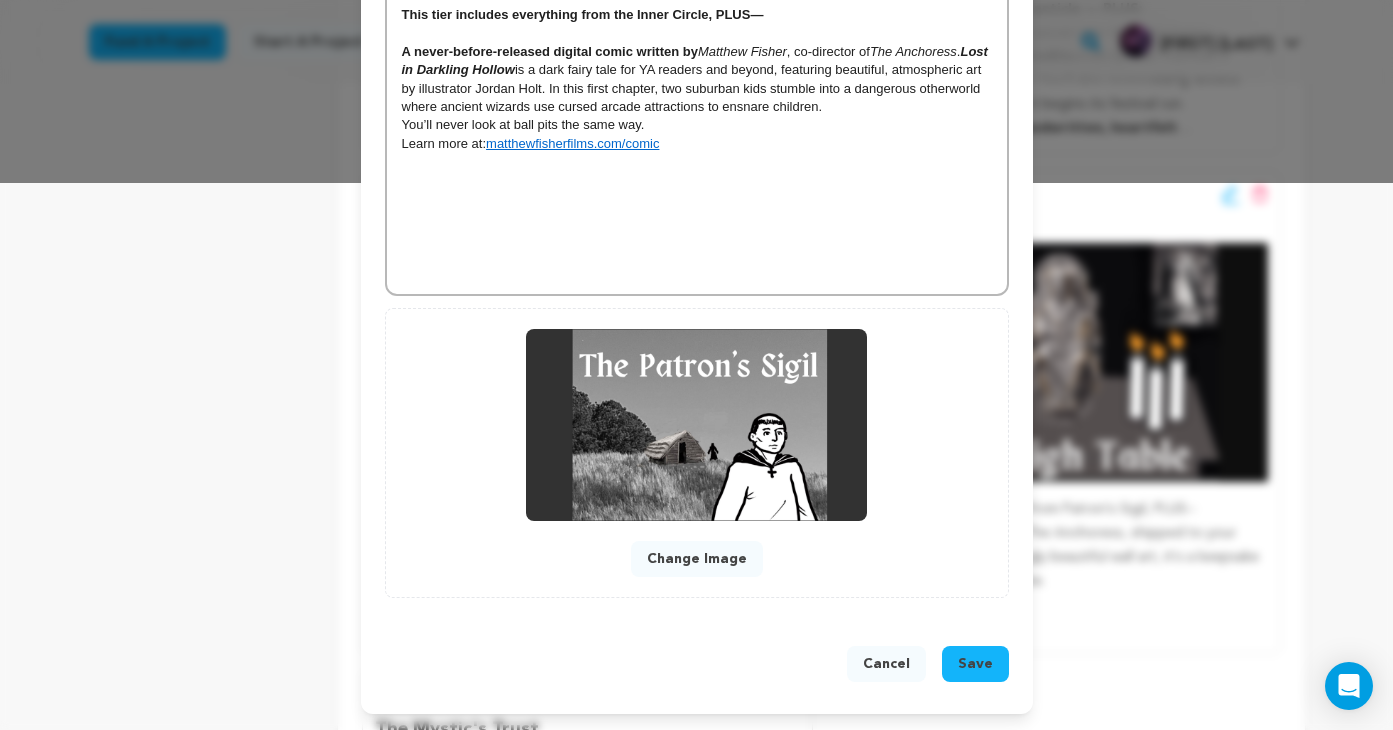 click on "Save" at bounding box center (975, 664) 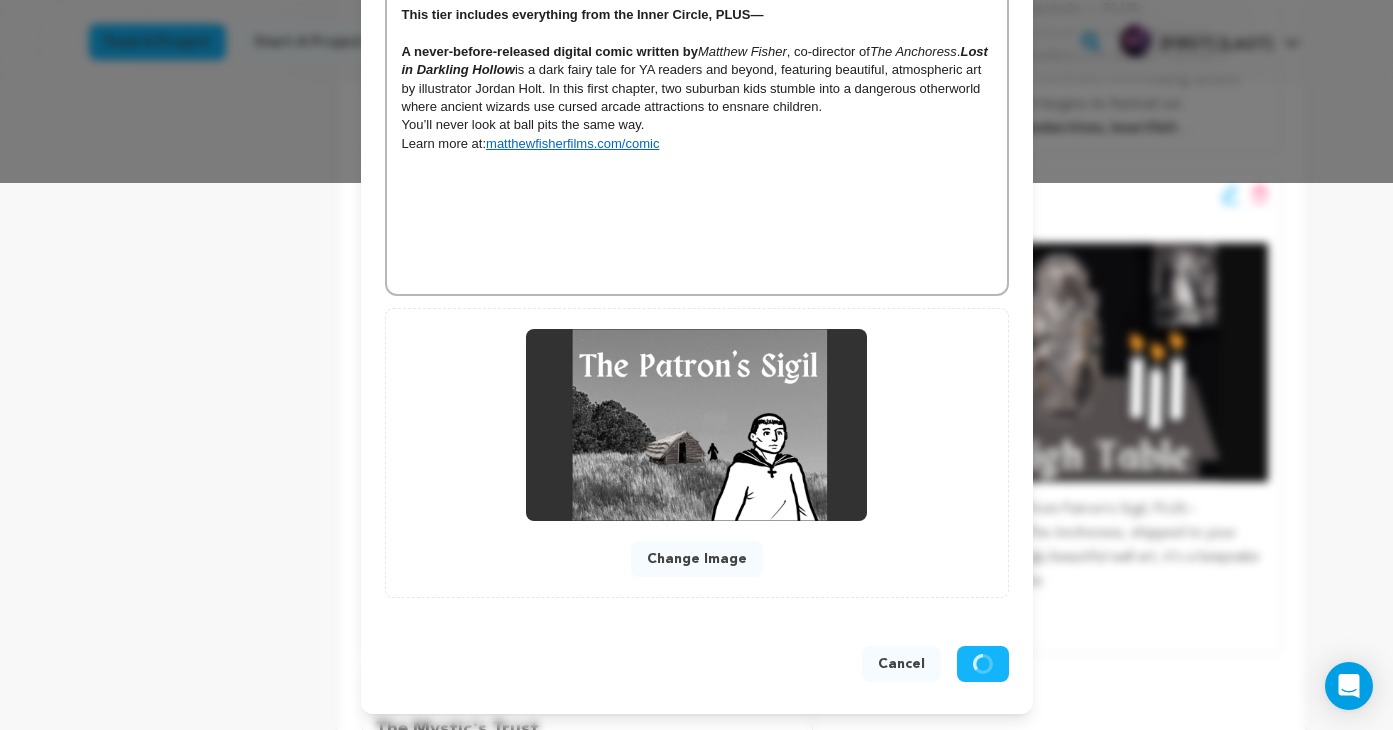 scroll, scrollTop: 505, scrollLeft: 0, axis: vertical 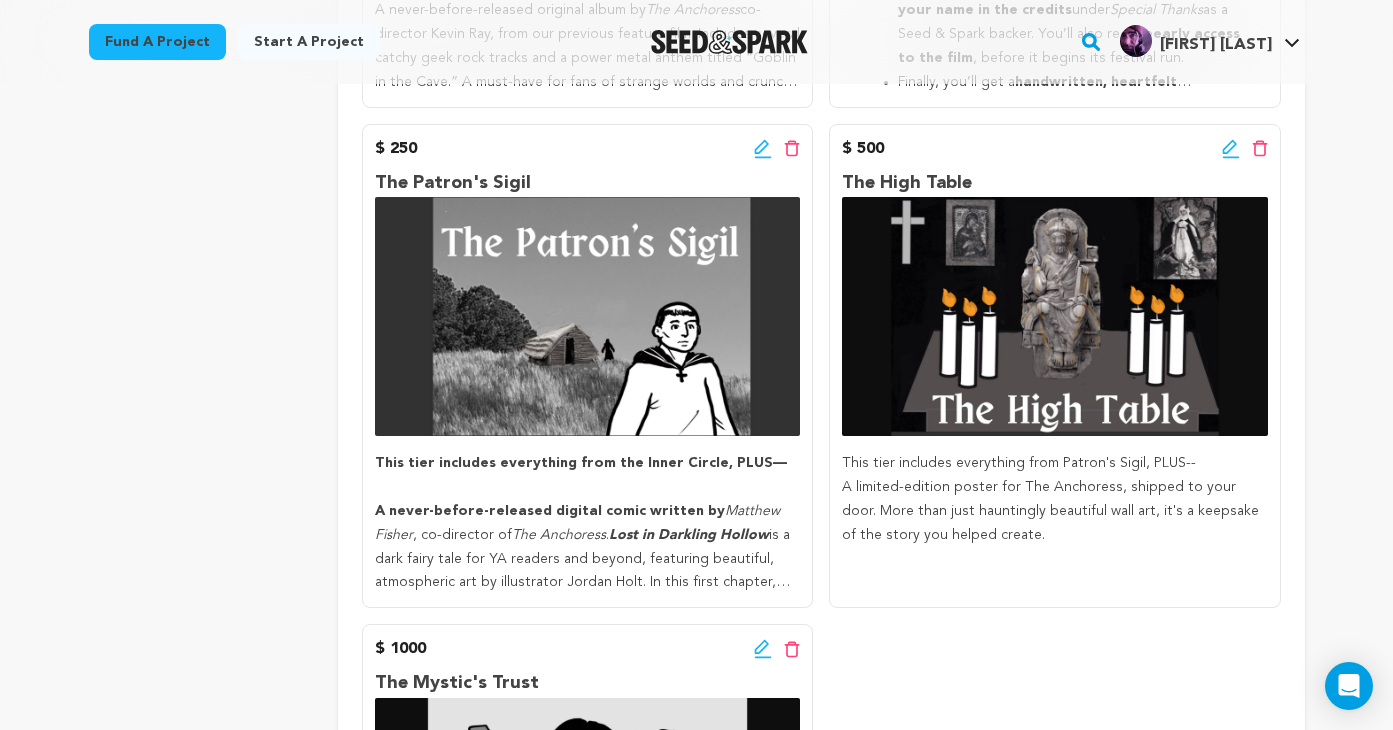 click 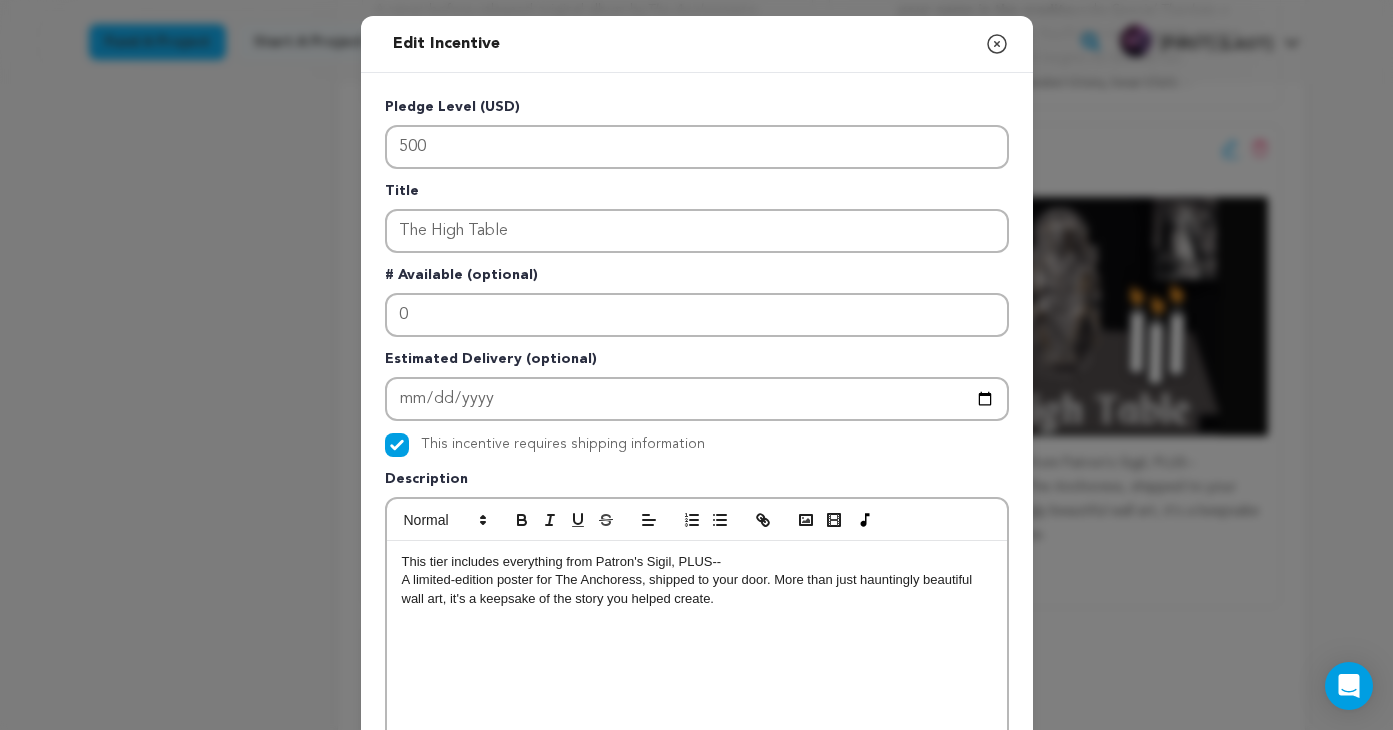 click on "A limited-edition poster for The Anchoress, shipped to your door. More than just hauntingly beautiful wall art, it's a keepsake of the story you helped create." at bounding box center [697, 589] 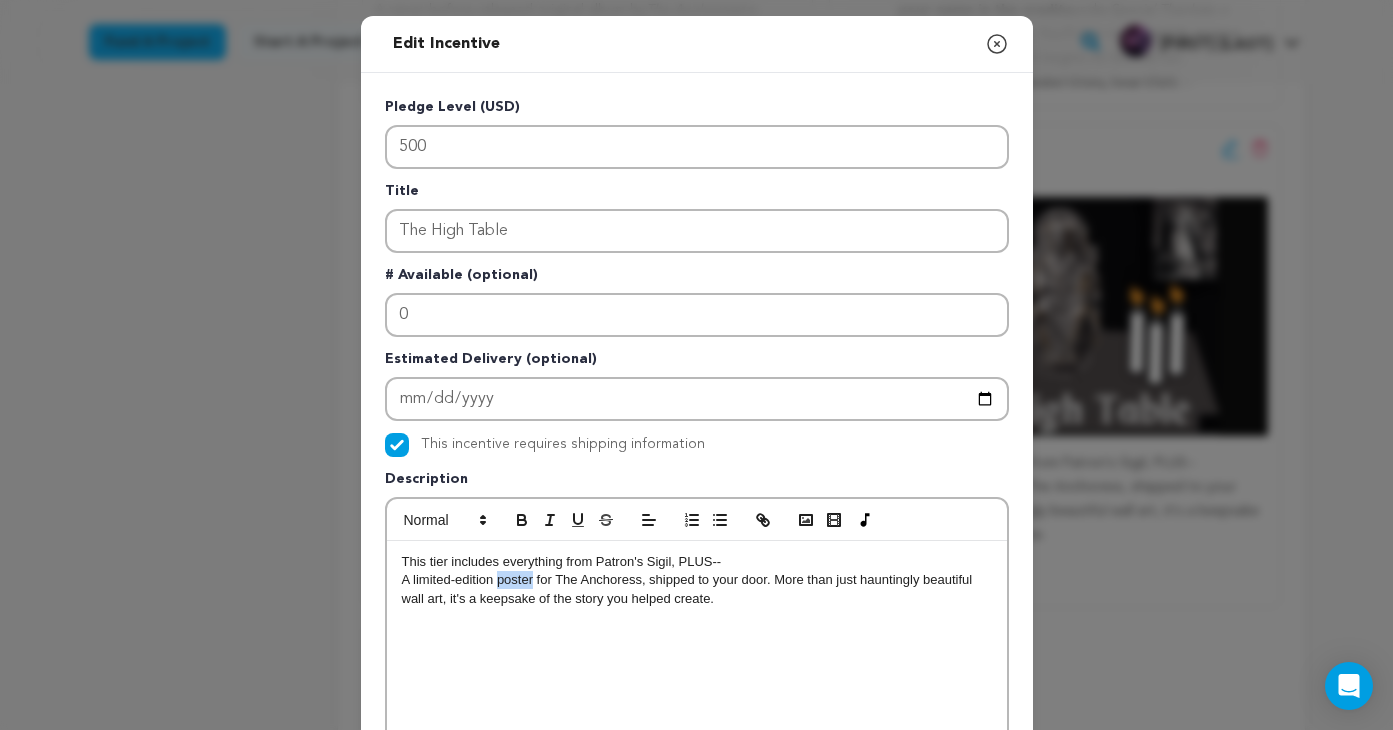 click on "A limited-edition poster for The Anchoress, shipped to your door. More than just hauntingly beautiful wall art, it's a keepsake of the story you helped create." at bounding box center (697, 589) 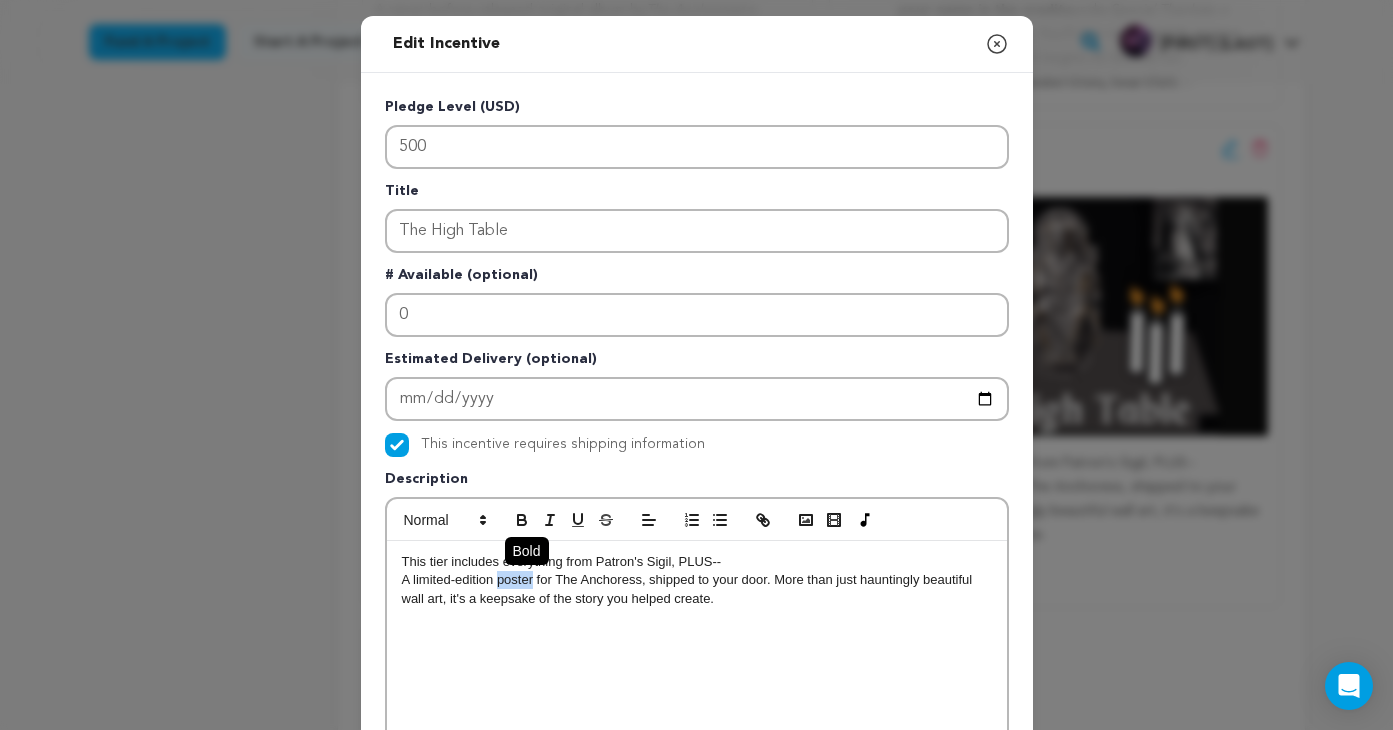 click at bounding box center (522, 520) 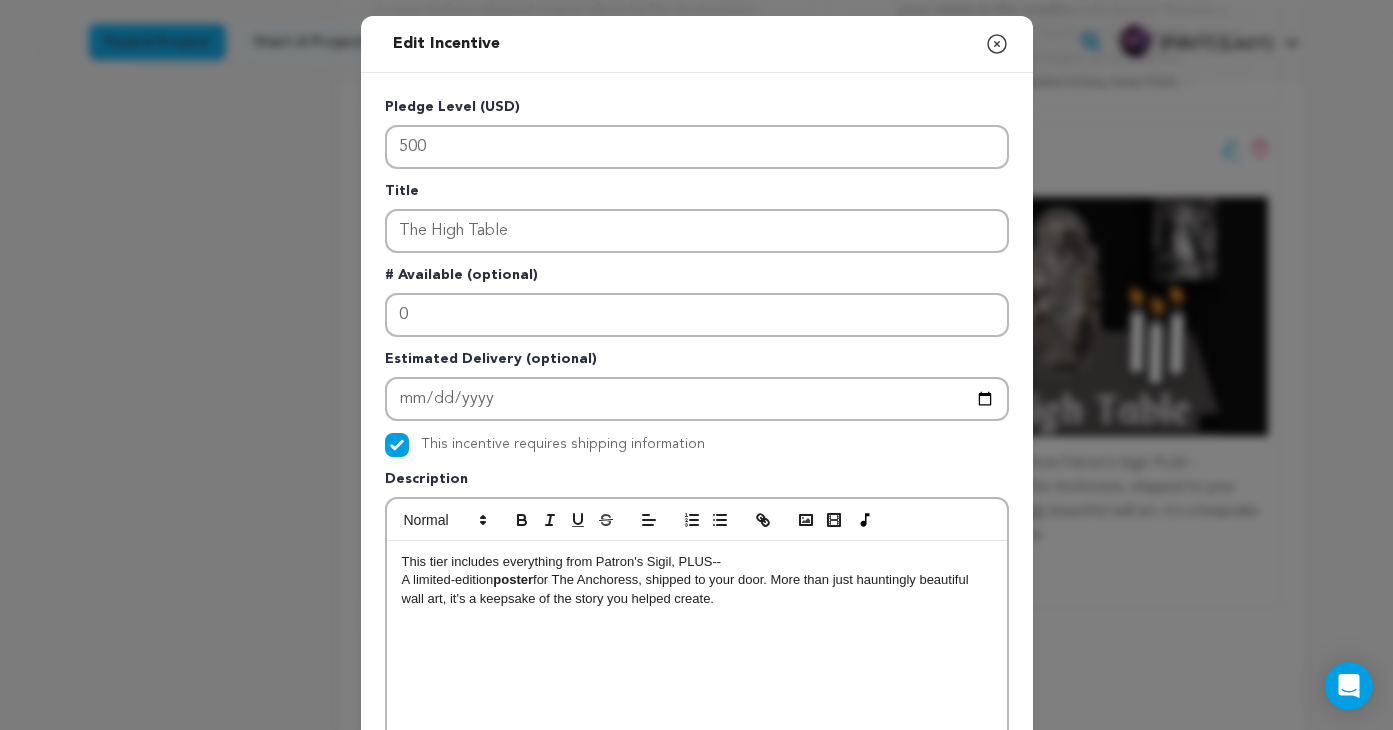 click on "This tier includes everything from Patron's Sigil, PLUS-- A limited-edition  poster  for The Anchoress, shipped to your door. More than just hauntingly beautiful wall art, it's a keepsake of the story you helped create." at bounding box center [697, 691] 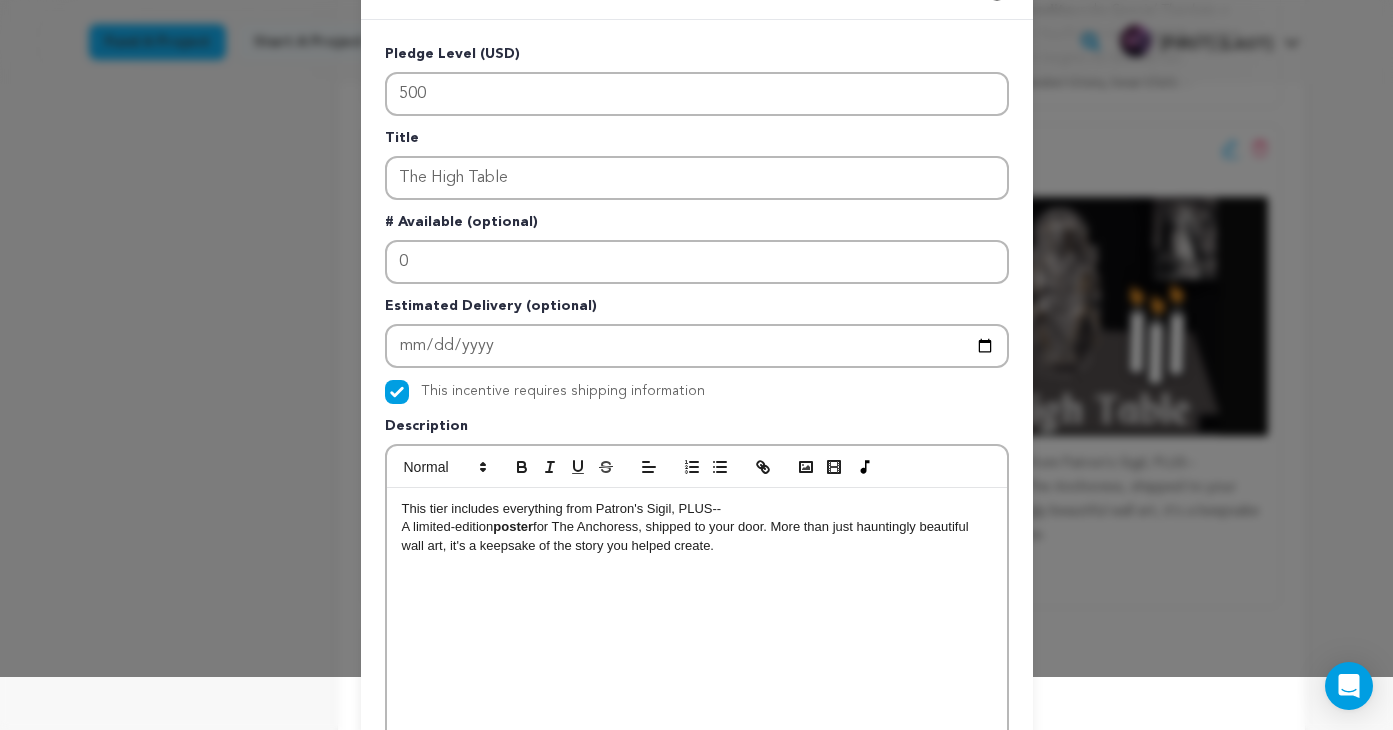 scroll, scrollTop: 0, scrollLeft: 0, axis: both 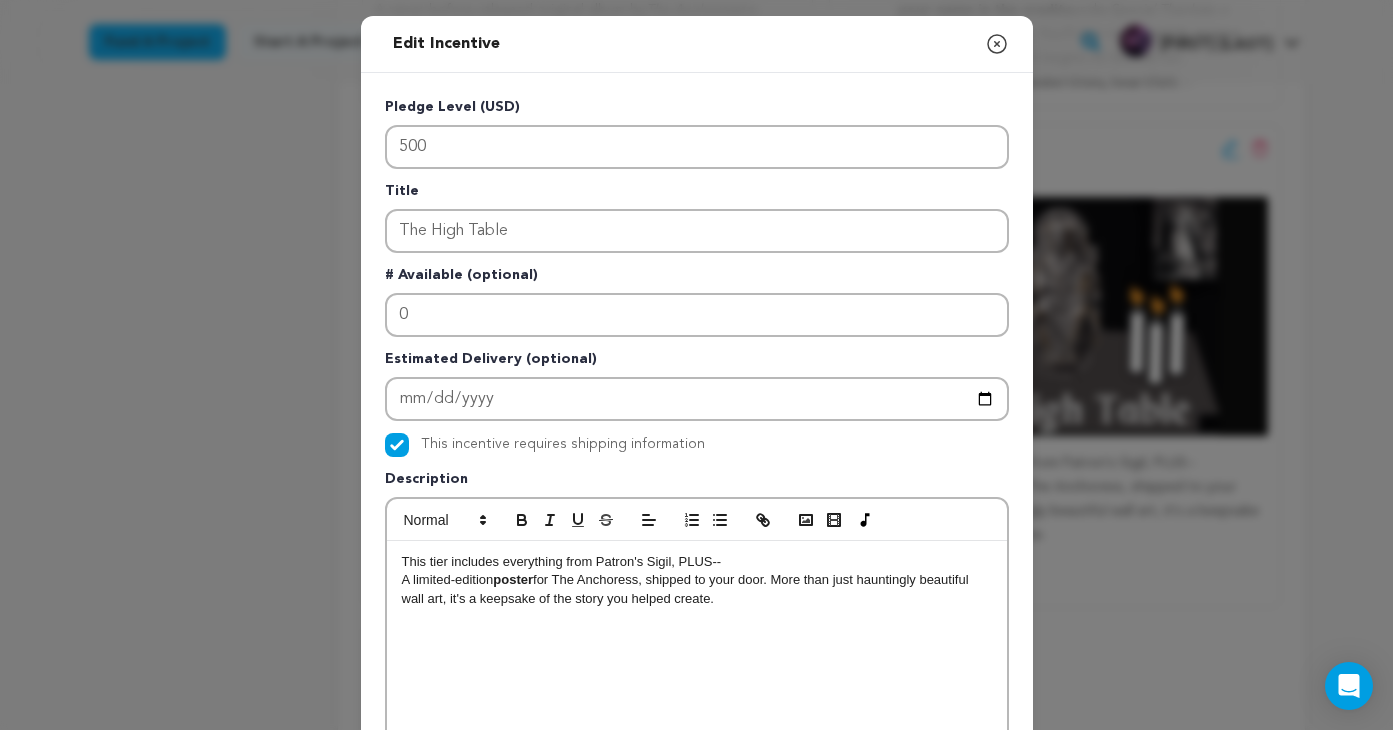 click on "This tier includes everything from Patron's Sigil, PLUS--" at bounding box center [697, 562] 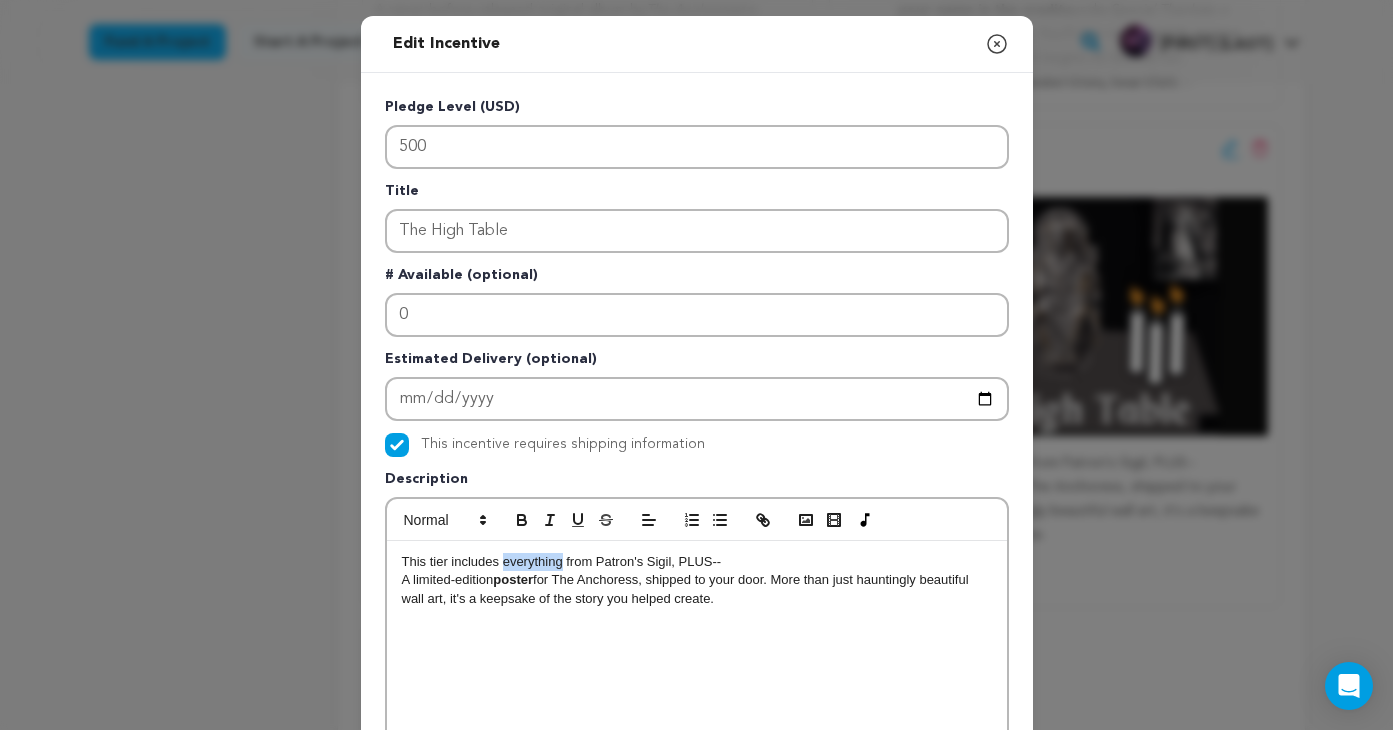 click on "This tier includes everything from Patron's Sigil, PLUS--" at bounding box center (697, 562) 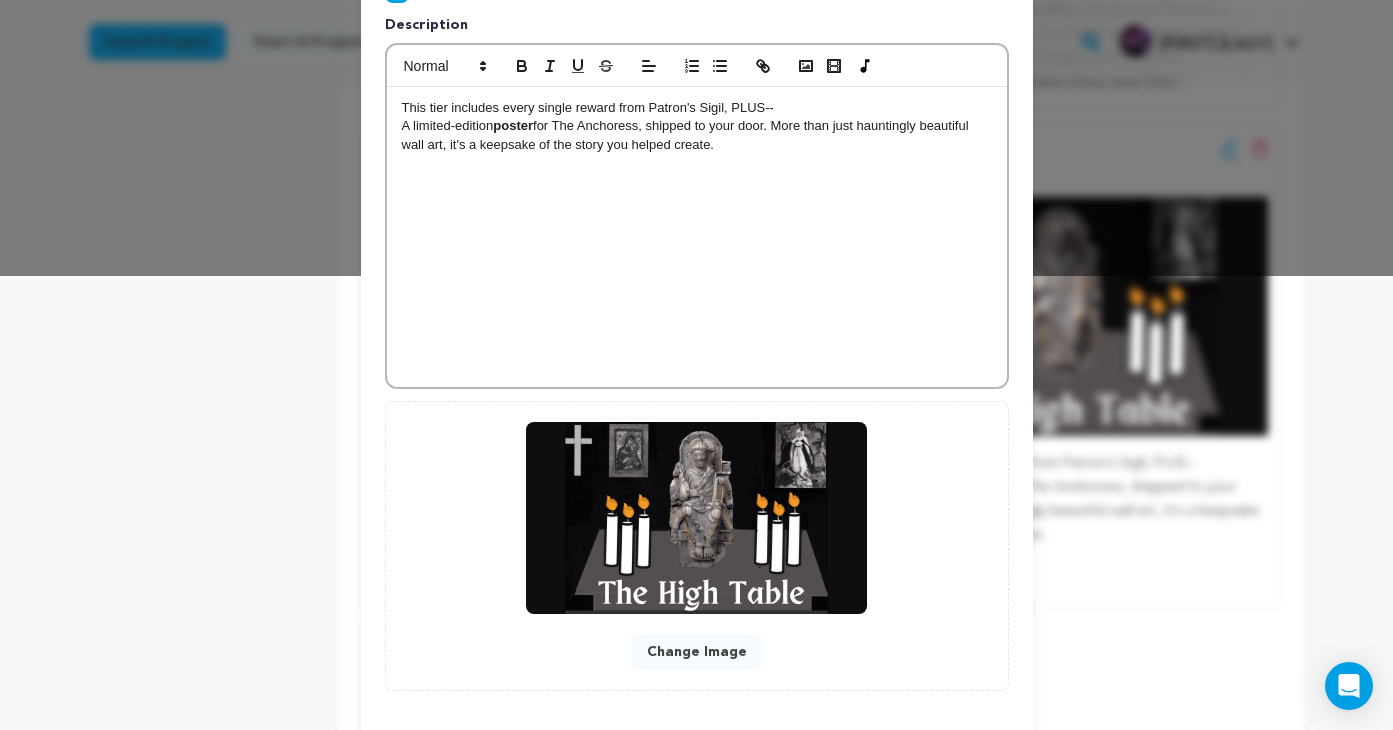 scroll, scrollTop: 547, scrollLeft: 0, axis: vertical 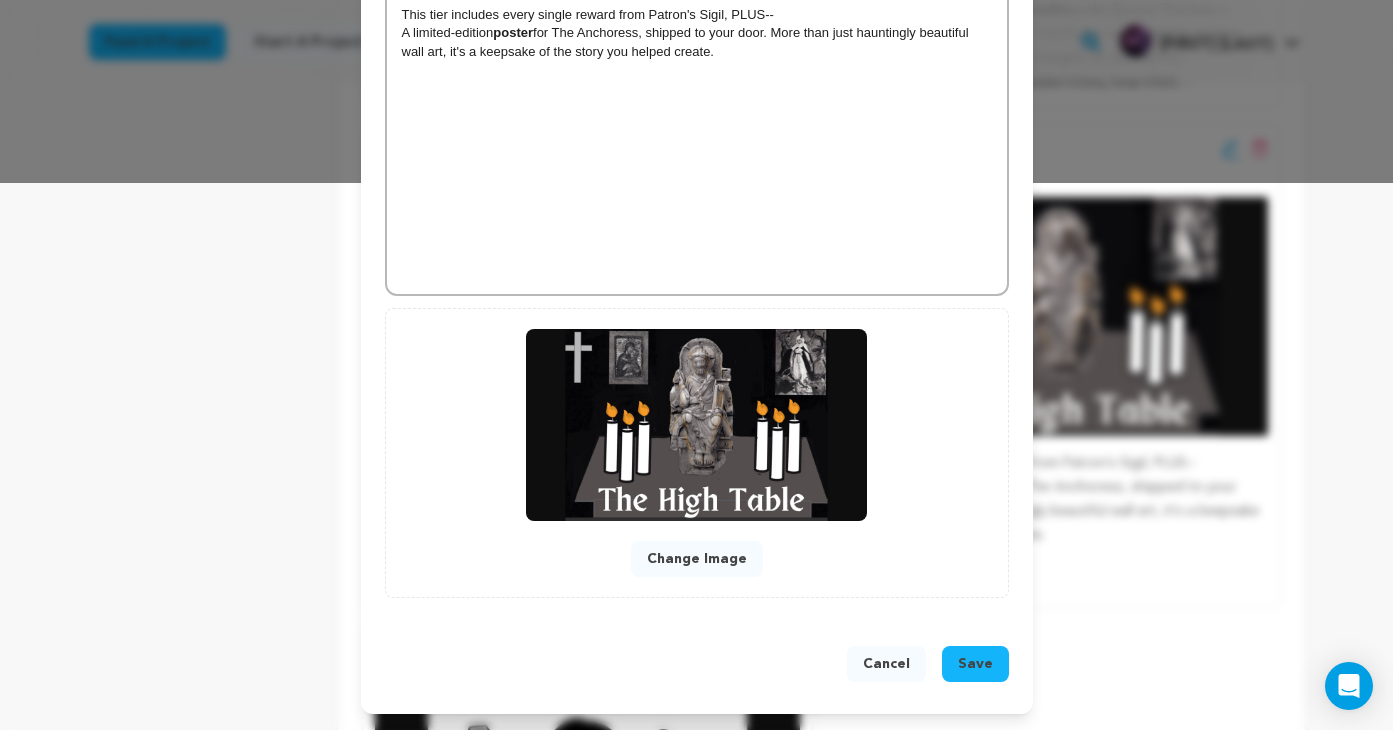 click on "Save" at bounding box center [975, 664] 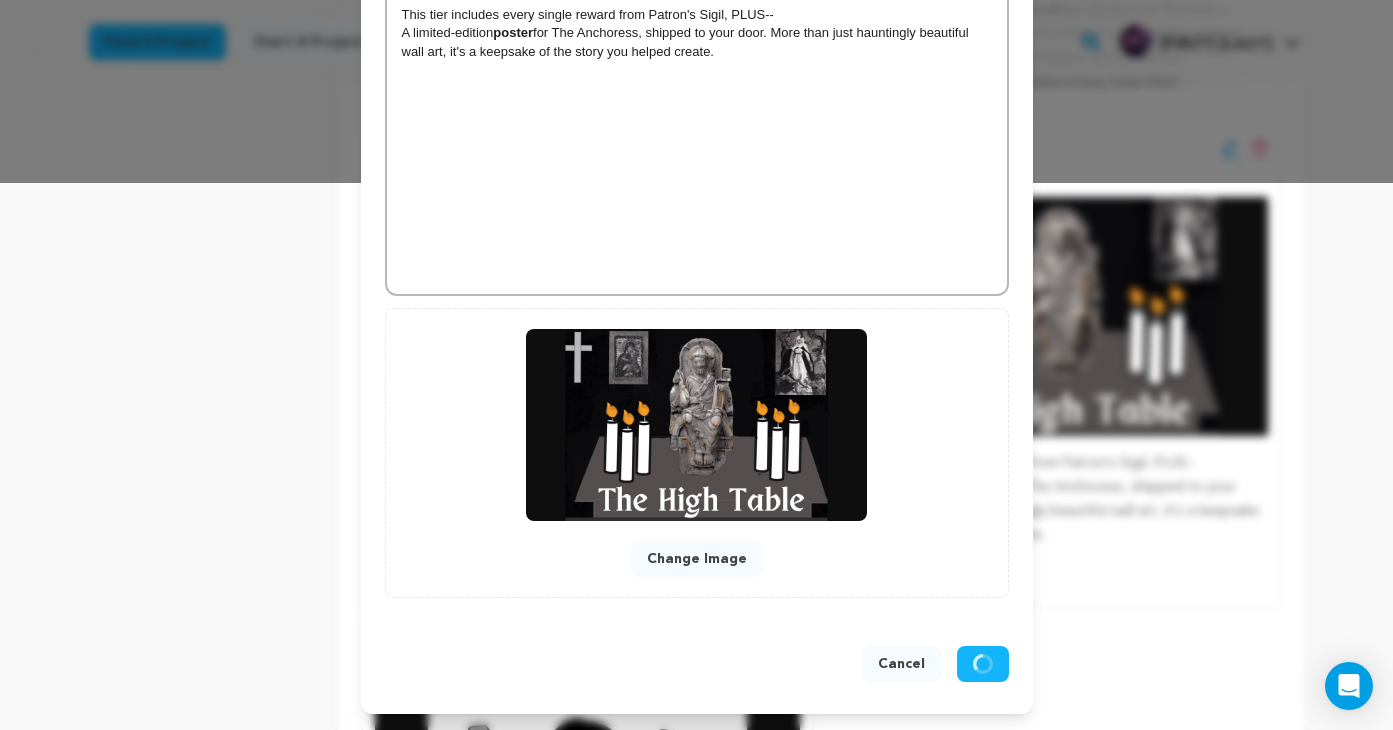 scroll, scrollTop: 505, scrollLeft: 0, axis: vertical 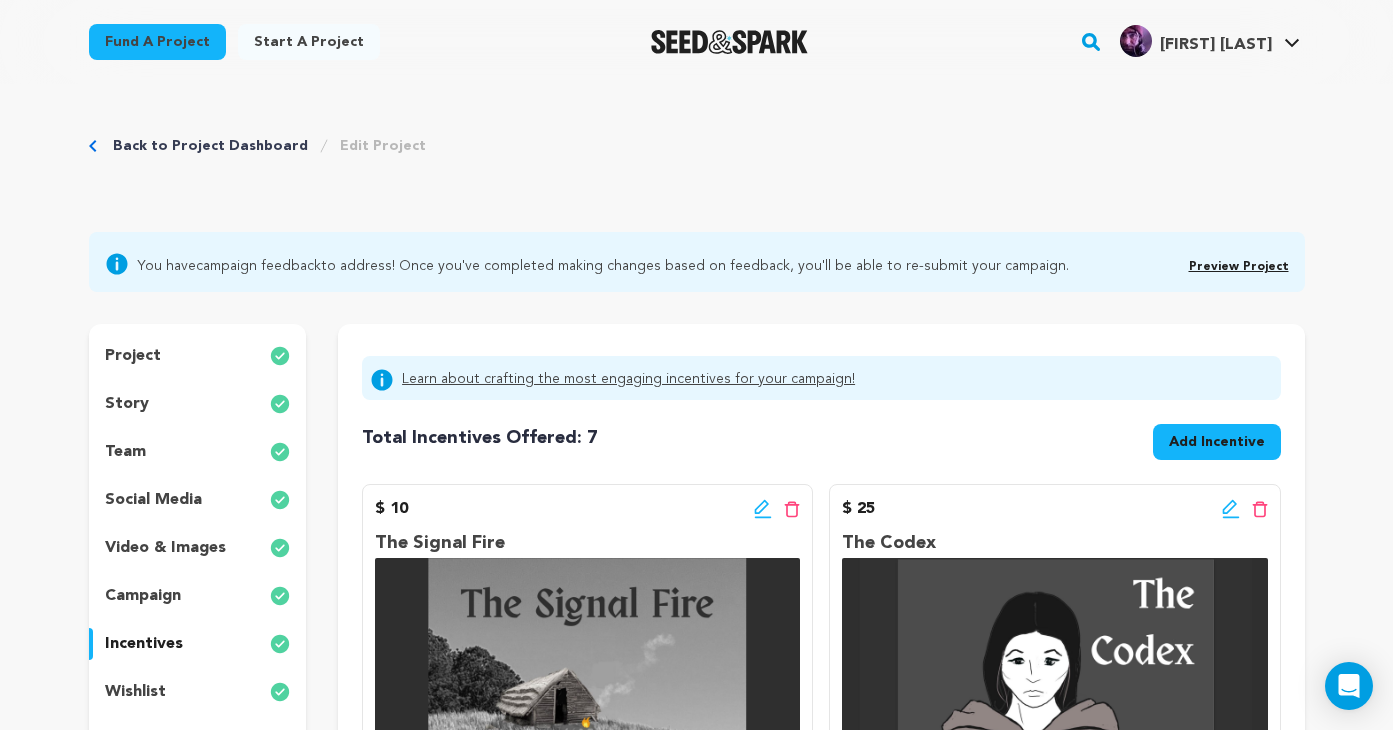 click on "You have  campaign feedback  to address! Once you've completed making changes based on feedback, you'll be able to re-submit your campaign." at bounding box center (603, 264) 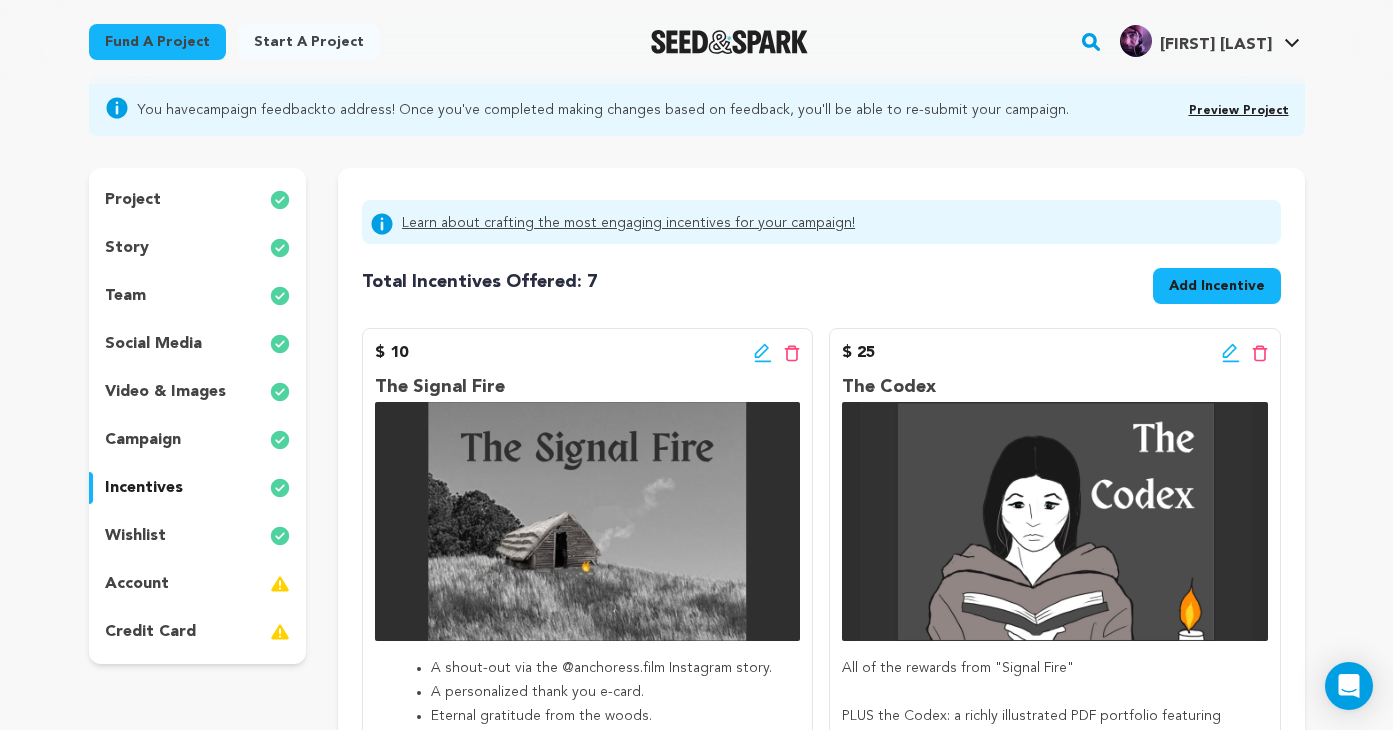 scroll, scrollTop: 155, scrollLeft: 0, axis: vertical 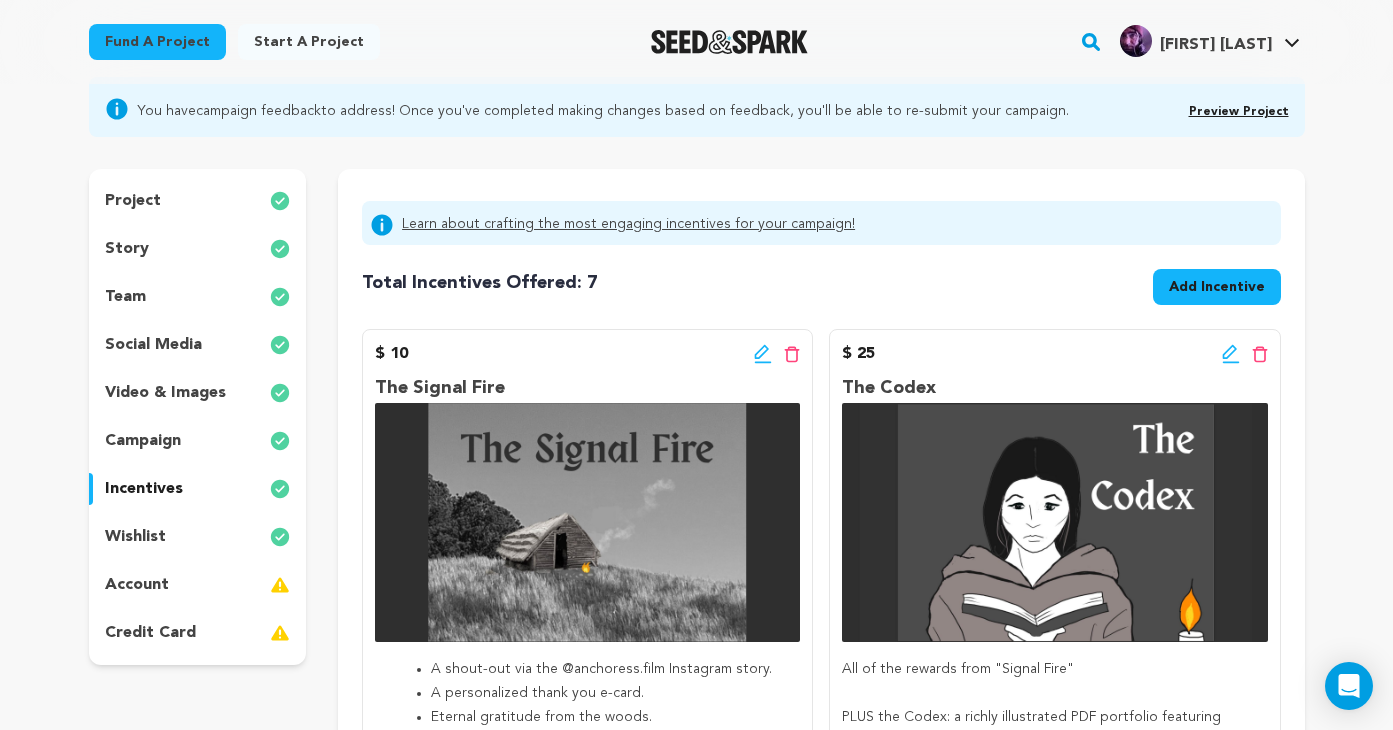 click on "Preview Project" at bounding box center (1239, 109) 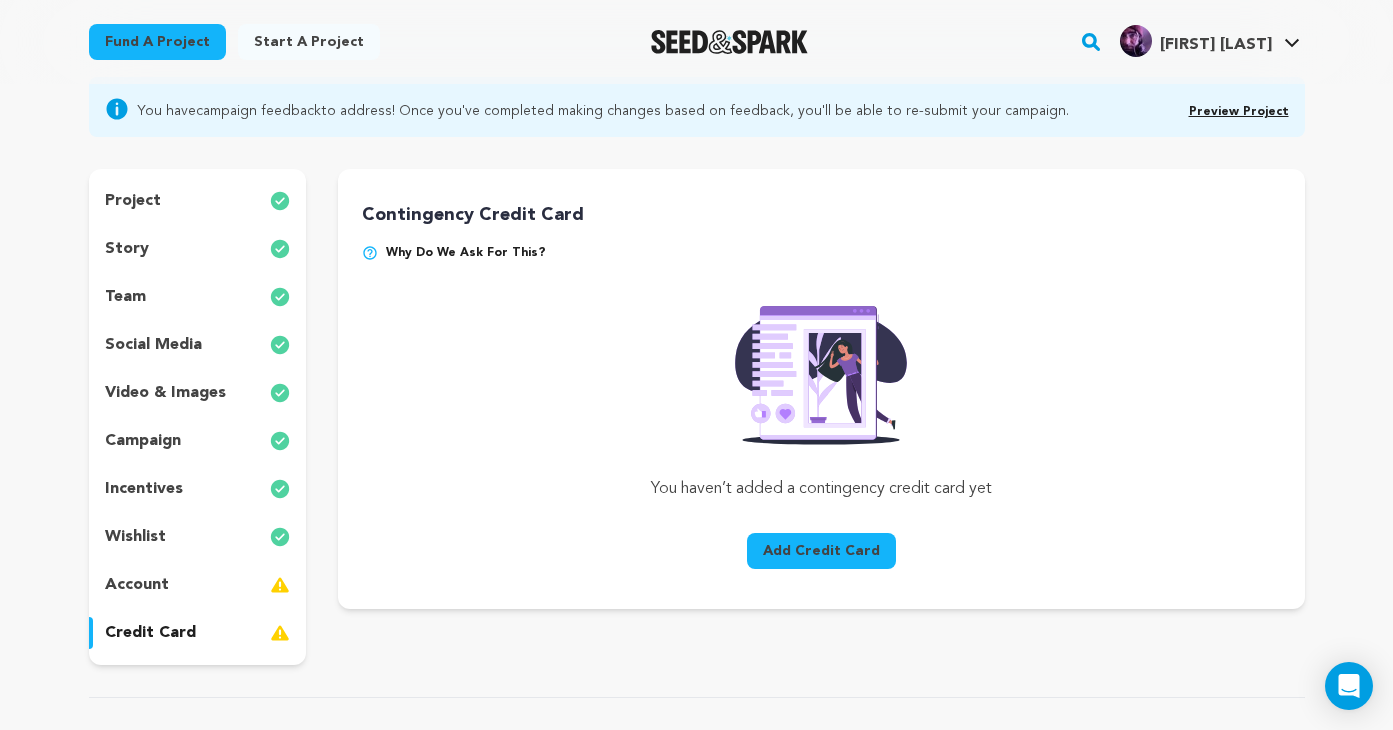 click on "account" at bounding box center [137, 585] 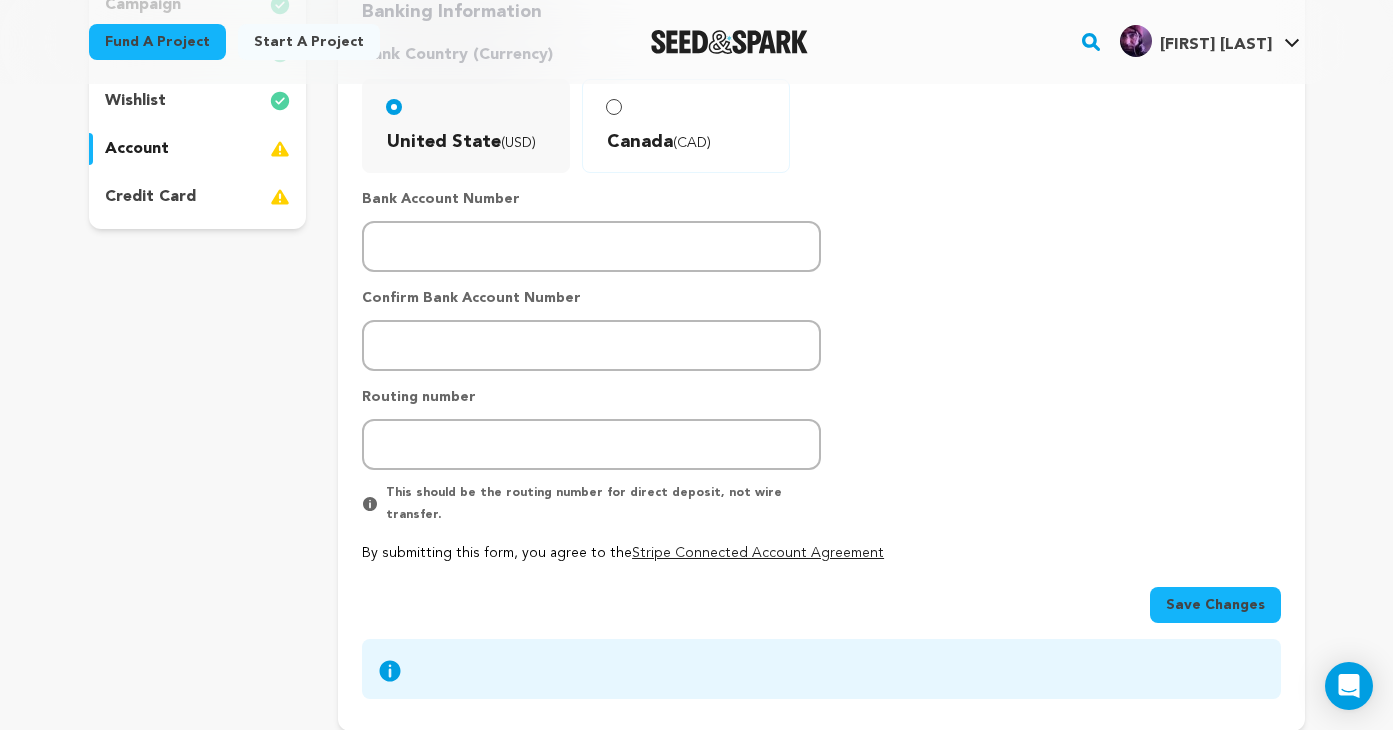 scroll, scrollTop: 598, scrollLeft: 0, axis: vertical 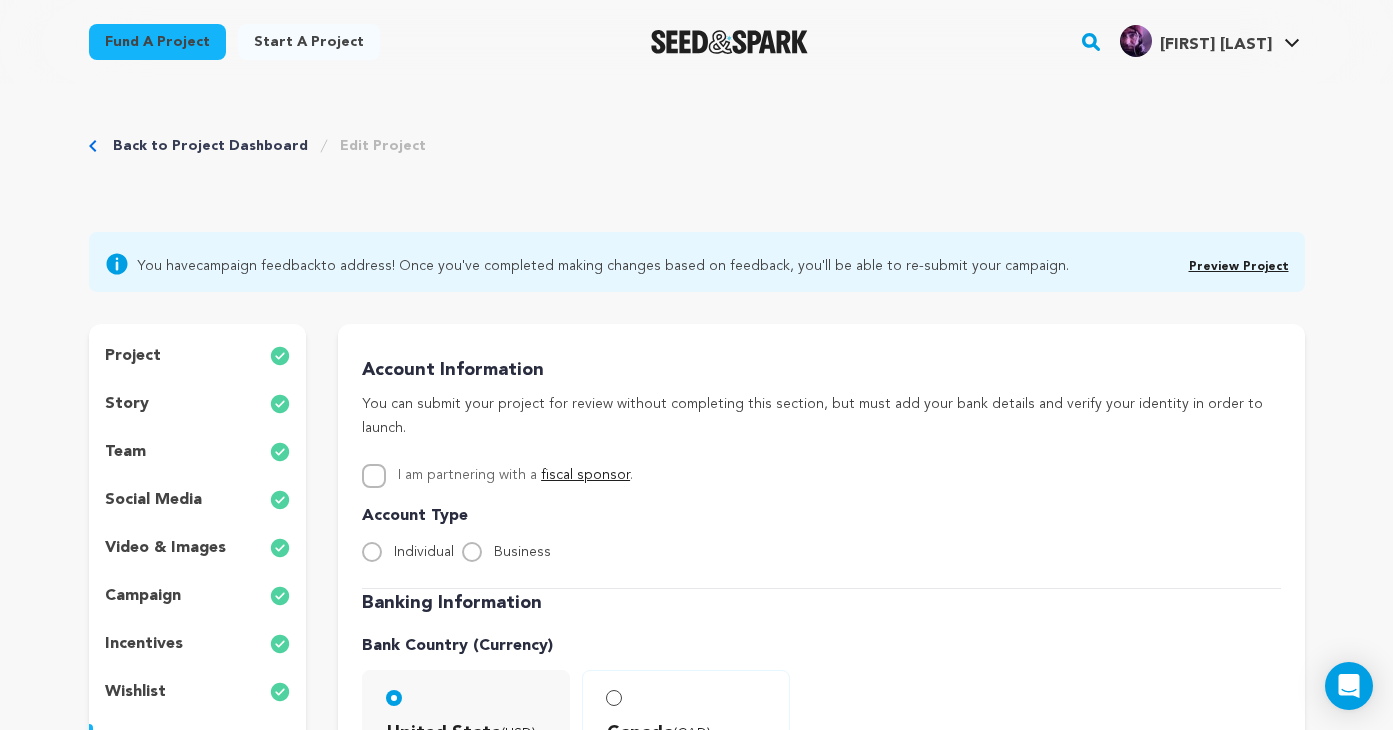 click on "Preview Project" at bounding box center (1239, 267) 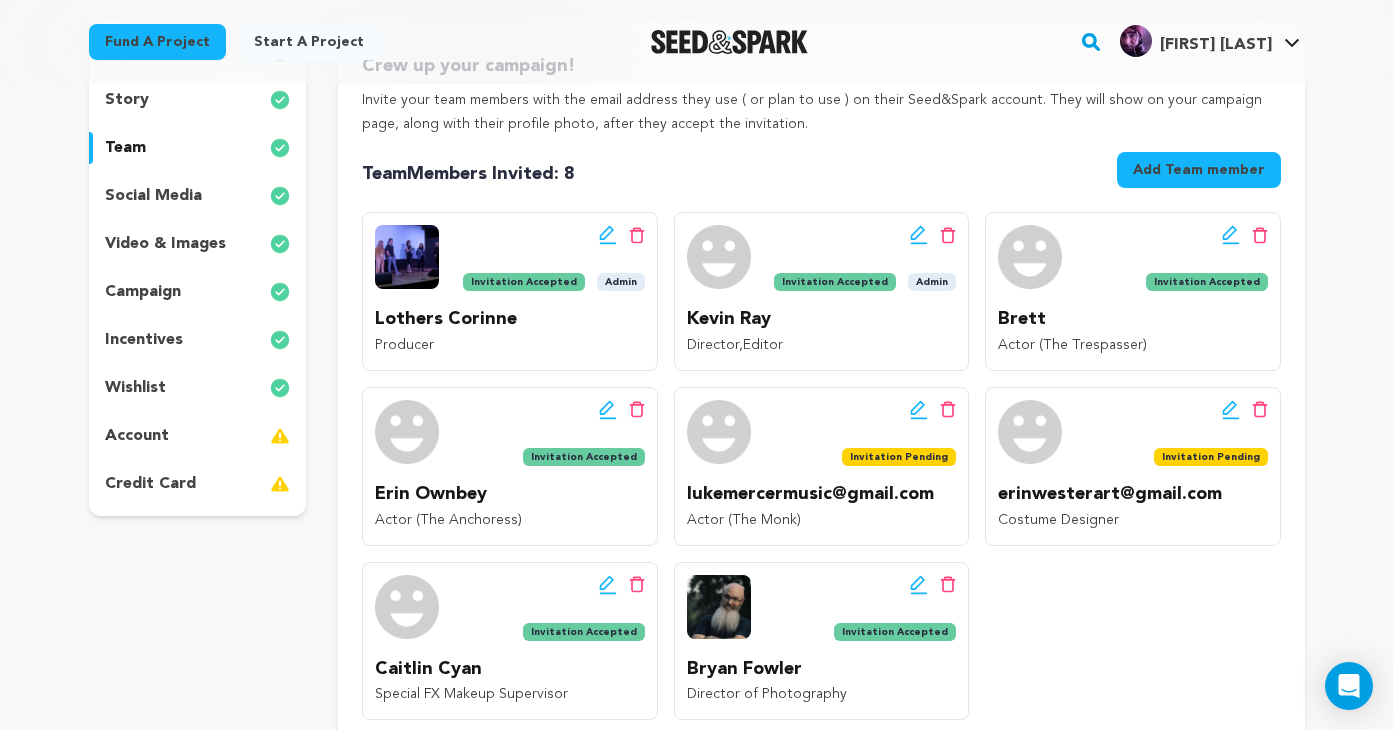scroll, scrollTop: 902, scrollLeft: 0, axis: vertical 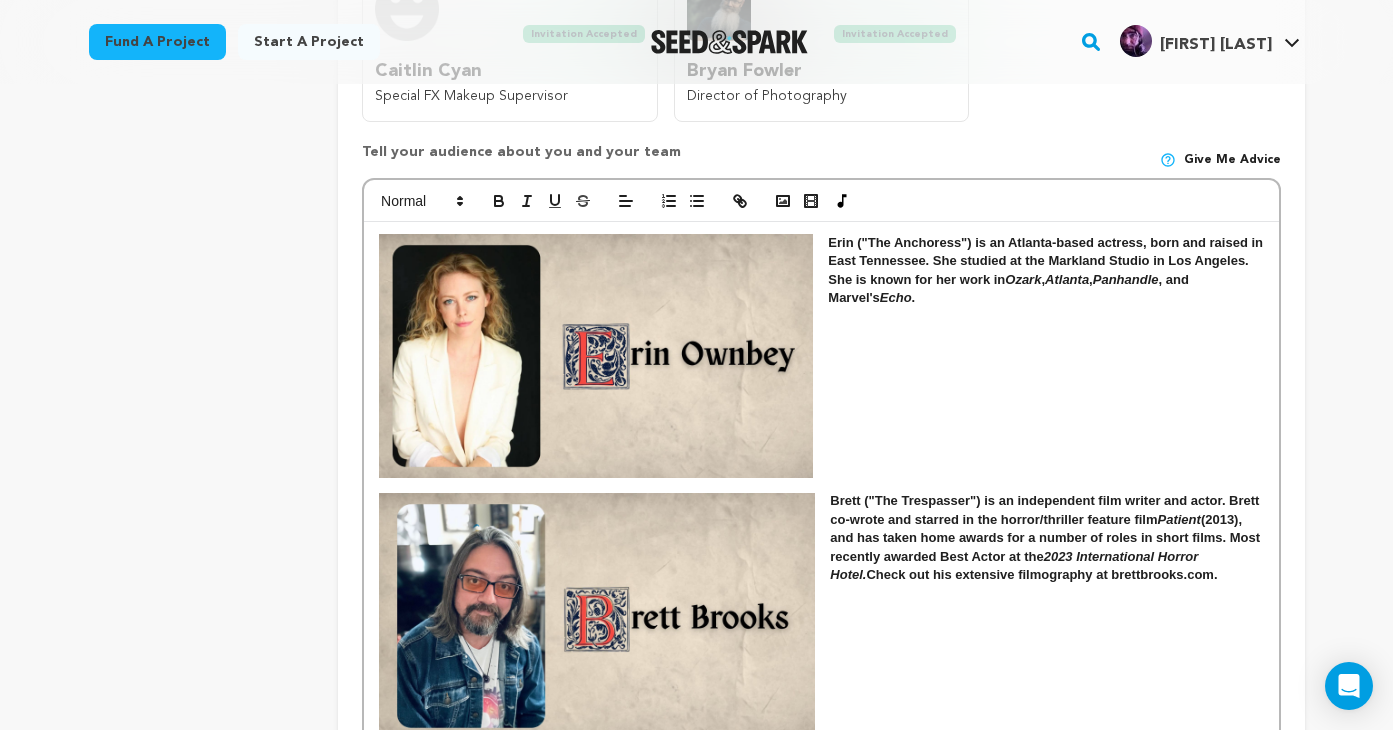 click at bounding box center (821, 483) 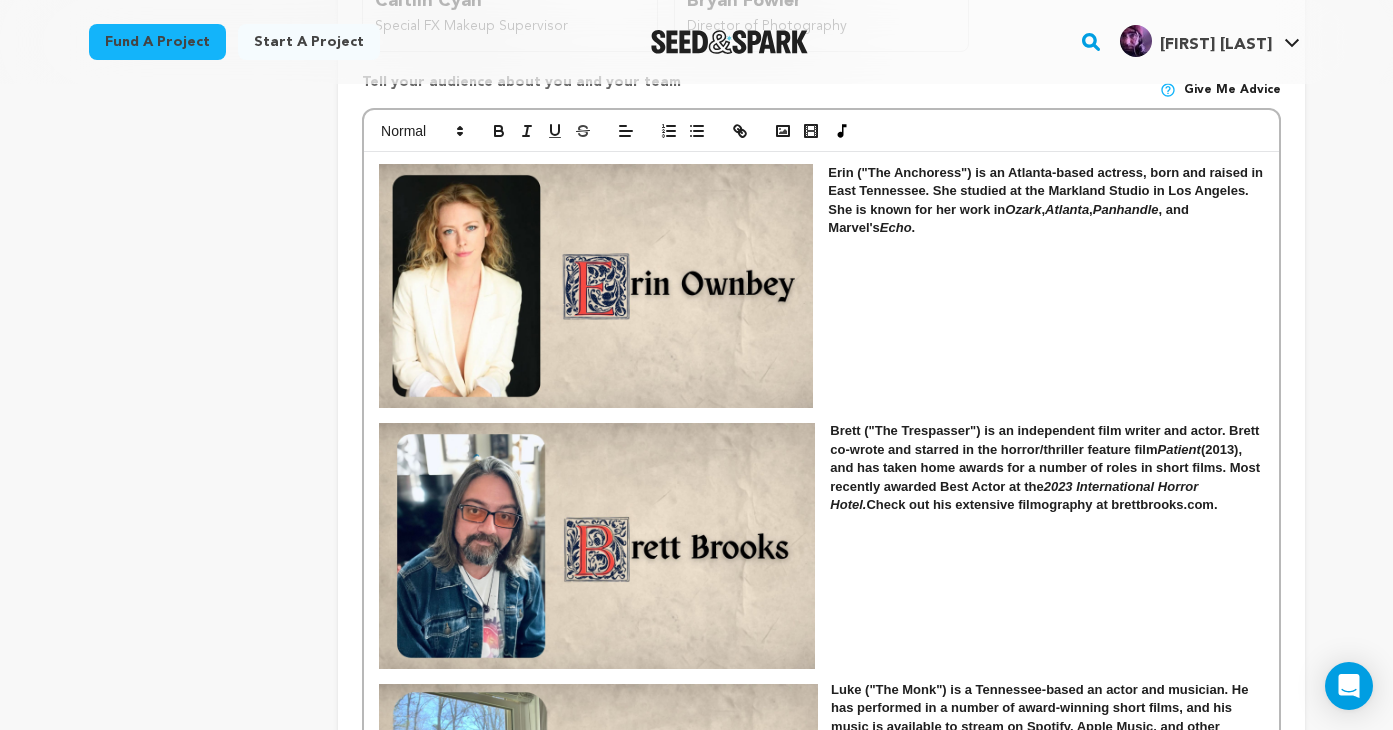 scroll, scrollTop: 1005, scrollLeft: 0, axis: vertical 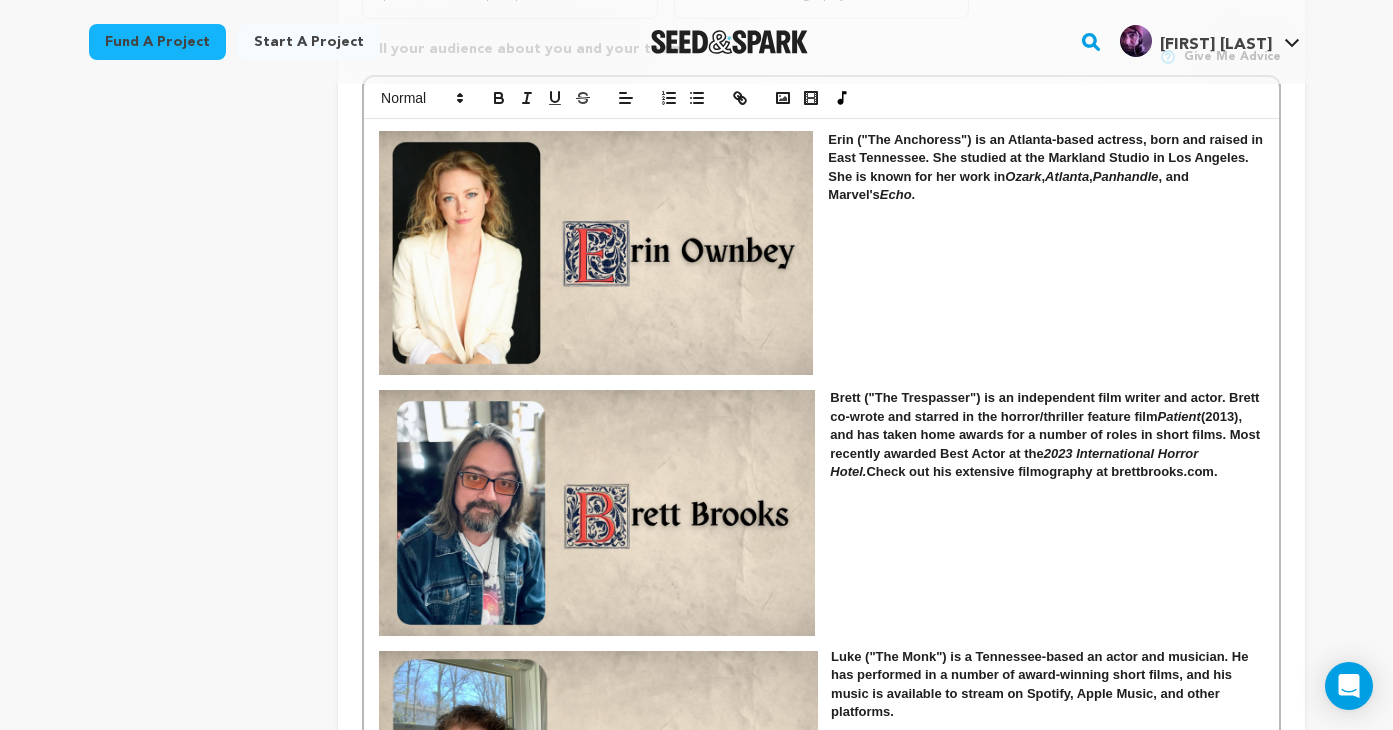 click on "(2013), and has taken home awards for a number of roles in short films. Most recently awarded Best Actor at the" at bounding box center [1046, 435] 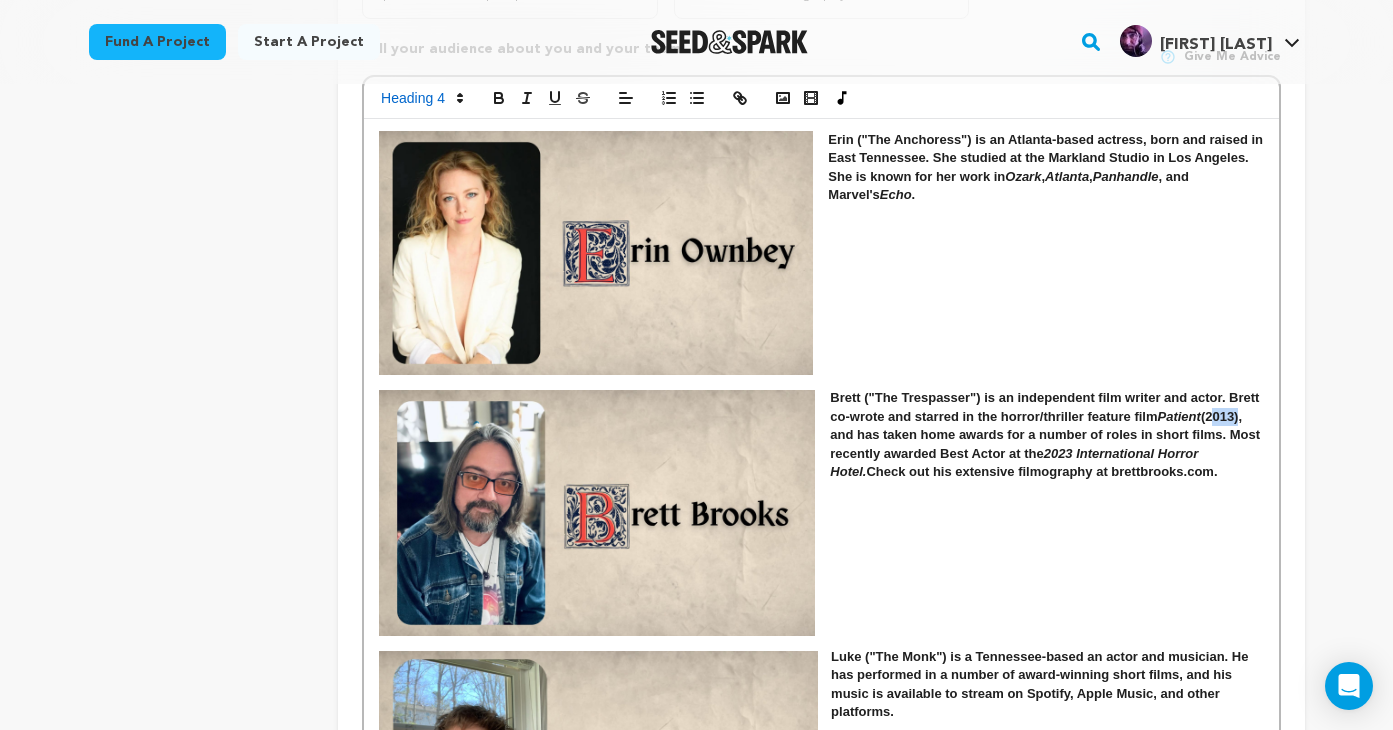 click on "(2013), and has taken home awards for a number of roles in short films. Most recently awarded Best Actor at the" at bounding box center [1046, 435] 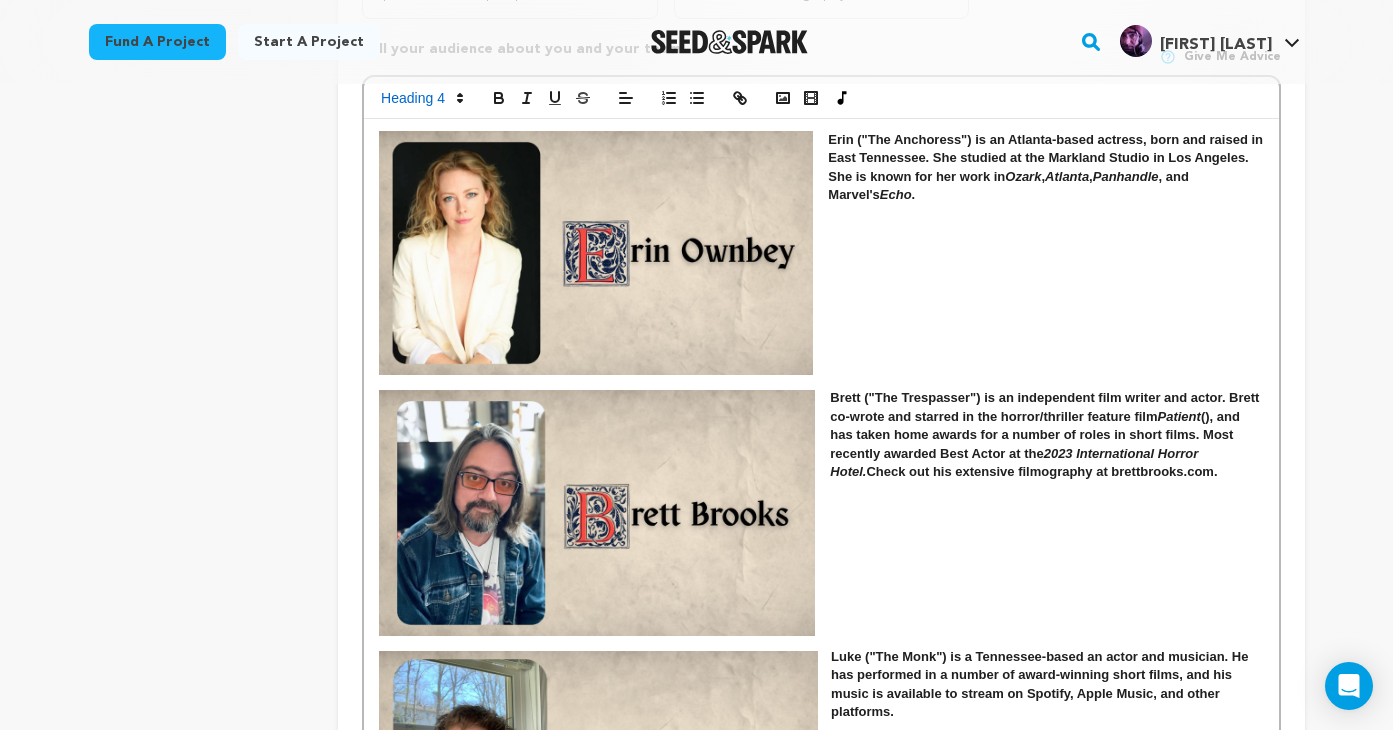 type 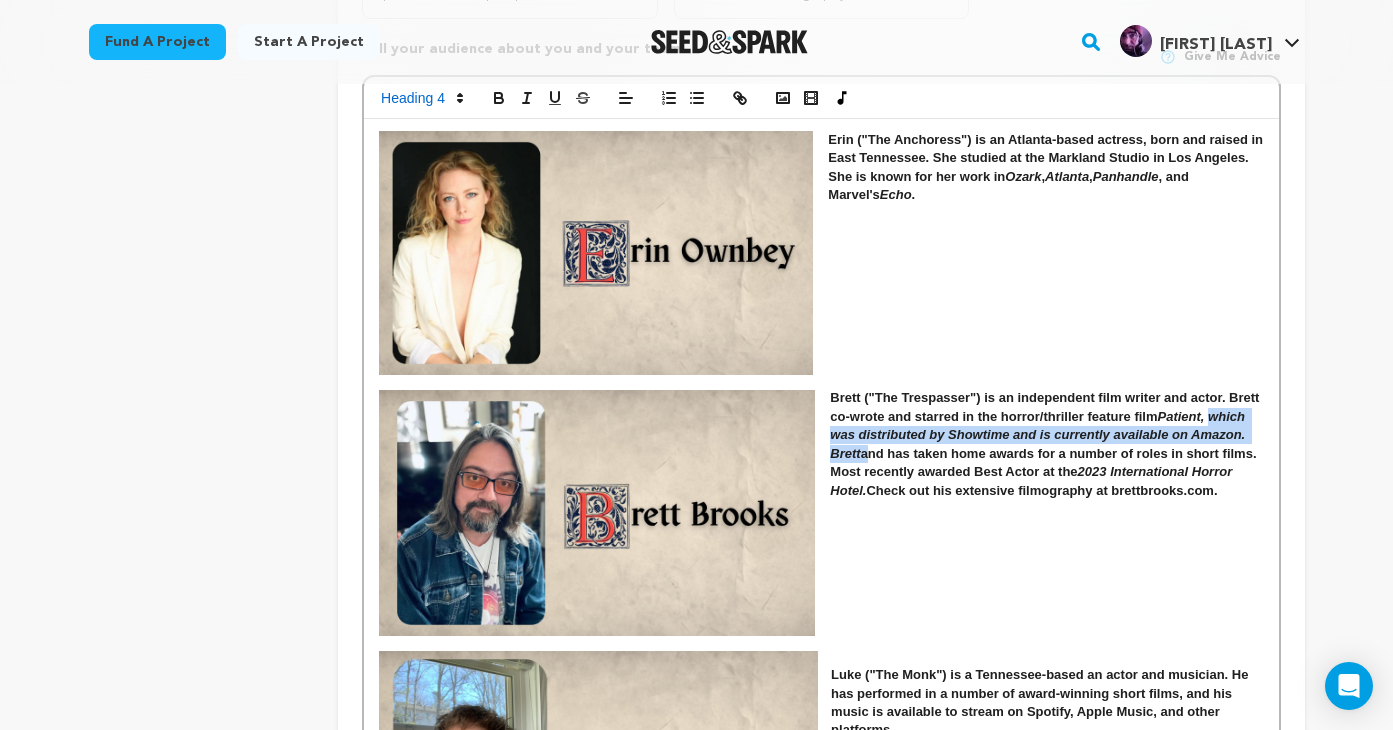 drag, startPoint x: 1213, startPoint y: 417, endPoint x: 863, endPoint y: 449, distance: 351.4598 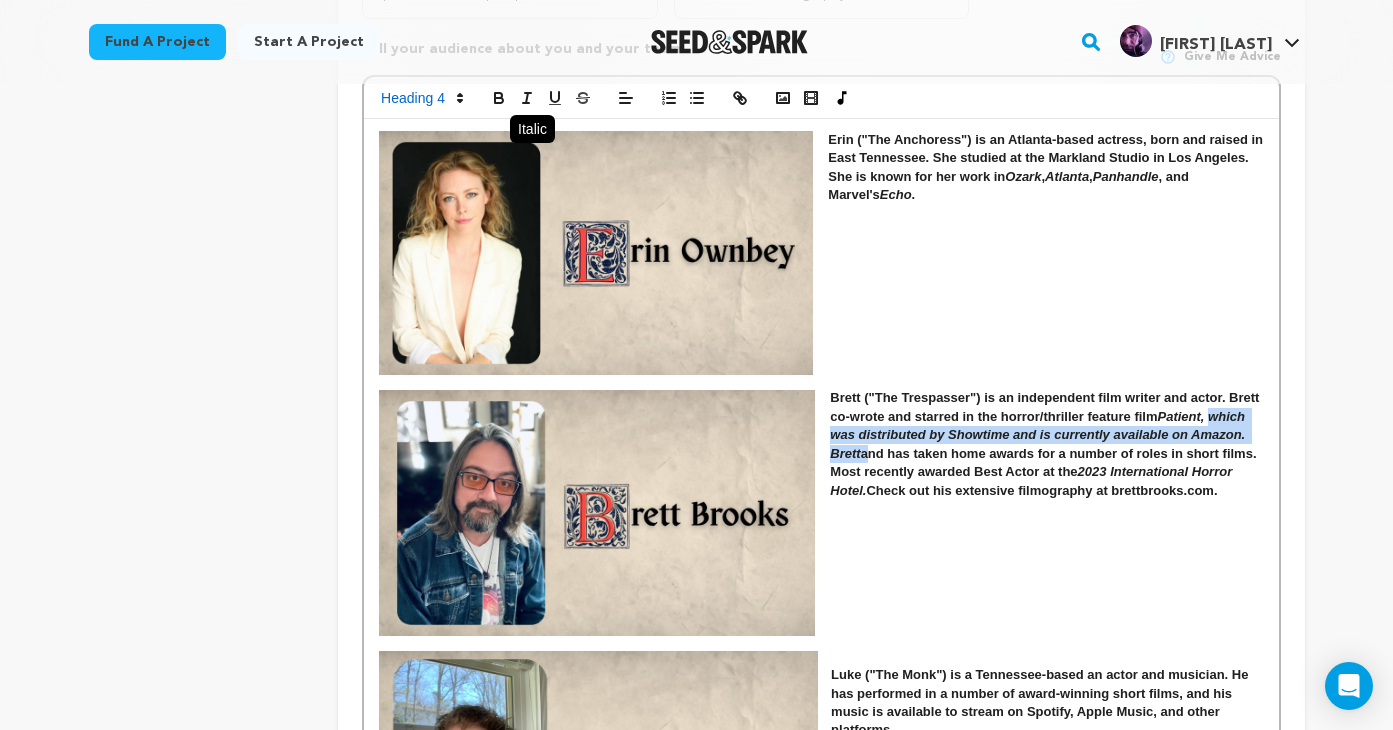click 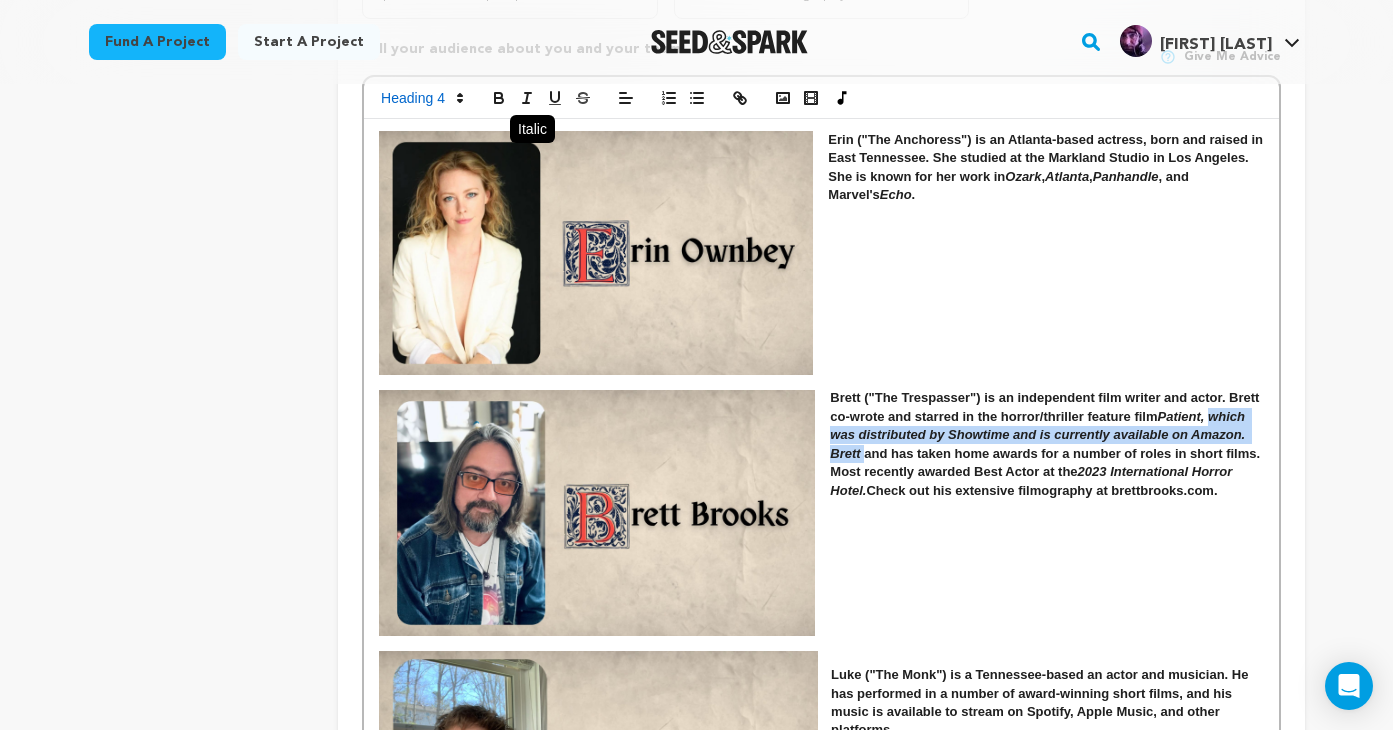 click 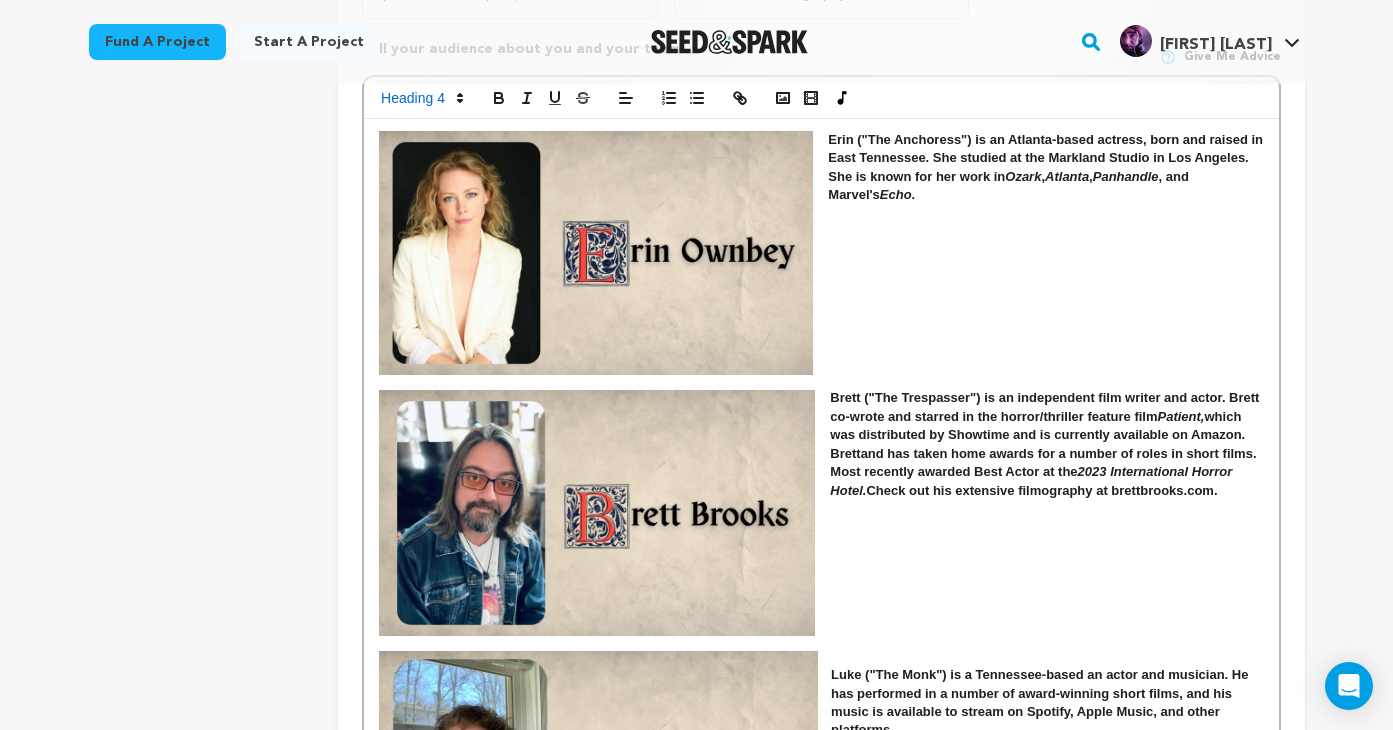 click on "Brett ("The Trespasser") is an independent film writer and actor. Brett co-wrote and starred in the horror/thriller feature film  Patient,  which was distributed by Showtime and is currently available on Amazon. Brett  and has taken home awards for a number of roles in short films. Most recently awarded Best Actor at the  2023 International Horror Hotel.  Check out his extensive filmography at brettbrooks.com." at bounding box center (821, 444) 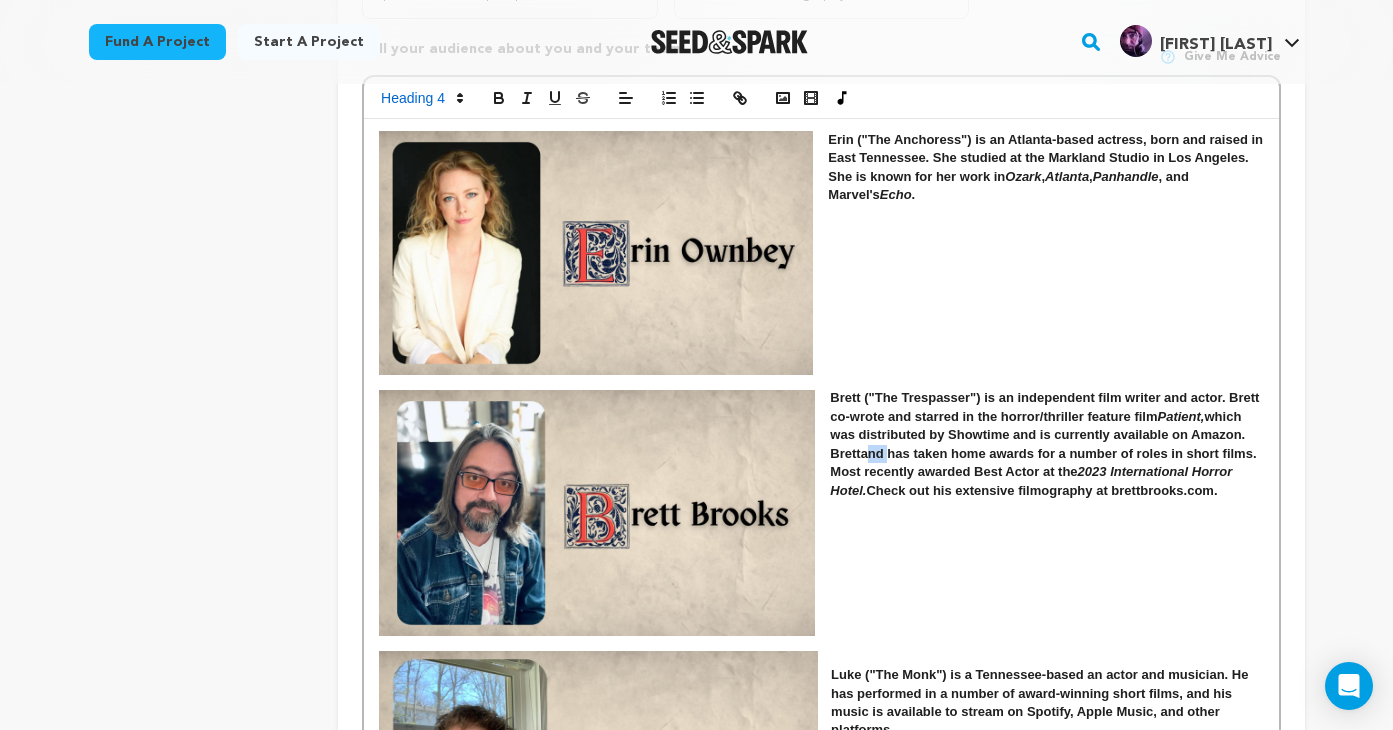 click on "and has taken home awards for a number of roles in short films. Most recently awarded Best Actor at the" at bounding box center [1045, 462] 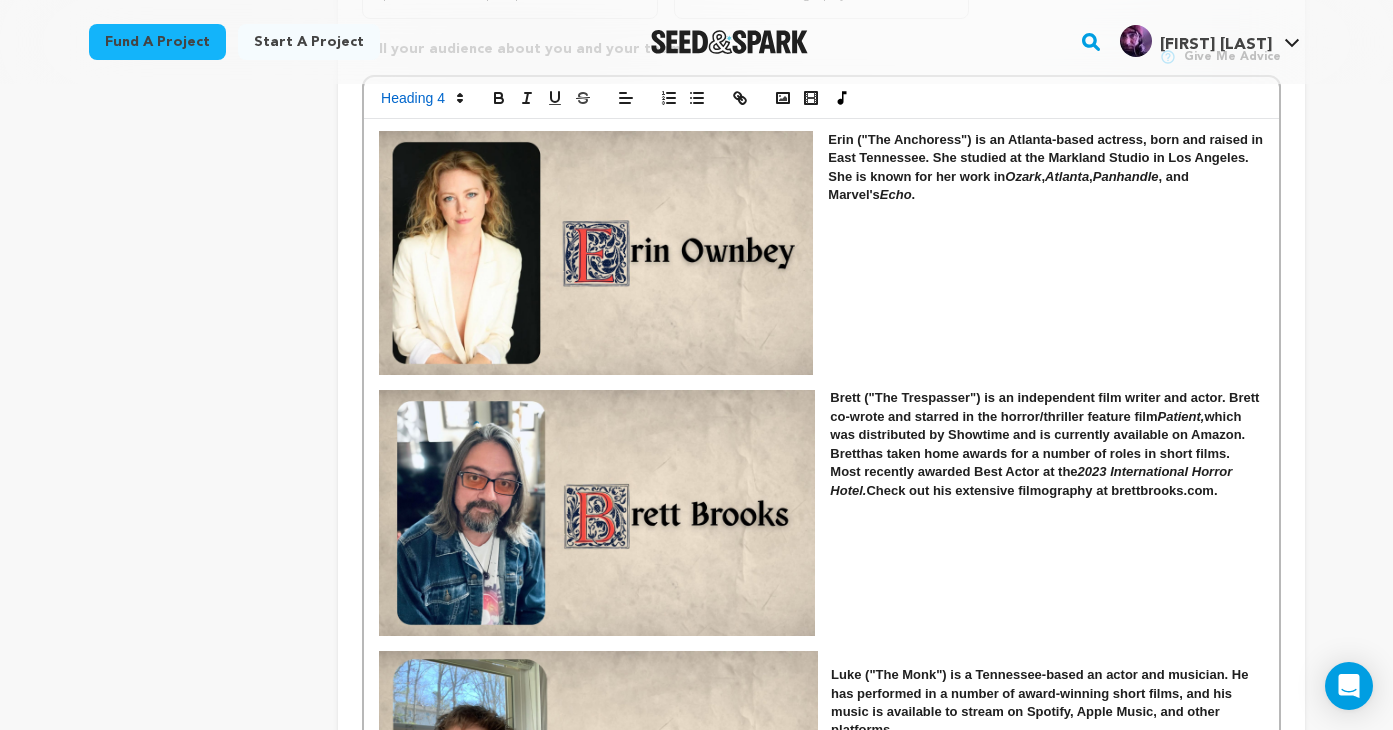 click on "has taken home awards for a number of roles in short films. Most recently awarded Best Actor at the" at bounding box center (1031, 462) 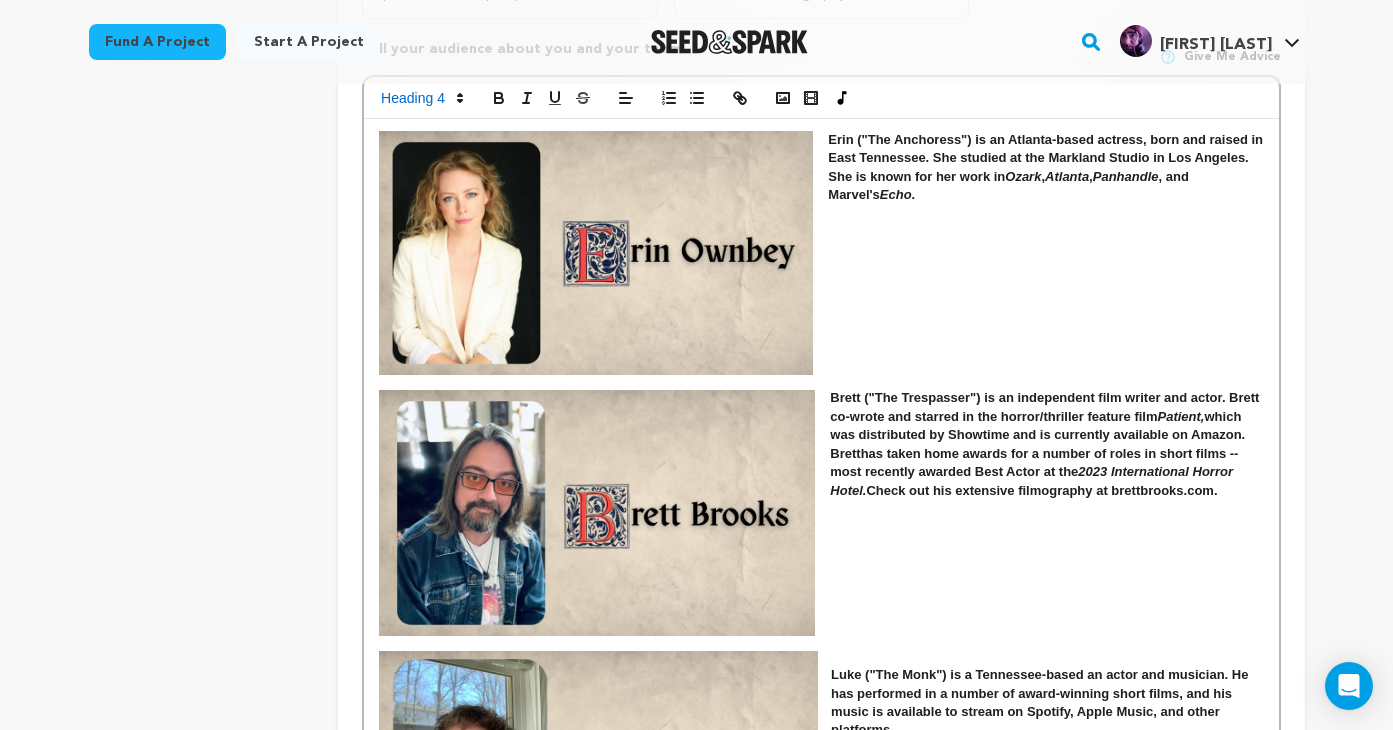 click on "has taken home awards for a number of roles in short films -- most recently awarded Best Actor at the" at bounding box center [1036, 462] 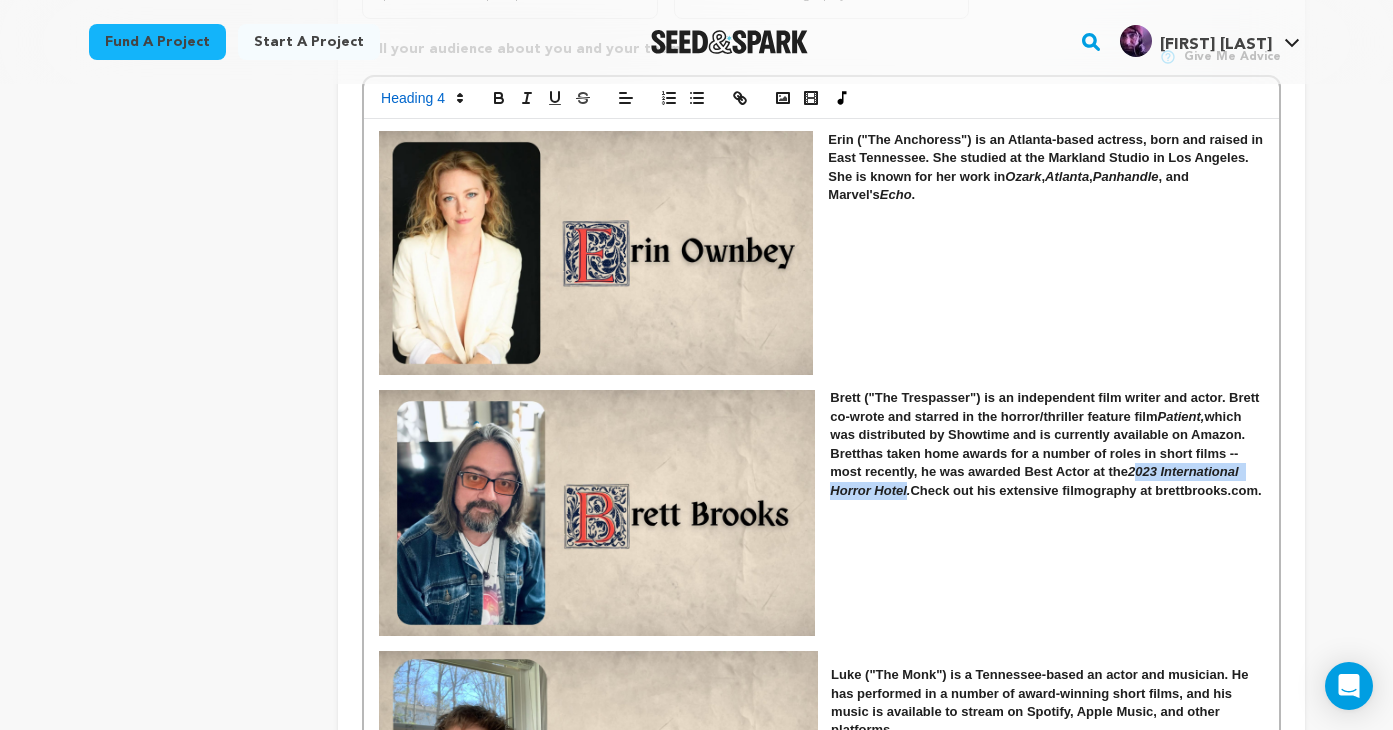 drag, startPoint x: 1136, startPoint y: 474, endPoint x: 905, endPoint y: 484, distance: 231.21635 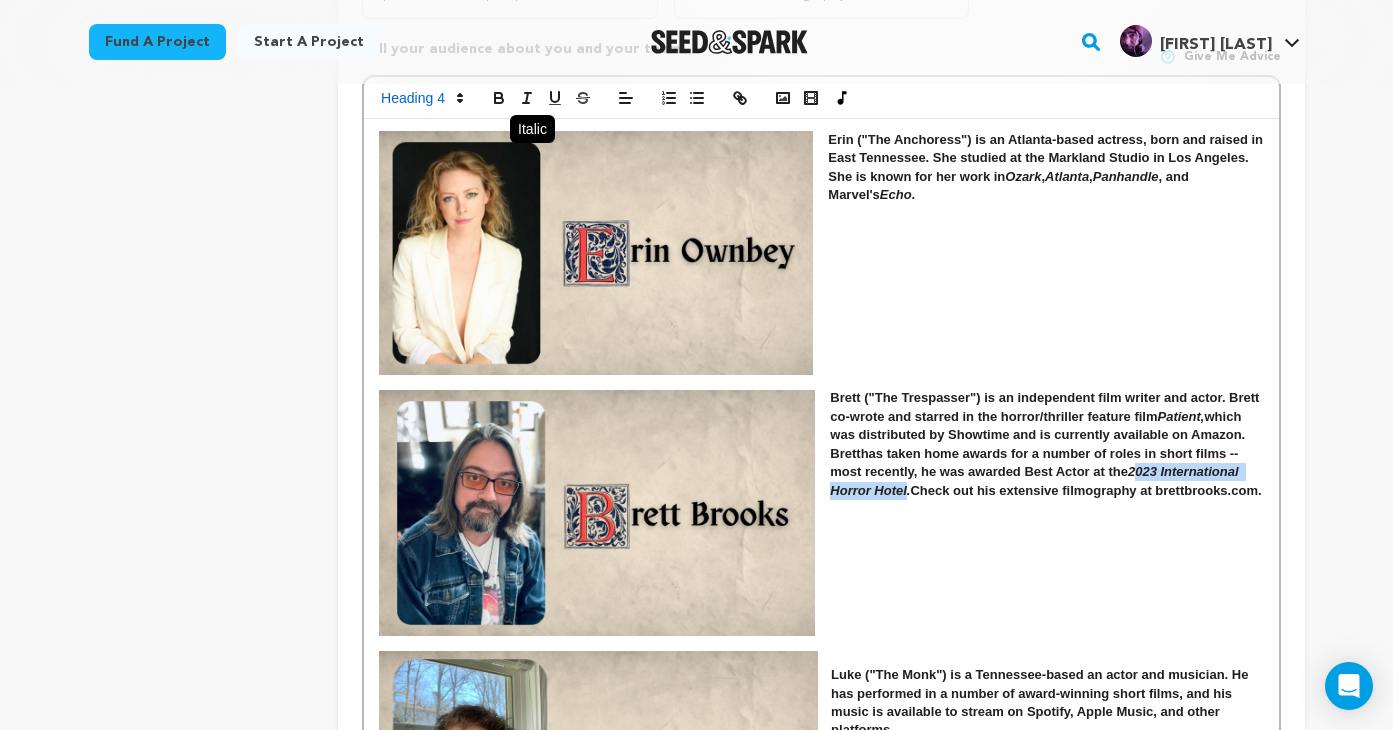 click 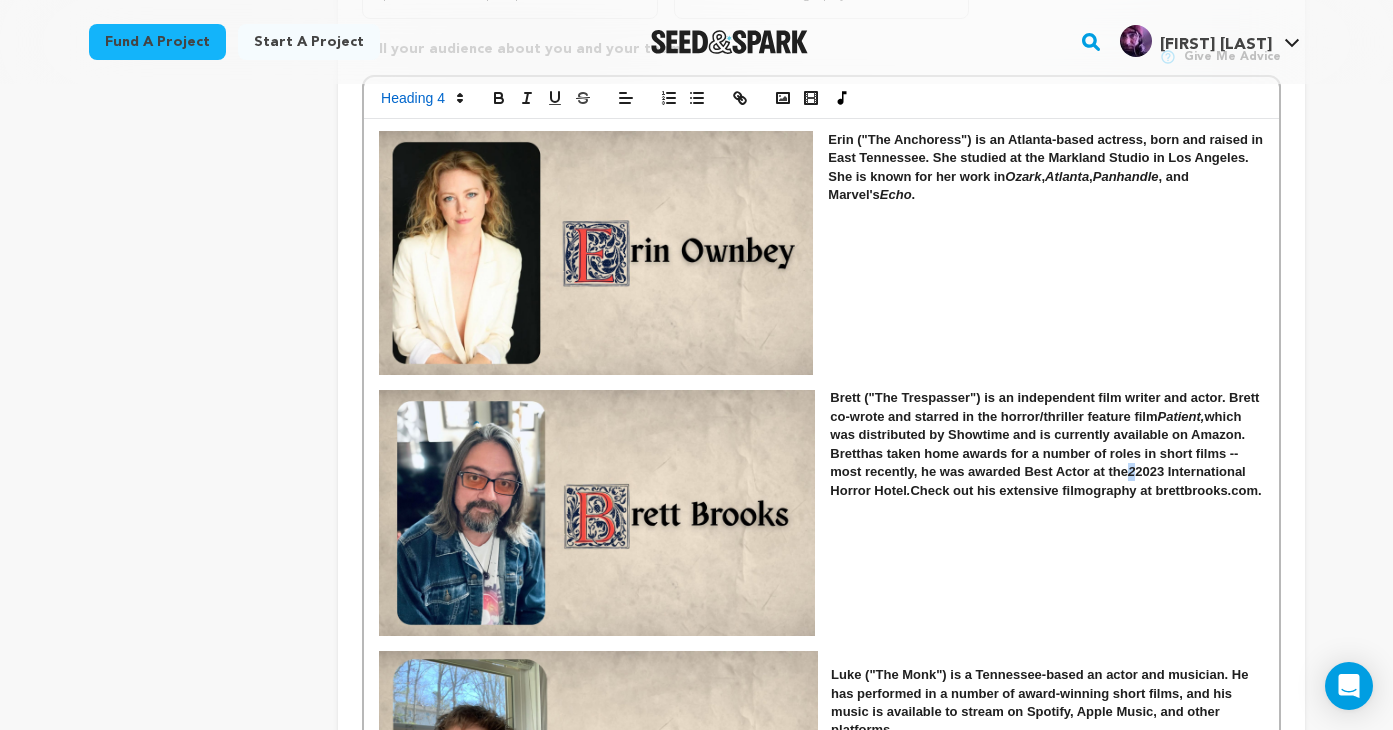 click on "023 International Horror Hotel" at bounding box center (1039, 480) 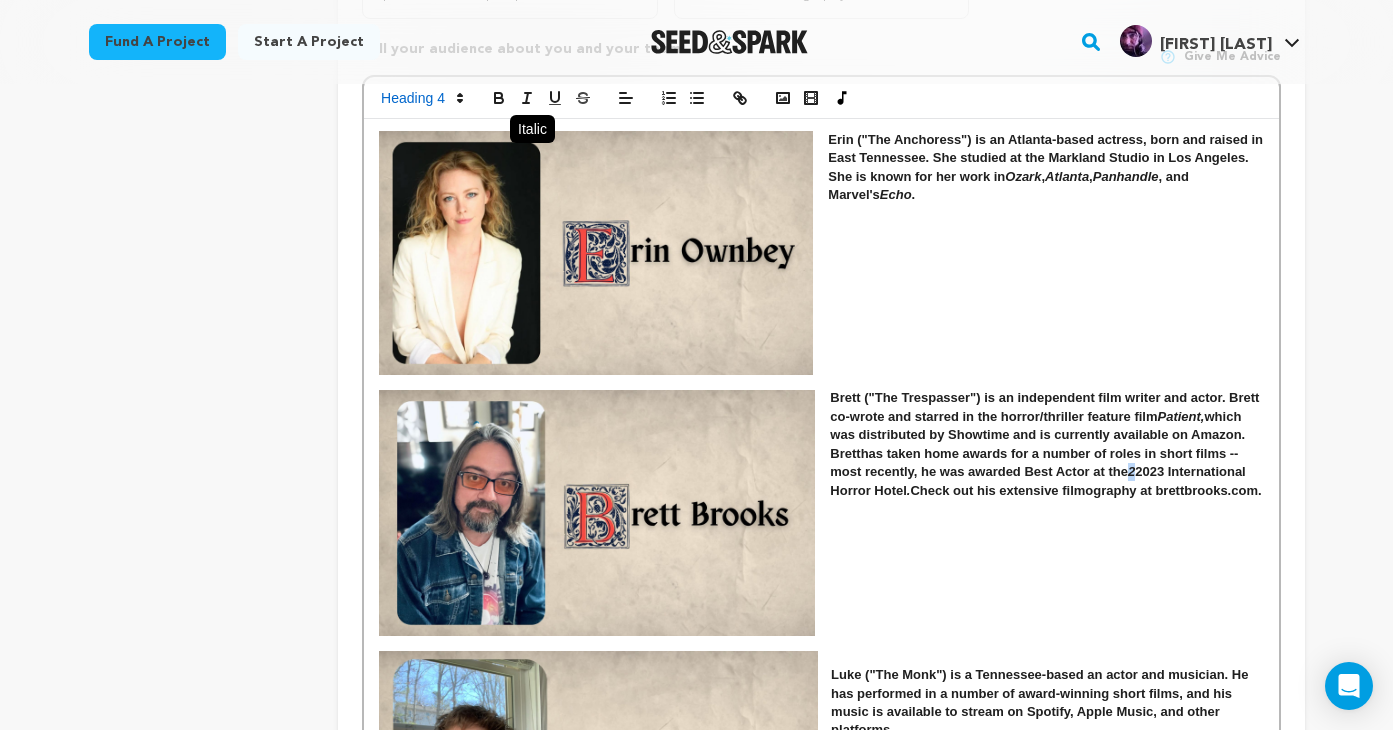 click at bounding box center [527, 98] 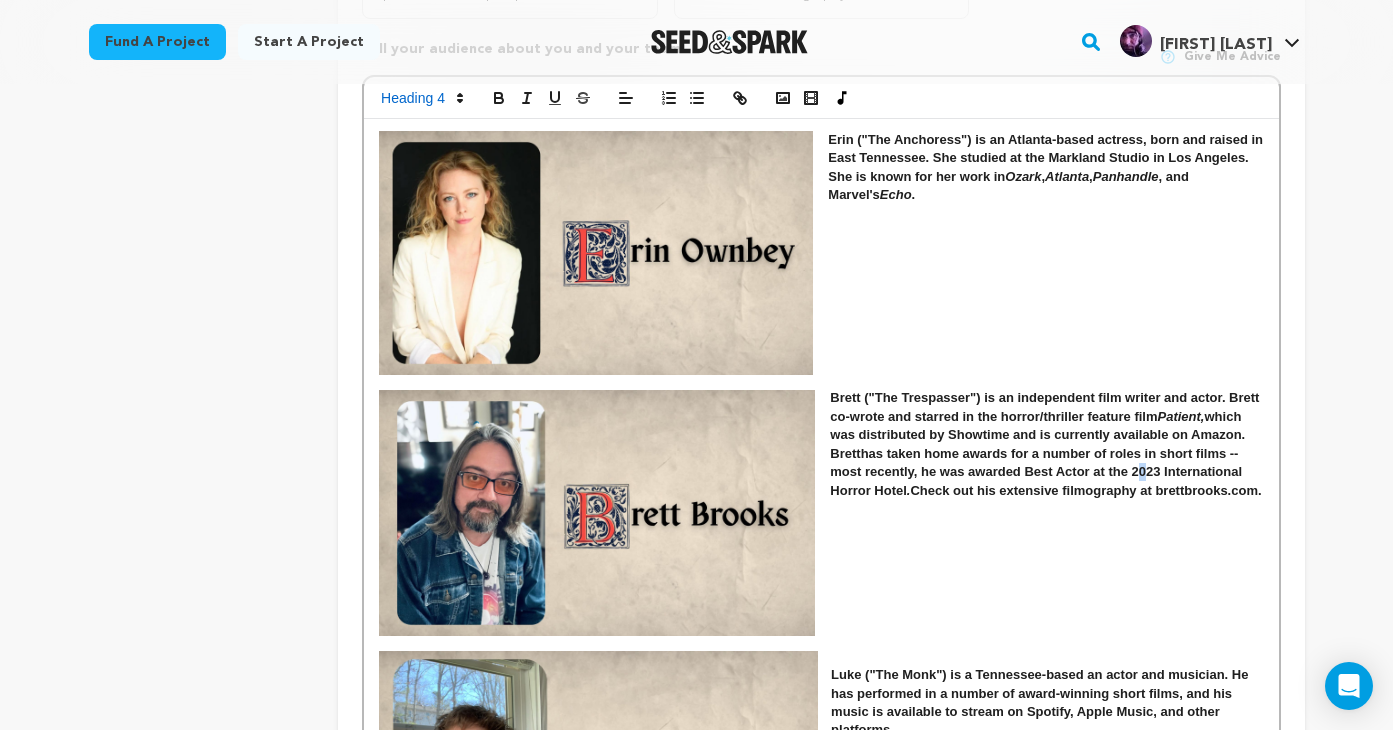 drag, startPoint x: 1162, startPoint y: 469, endPoint x: 908, endPoint y: 489, distance: 254.78618 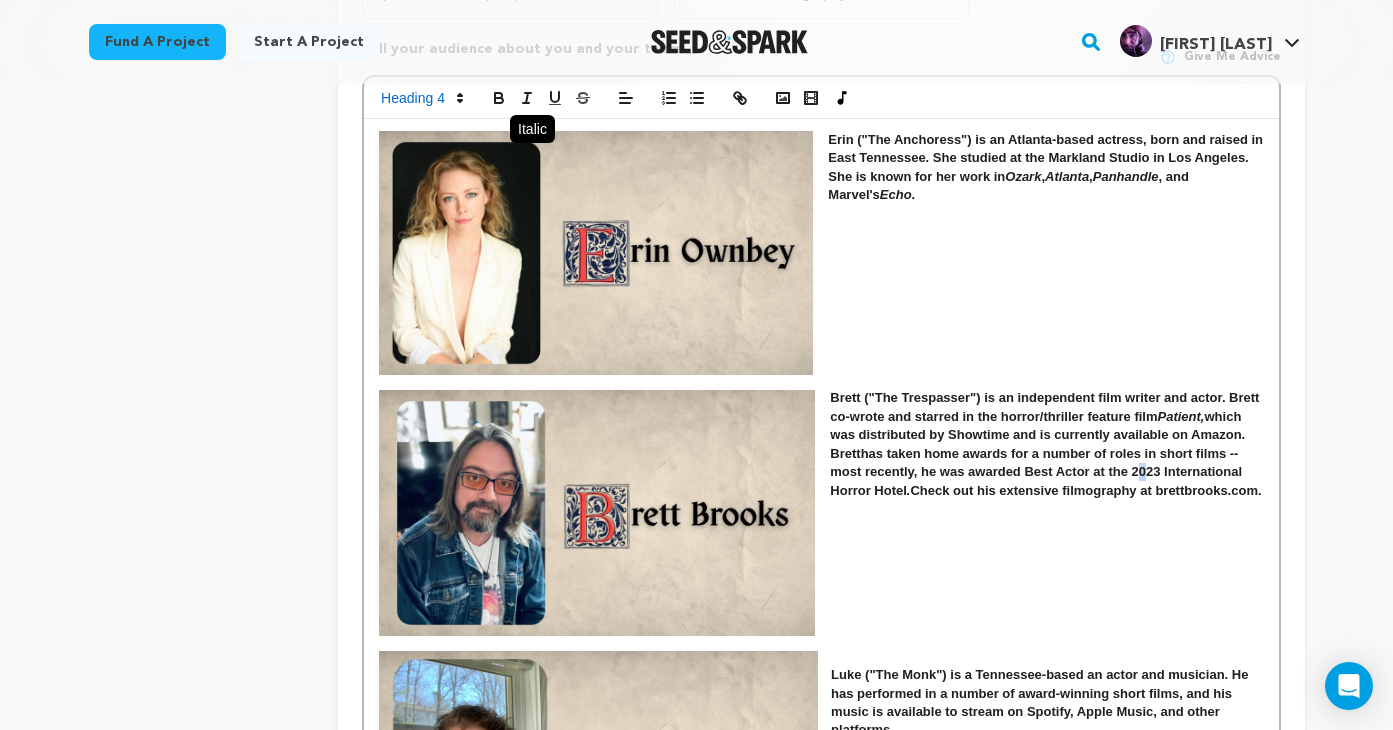 click 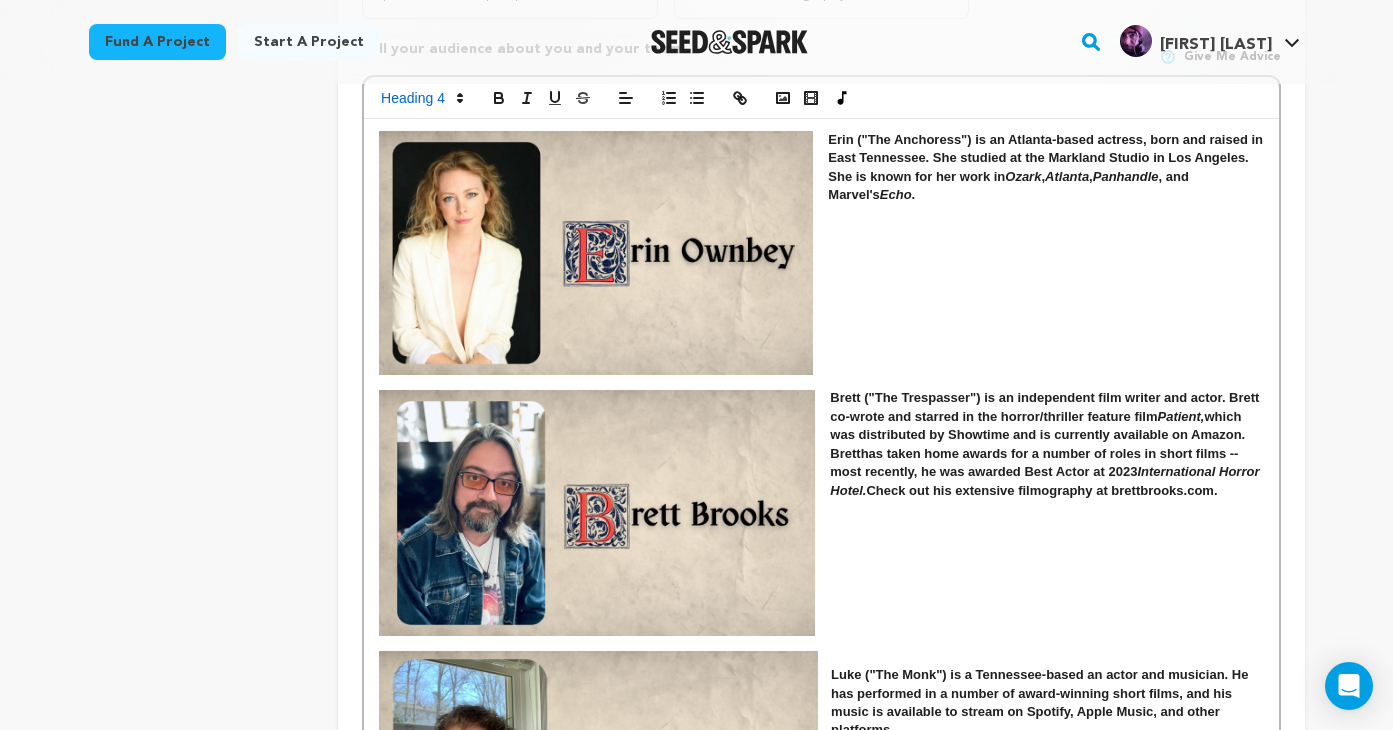 click at bounding box center [821, 564] 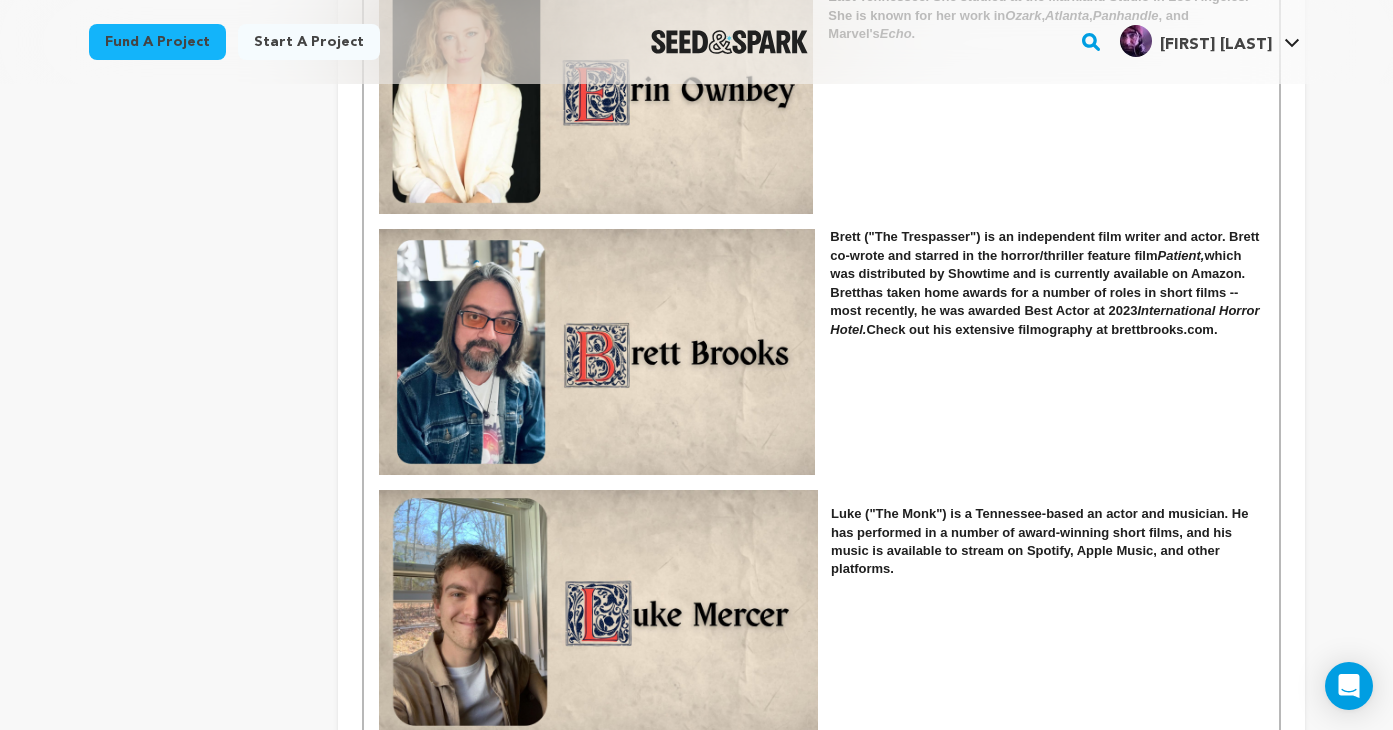 scroll, scrollTop: 1173, scrollLeft: 0, axis: vertical 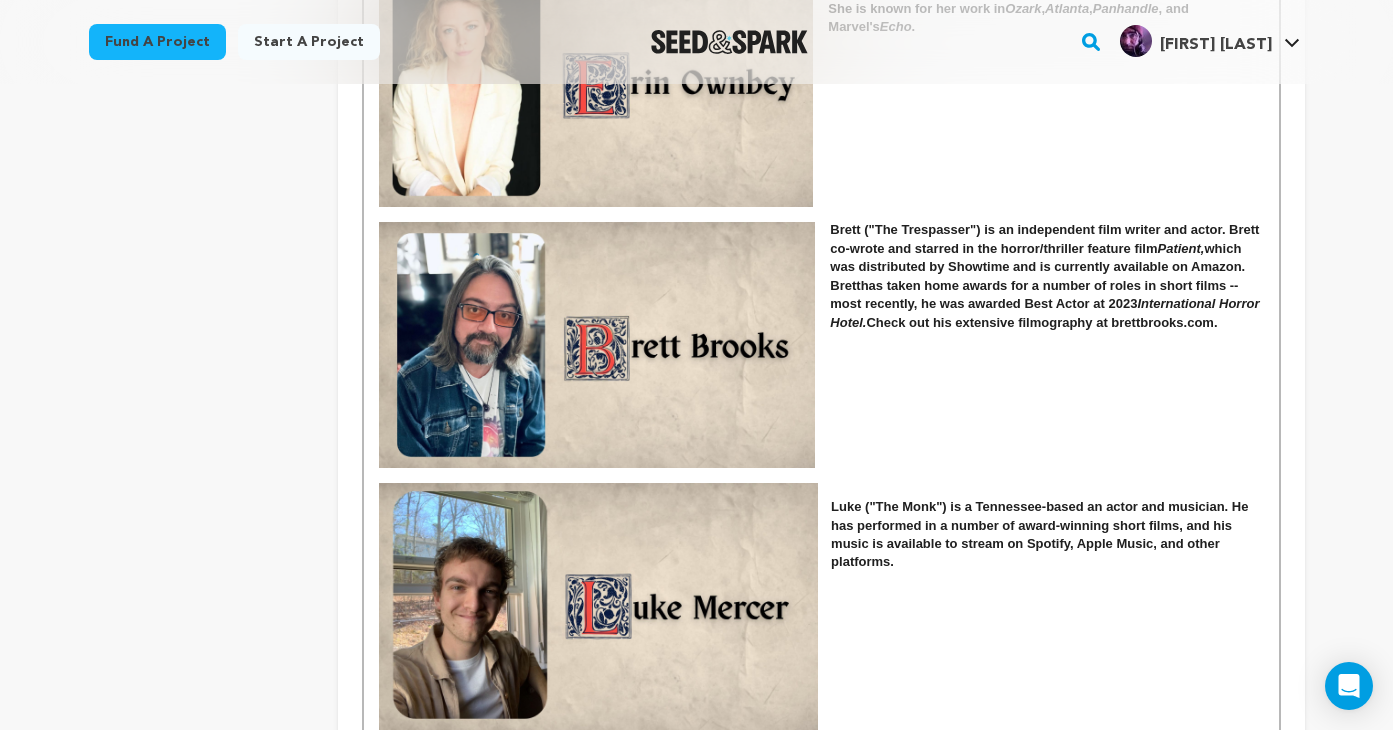 click on "Luke ("The Monk") is a Tennessee-based an actor and musician. He has performed in a number of award-winning short films, and his music is available to stream on Spotify, Apple Music, and other platforms." at bounding box center [821, 535] 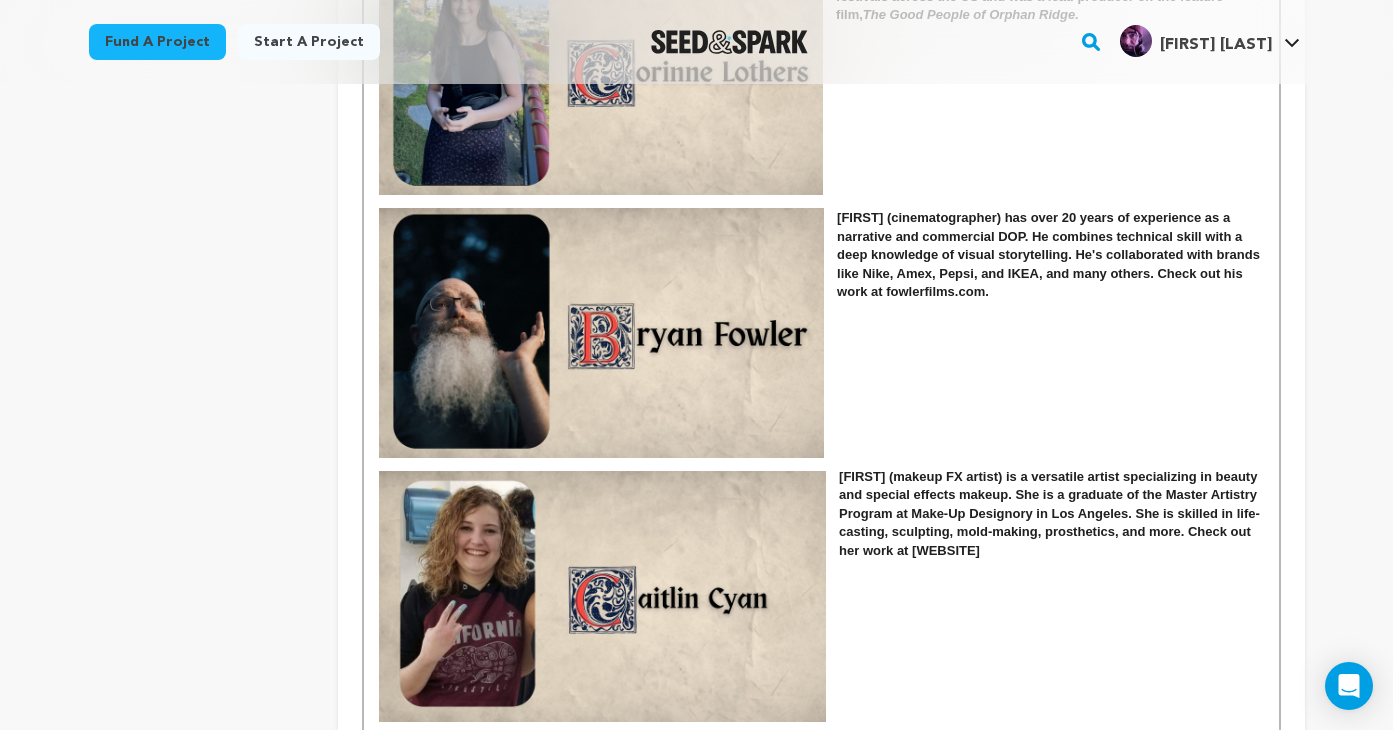 scroll, scrollTop: 2494, scrollLeft: 0, axis: vertical 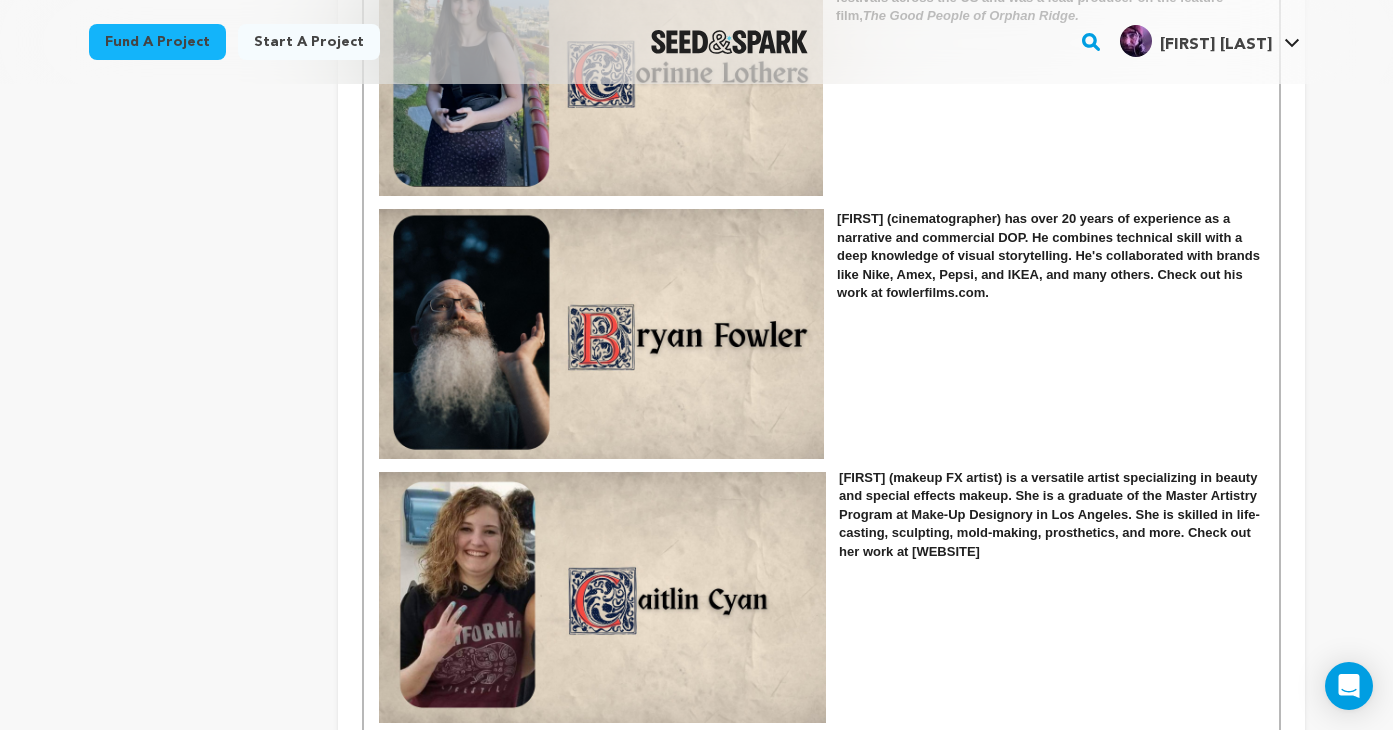 click at bounding box center [602, 597] 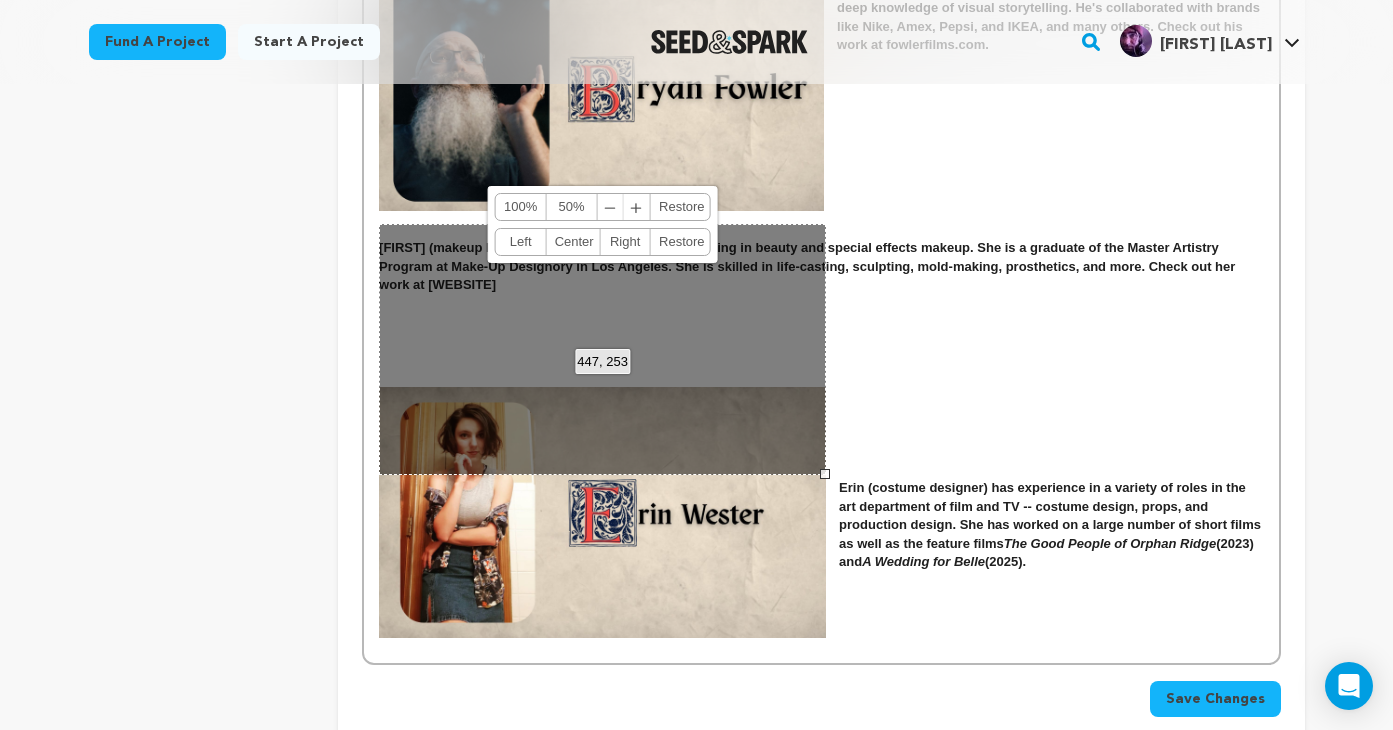 scroll, scrollTop: 2770, scrollLeft: 0, axis: vertical 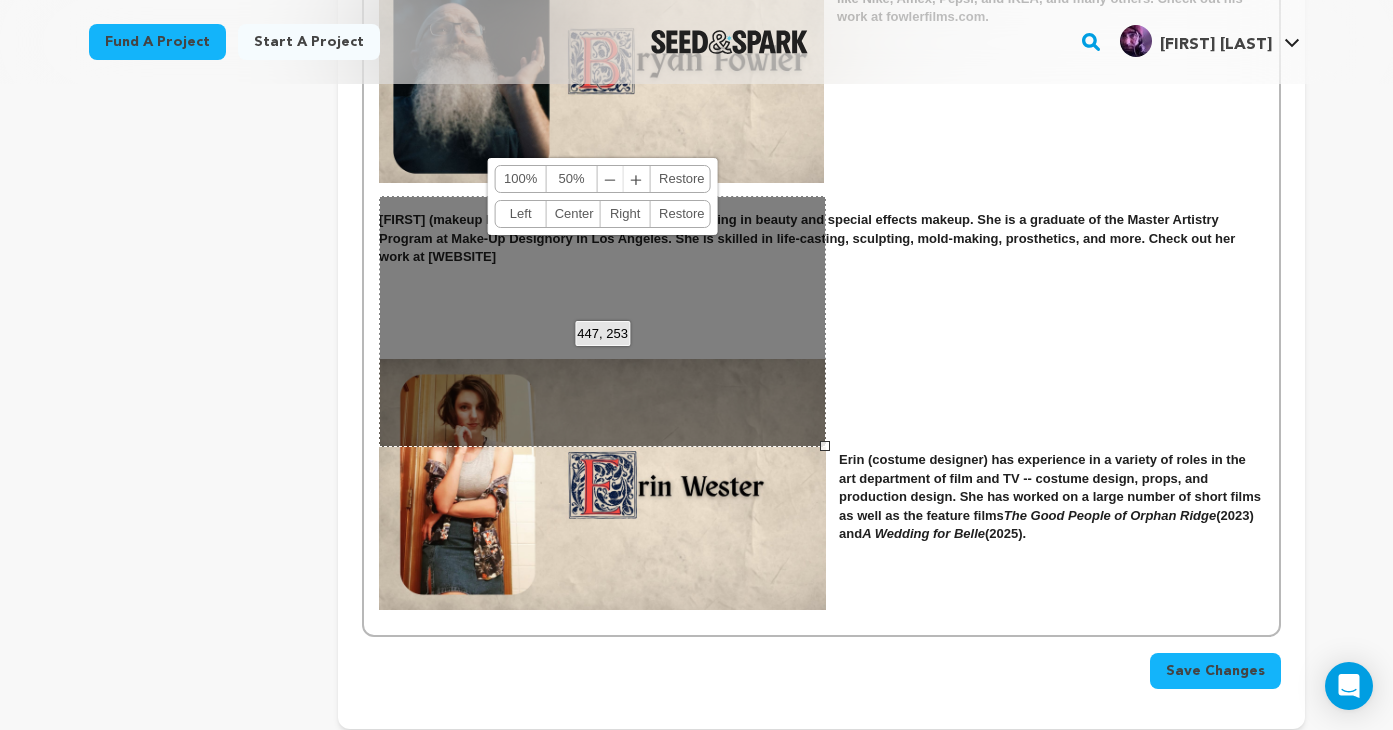 click at bounding box center [821, 423] 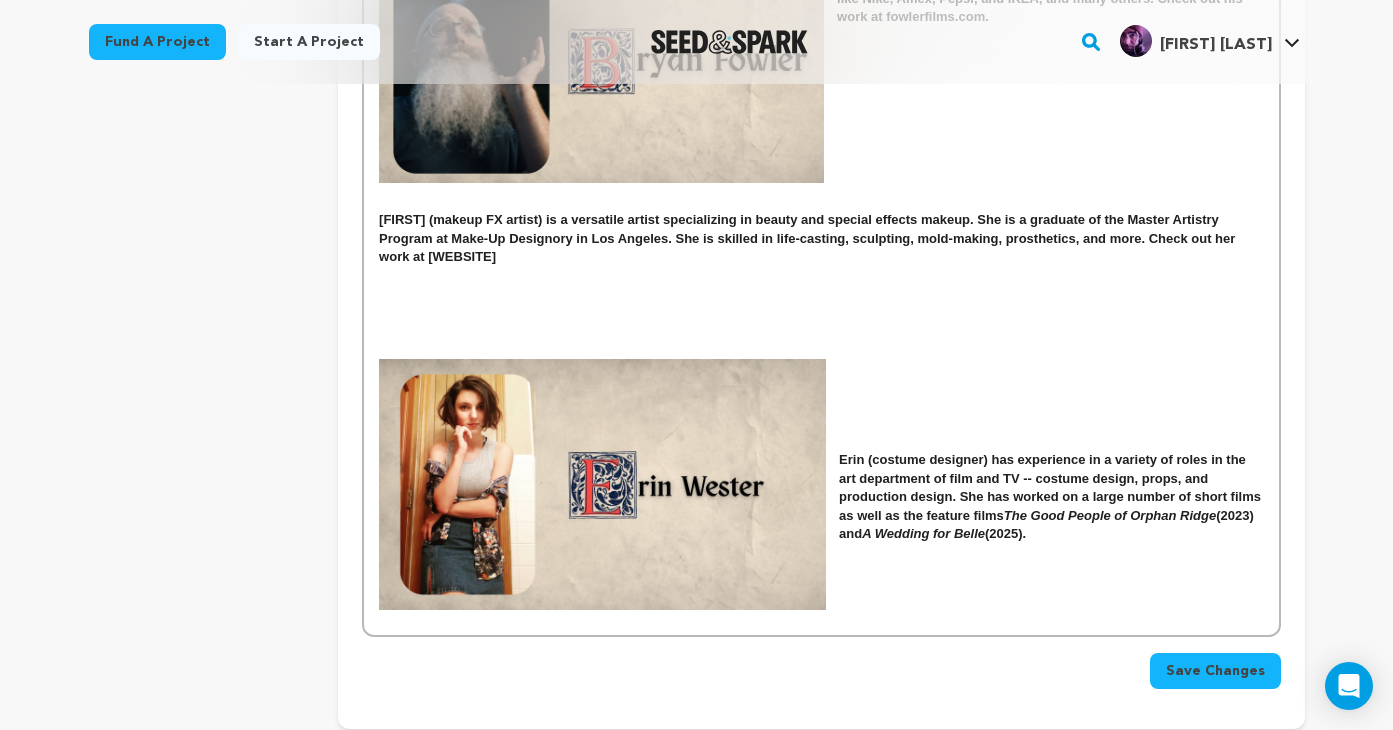 click on "Caitlin (makeup FX artist) is a versatile artist specializing in beauty and special effects makeup. She is a graduate of the Master Artistry Program at Make-Up Designory in Los Angeles. She is skilled in life-casting, sculpting, mold-making, prosthetics, and more. Check out her work at caitlincyan.com" at bounding box center [821, 238] 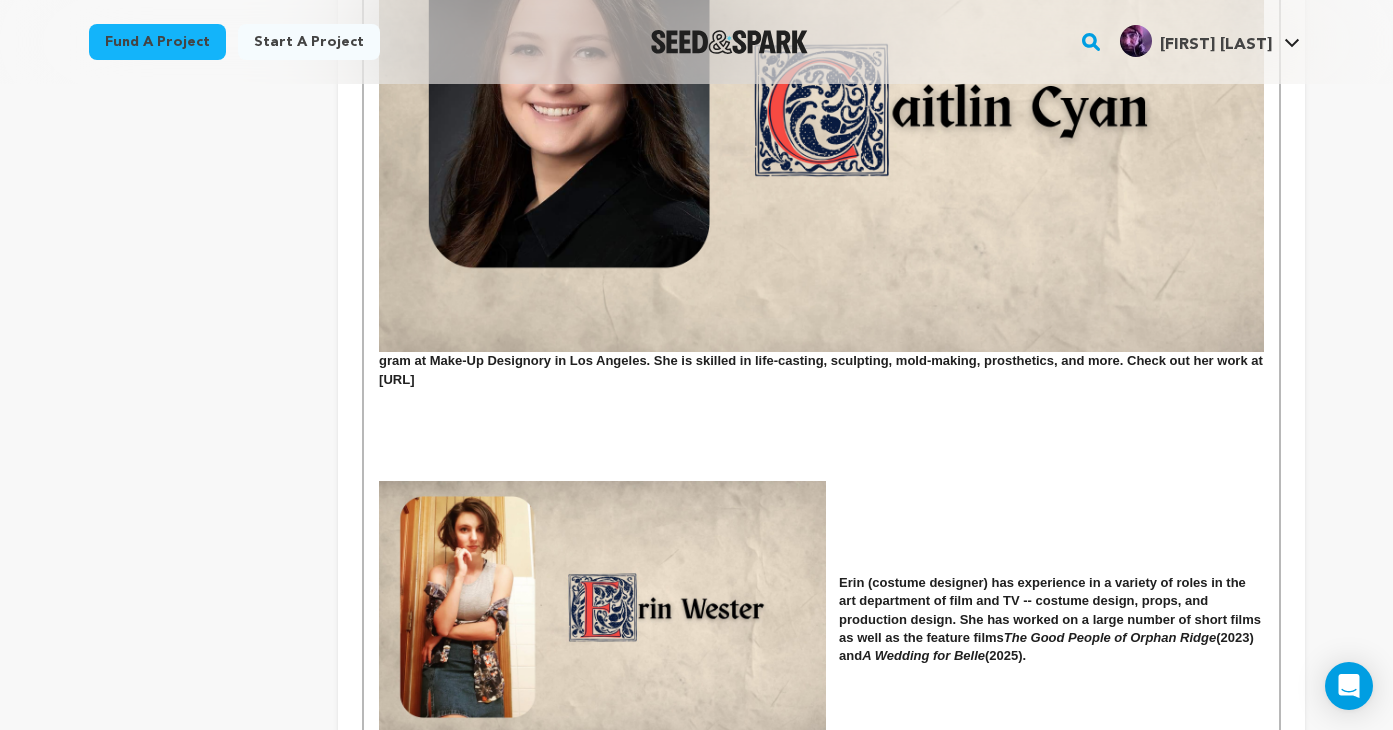 scroll, scrollTop: 3094, scrollLeft: 0, axis: vertical 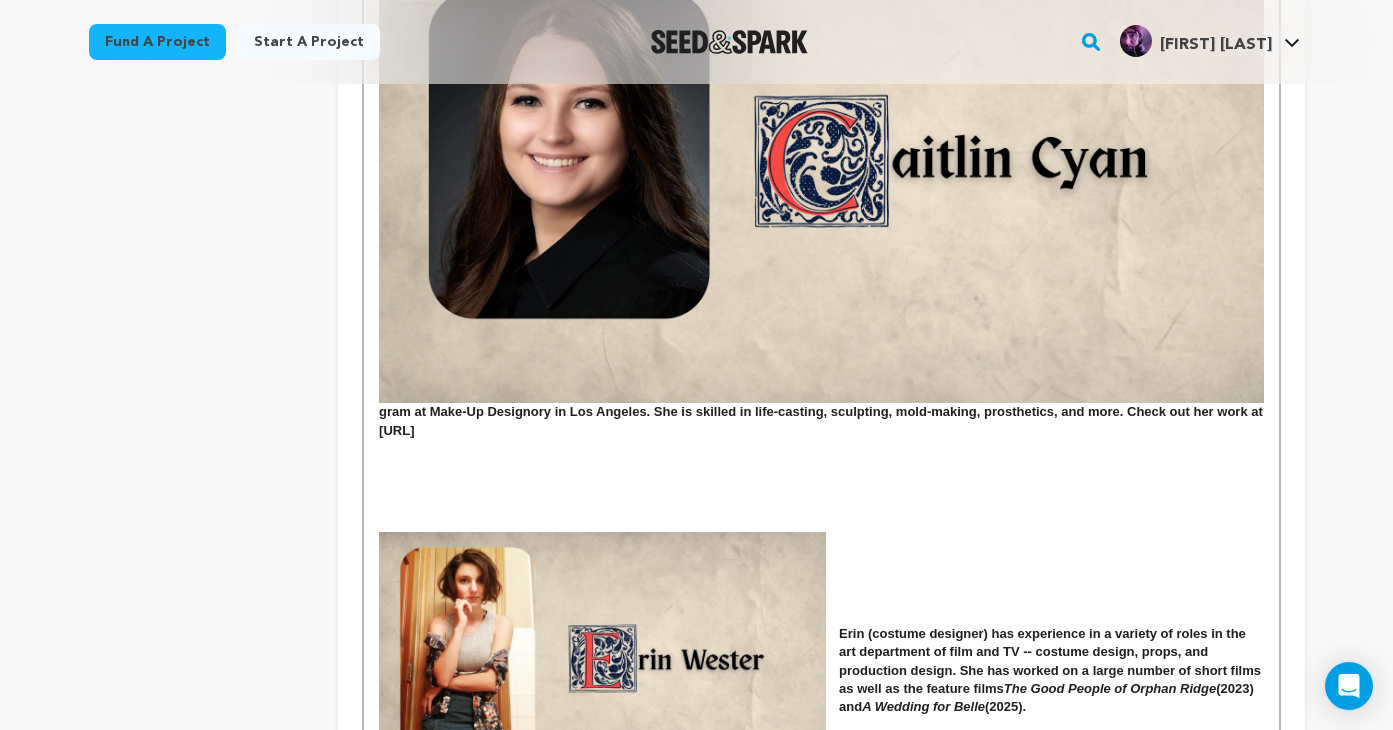 click at bounding box center [821, 154] 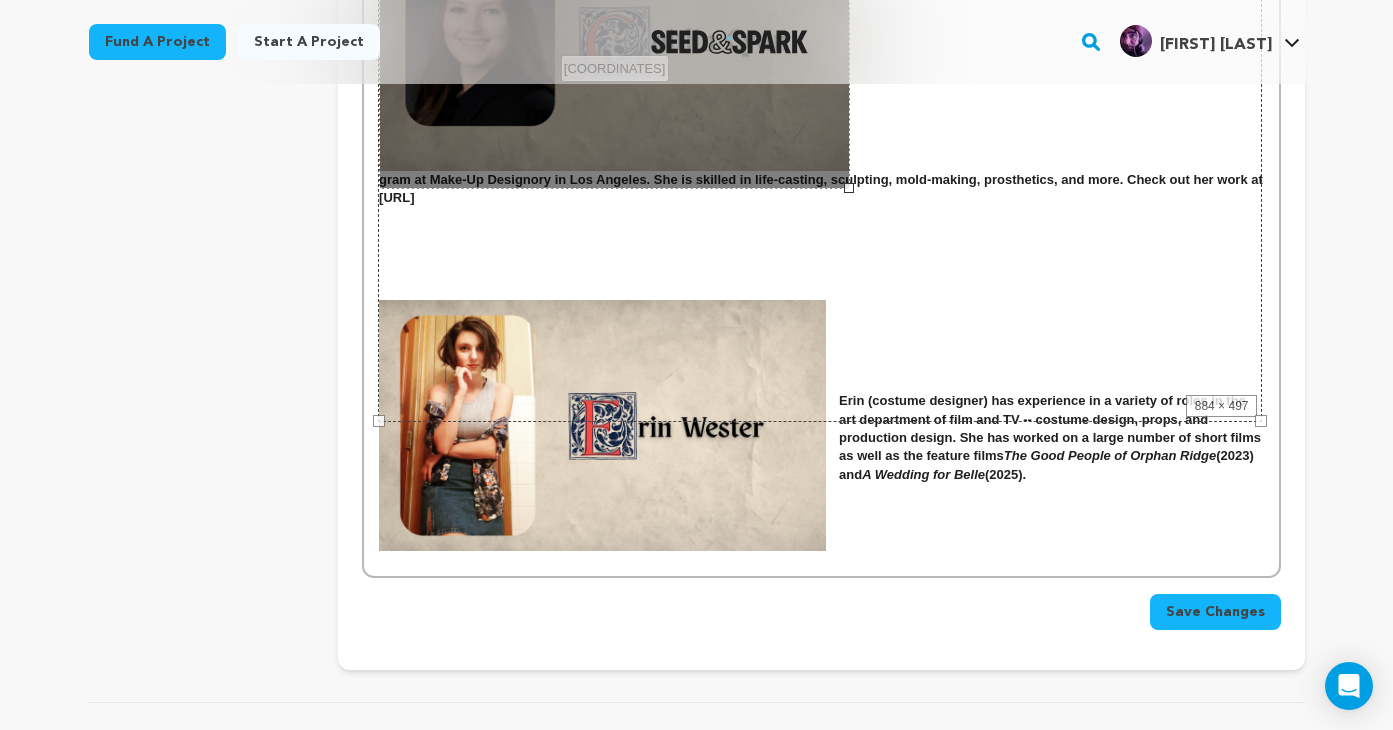 drag, startPoint x: 1264, startPoint y: 419, endPoint x: 851, endPoint y: 351, distance: 418.56064 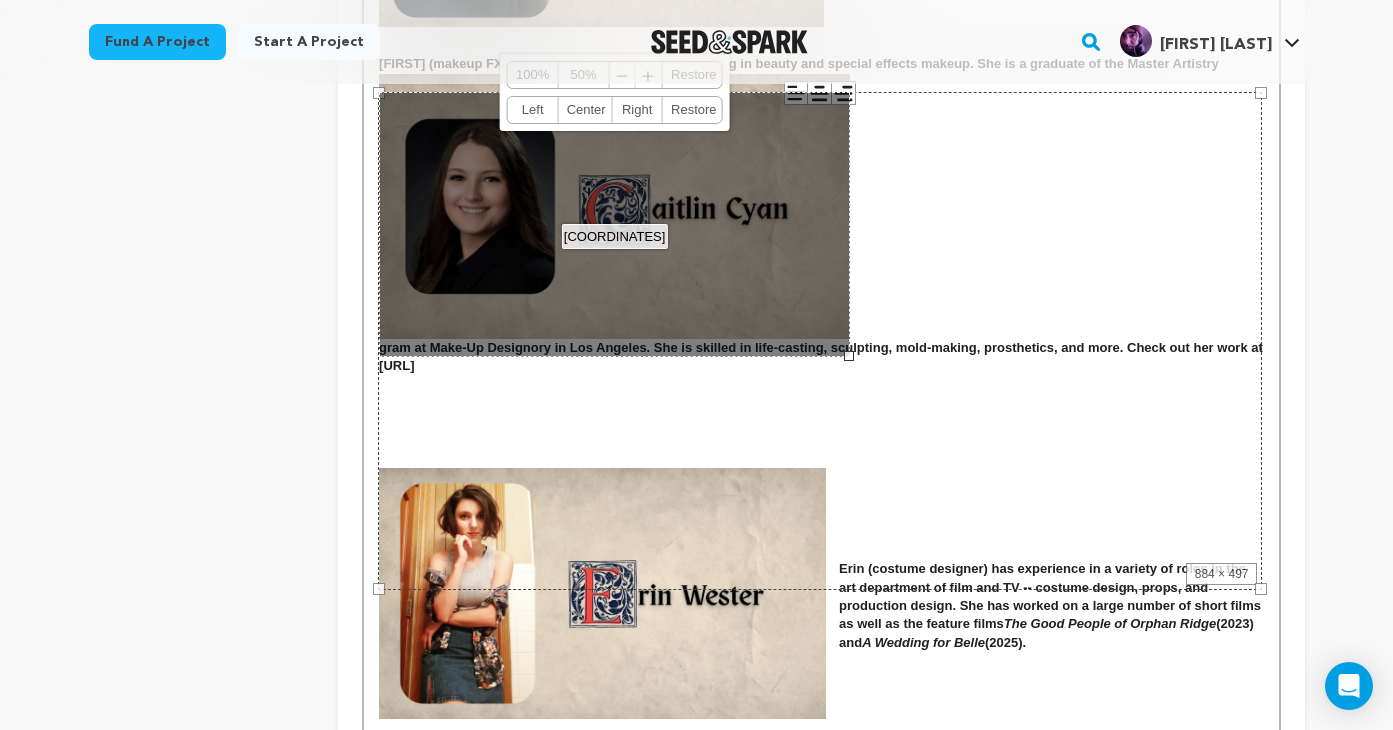 scroll, scrollTop: 2891, scrollLeft: 0, axis: vertical 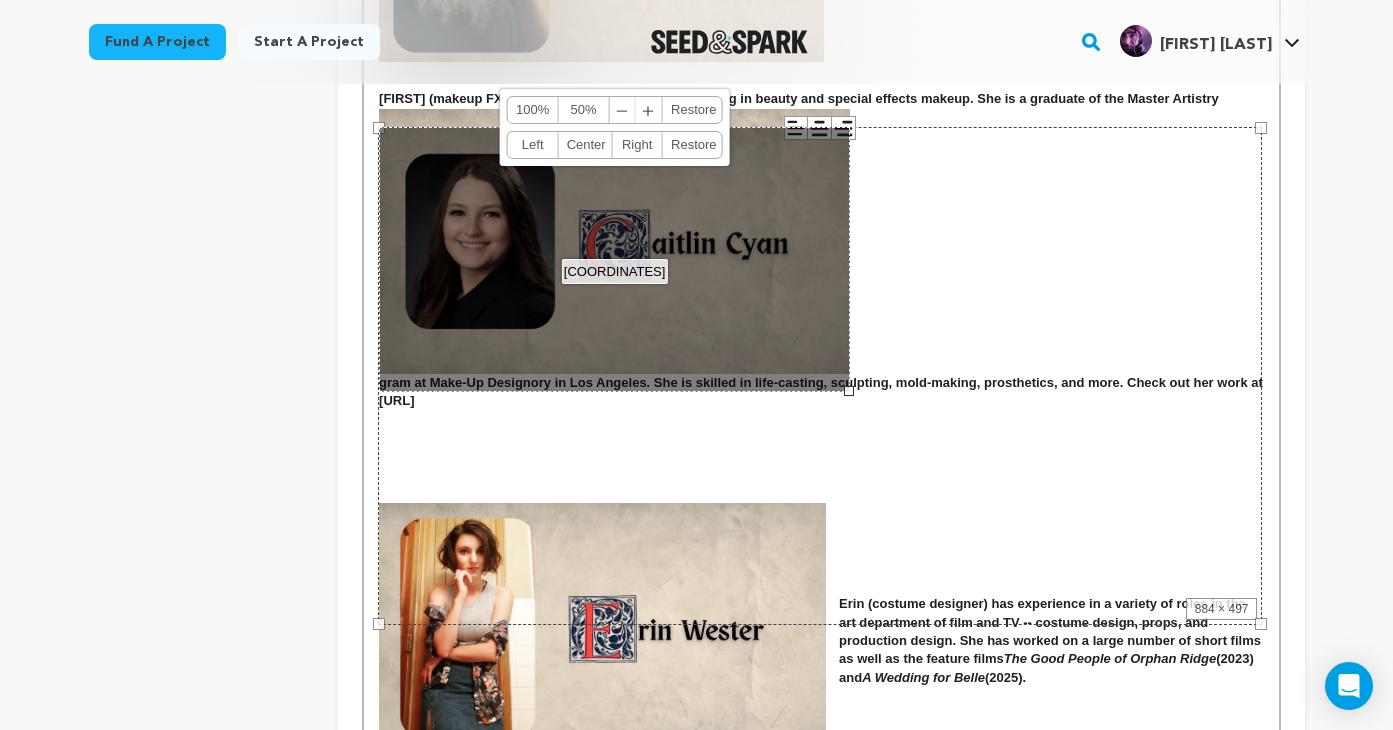 click on "884 × 497" at bounding box center (820, 375) 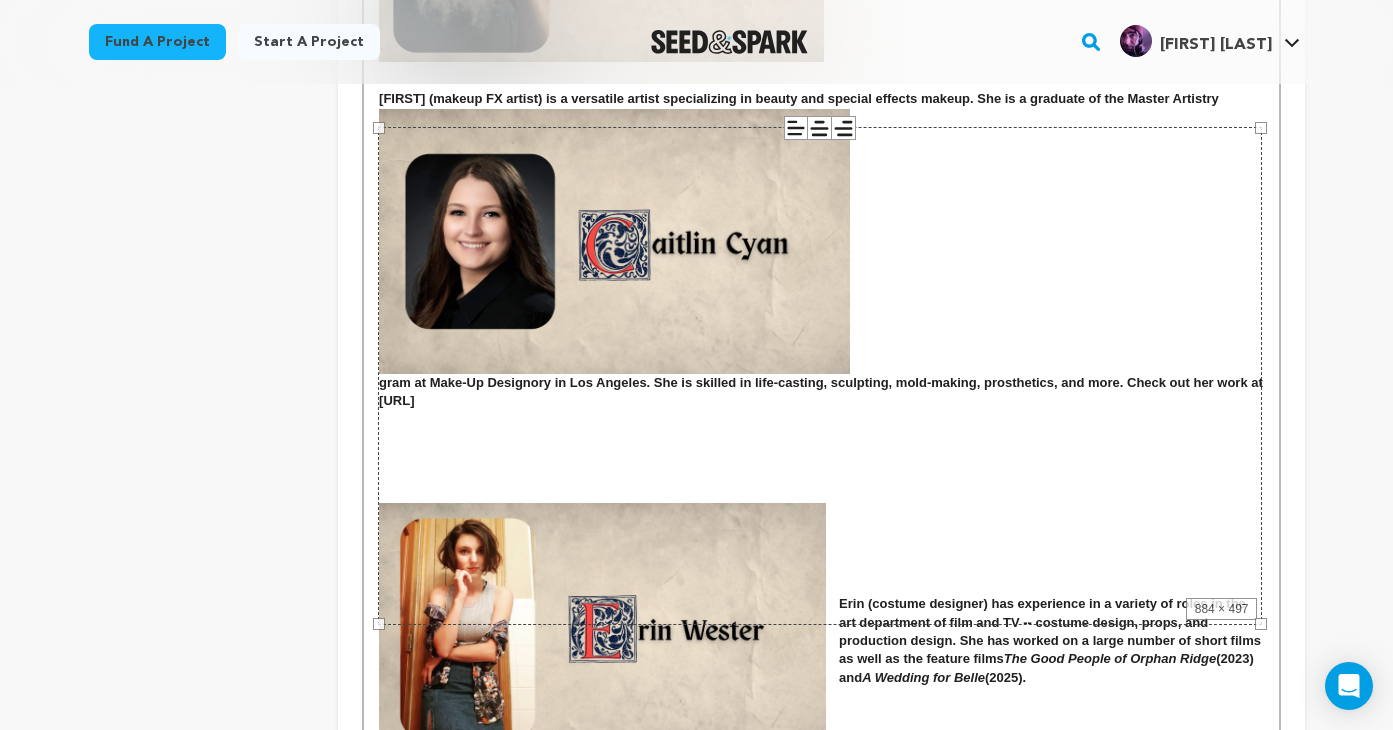 click on "884 × 497" at bounding box center (820, 375) 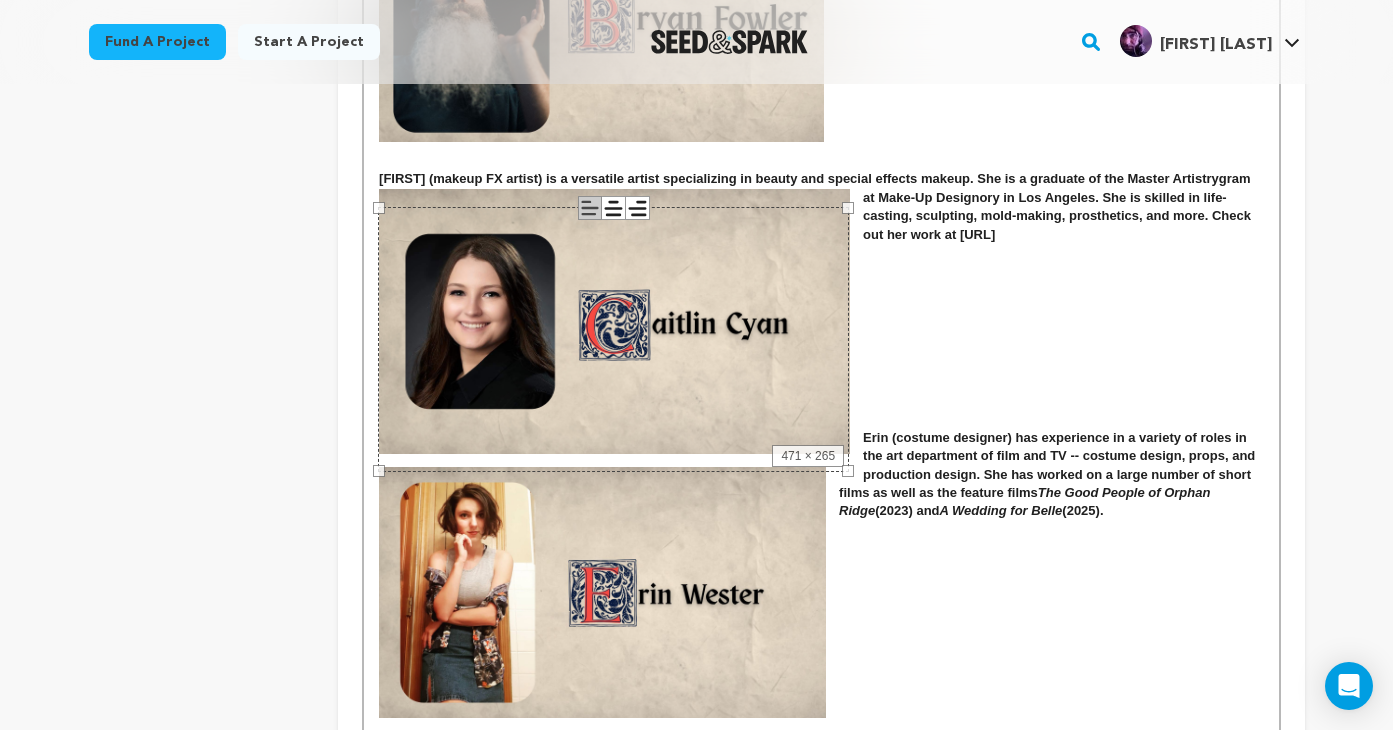 scroll, scrollTop: 2803, scrollLeft: 0, axis: vertical 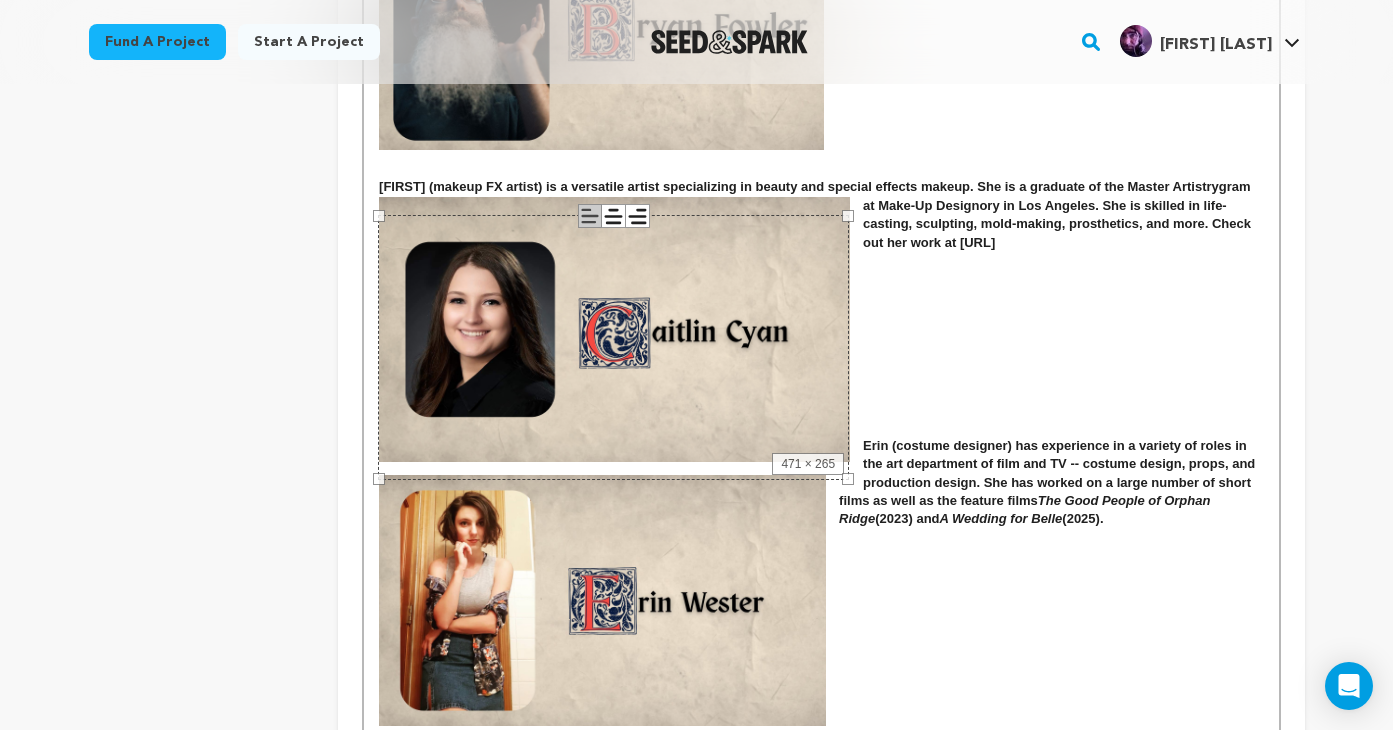 click on "Caitlin (makeup FX artist) is a versatile artist specializing in beauty and special effects makeup. She is a graduate of the Master Artistry  gram at Make-Up Designory in Los Angeles. She is skilled in life-casting, sculpting, mold-making, prosthetics, and more. Check out her work at caitlincyan.com" at bounding box center (821, 215) 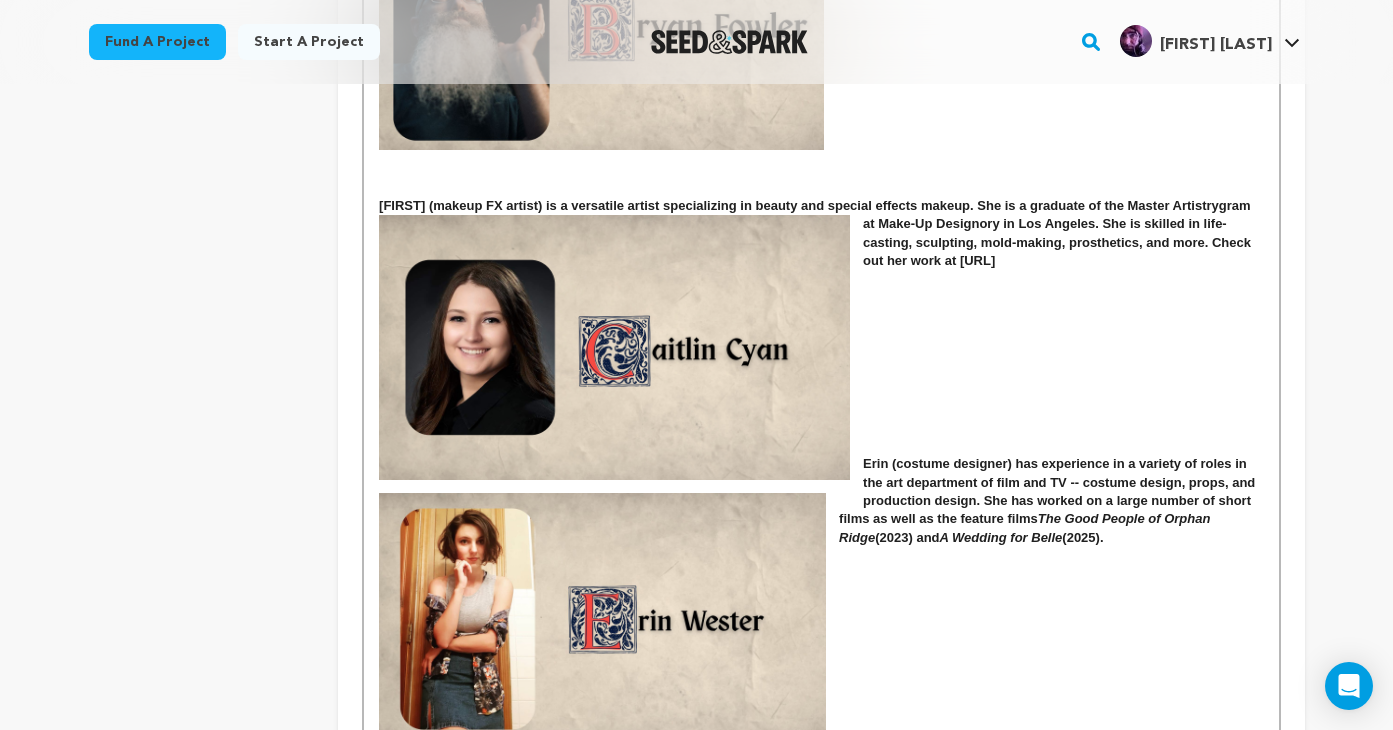 drag, startPoint x: 1027, startPoint y: 283, endPoint x: 384, endPoint y: 232, distance: 645.0194 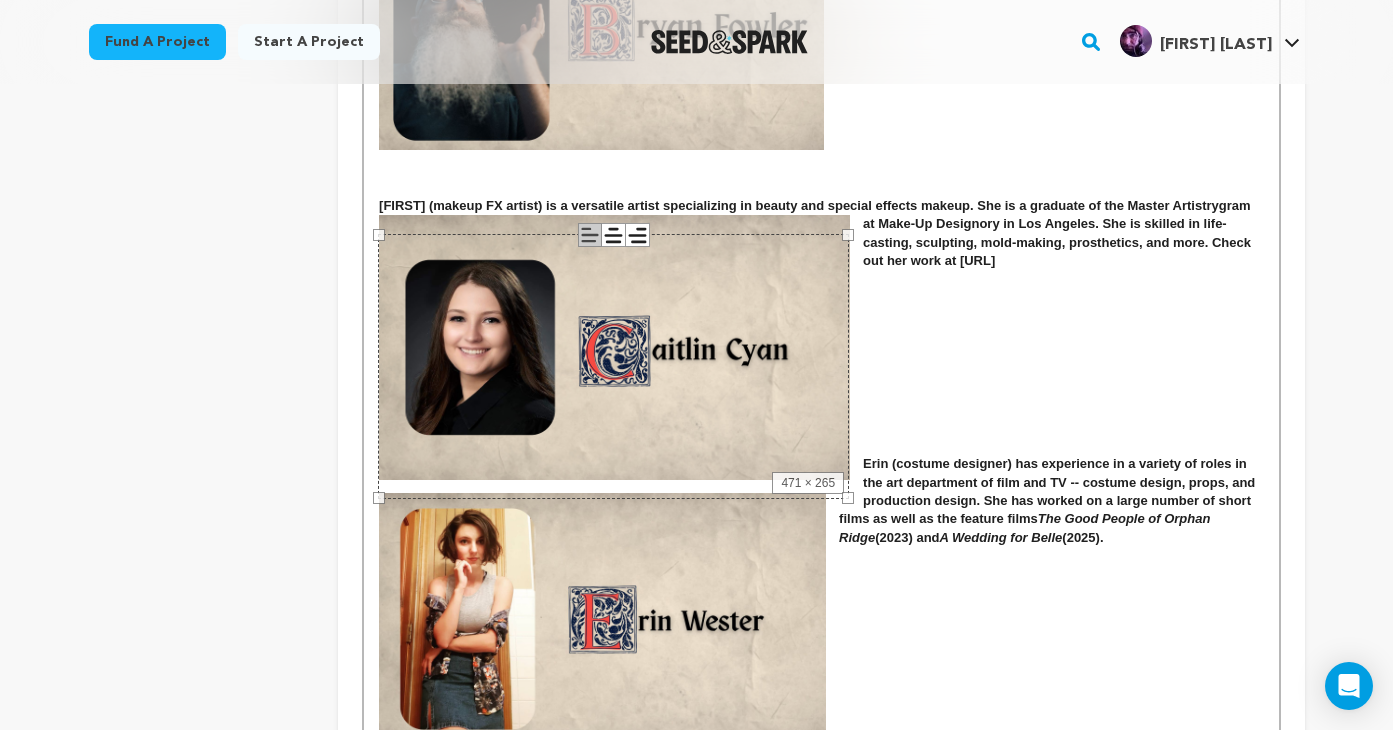 drag, startPoint x: 377, startPoint y: 221, endPoint x: 1019, endPoint y: 286, distance: 645.2821 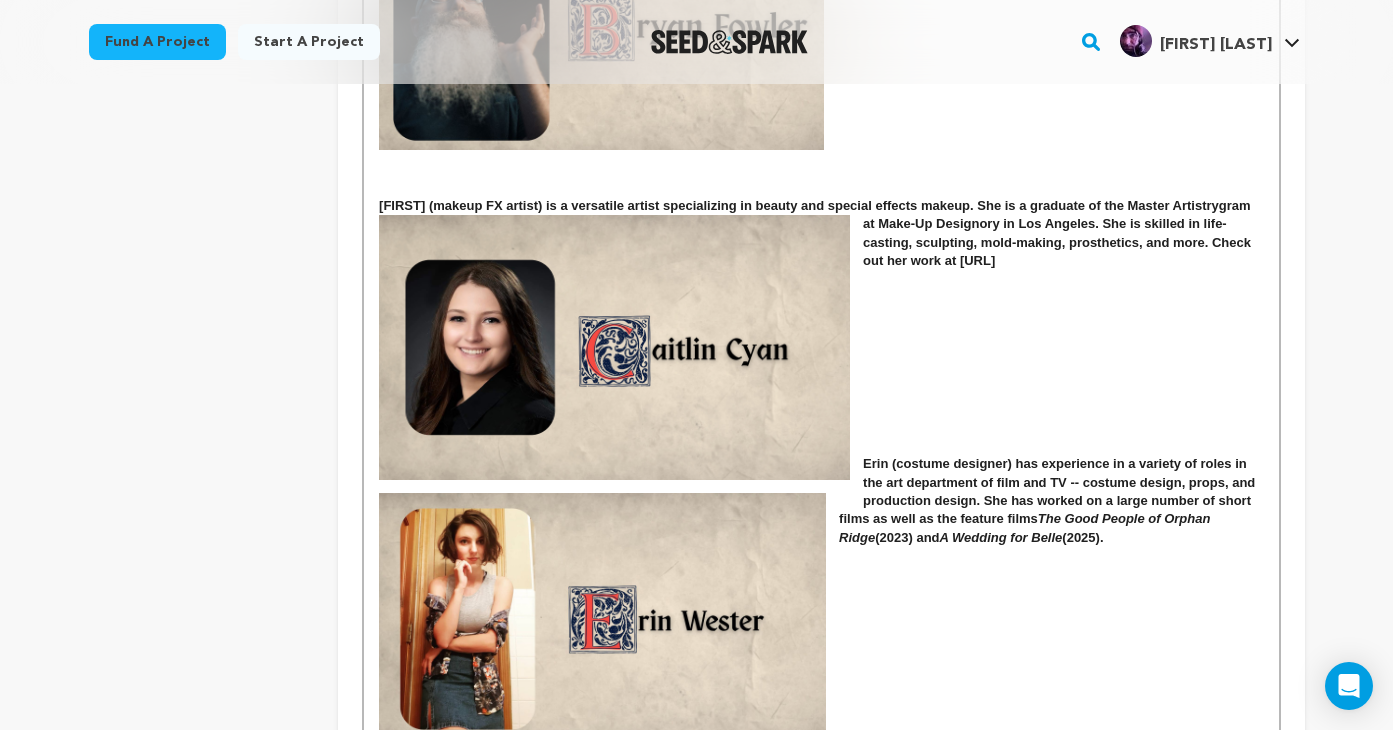 click on "Caitlin (makeup FX artist) is a versatile artist specializing in beauty and special effects makeup. She is a graduate of the Master Artistry  gram at Make-Up Designory in Los Angeles. She is skilled in life-casting, sculpting, mold-making, prosthetics, and more. Check out her work at caitlincyan.com" at bounding box center (821, 234) 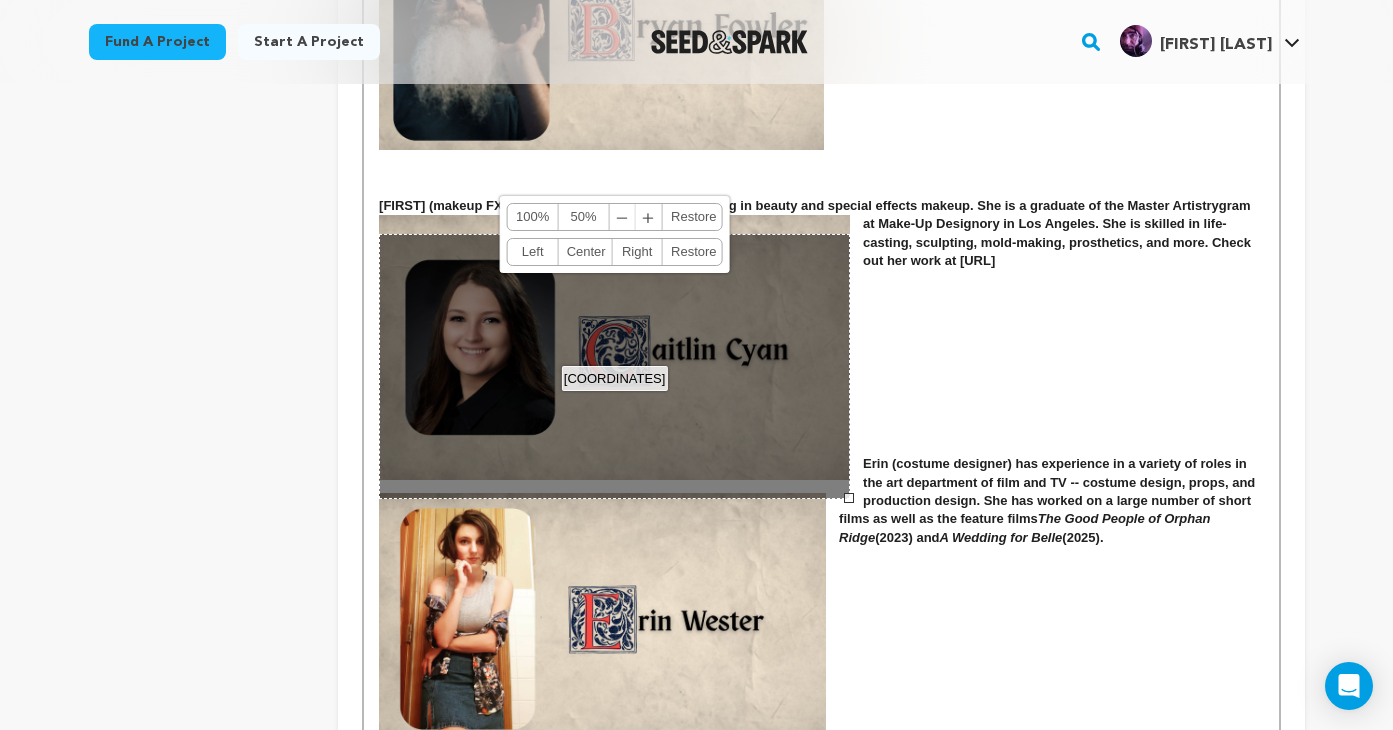 click on "471, 429
100%
50%
﹣
﹢
Restore
Left
Center
Right
Restore" at bounding box center [614, 366] 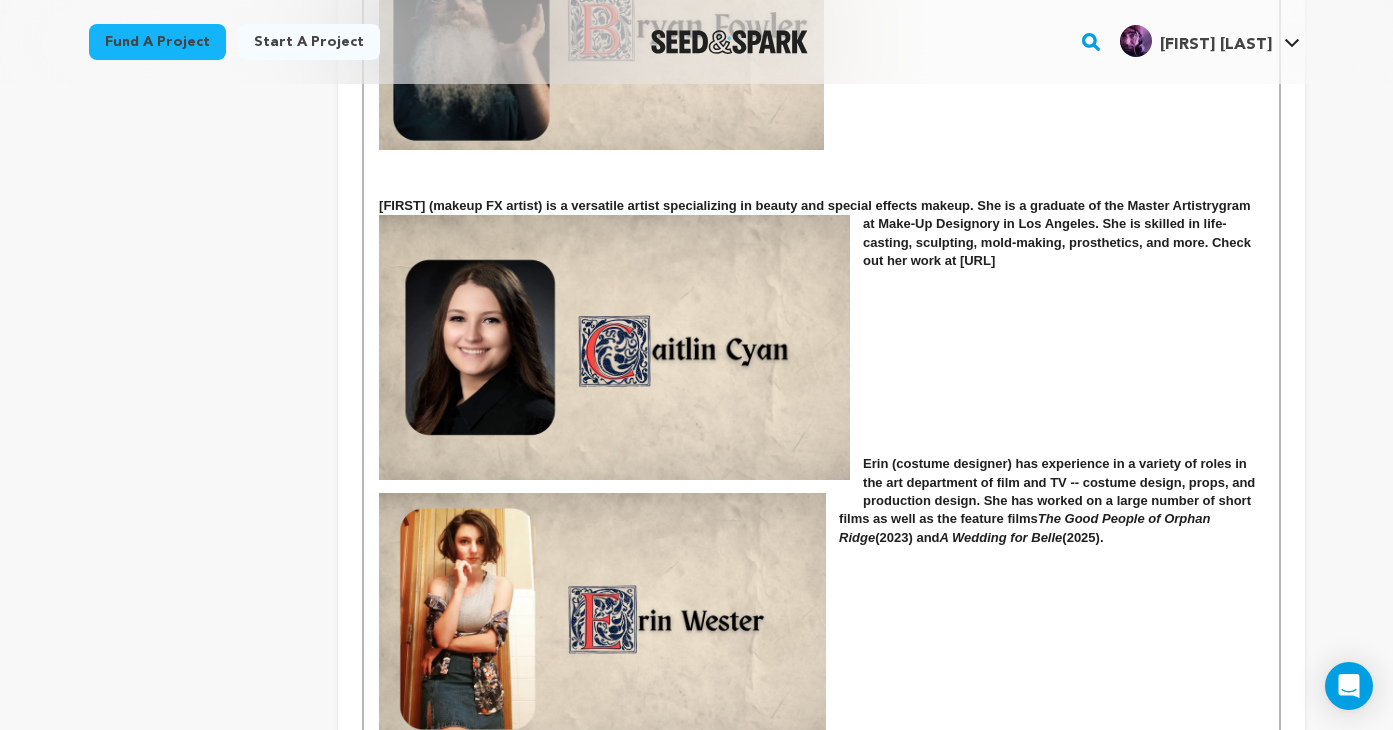 click at bounding box center (821, 372) 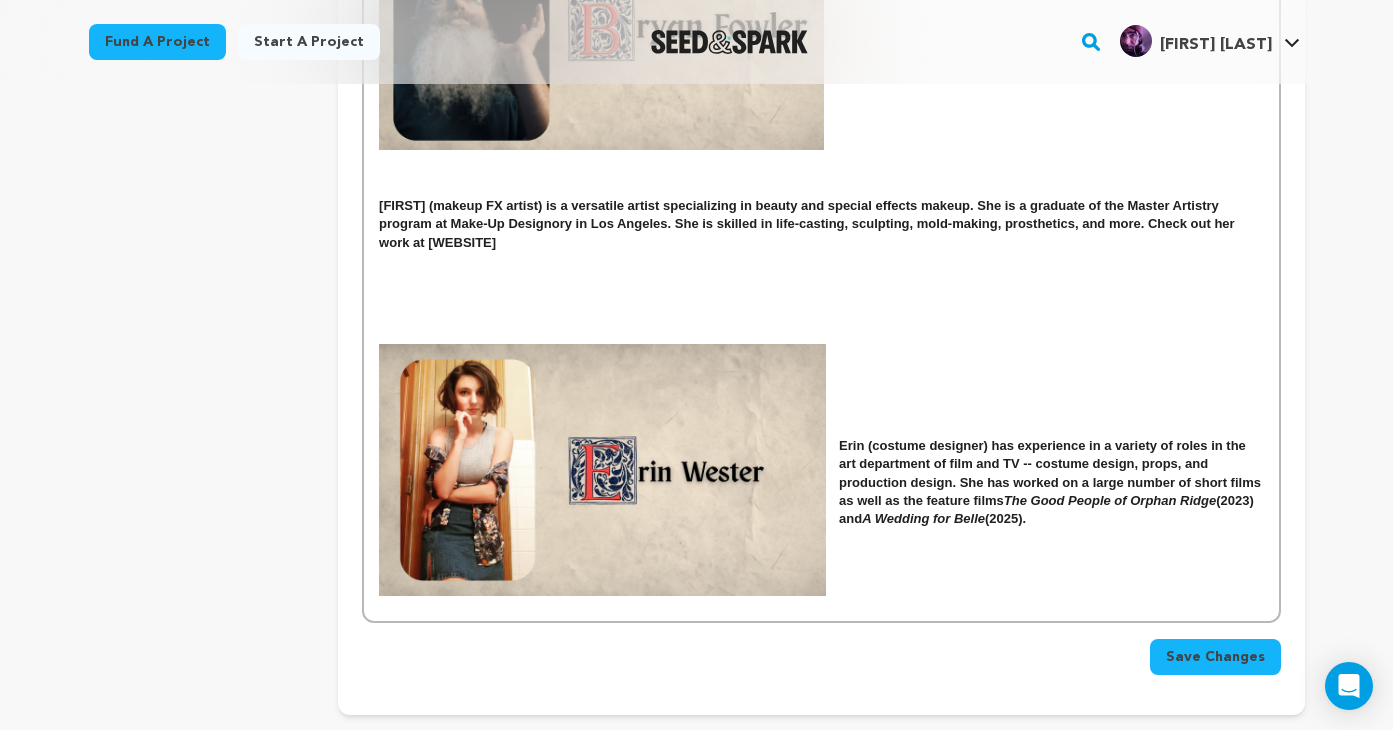 click at bounding box center (821, 298) 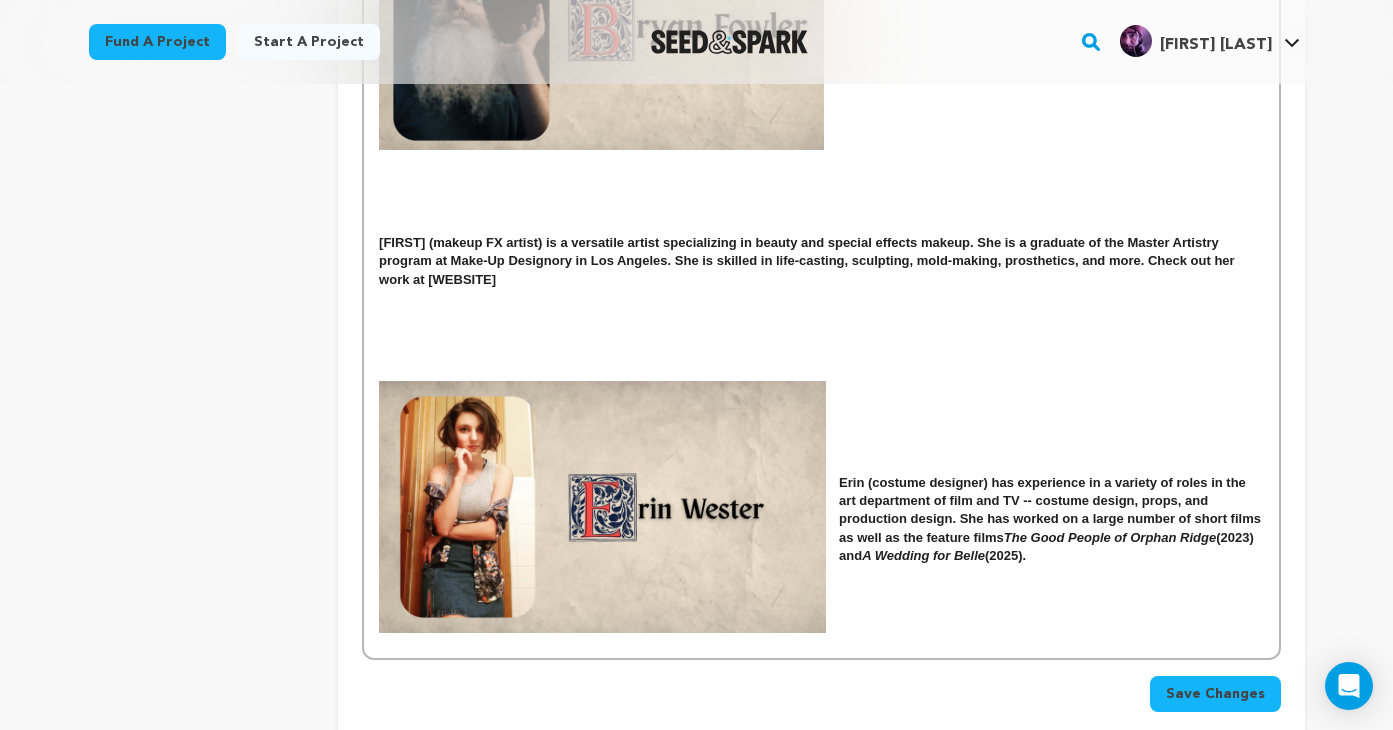 click at bounding box center (821, 169) 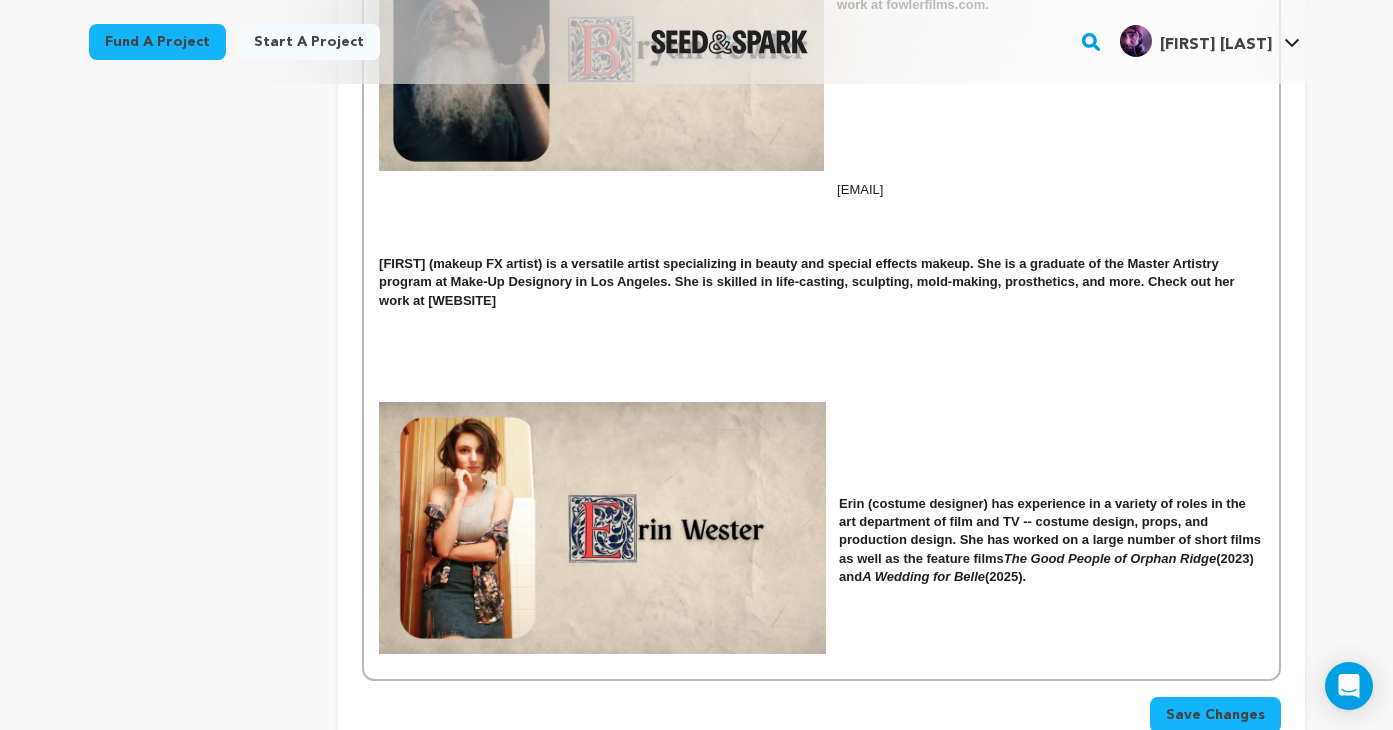 scroll, scrollTop: 2582, scrollLeft: 0, axis: vertical 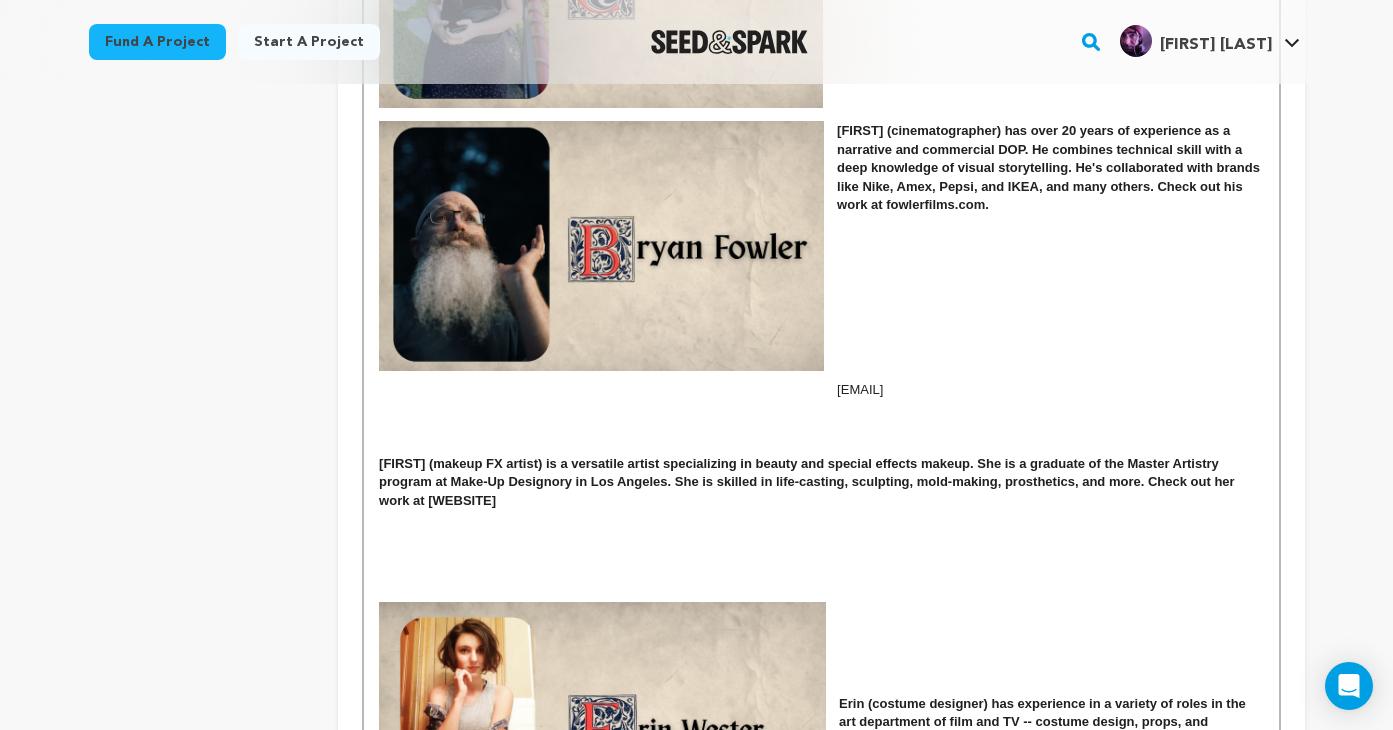 drag, startPoint x: 515, startPoint y: 408, endPoint x: 362, endPoint y: 406, distance: 153.01308 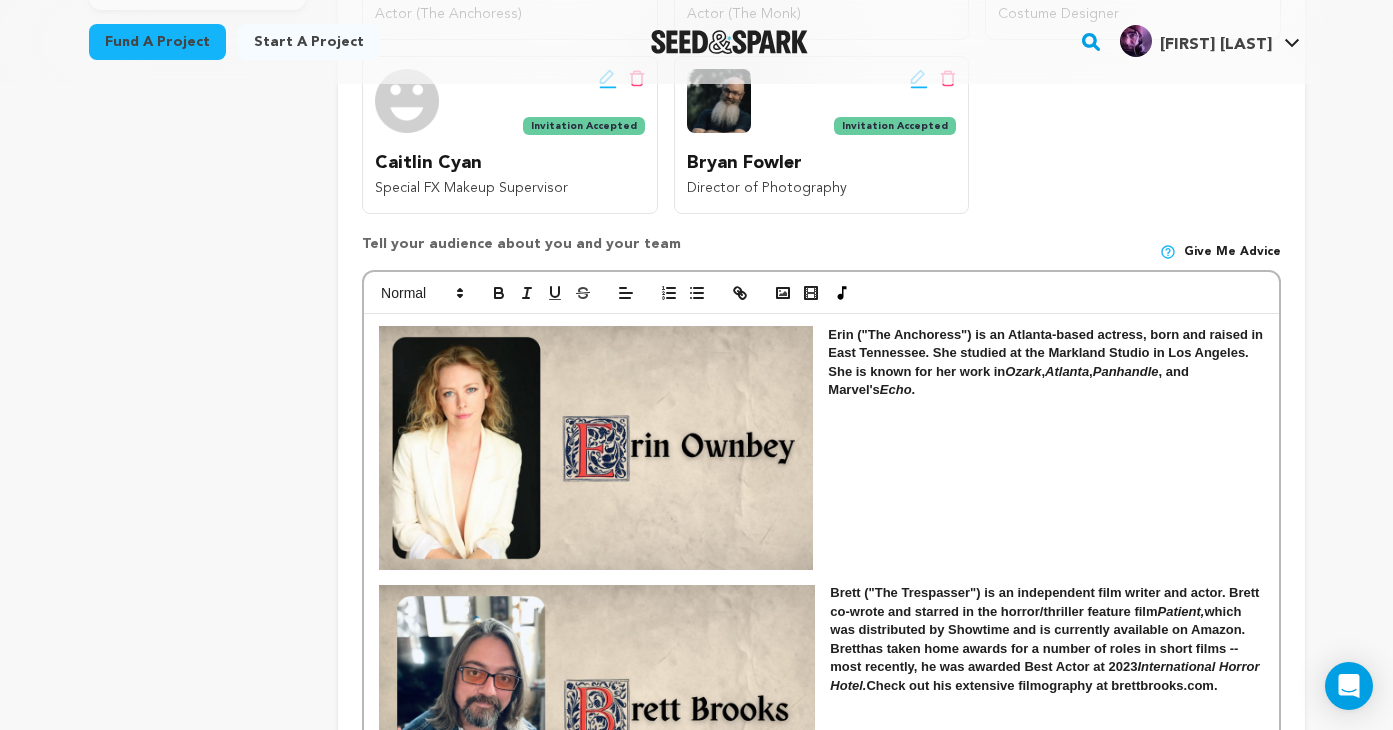 scroll, scrollTop: 877, scrollLeft: 0, axis: vertical 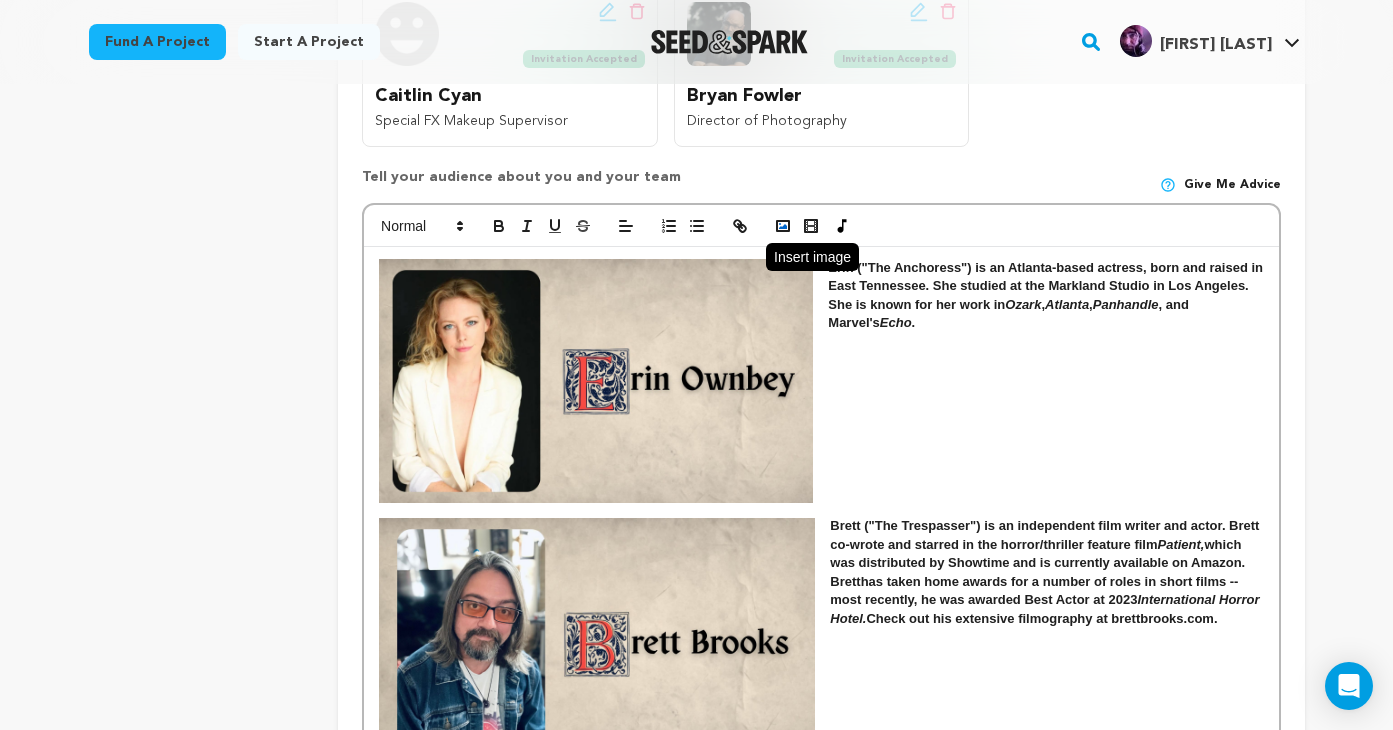 click 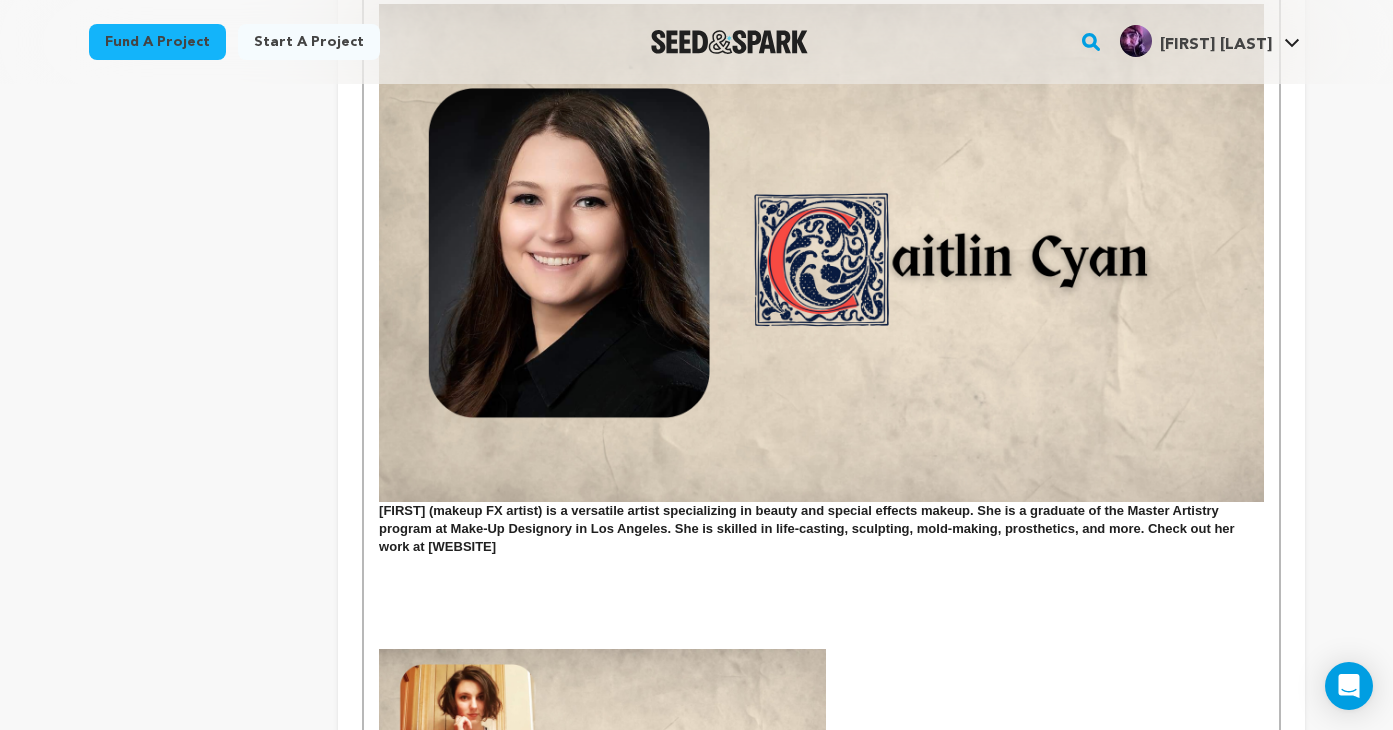 scroll, scrollTop: 2968, scrollLeft: 0, axis: vertical 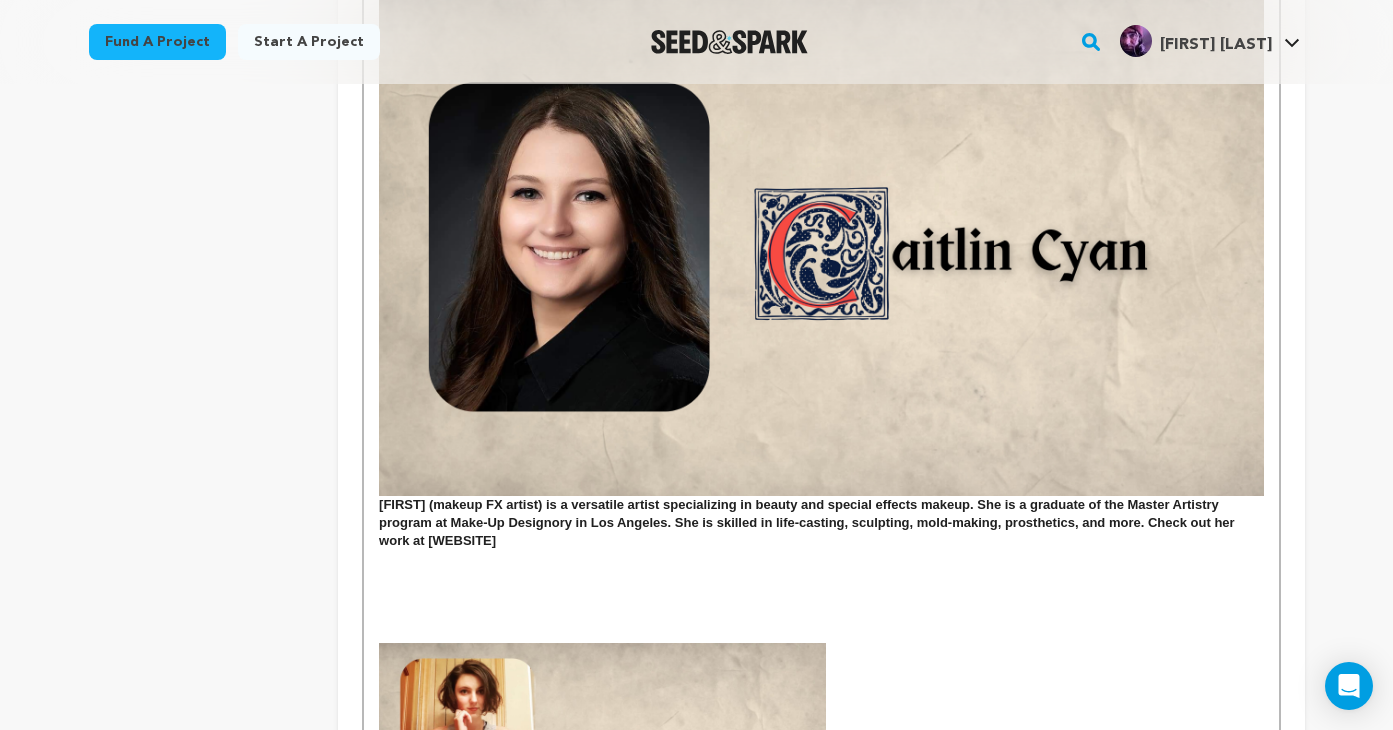 click at bounding box center [821, 246] 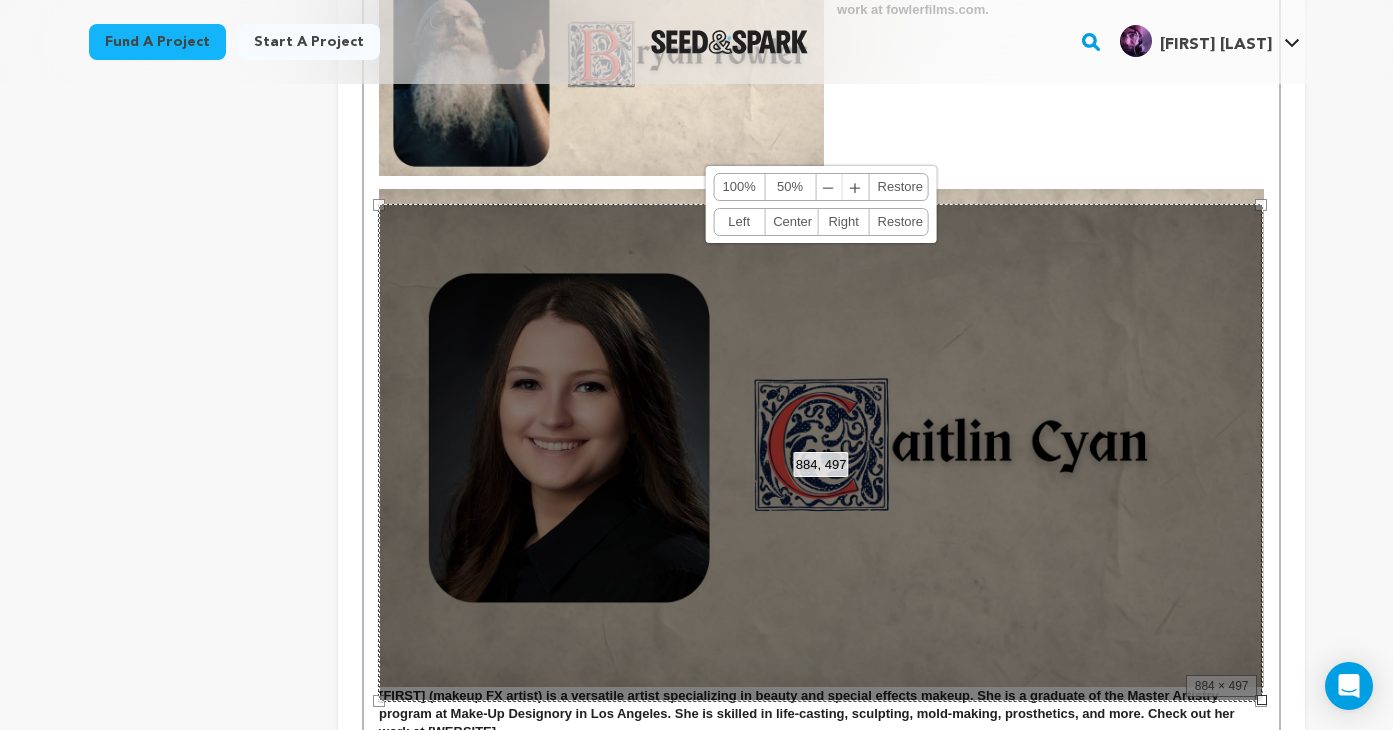 scroll, scrollTop: 2767, scrollLeft: 0, axis: vertical 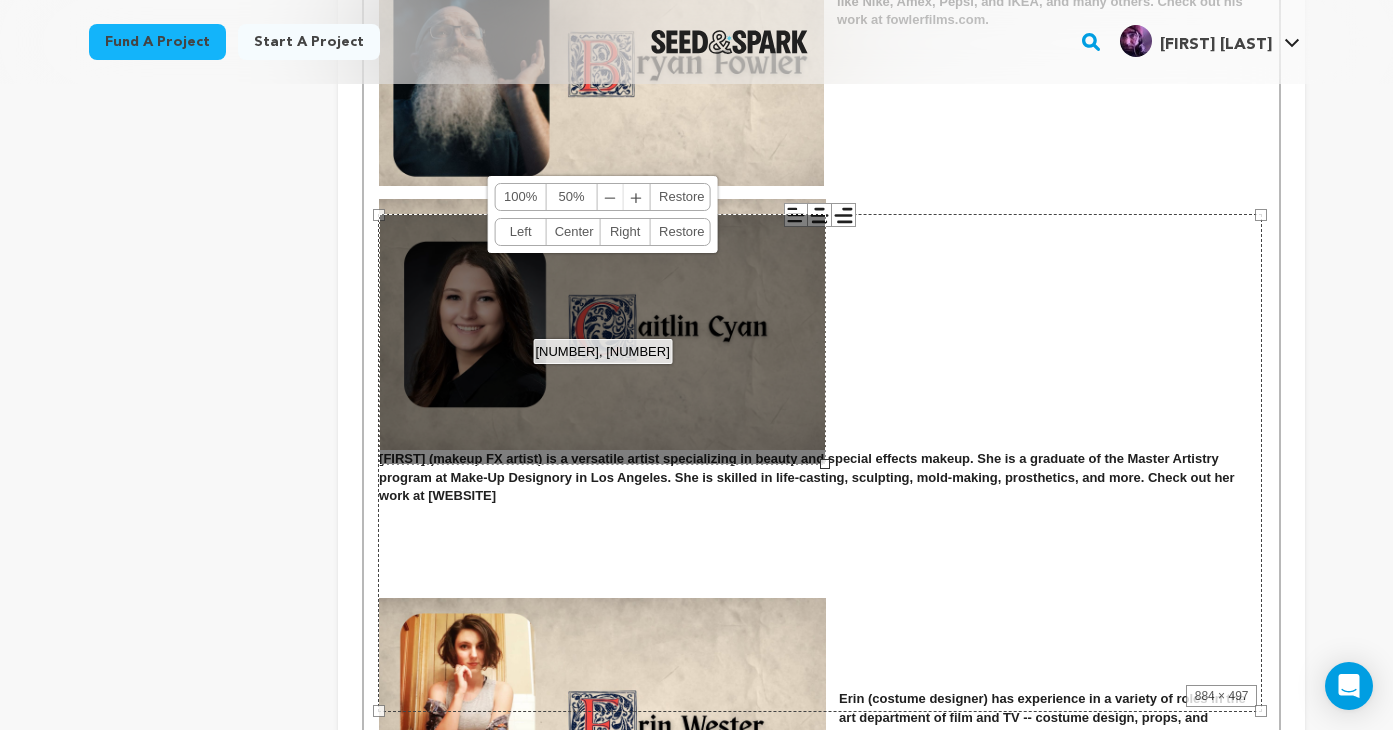 drag, startPoint x: 1264, startPoint y: 705, endPoint x: 827, endPoint y: 502, distance: 481.8485 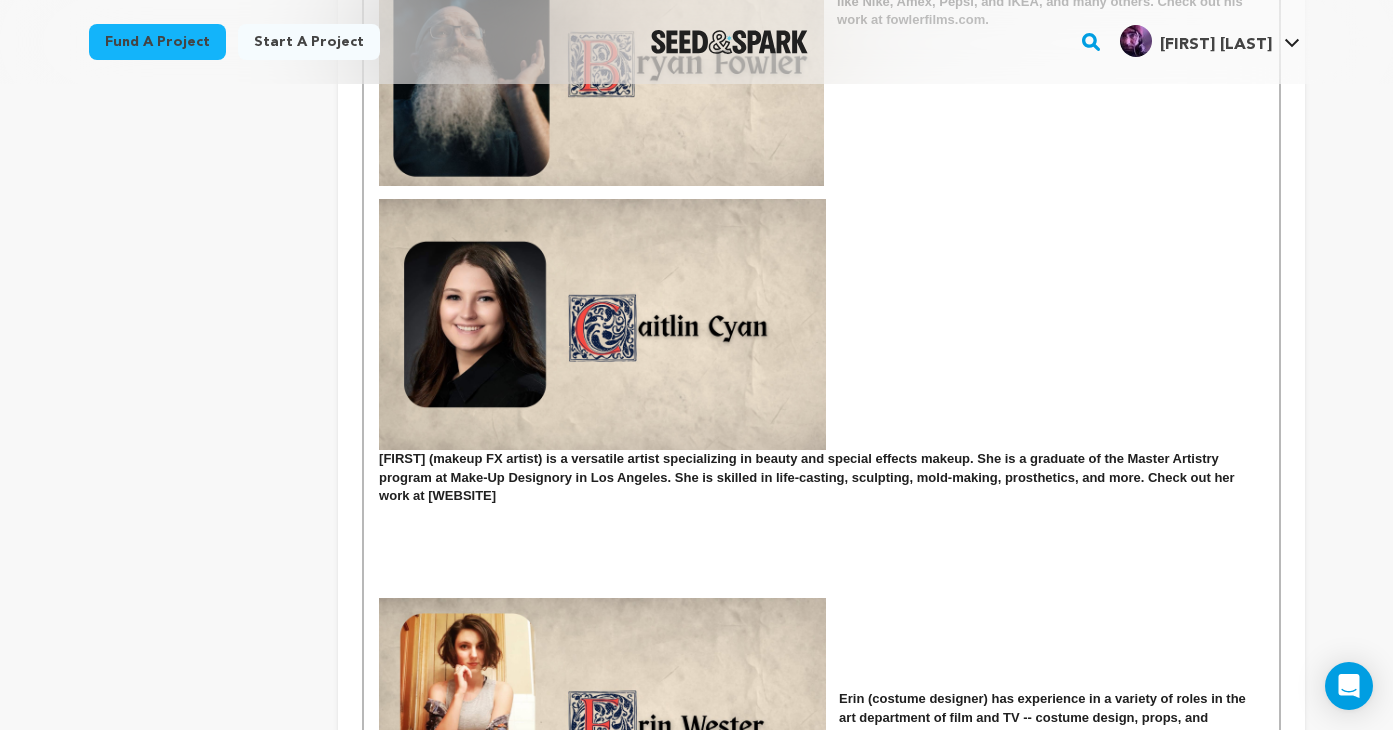 click at bounding box center (602, 324) 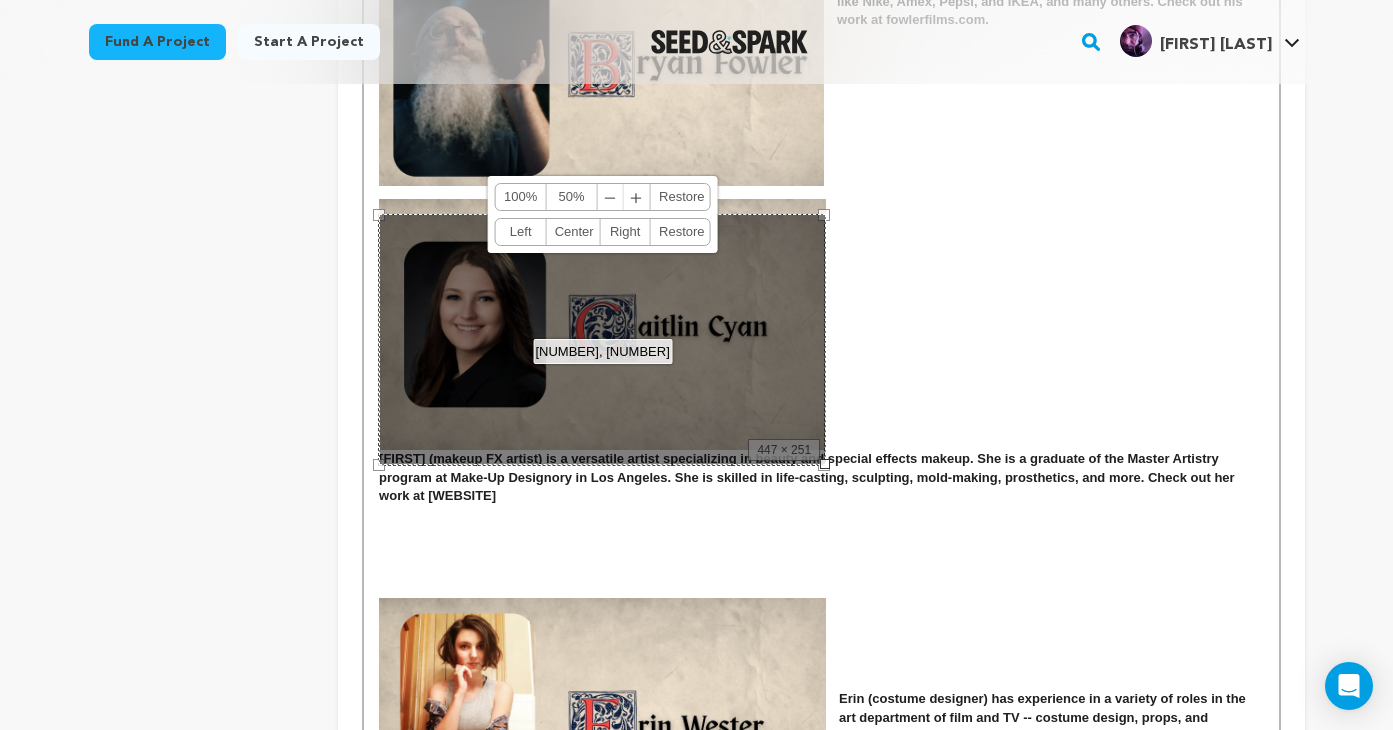 click at bounding box center [821, 186] 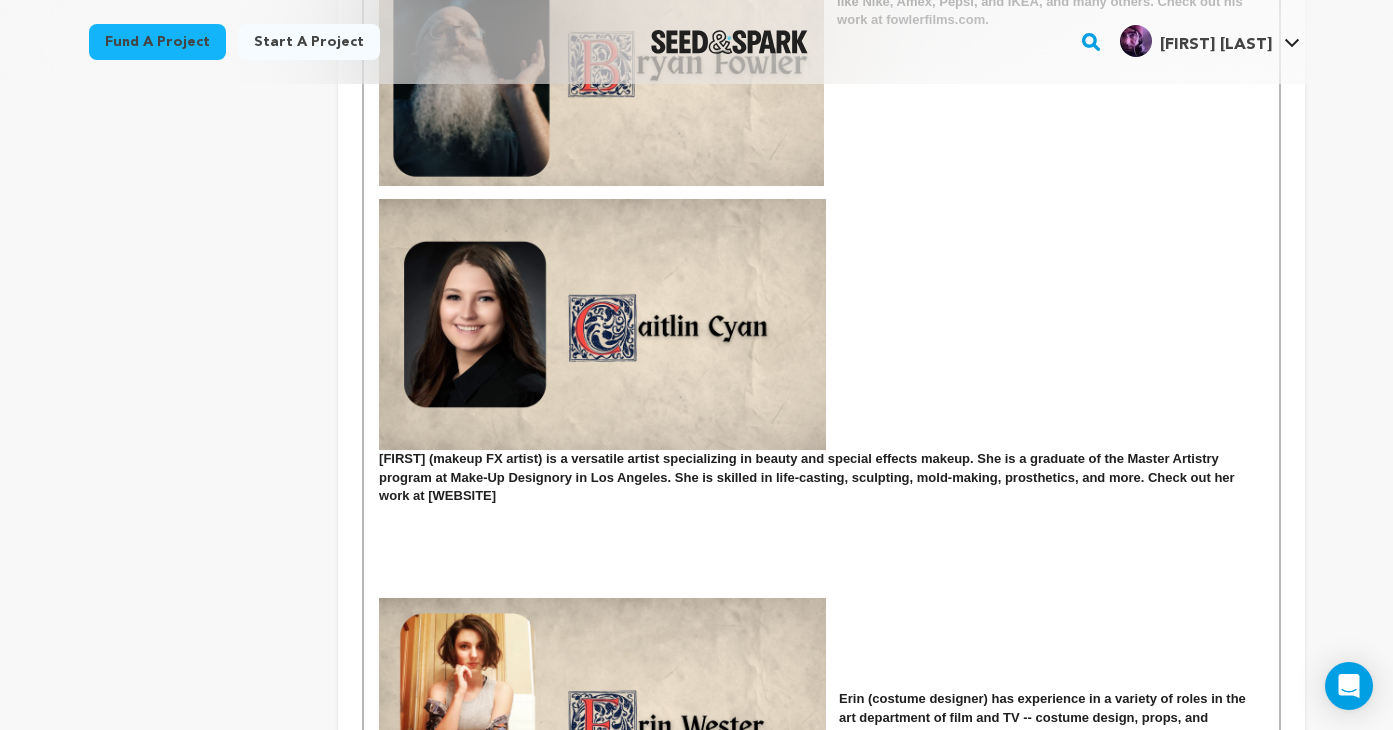 click at bounding box center [602, 324] 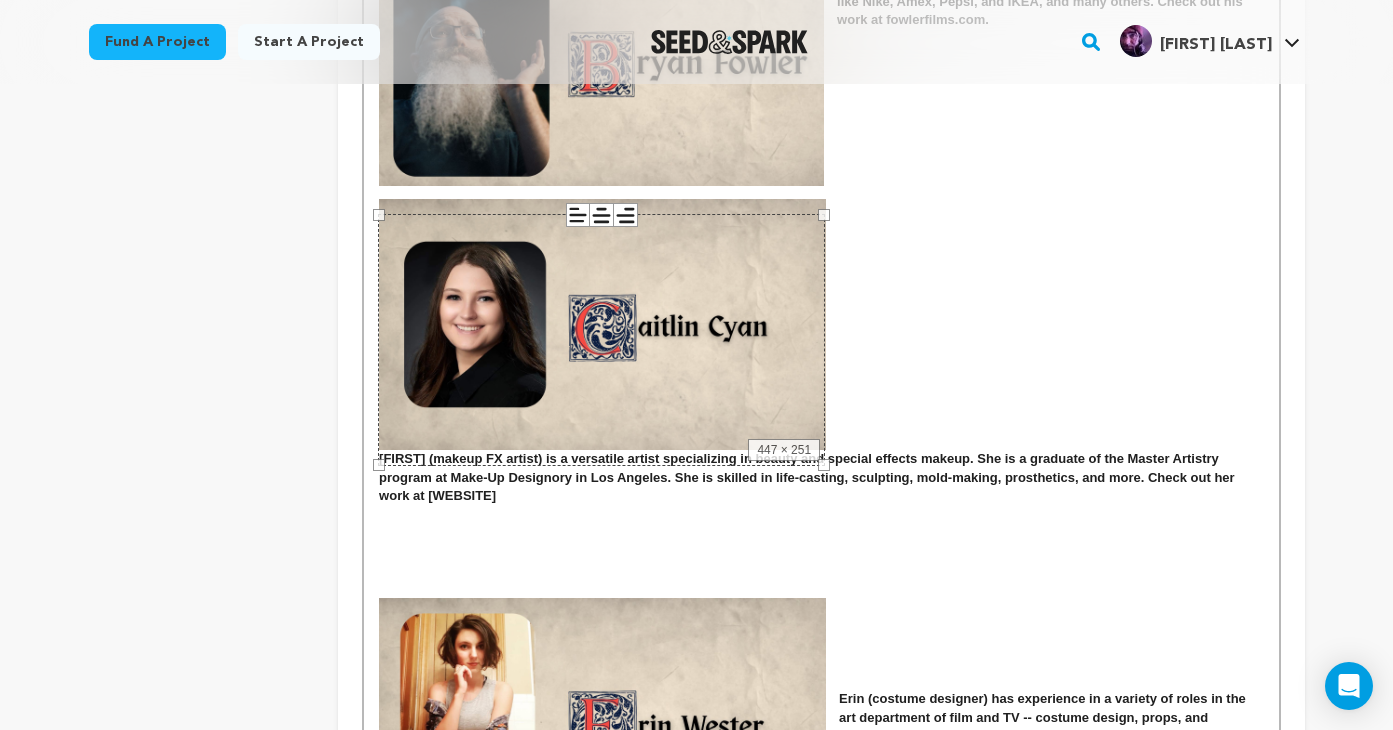 click on "Caitlin (makeup FX artist) is a versatile artist specializing in beauty and special effects makeup. She is a graduate of the Master Artistry gram at Make-Up Designory in Los Angeles. She is skilled in life-casting, sculpting, mold-making, prosthetics, and more. Check out her work at caitlincyan.com" at bounding box center [821, 477] 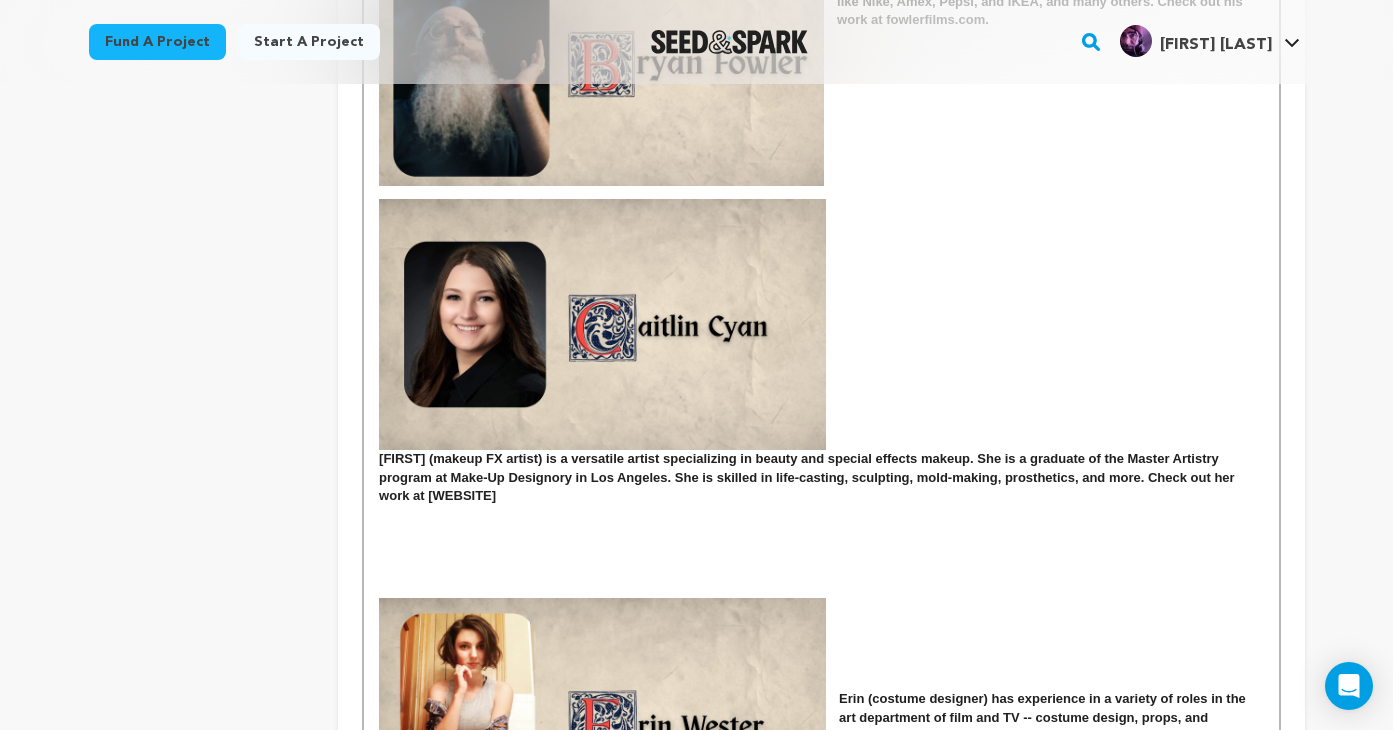 click on "Caitlin (makeup FX artist) is a versatile artist specializing in beauty and special effects makeup. She is a graduate of the Master Artistry gram at Make-Up Designory in Los Angeles. She is skilled in life-casting, sculpting, mold-making, prosthetics, and more. Check out her work at caitlincyan.com" at bounding box center (821, 477) 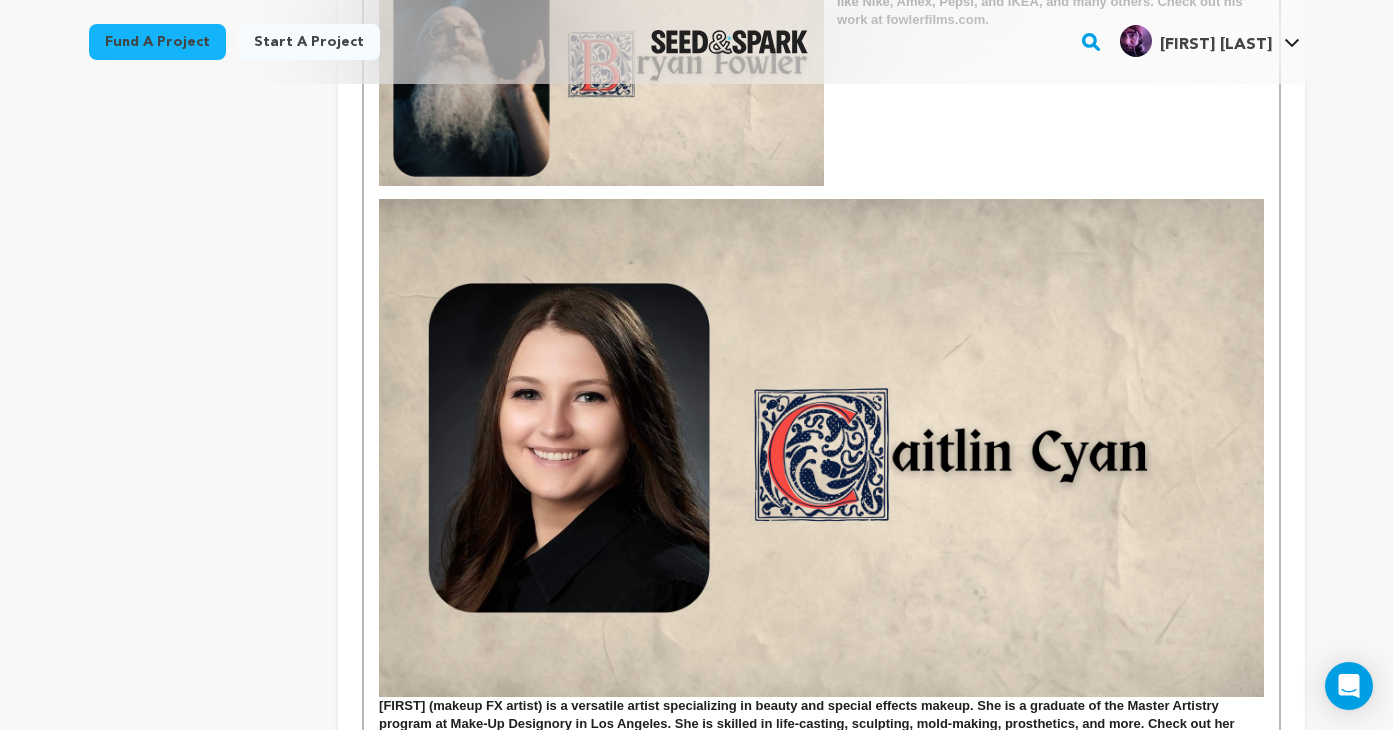 click at bounding box center (821, 447) 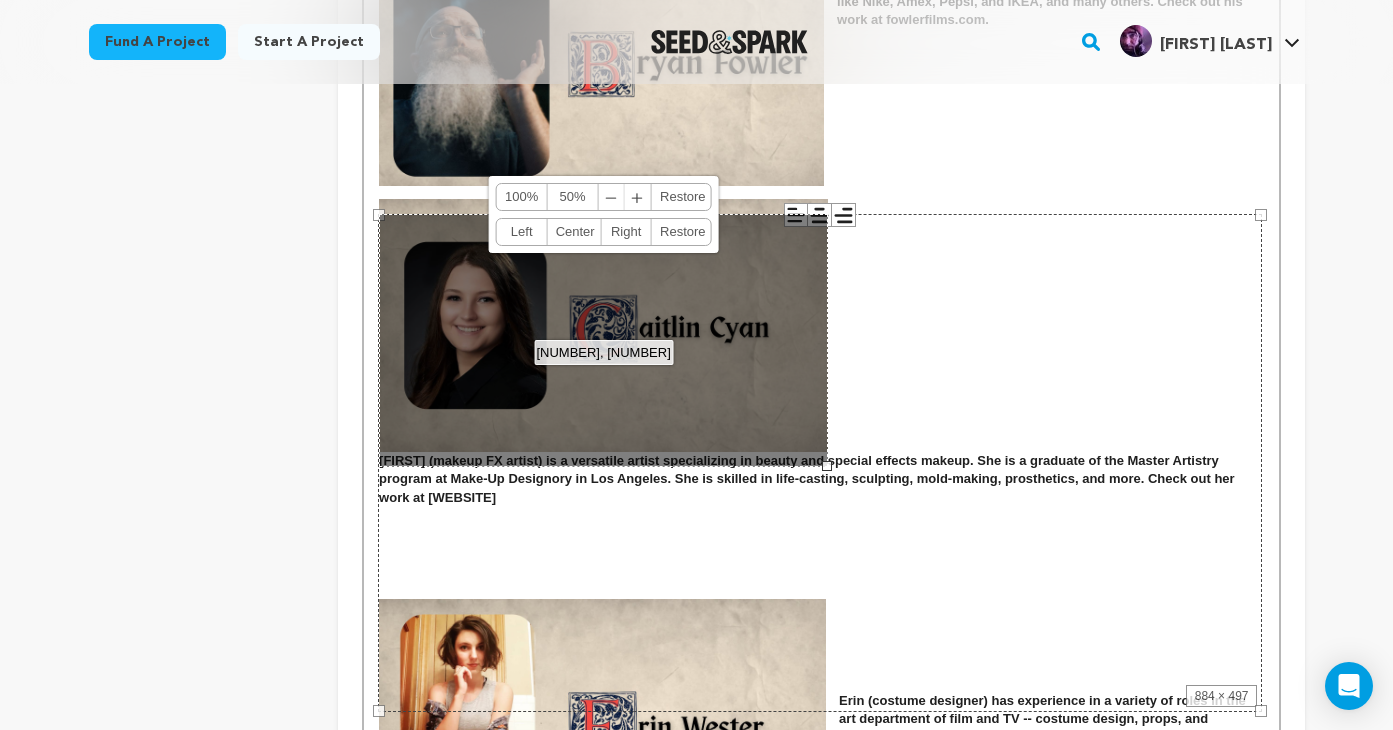 drag, startPoint x: 1262, startPoint y: 714, endPoint x: 827, endPoint y: 535, distance: 470.3892 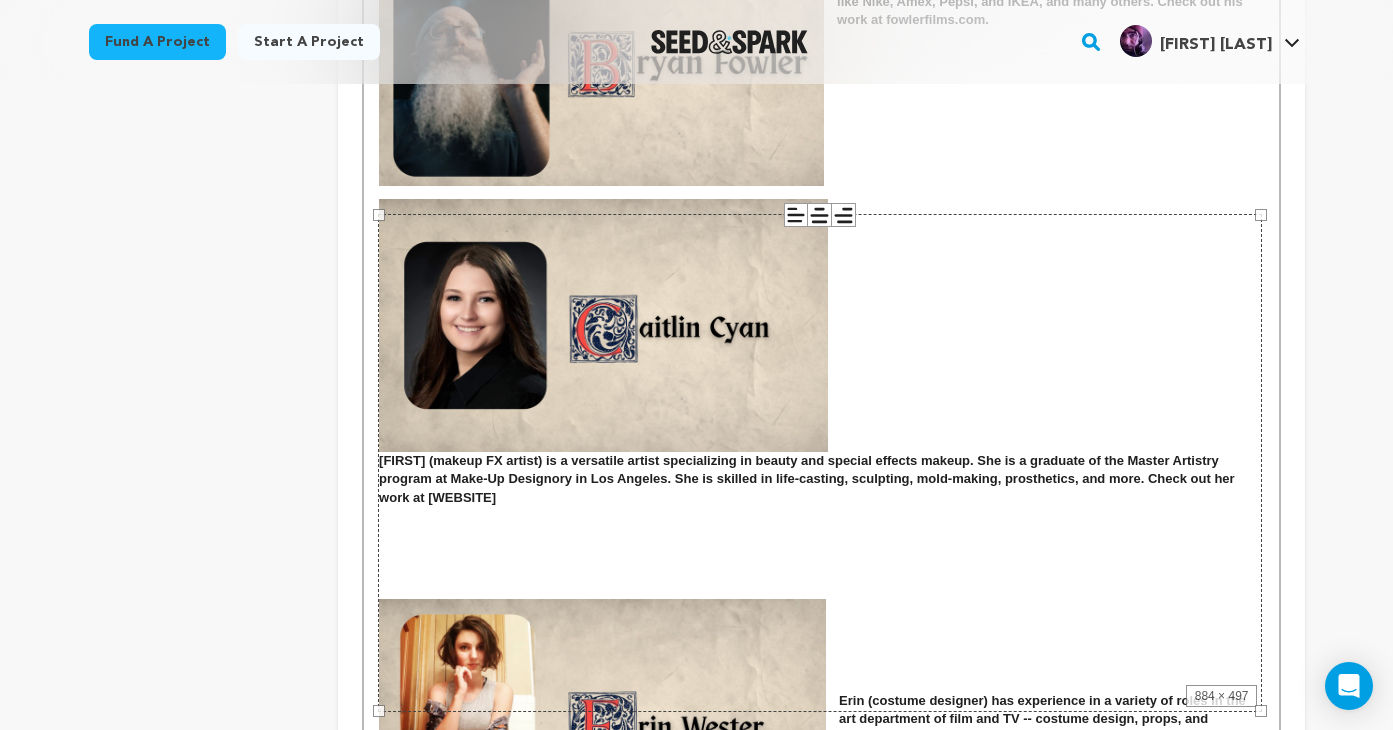 click 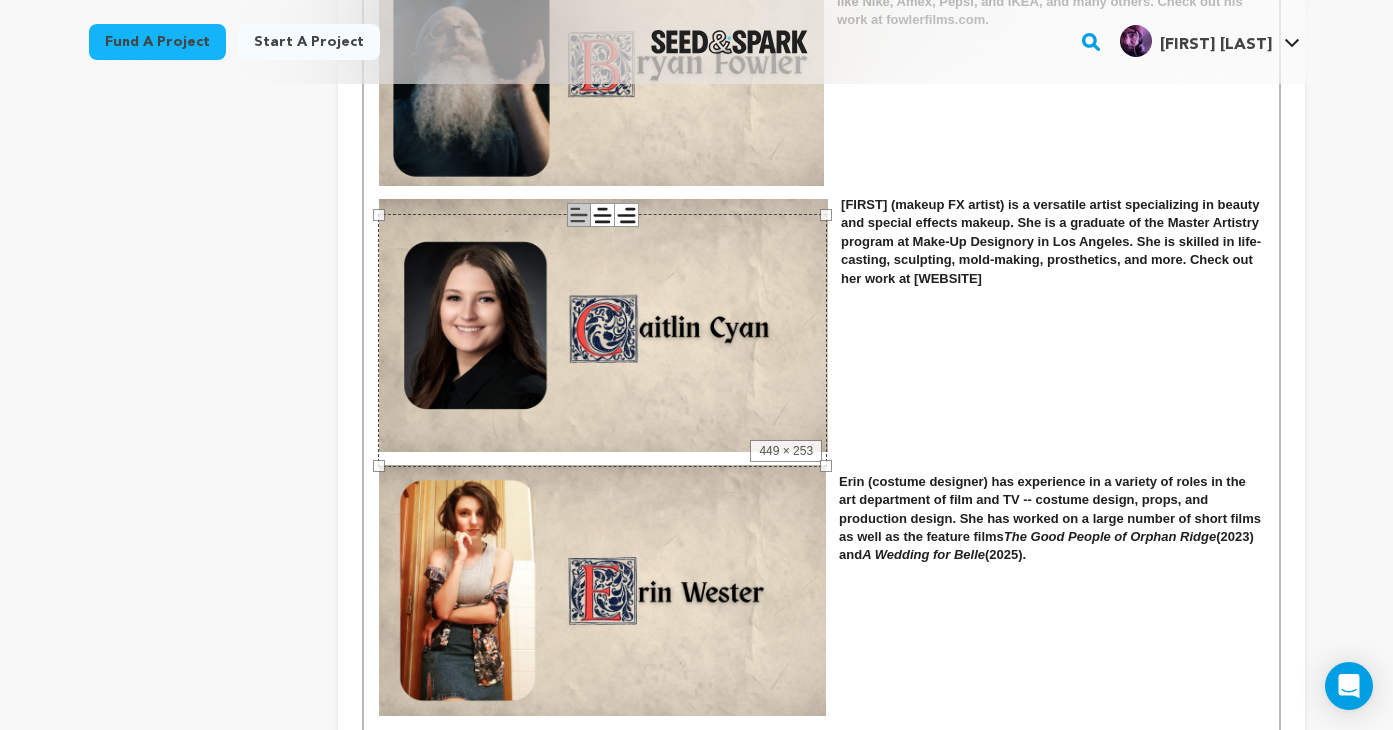 click at bounding box center (821, 463) 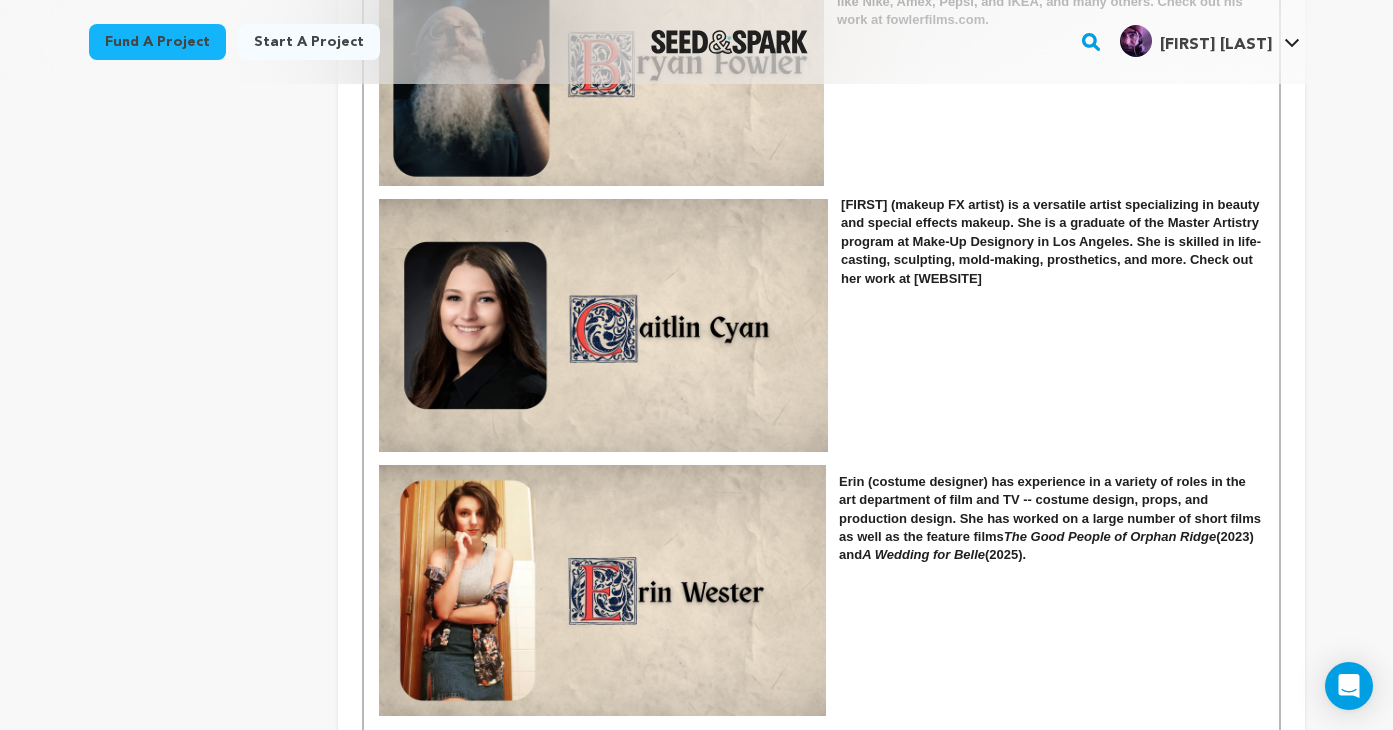 click on "Erin (costume designer) has experience in a variety of roles in the art department of film and TV -- costume design, props, and production design. She has worked on a large number of short films as well as the feature films  The Good People of Orphan Ridge  (2023) and  A Wedding for Belle  (2025)." at bounding box center [821, 519] 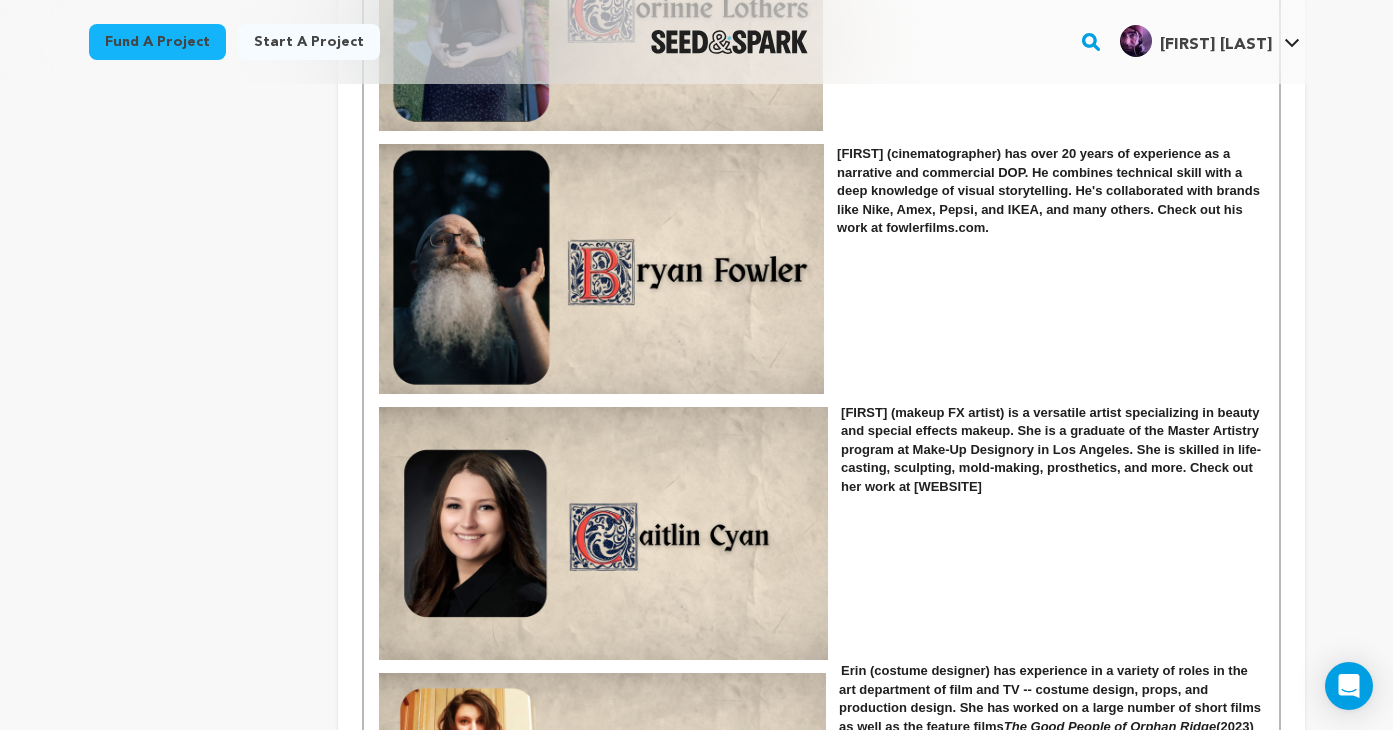 scroll, scrollTop: 2545, scrollLeft: 0, axis: vertical 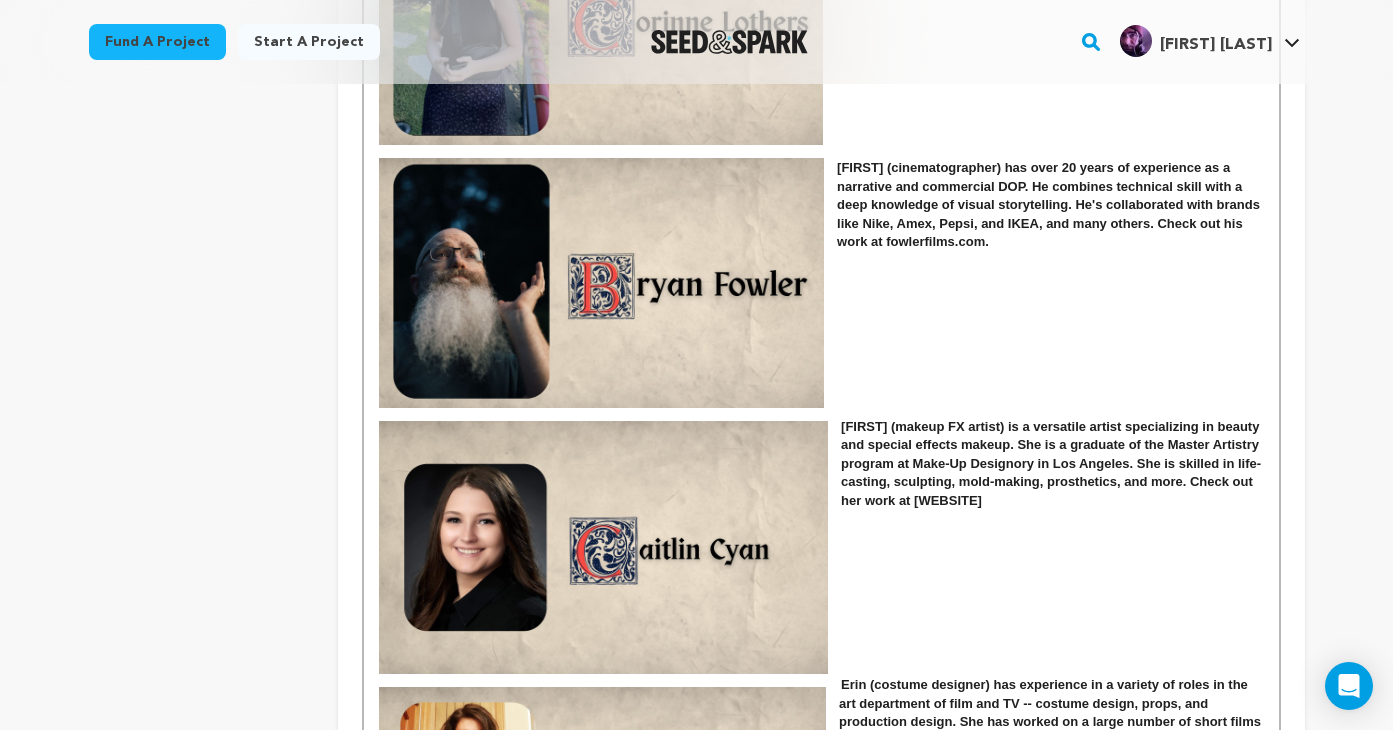 click on "Bryan (cinematographer) has over 20 years of experience as a narrative and commercial DOP. He combines technical skill with a deep knowledge of visual storytelling. He's collaborated with brands like Nike, Amex, Pepsi, and IKEA, and many others. Check out his work at fowlerfilms.com." at bounding box center [821, 205] 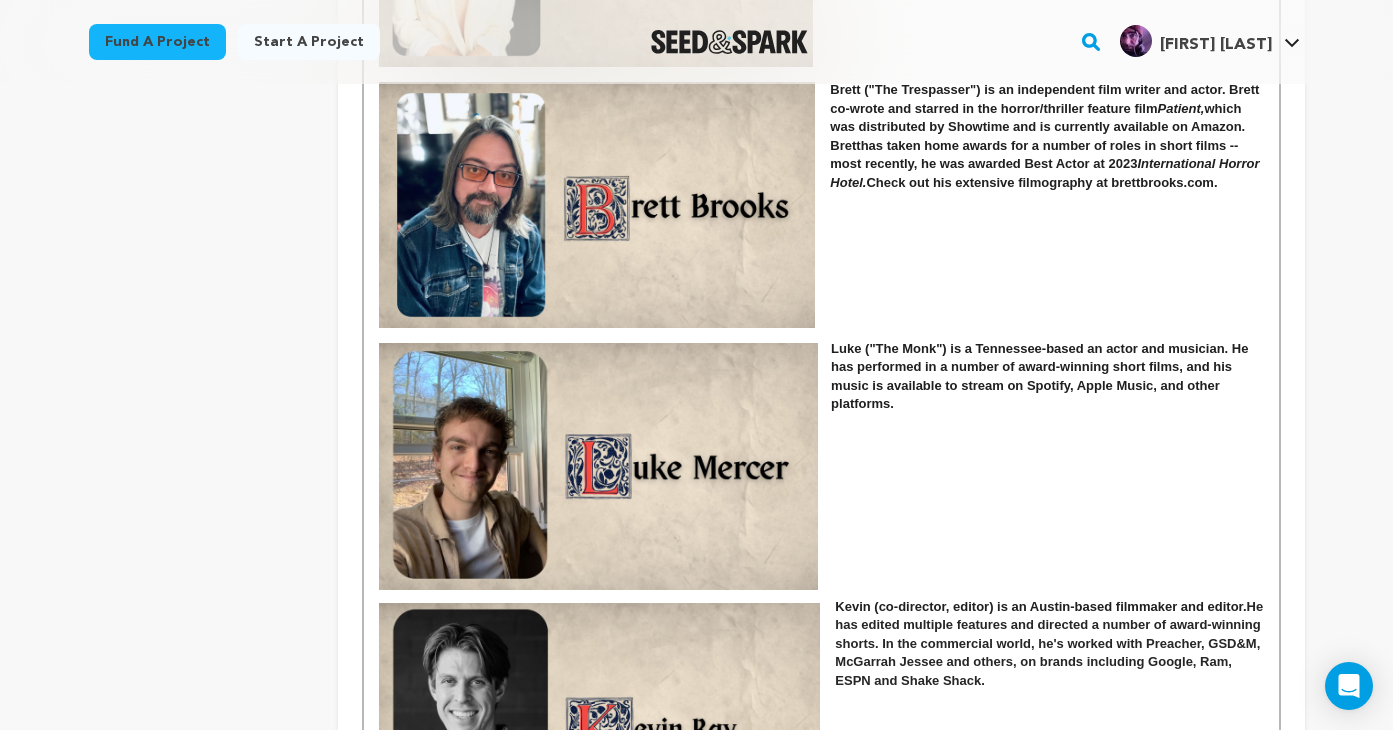 scroll, scrollTop: 1310, scrollLeft: 0, axis: vertical 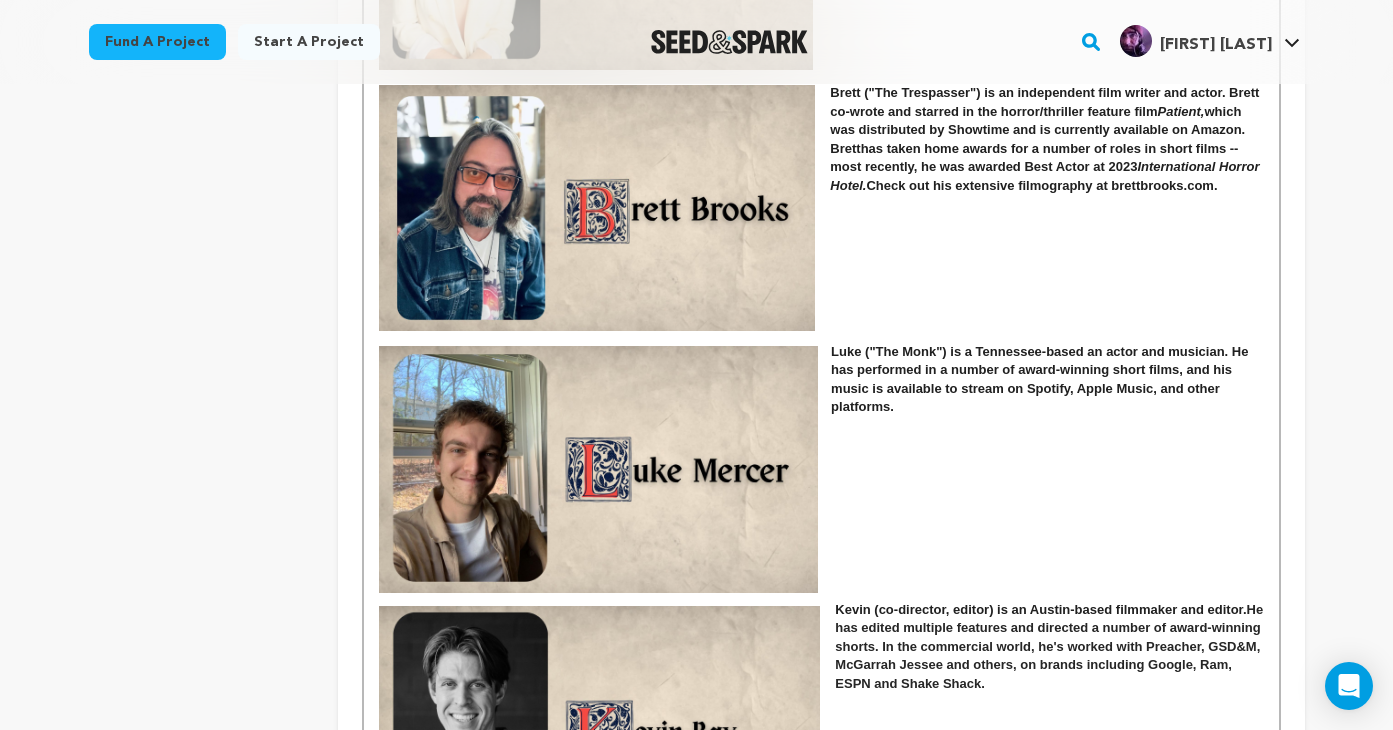 click on "Luke ("The Monk") is a Tennessee-based an actor and musician. He has performed in a number of award-winning short films, and his music is available to stream on Spotify, Apple Music, and other platforms." at bounding box center (821, 380) 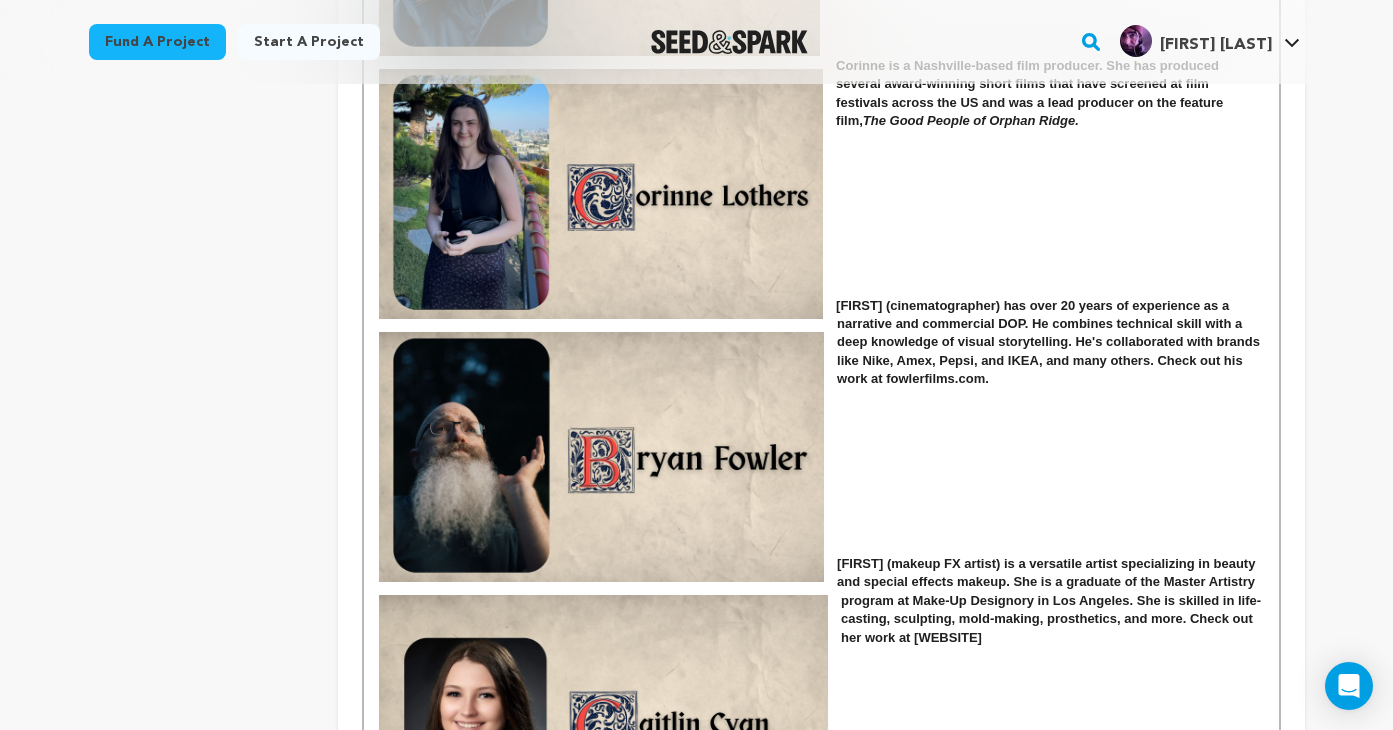scroll, scrollTop: 2106, scrollLeft: 0, axis: vertical 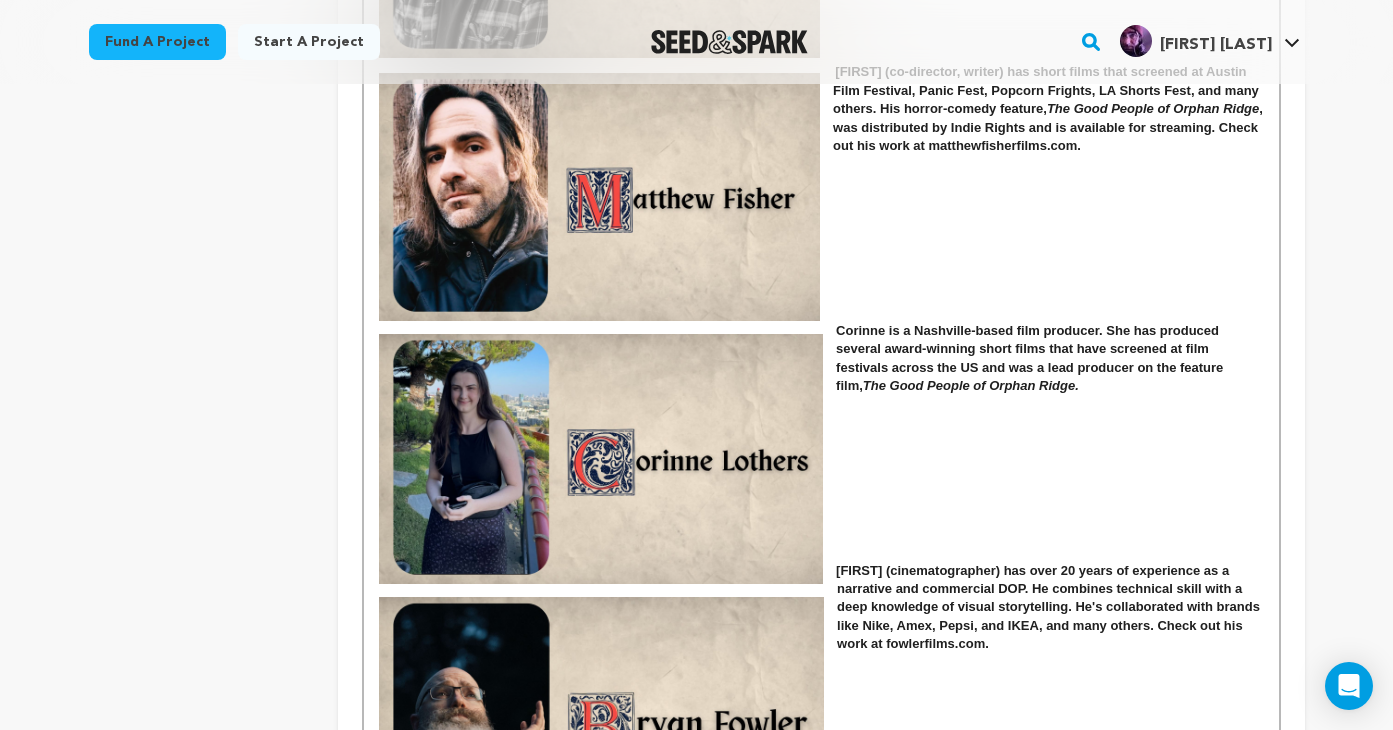 click on "Corinne is a Nashville-based film producer. She has produced several award-winning short films that have screened at film festivals across the US and was a lead producer on the feature film,  The Good People of Orphan Ridge." at bounding box center [821, 359] 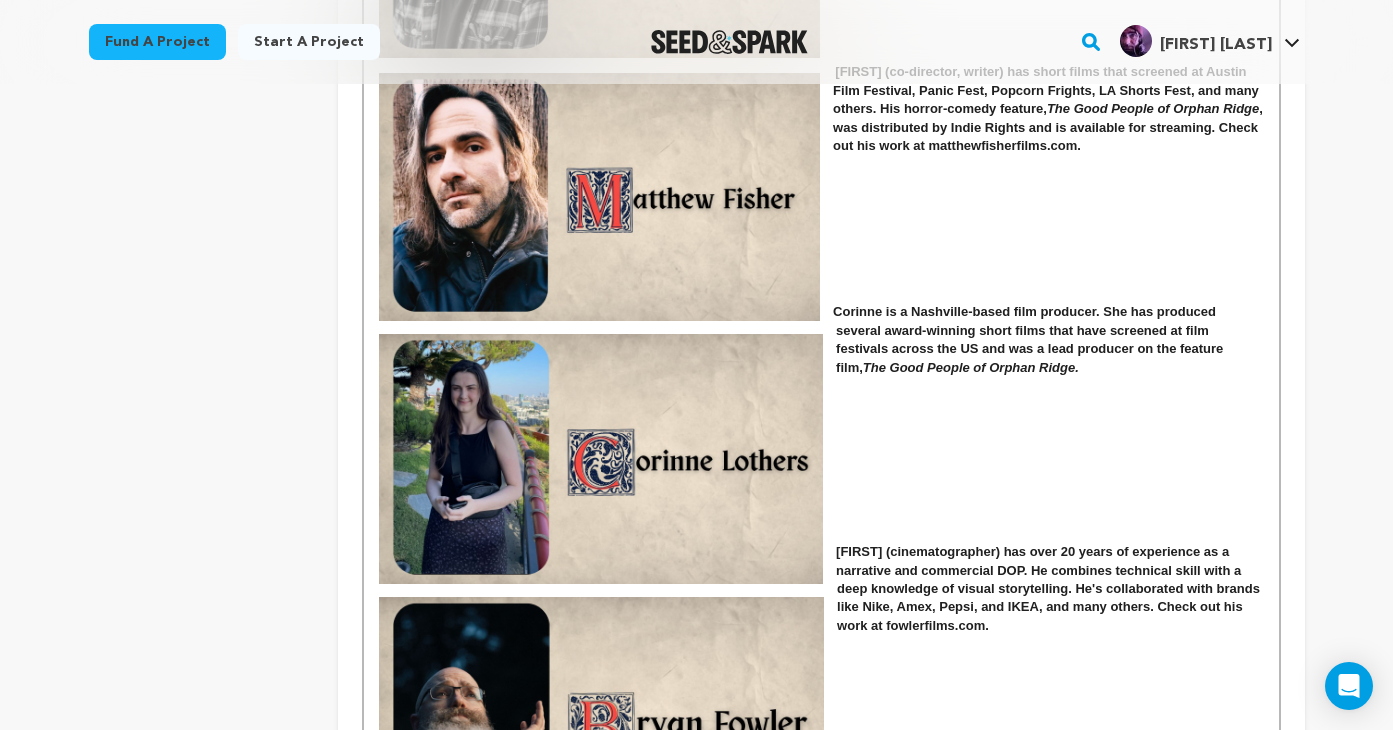 click on "Bryan (cinematographer) has over 20 years of experience as a narrative and commercial DOP. He combines technical skill with a deep knowledge of visual storytelling. He's collaborated with brands like Nike, Amex, Pepsi, and IKEA, and many others. Check out his work at fowlerfilms.com." at bounding box center [821, 589] 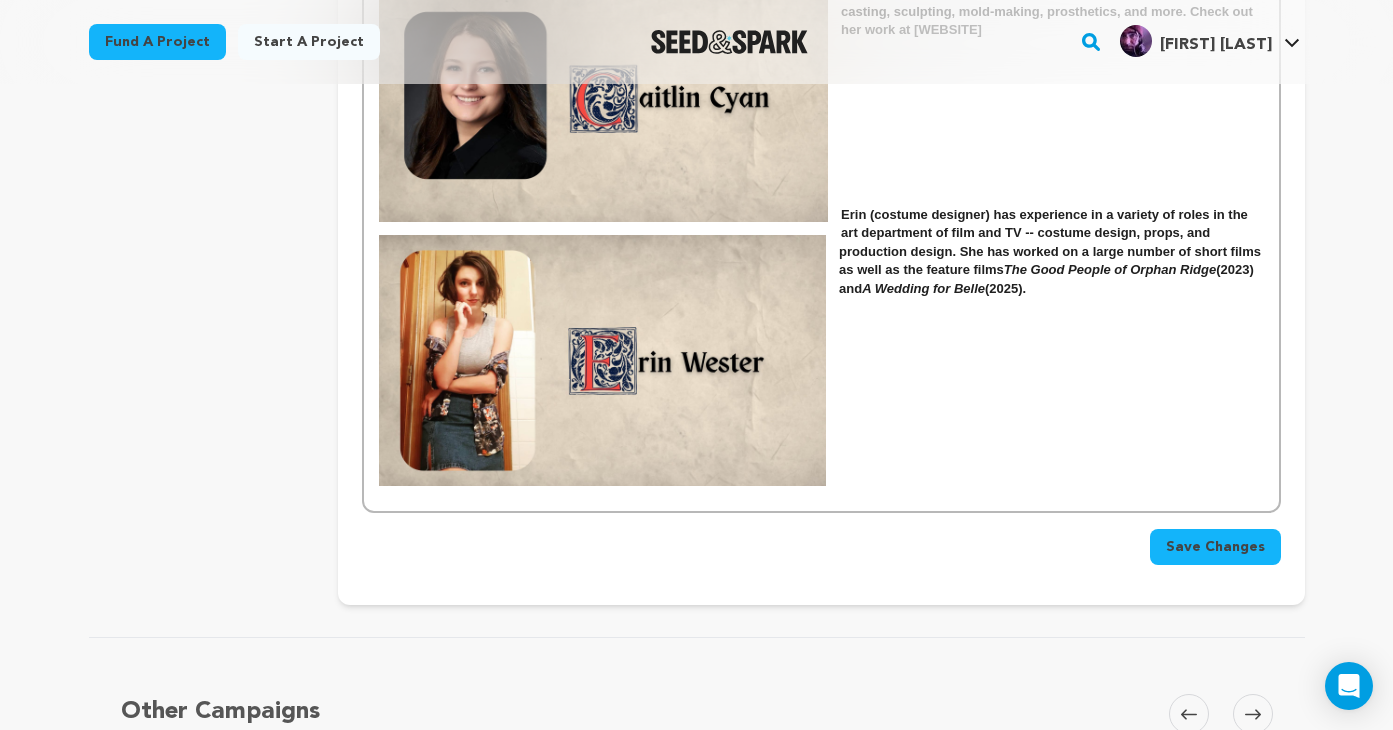 scroll, scrollTop: 3063, scrollLeft: 0, axis: vertical 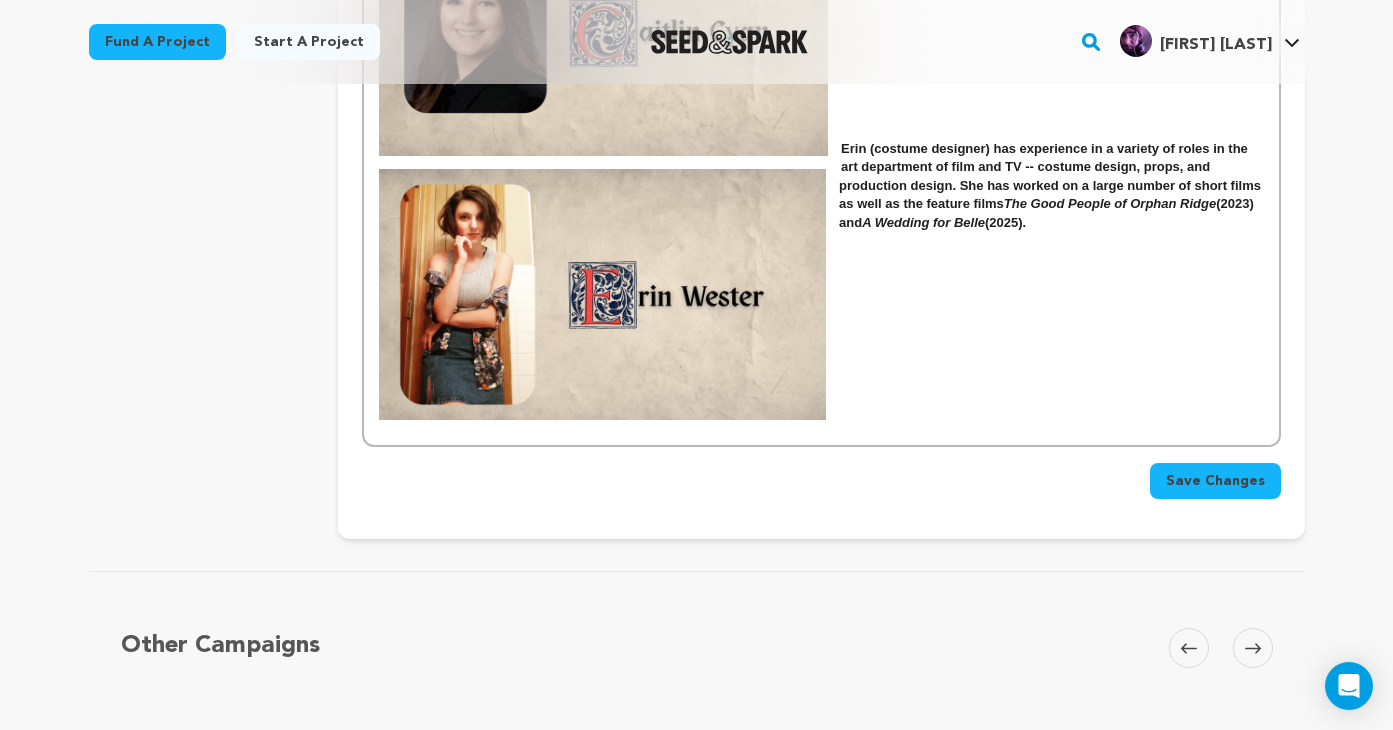 click on "Save Changes" at bounding box center [1215, 481] 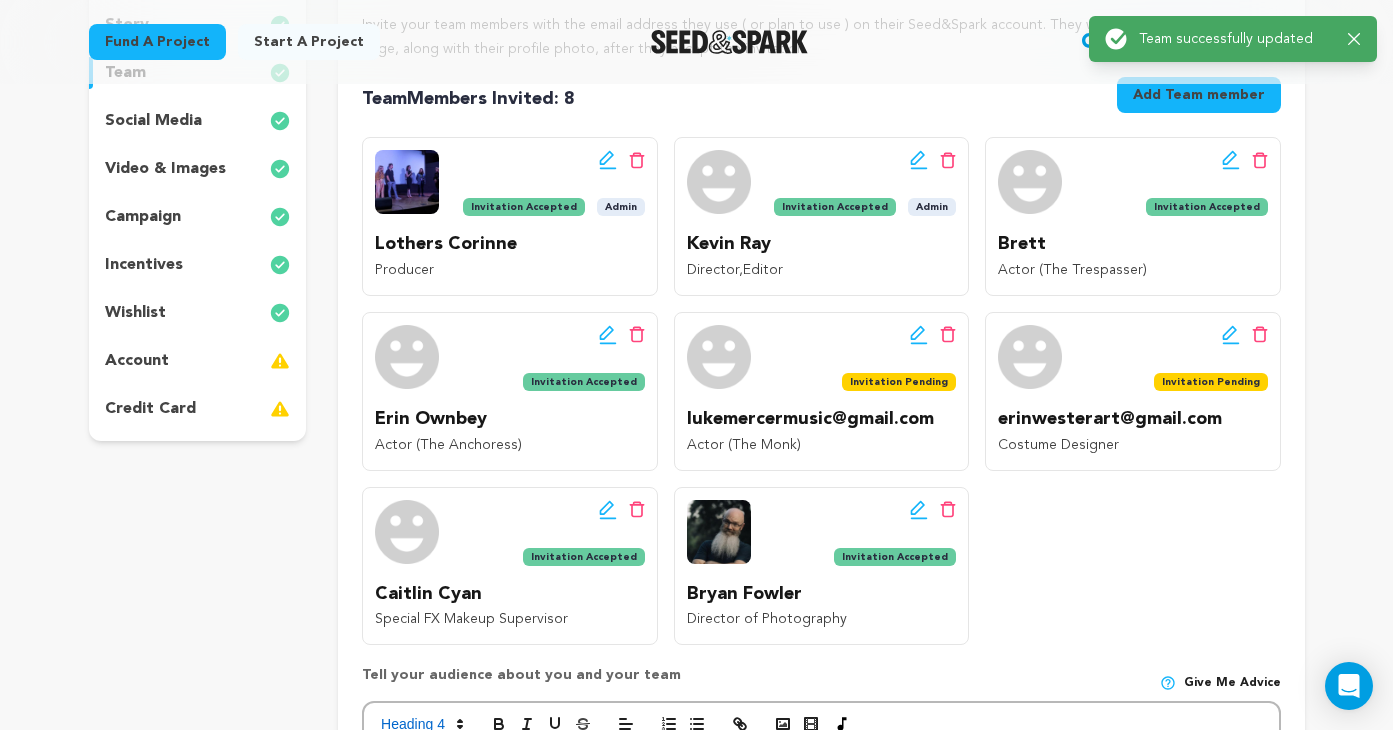 scroll, scrollTop: 837, scrollLeft: 0, axis: vertical 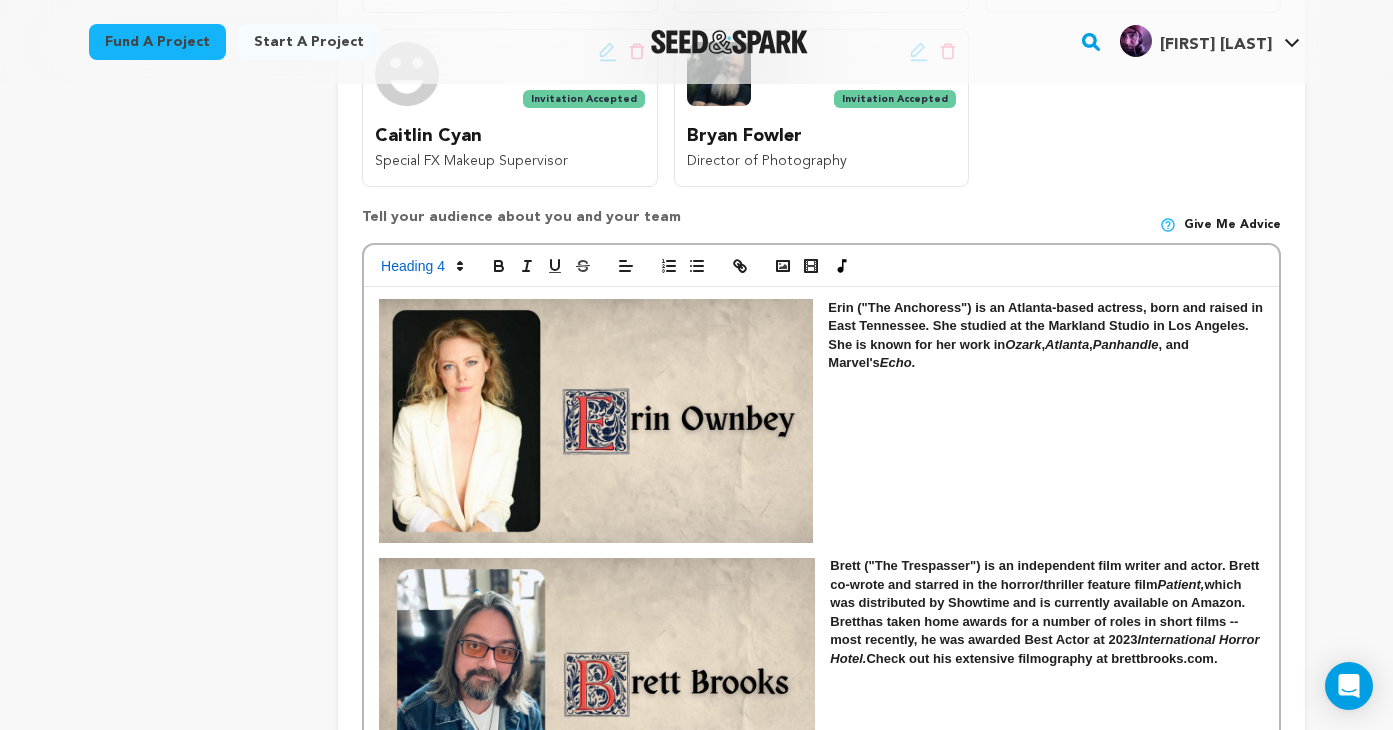 click on "Erin ("The Anchoress") is an Atlanta-based actress, born and raised in East Tennessee. She studied at the Markland Studio in Los Angeles. She is known for her work in  Ozark ,  Atlanta ,  Panhandle , and Marvel's  Echo ." at bounding box center (821, 336) 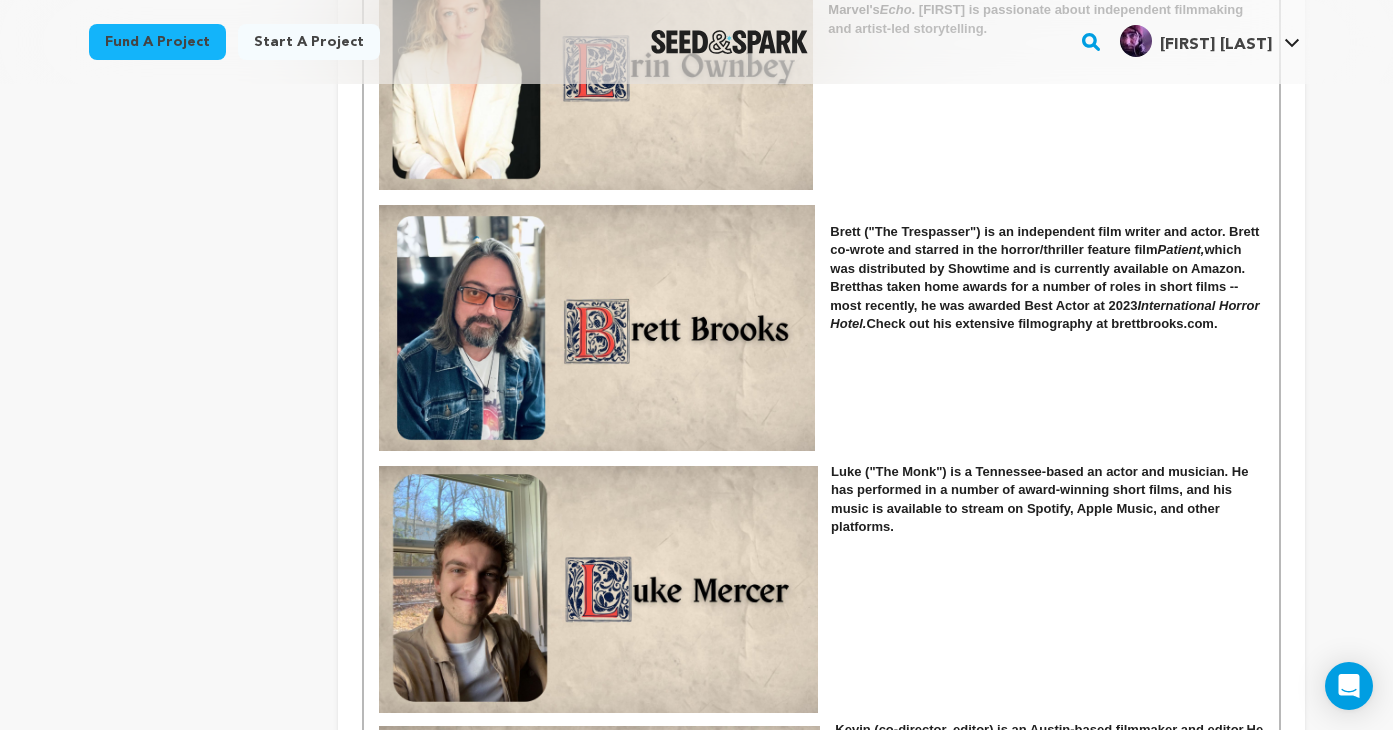 scroll, scrollTop: 1195, scrollLeft: 0, axis: vertical 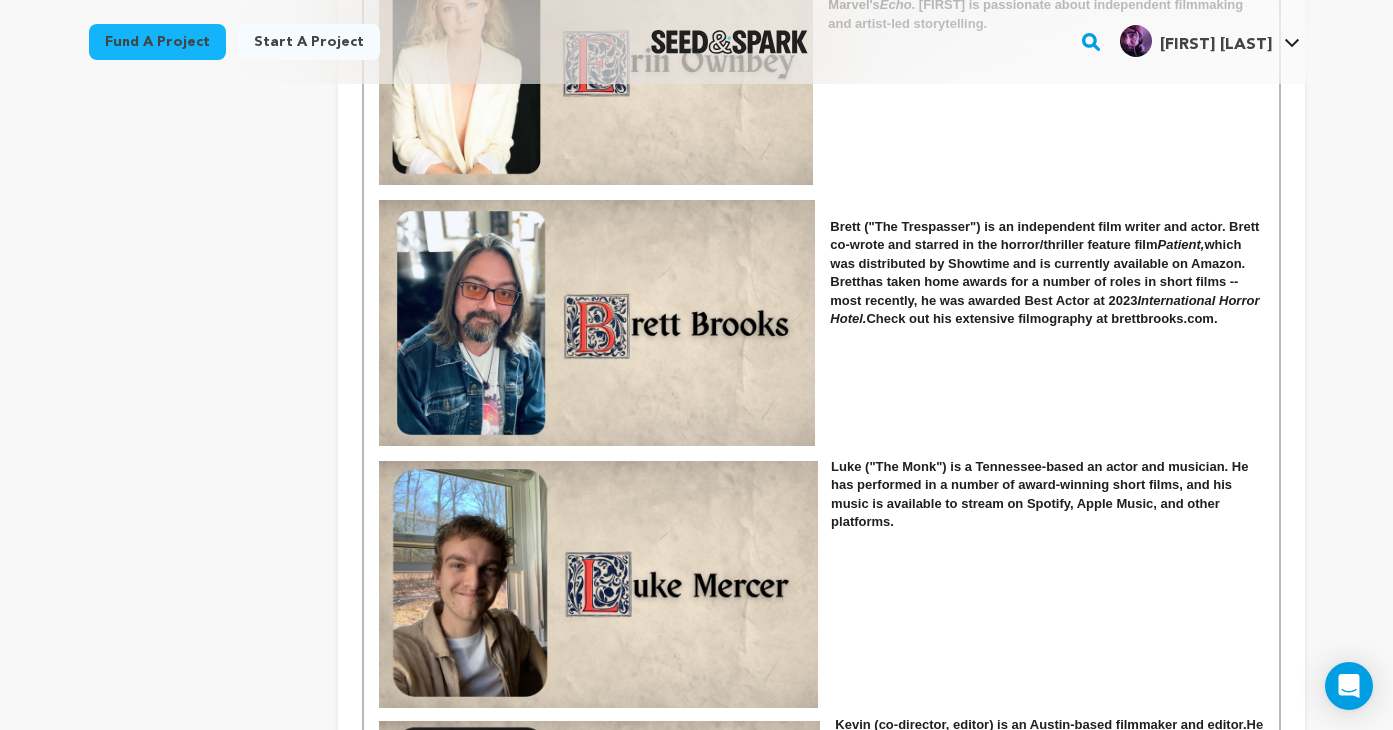 click on "Brett ("The Trespasser") is an independent film writer and actor. Brett co-wrote and starred in the horror/thriller feature film  Patient,  which was distributed by Showtime and is currently available on Amazon. Brett  has taken home awards for a number of roles in short films -- most recently, he was awarded Best Actor at the 2023  International Horror Hotel.  Check out his extensive filmography at brettbrooks.com." at bounding box center [821, 273] 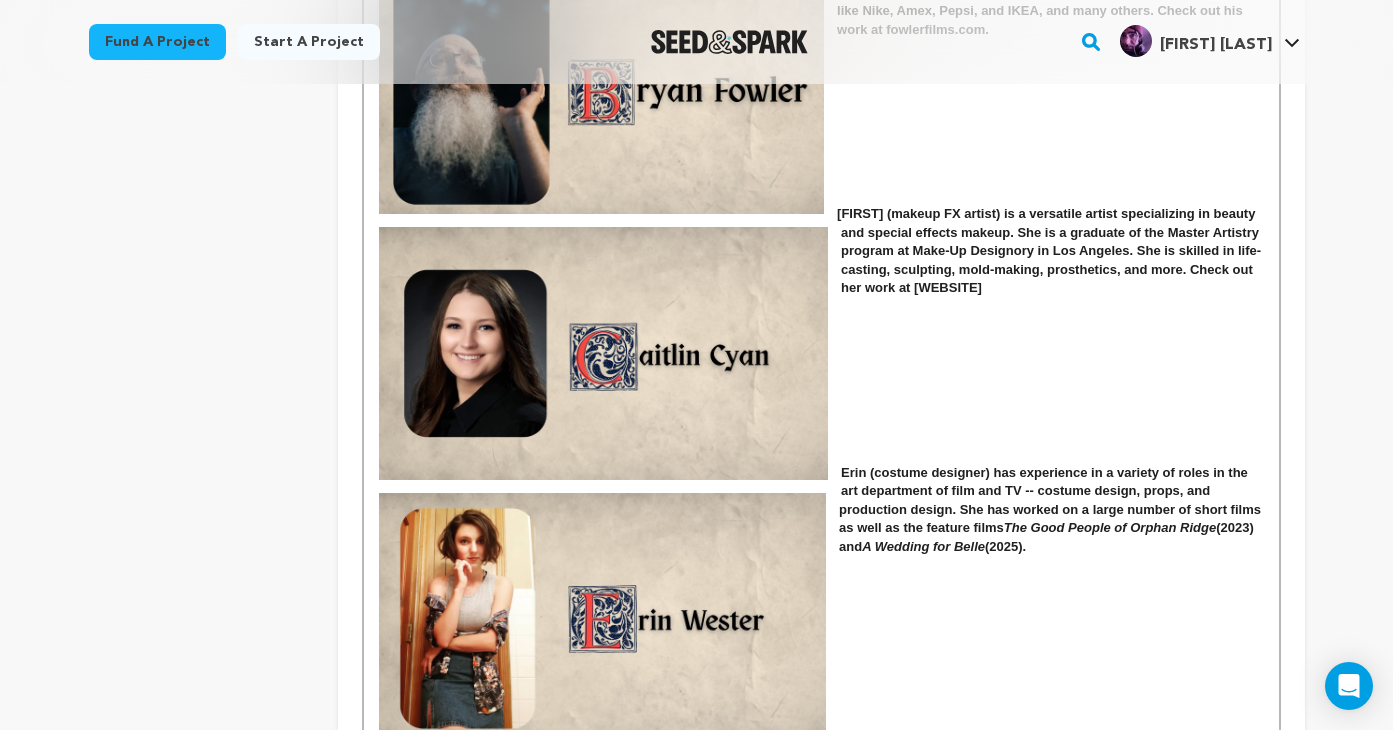 scroll, scrollTop: 2858, scrollLeft: 0, axis: vertical 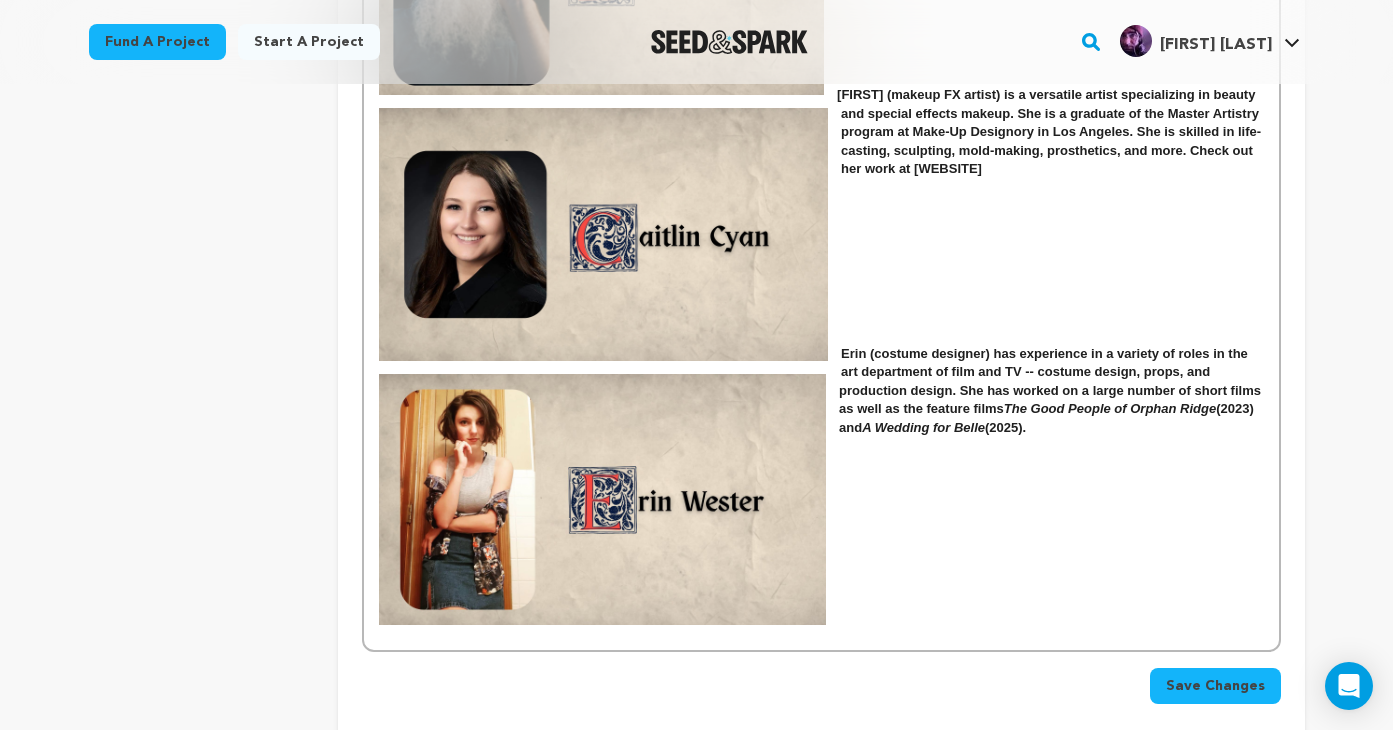 click on "Save Changes" at bounding box center (1215, 686) 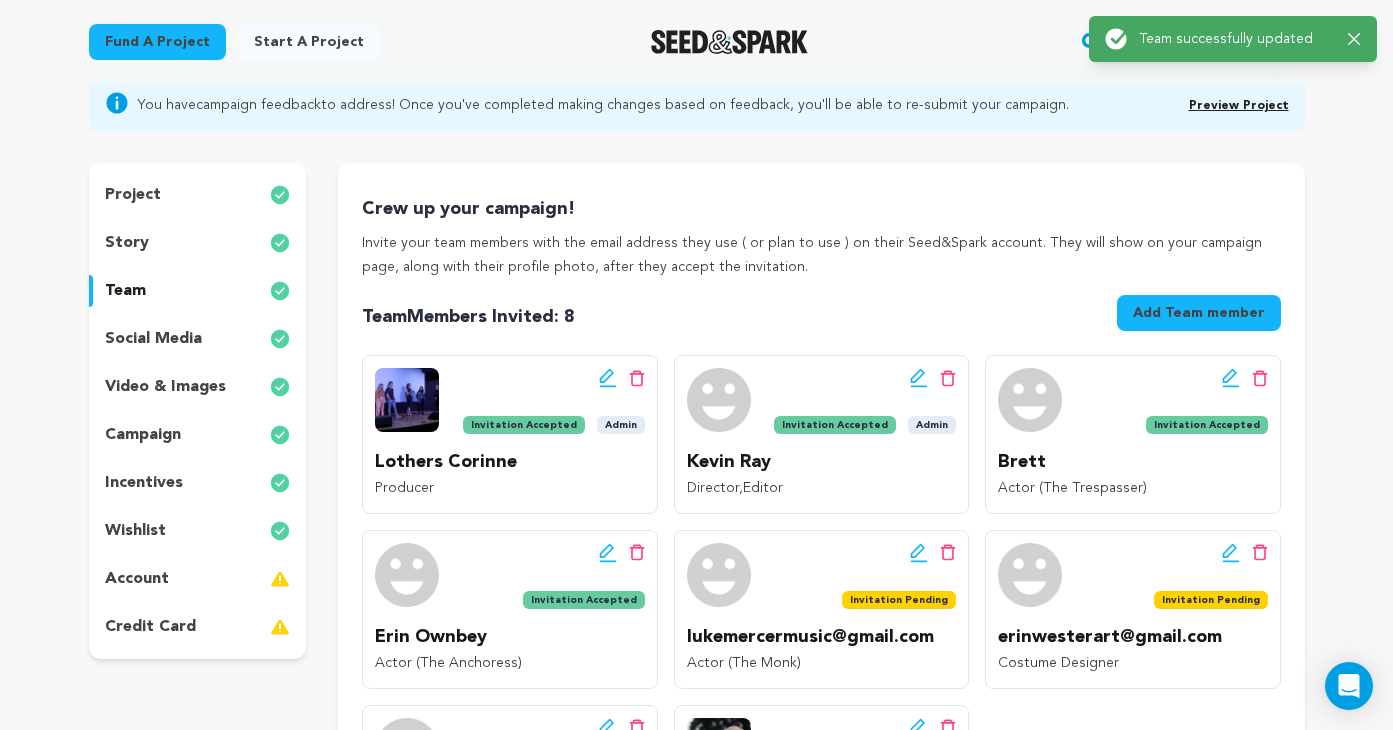 scroll, scrollTop: 0, scrollLeft: 0, axis: both 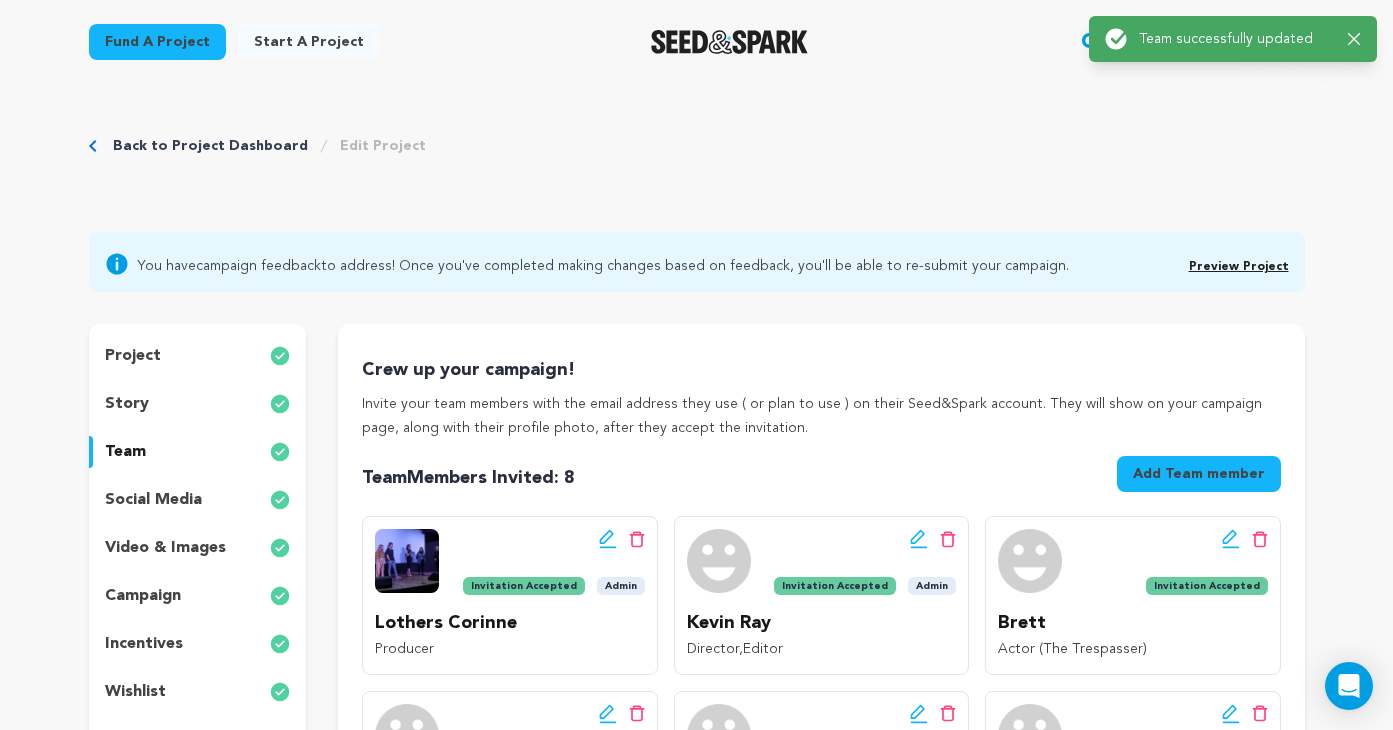 click on "Preview Project" at bounding box center (1239, 267) 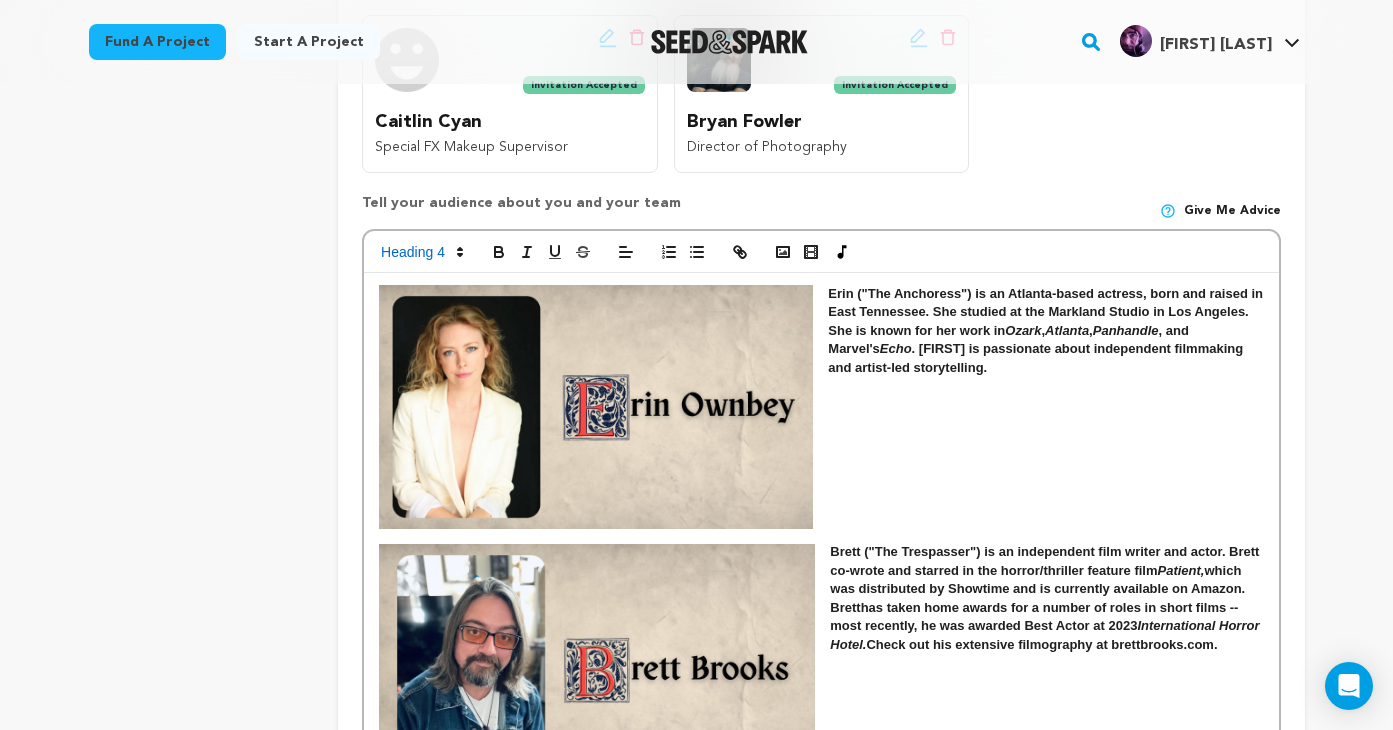 scroll, scrollTop: 850, scrollLeft: 0, axis: vertical 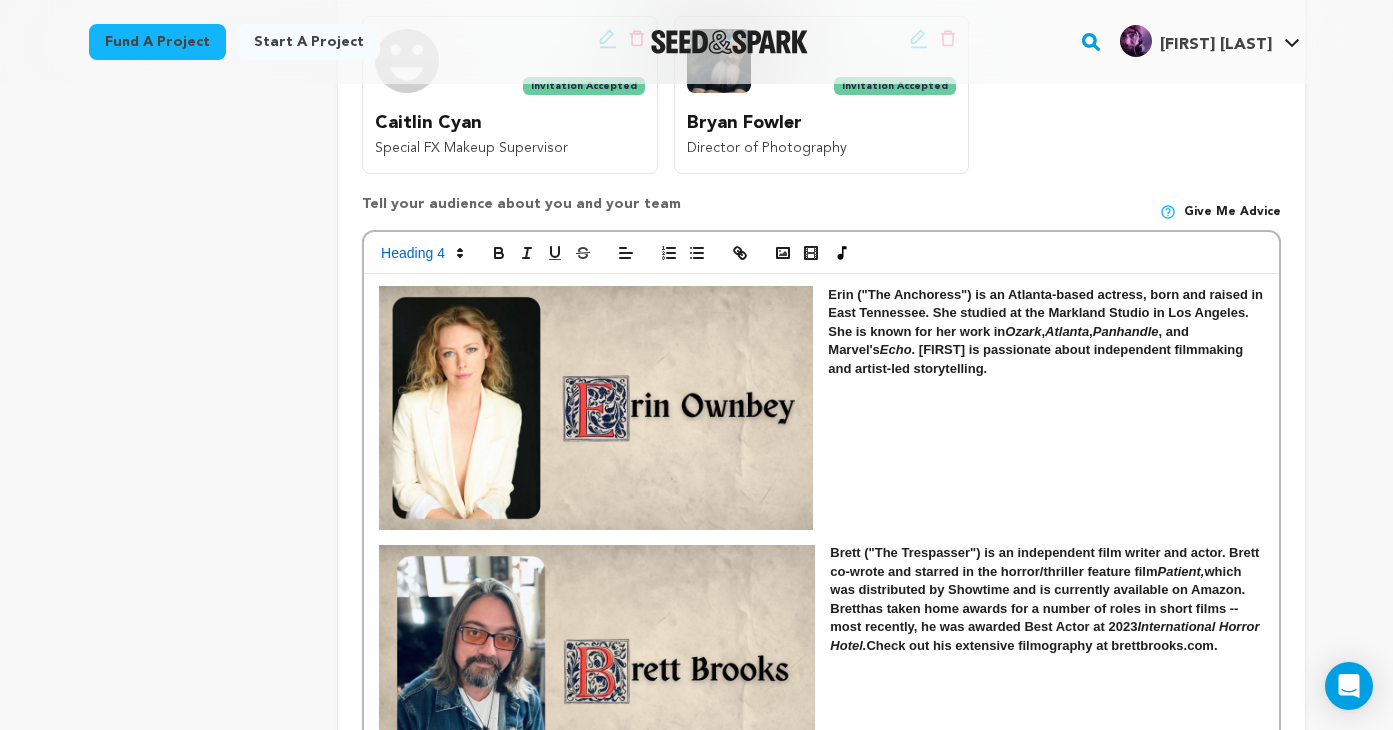 click on "Erin ("The Anchoress") is an Atlanta-based actress, born and raised in East Tennessee. She studied at the Markland Studio in Los Angeles. She is known for her work in  Ozark ,  Atlanta ,  Panhandle , and Marvel's  Echo . Erin is passionate about independent filmmaking and artist-led storytelling." at bounding box center (821, 332) 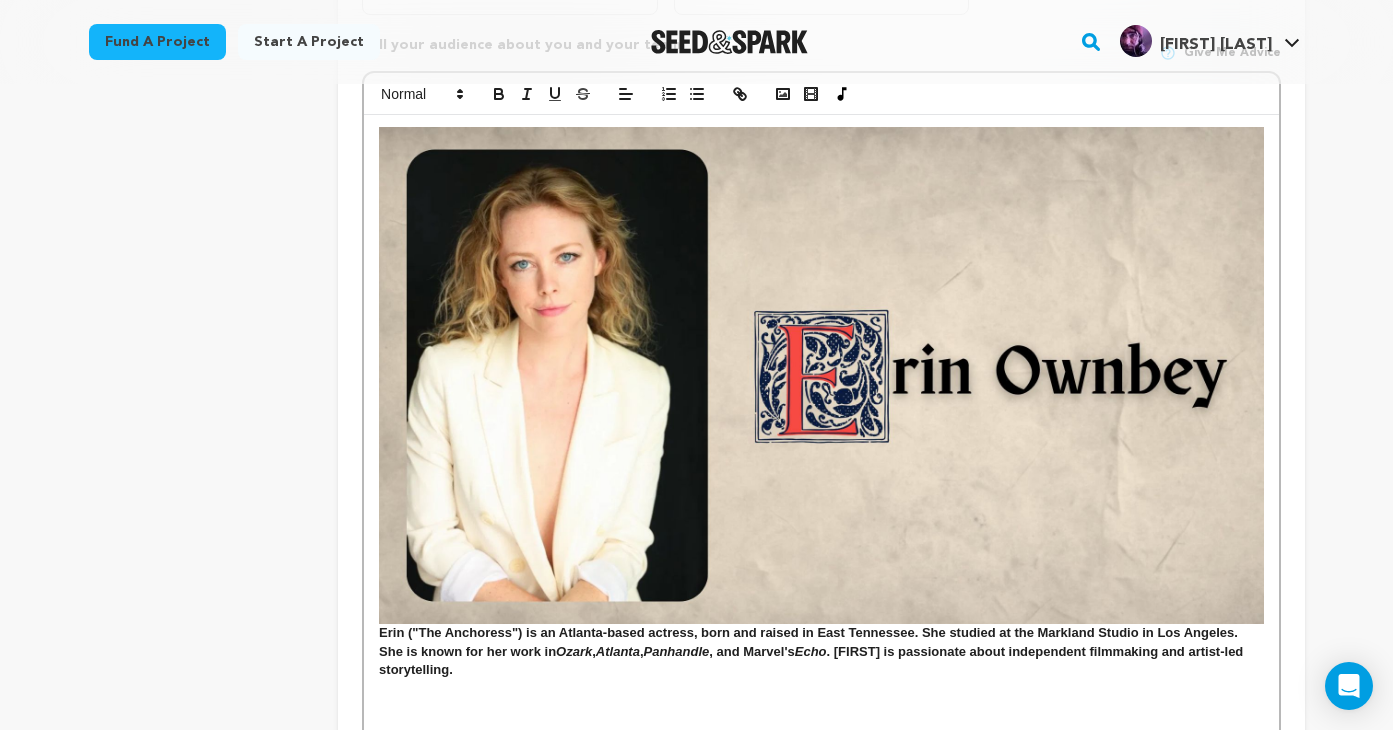 scroll, scrollTop: 1277, scrollLeft: 0, axis: vertical 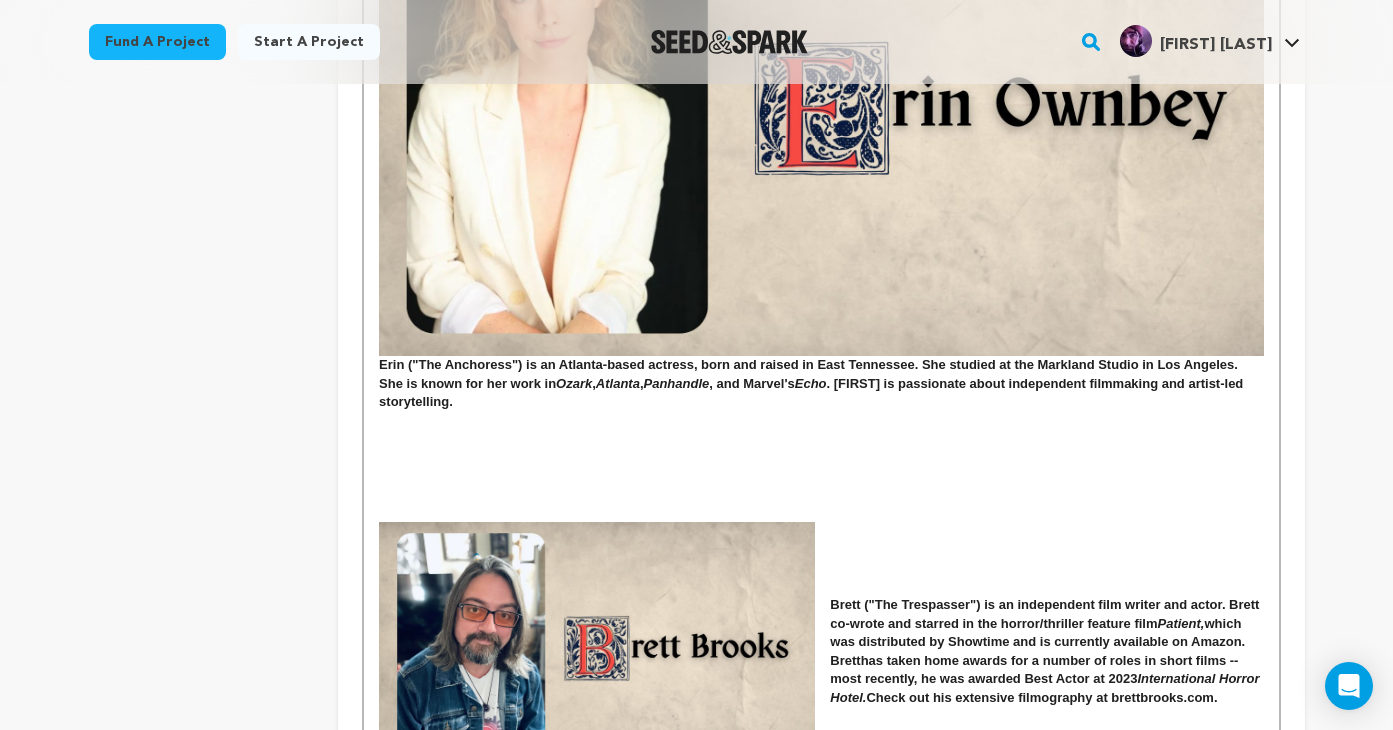 click at bounding box center (597, 644) 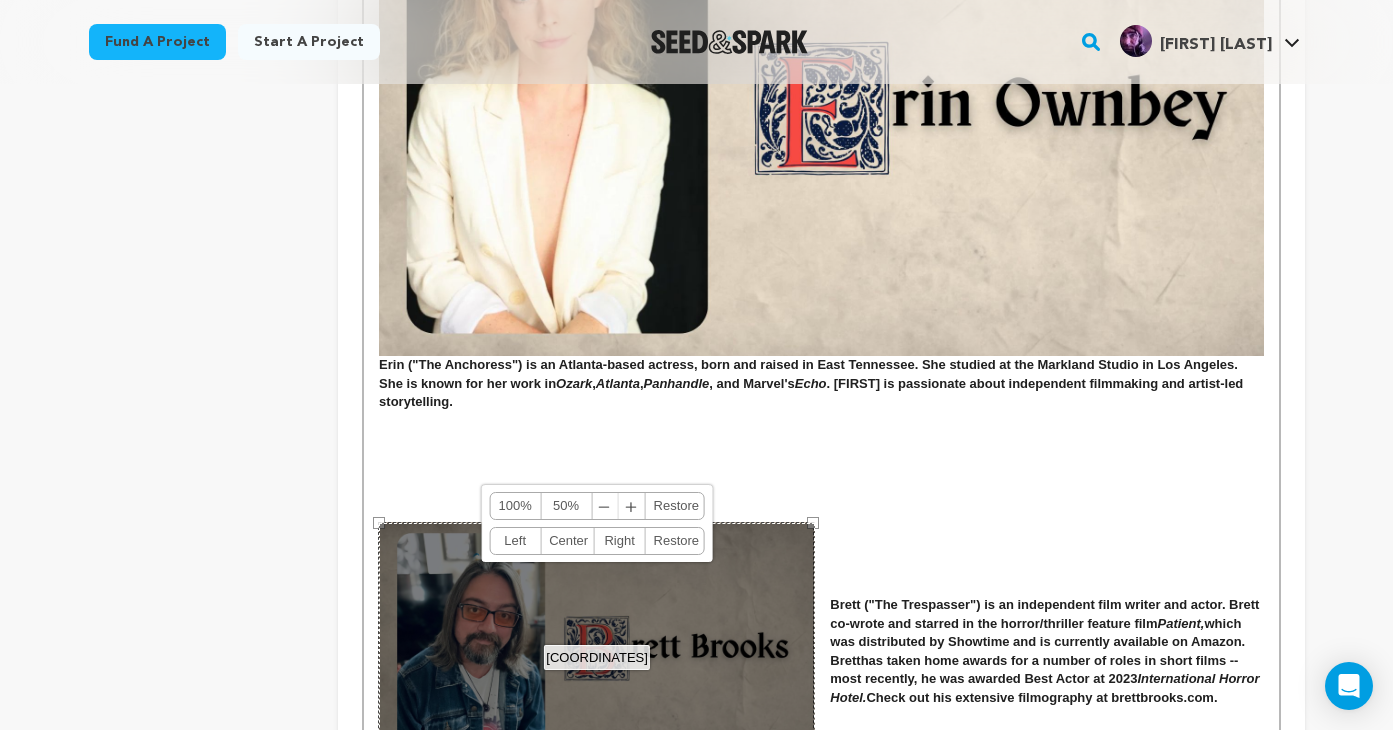 drag, startPoint x: 811, startPoint y: 524, endPoint x: 966, endPoint y: 473, distance: 163.17476 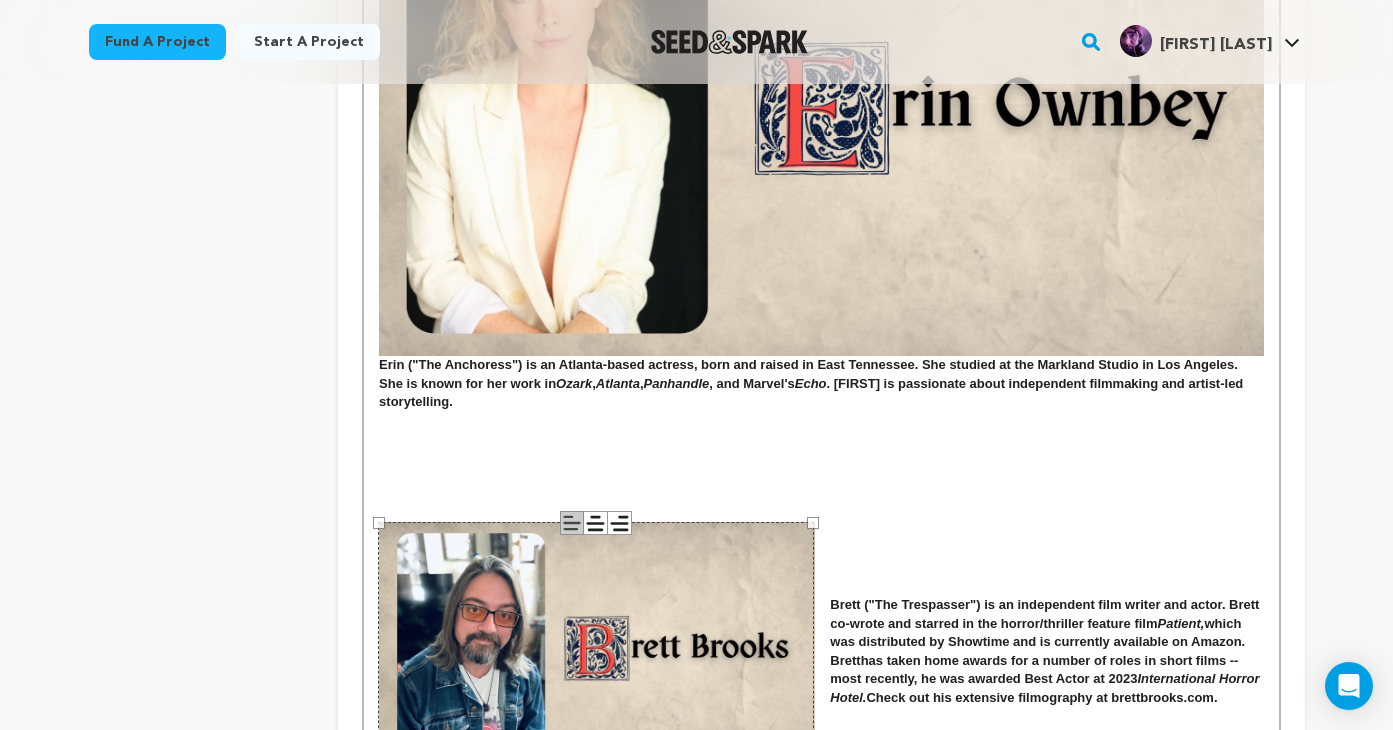 click at bounding box center (821, 439) 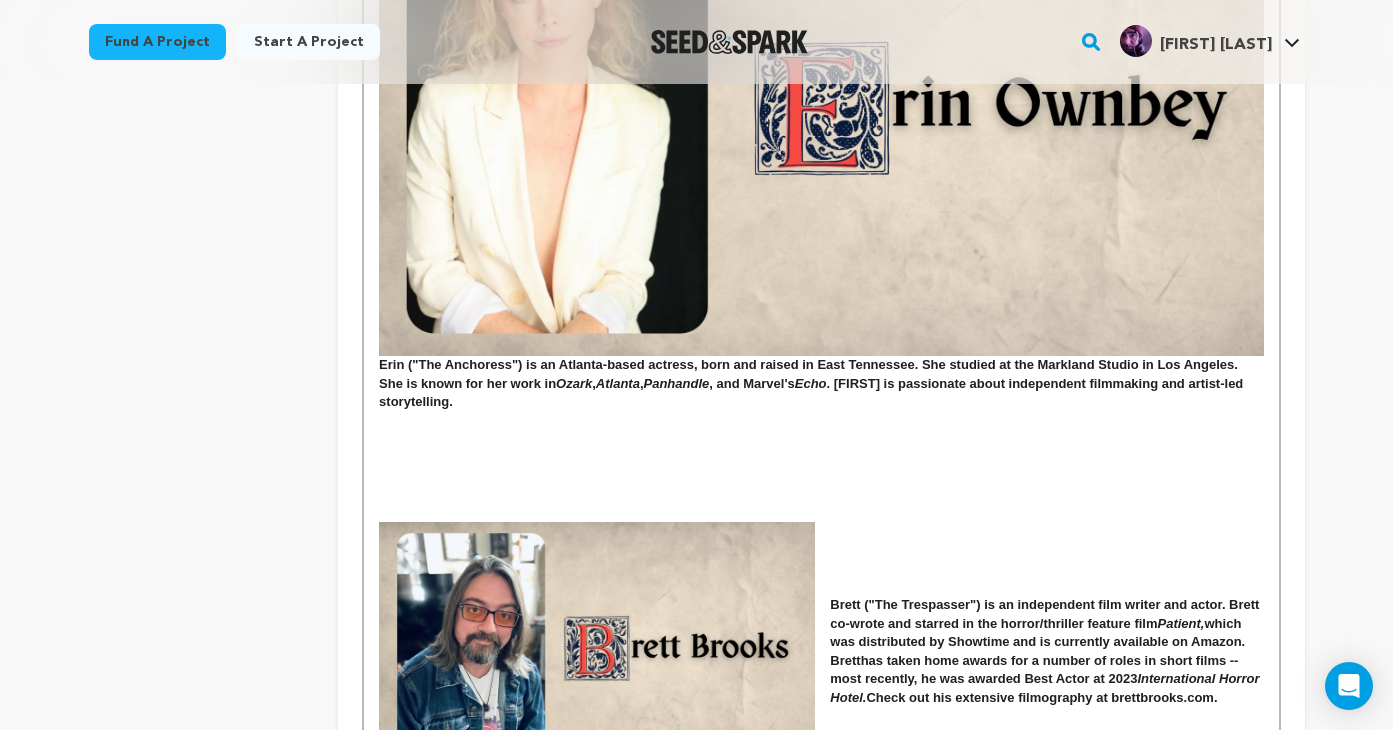 click at bounding box center (597, 644) 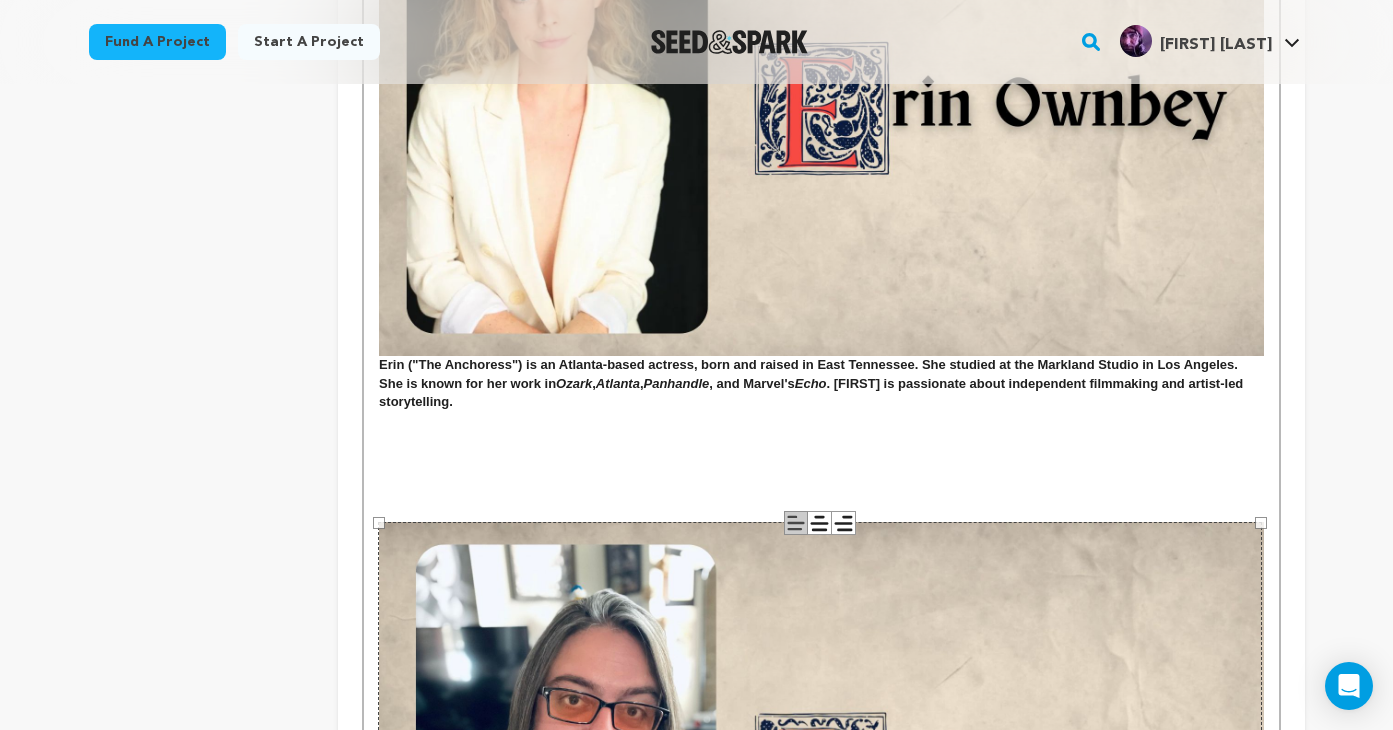 drag, startPoint x: 816, startPoint y: 524, endPoint x: 1277, endPoint y: 460, distance: 465.42133 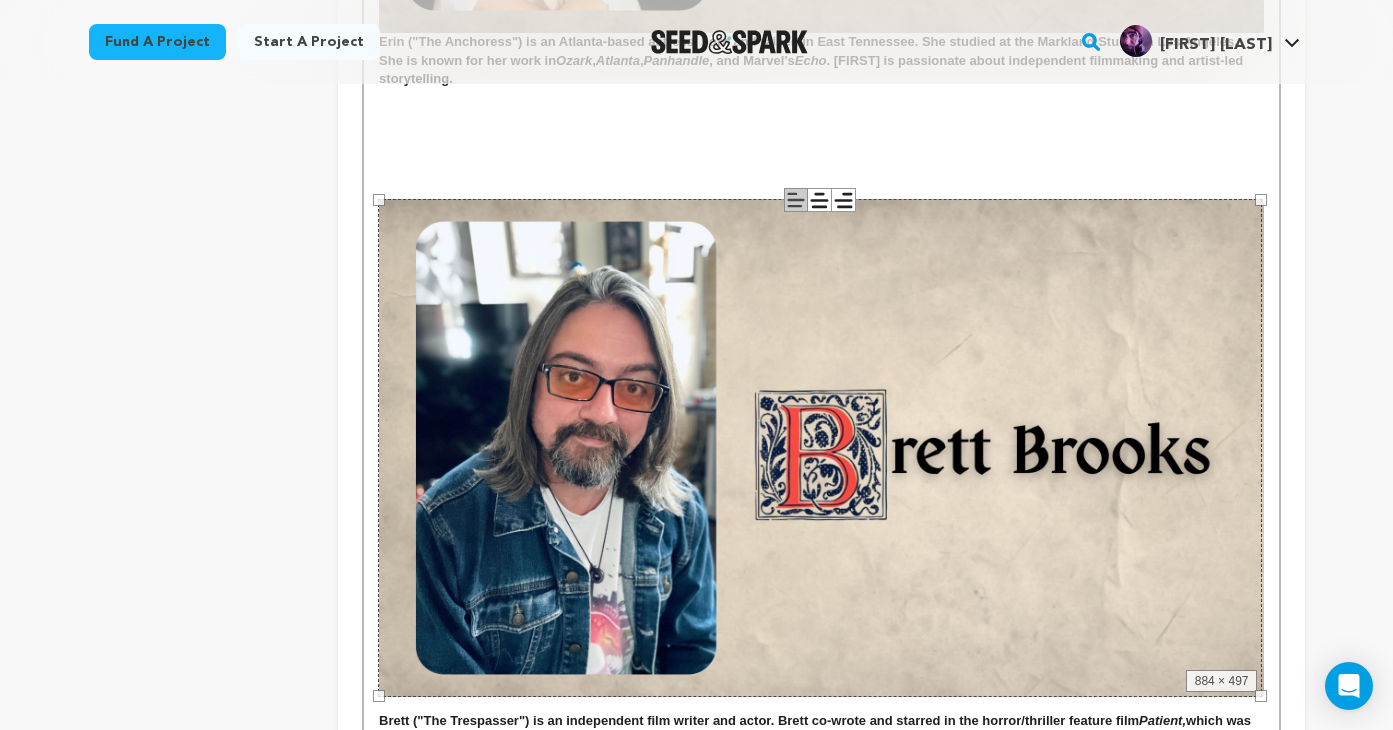 scroll, scrollTop: 1939, scrollLeft: 0, axis: vertical 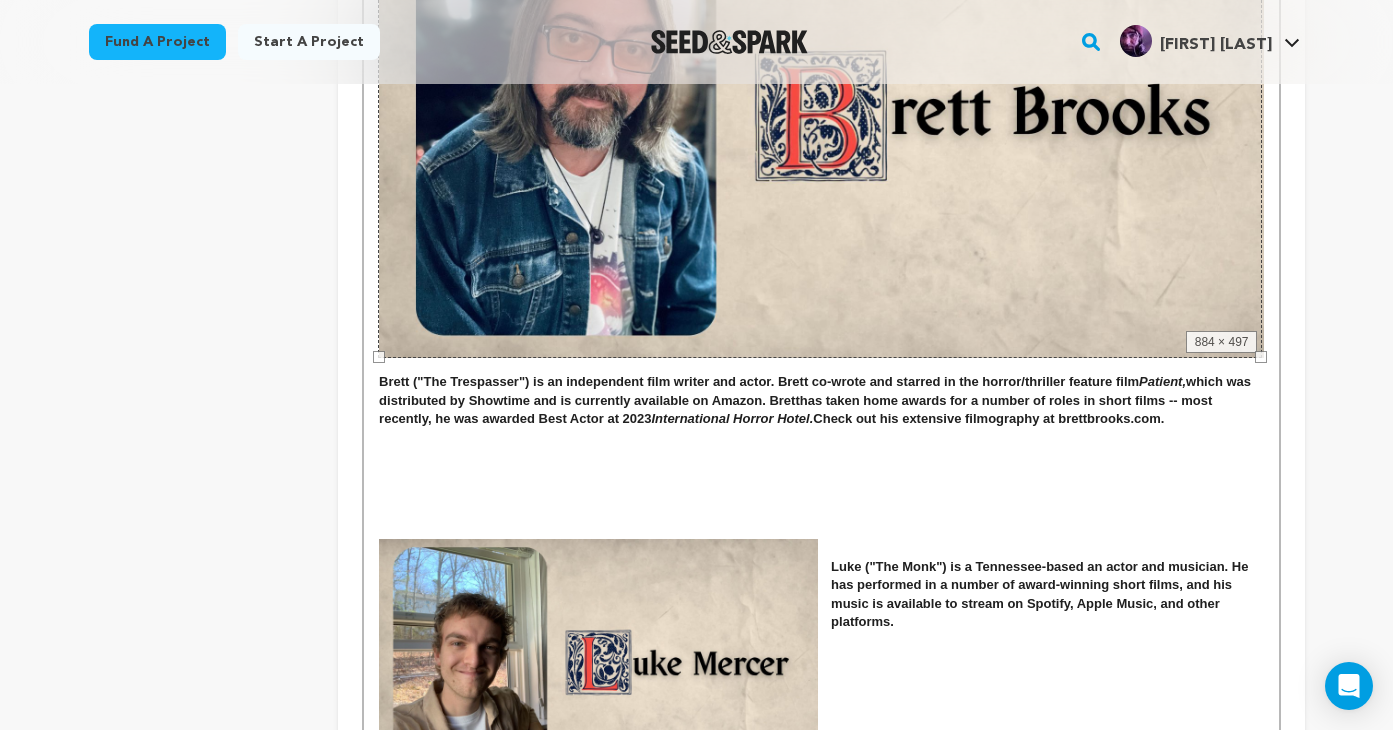 click at bounding box center [598, 662] 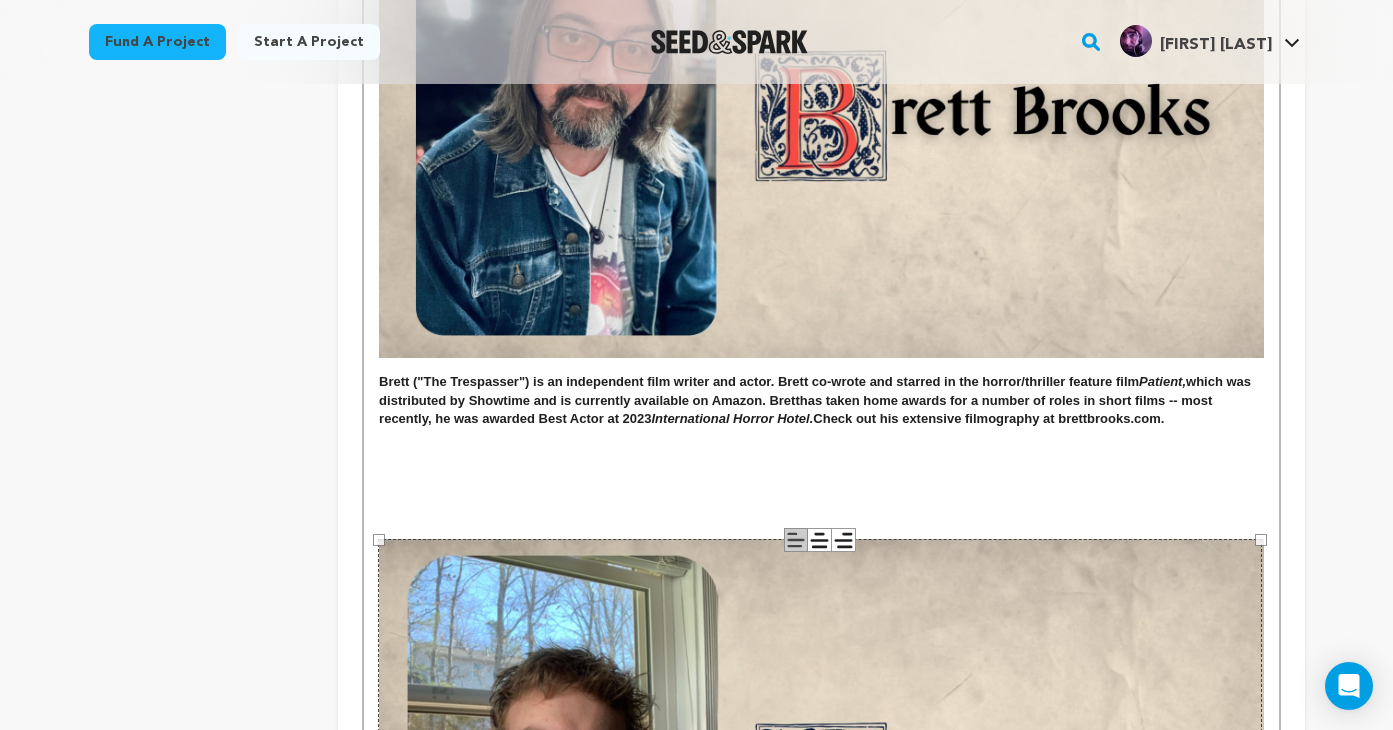 drag, startPoint x: 819, startPoint y: 542, endPoint x: 1290, endPoint y: 496, distance: 473.24097 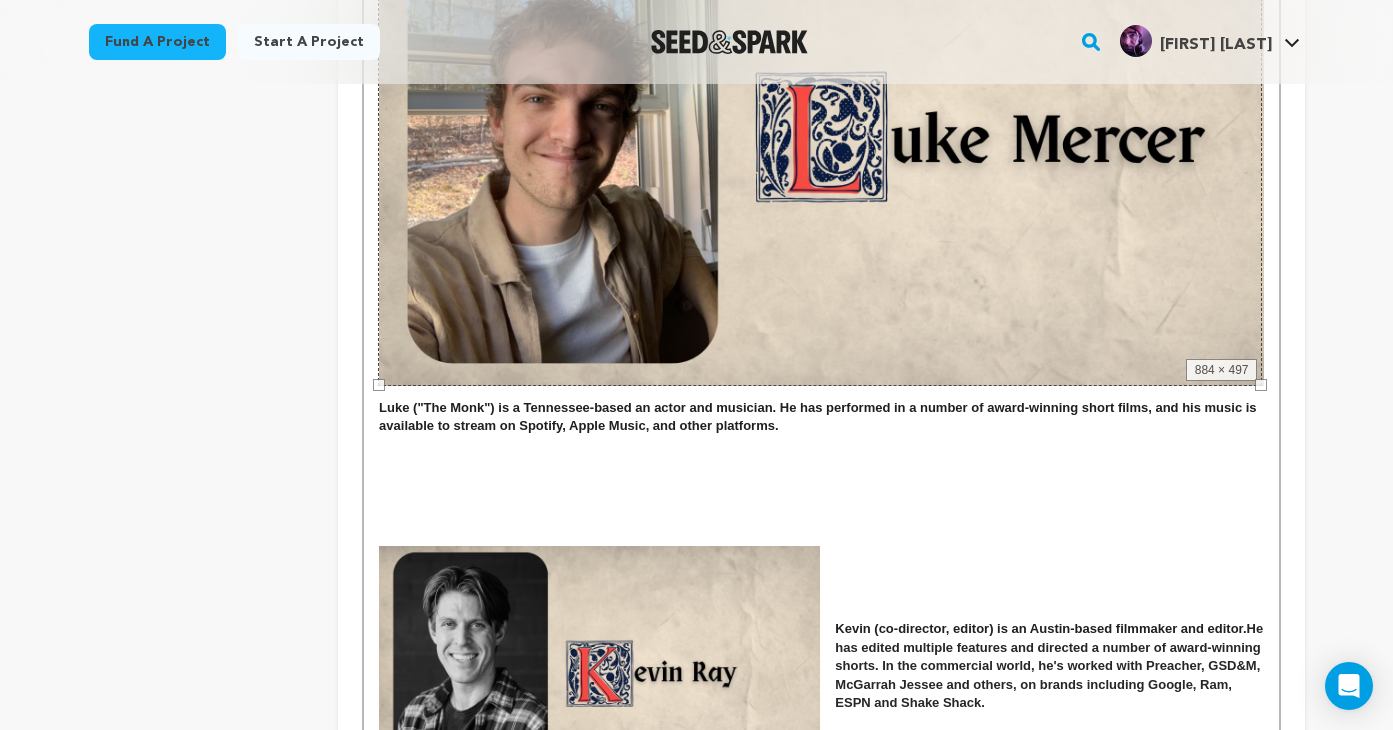 scroll, scrollTop: 2597, scrollLeft: 0, axis: vertical 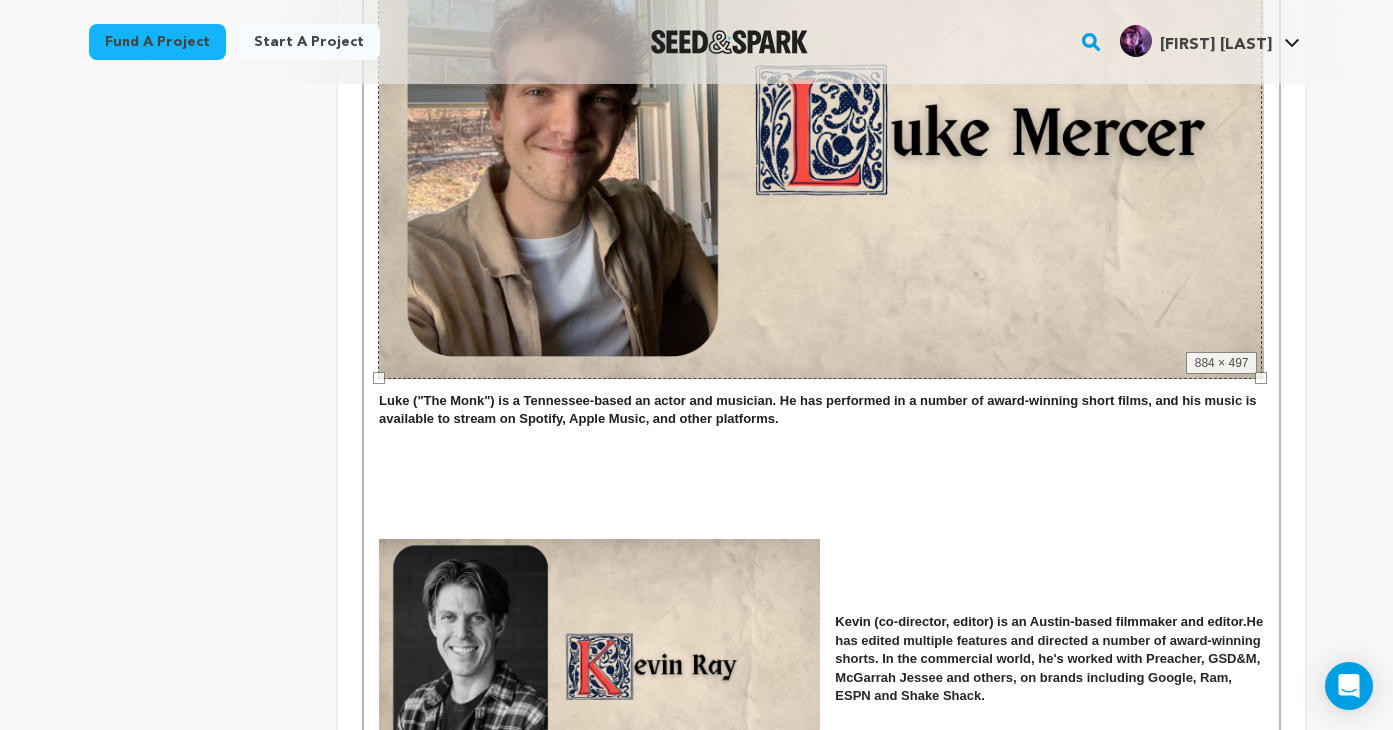 click at bounding box center (599, 663) 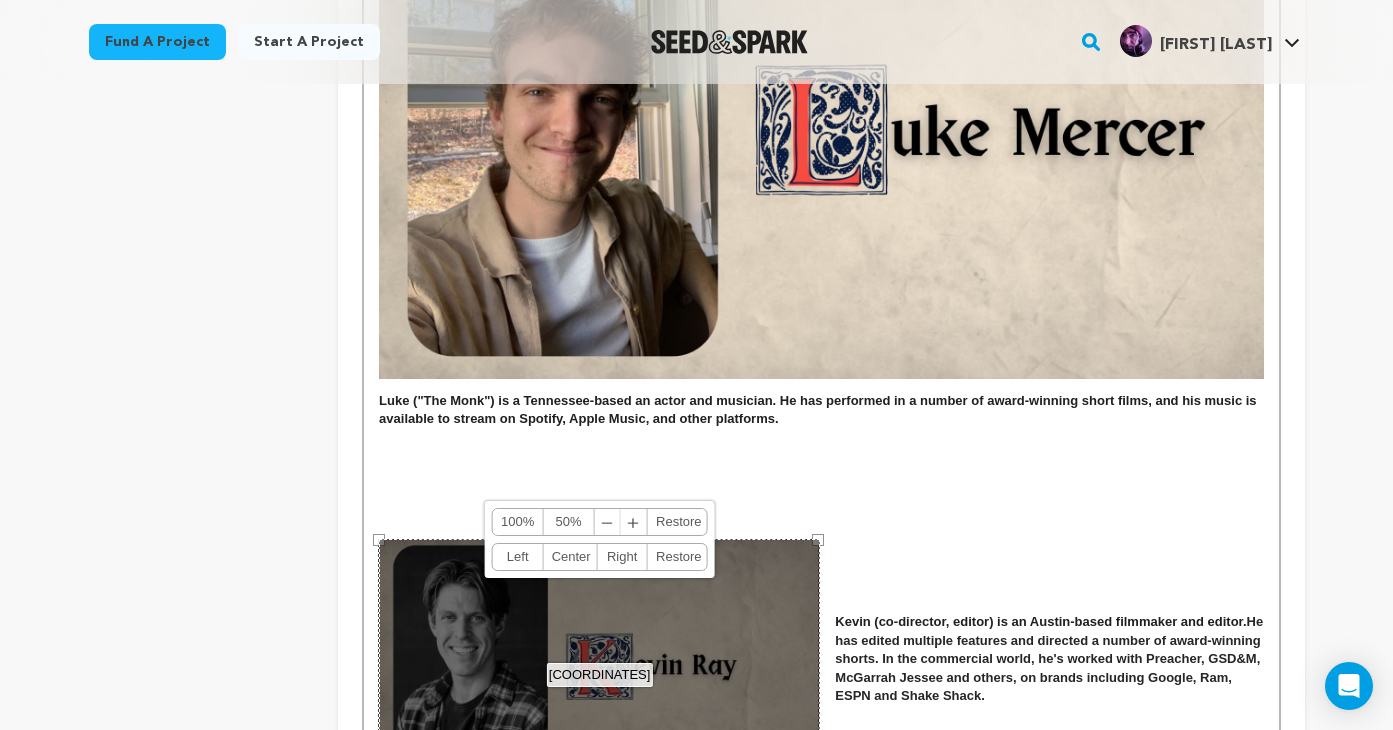 drag, startPoint x: 818, startPoint y: 539, endPoint x: 1131, endPoint y: 477, distance: 319.08148 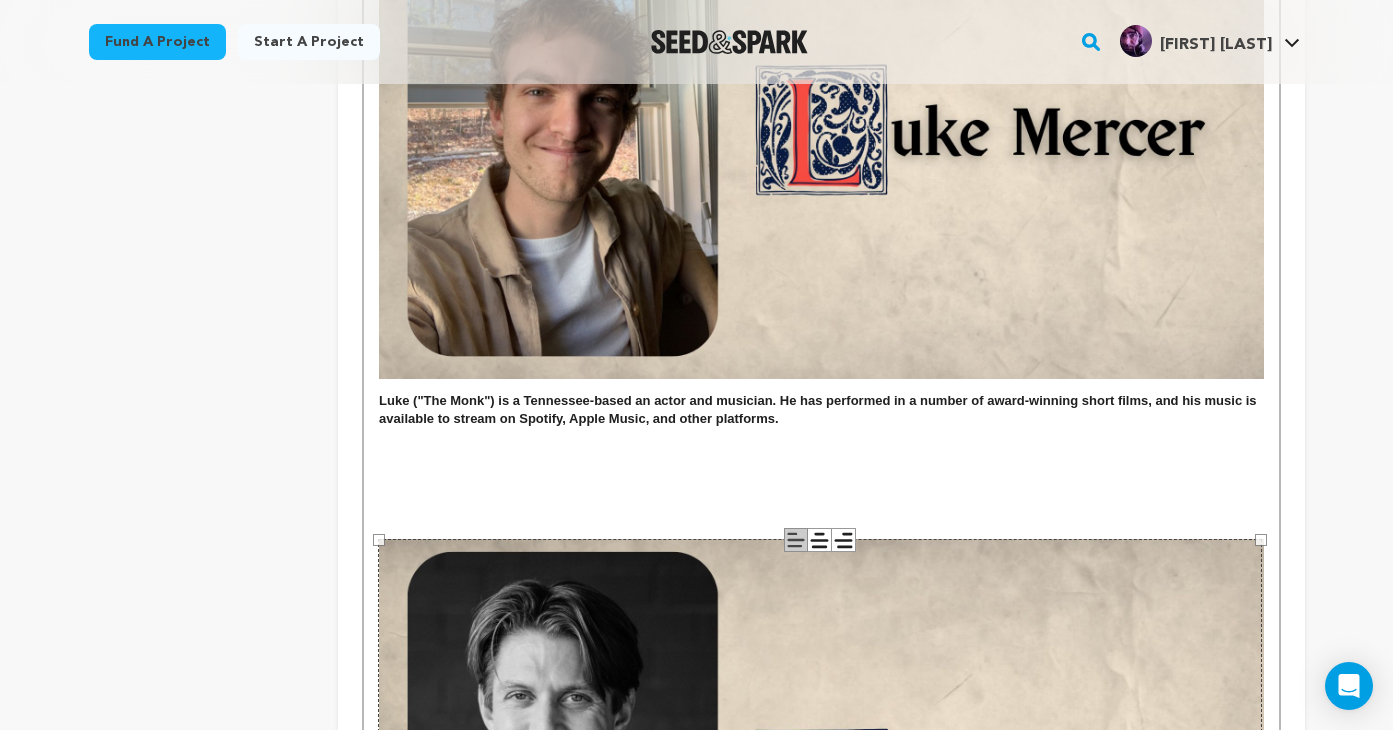 drag, startPoint x: 819, startPoint y: 537, endPoint x: 1350, endPoint y: 475, distance: 534.60736 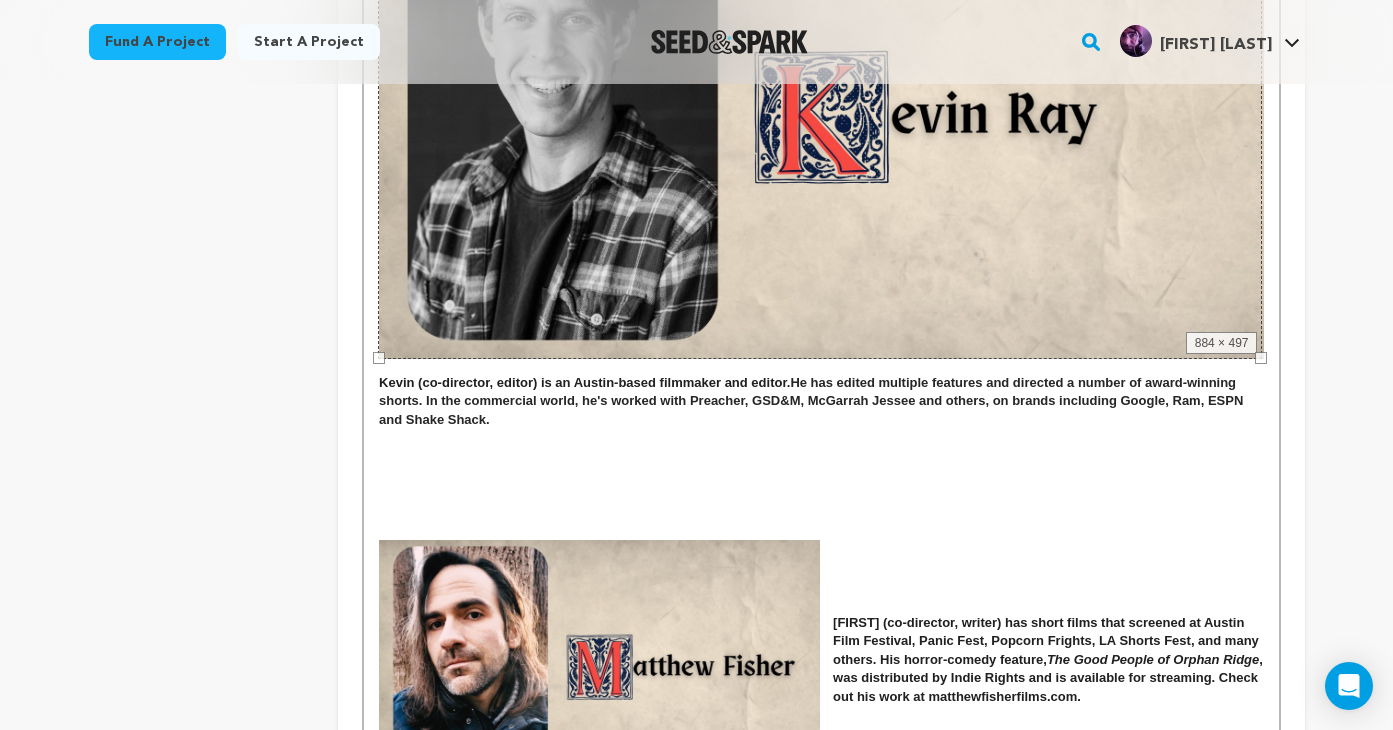 scroll, scrollTop: 3281, scrollLeft: 0, axis: vertical 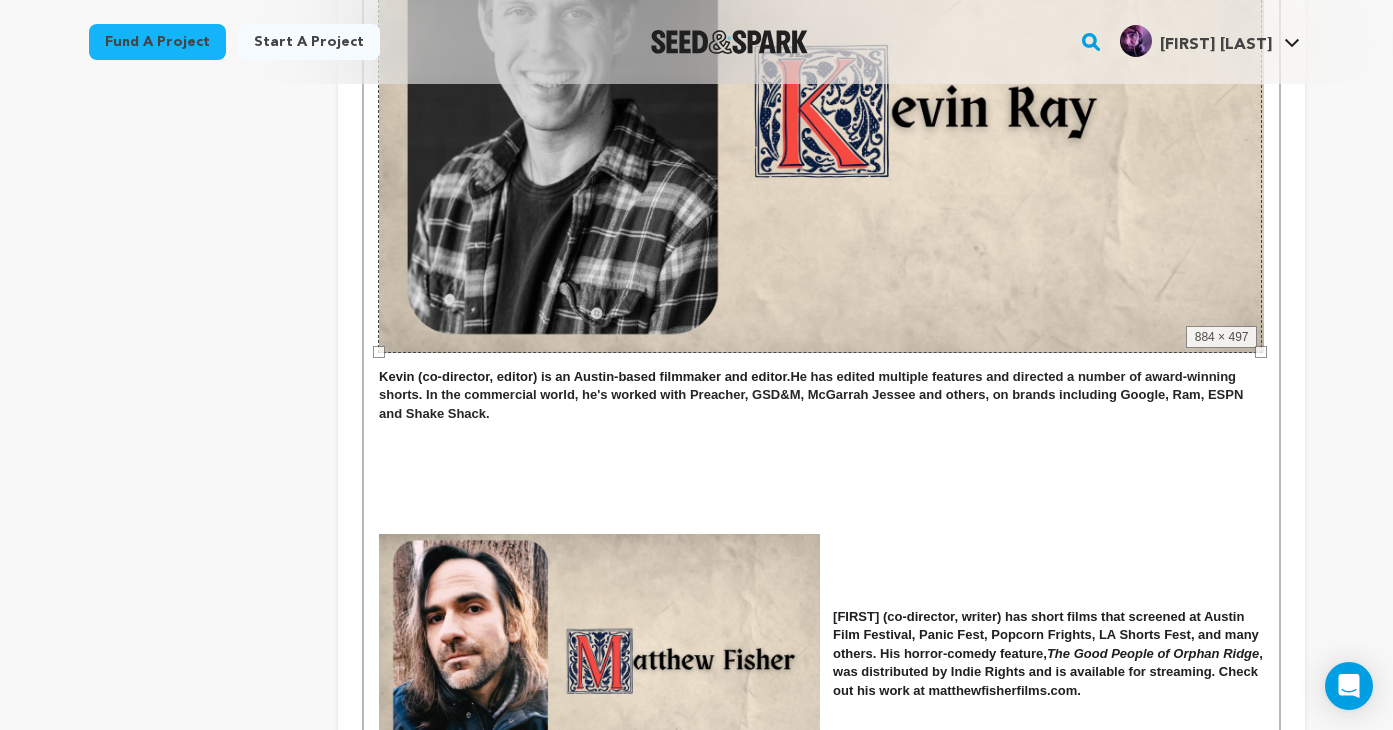 click at bounding box center (599, 658) 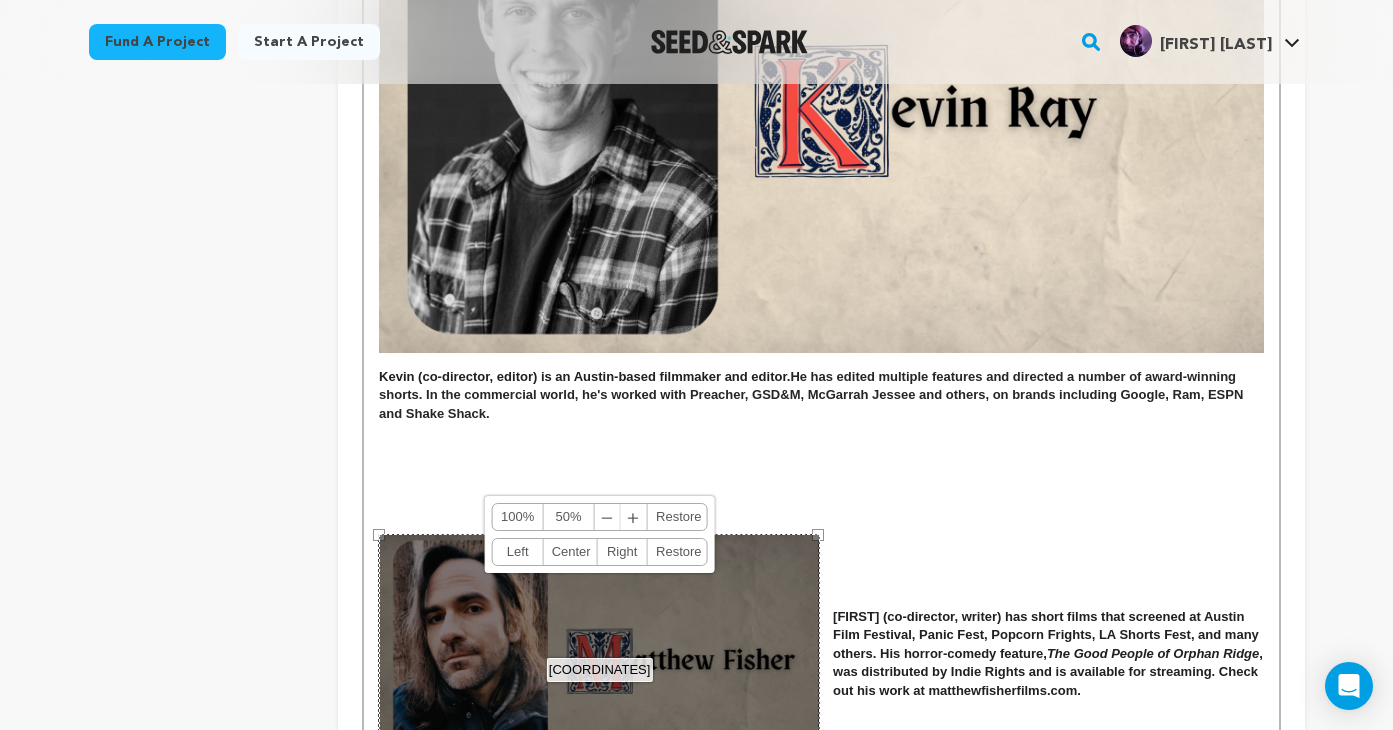 drag, startPoint x: 812, startPoint y: 537, endPoint x: 1070, endPoint y: 492, distance: 261.89502 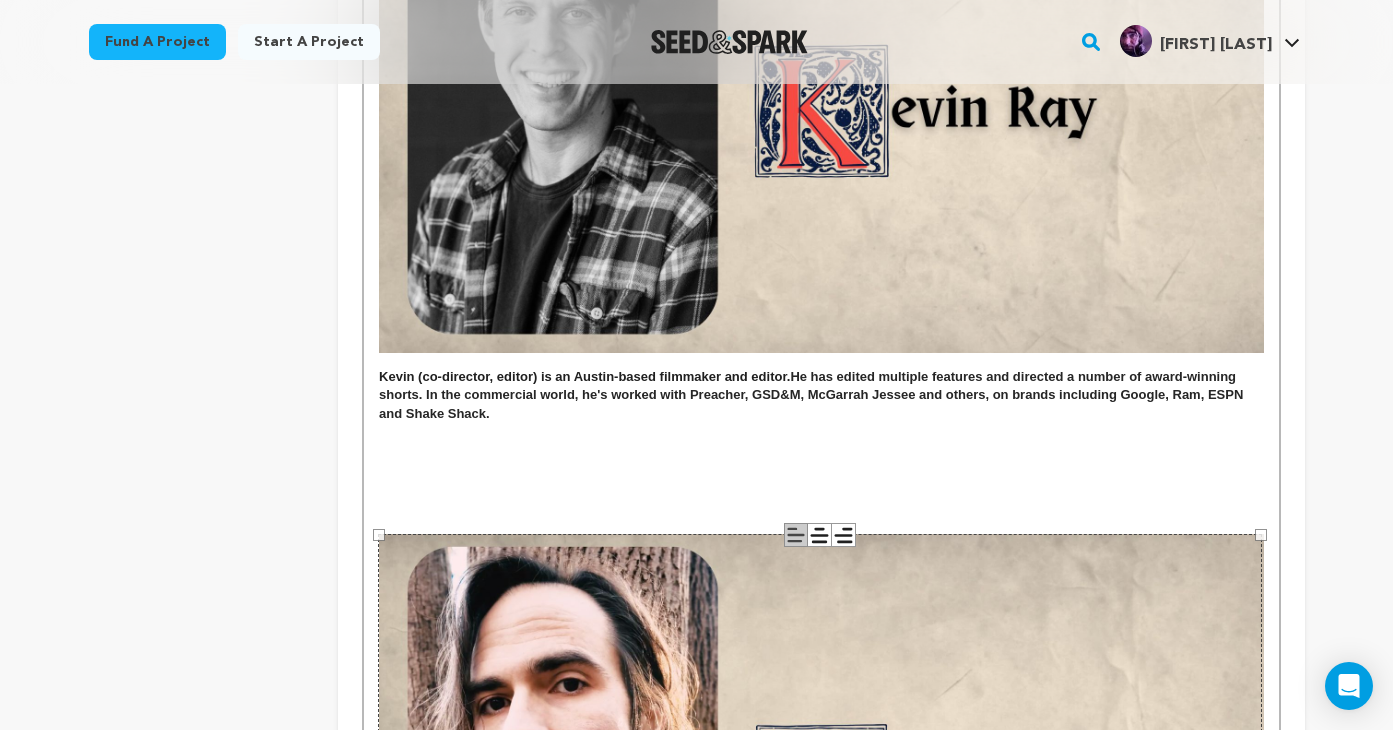 drag, startPoint x: 821, startPoint y: 537, endPoint x: 1368, endPoint y: 421, distance: 559.16455 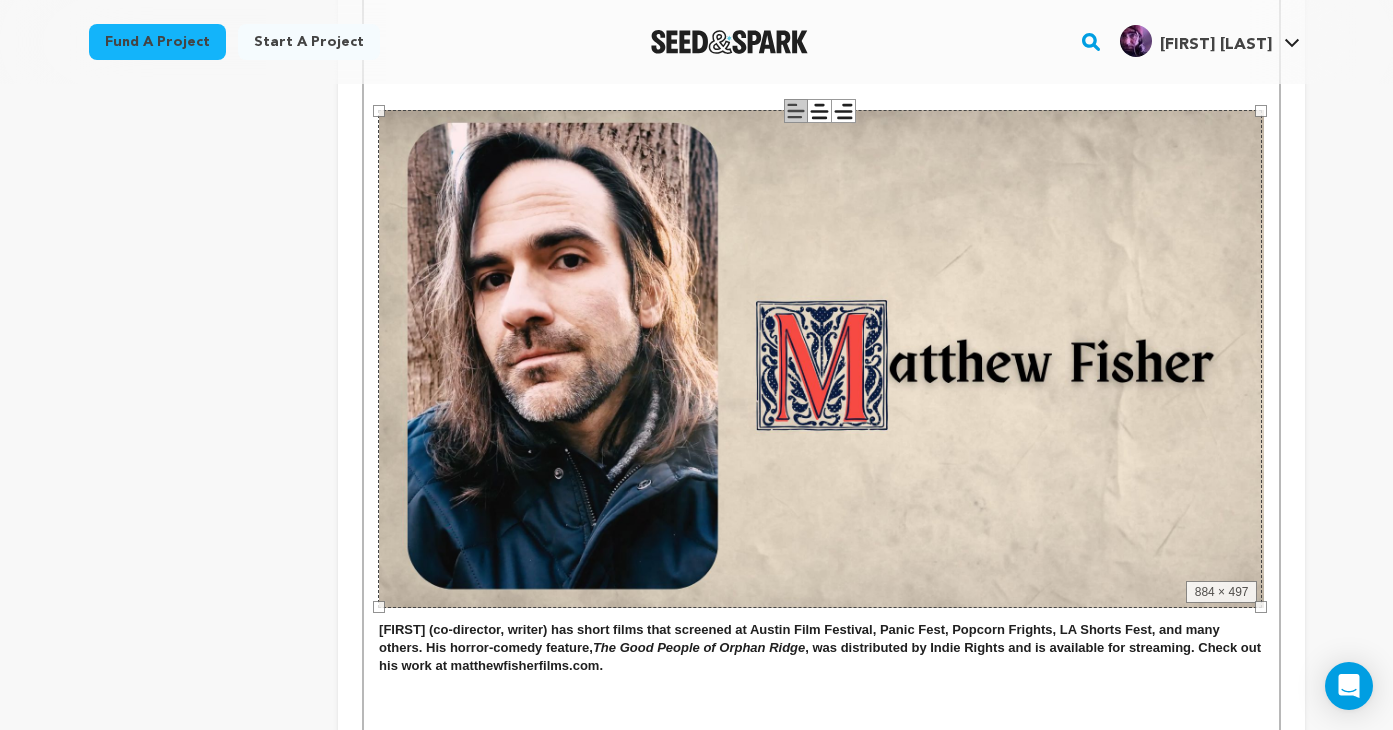 scroll, scrollTop: 4048, scrollLeft: 0, axis: vertical 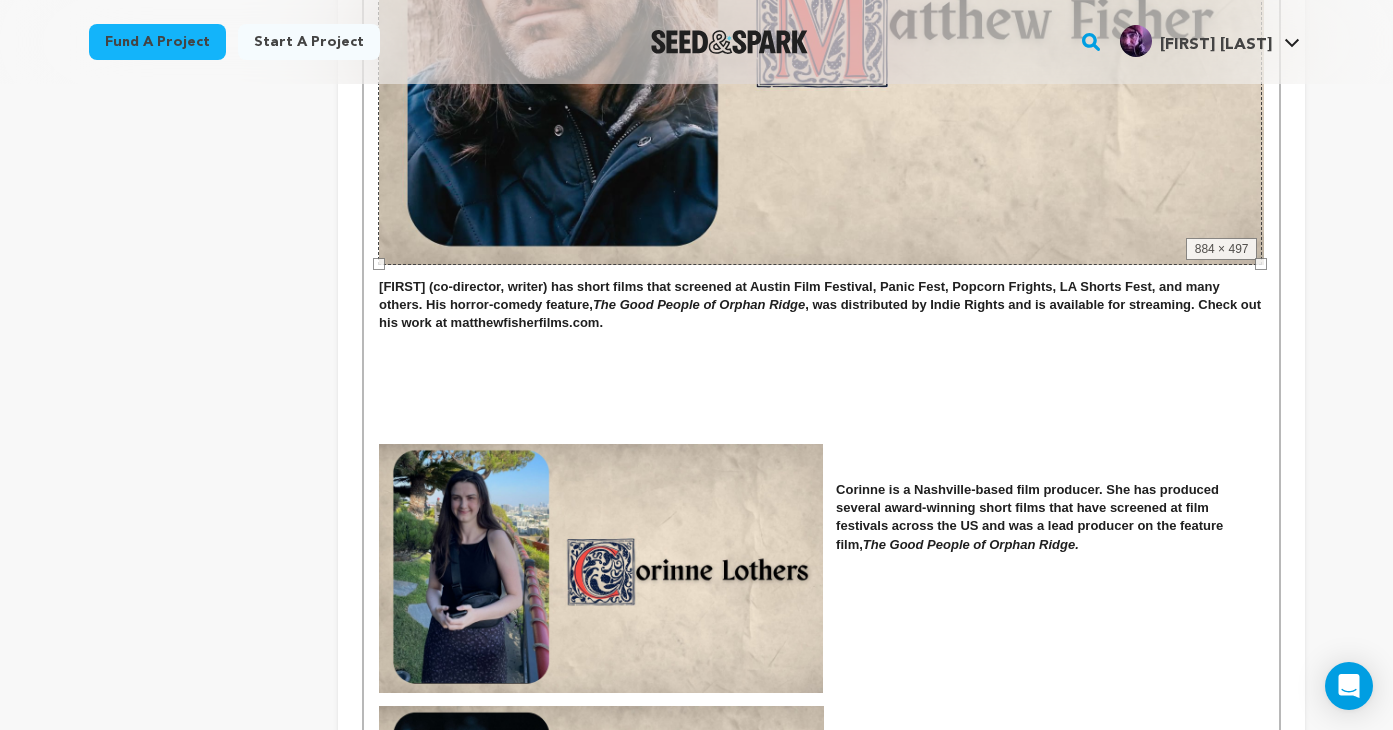 click at bounding box center [601, 569] 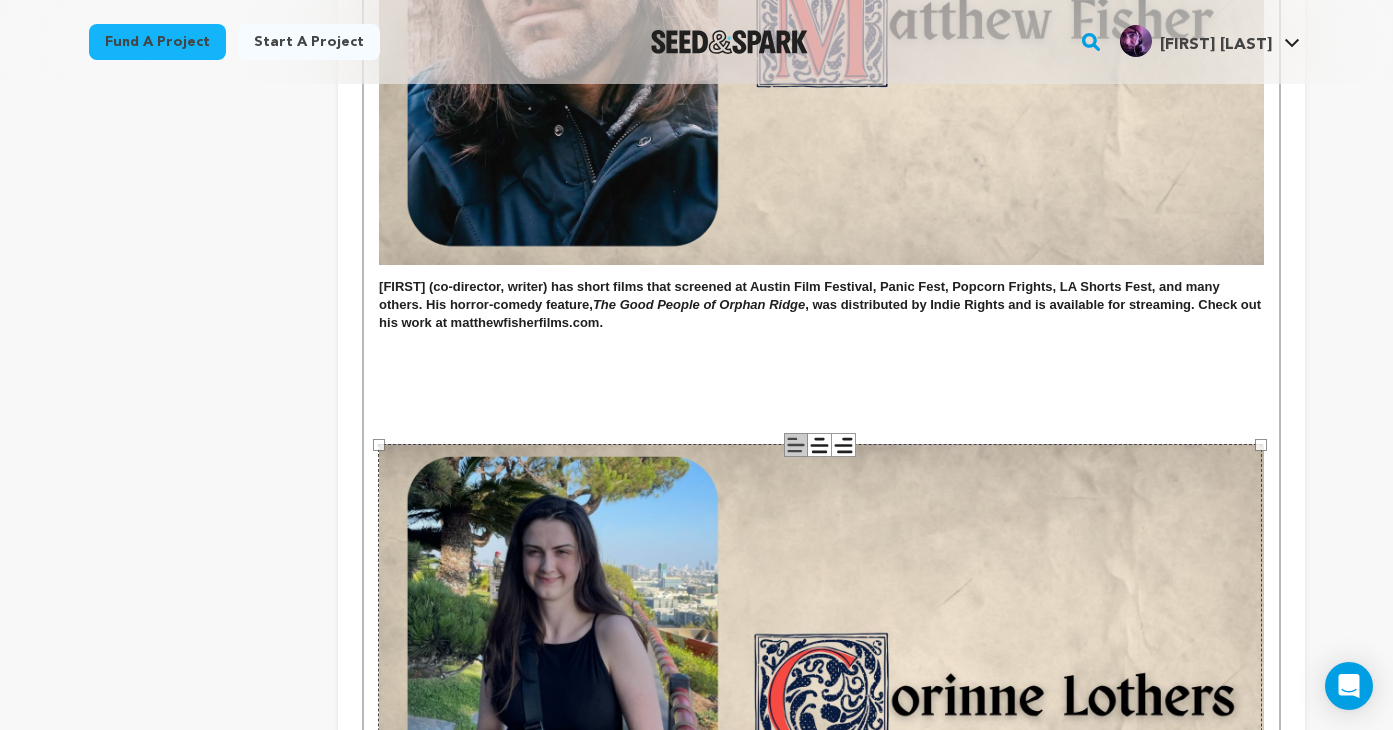 drag, startPoint x: 825, startPoint y: 445, endPoint x: 1383, endPoint y: 382, distance: 561.54517 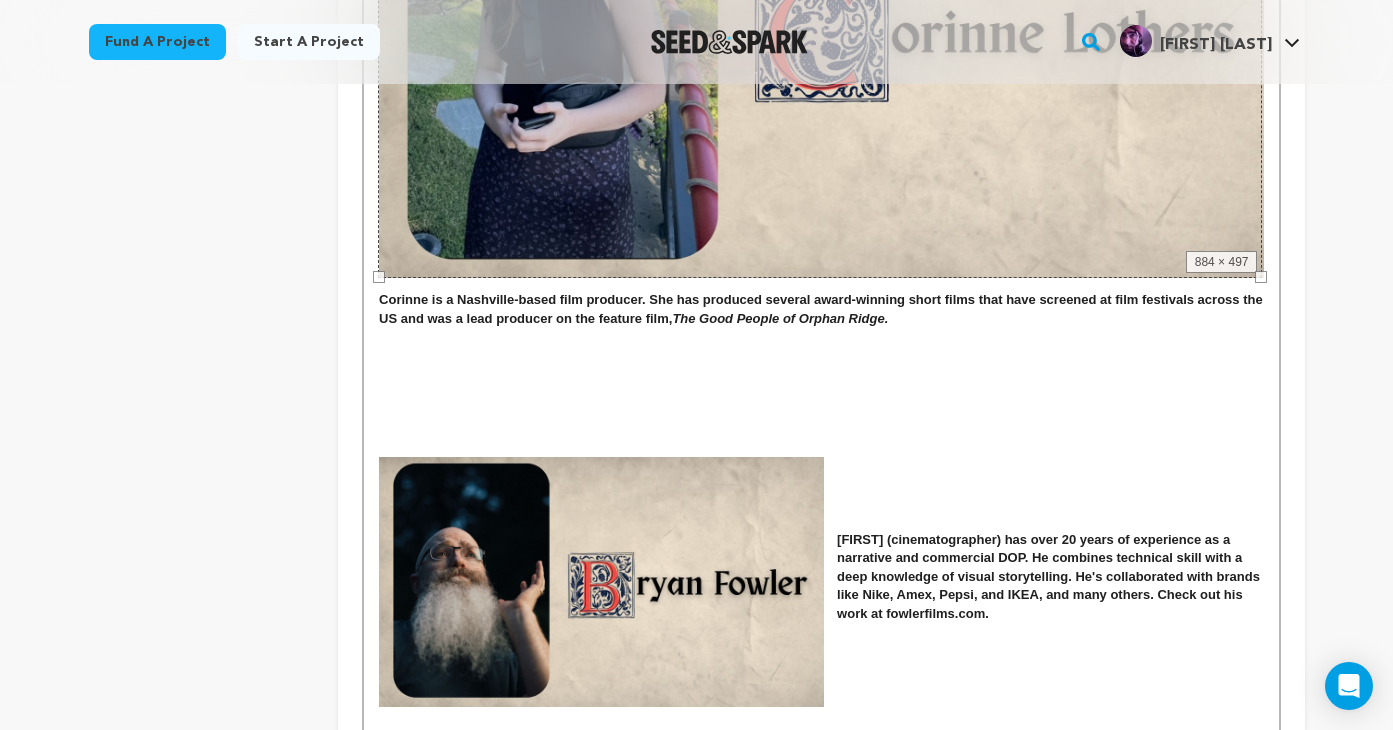 scroll, scrollTop: 4718, scrollLeft: 0, axis: vertical 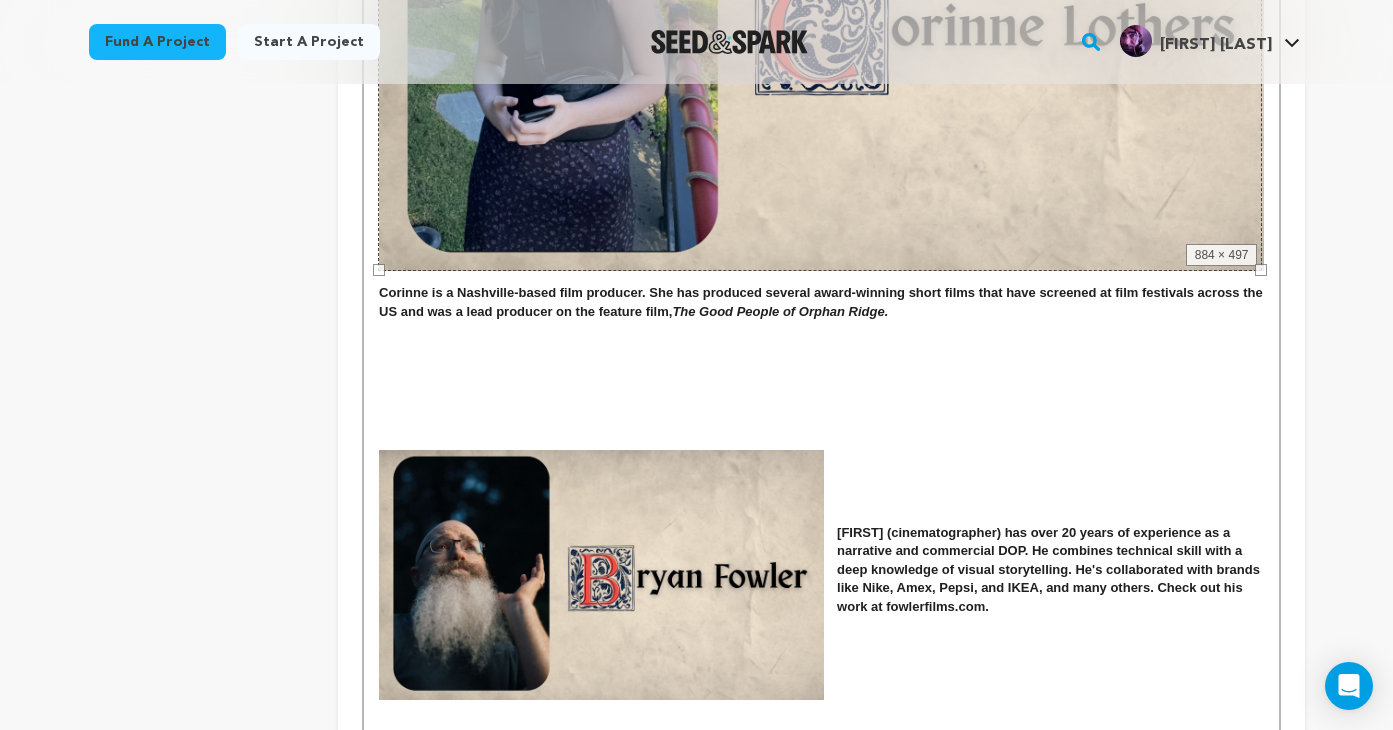 click at bounding box center (601, 575) 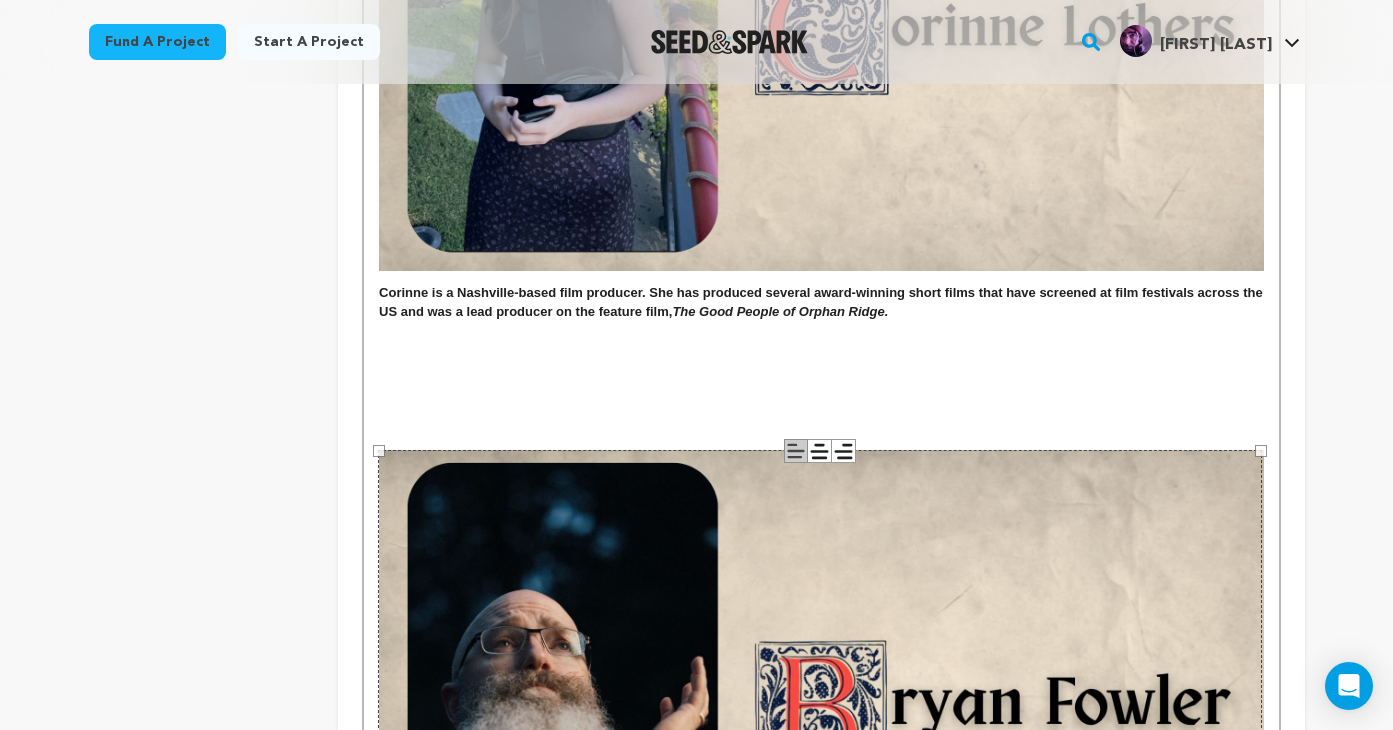 drag, startPoint x: 819, startPoint y: 447, endPoint x: 1442, endPoint y: 376, distance: 627.0327 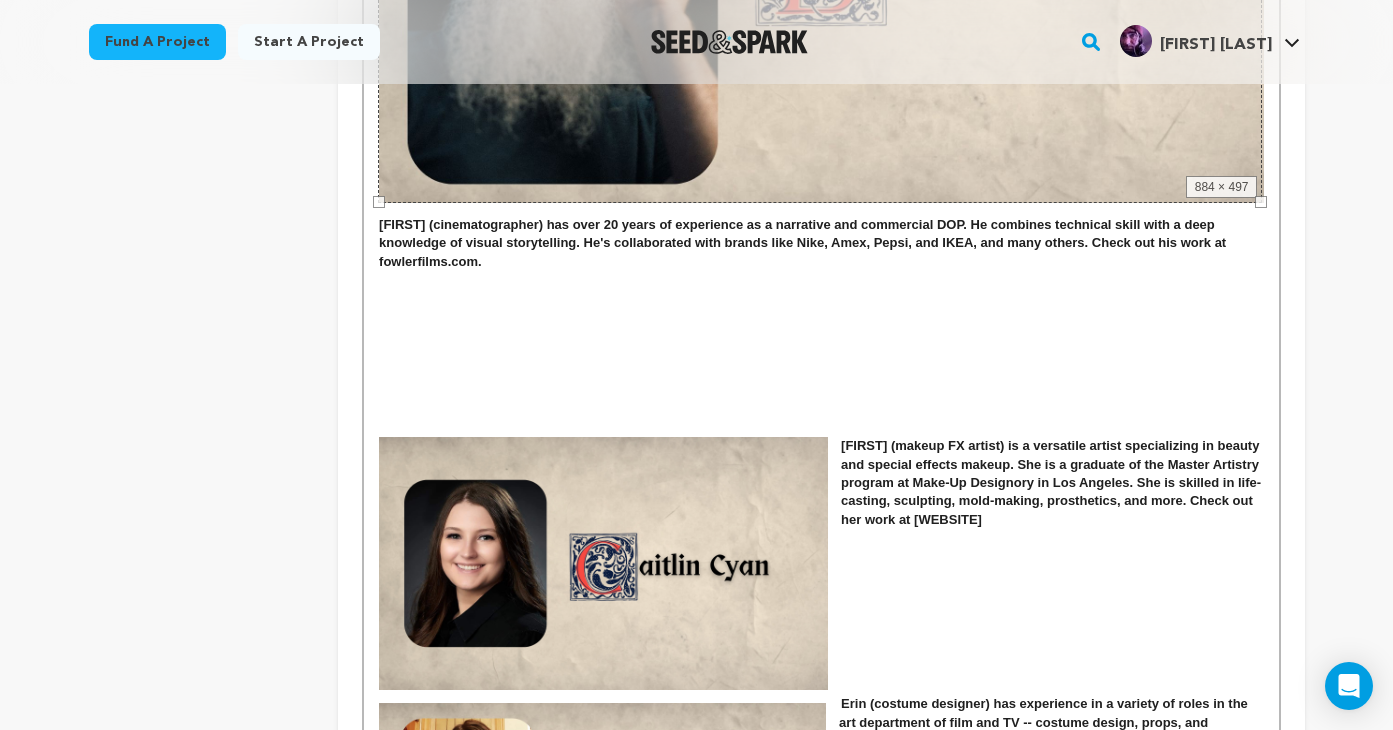 scroll, scrollTop: 5474, scrollLeft: 0, axis: vertical 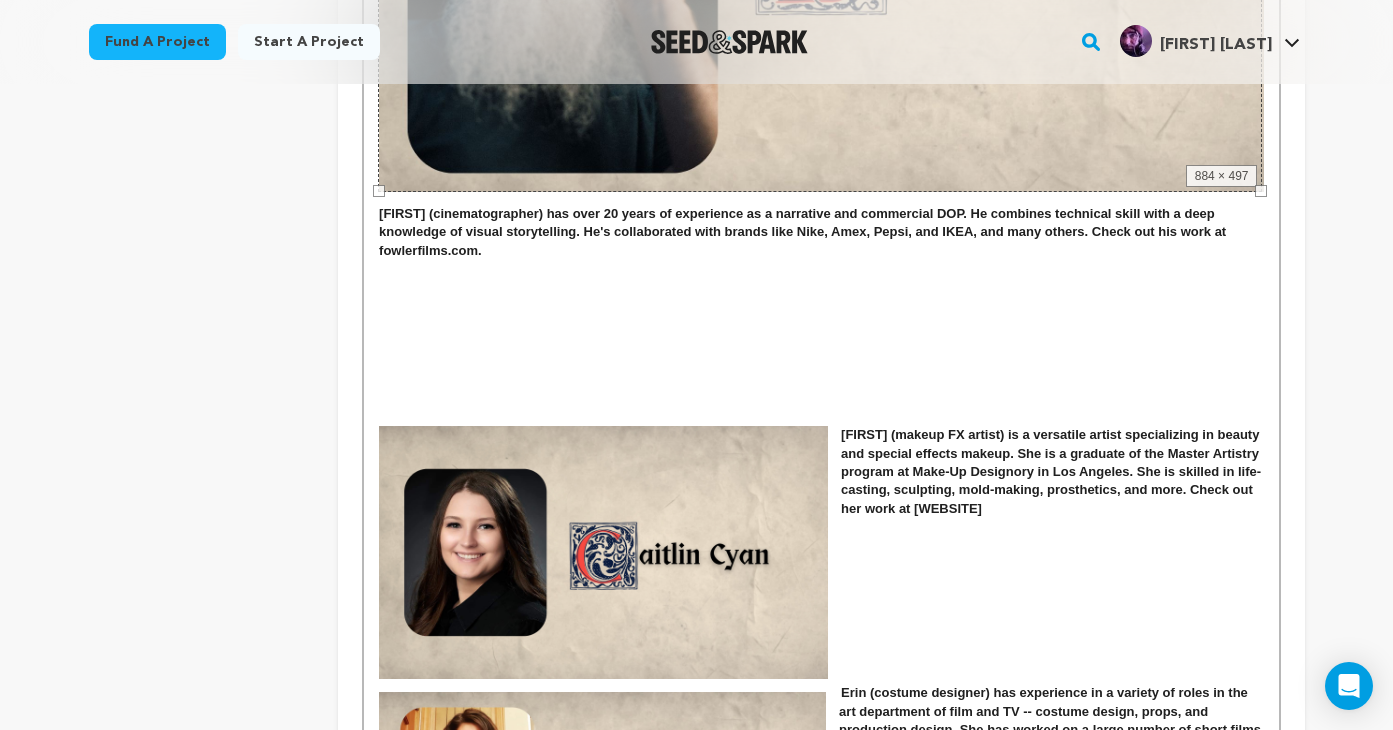 click at bounding box center (603, 552) 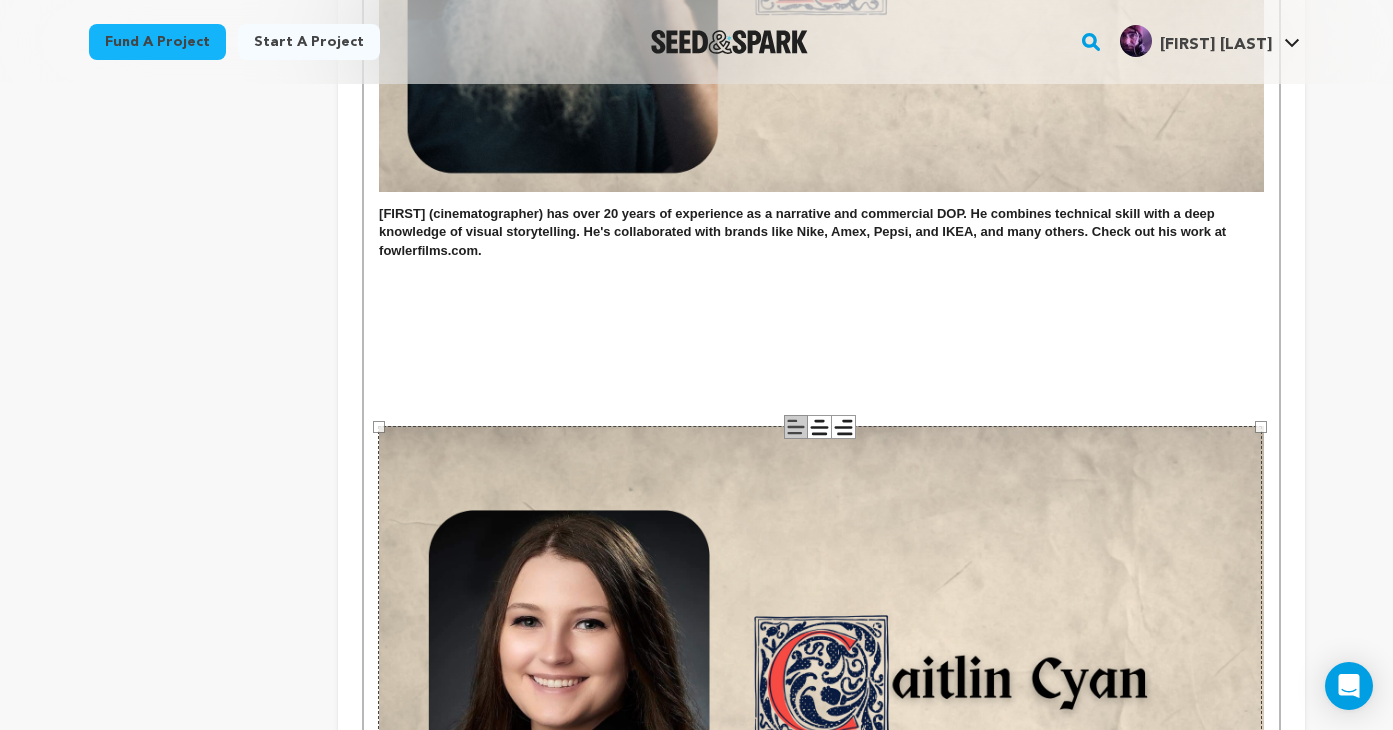 drag, startPoint x: 827, startPoint y: 424, endPoint x: 1434, endPoint y: 255, distance: 630.0873 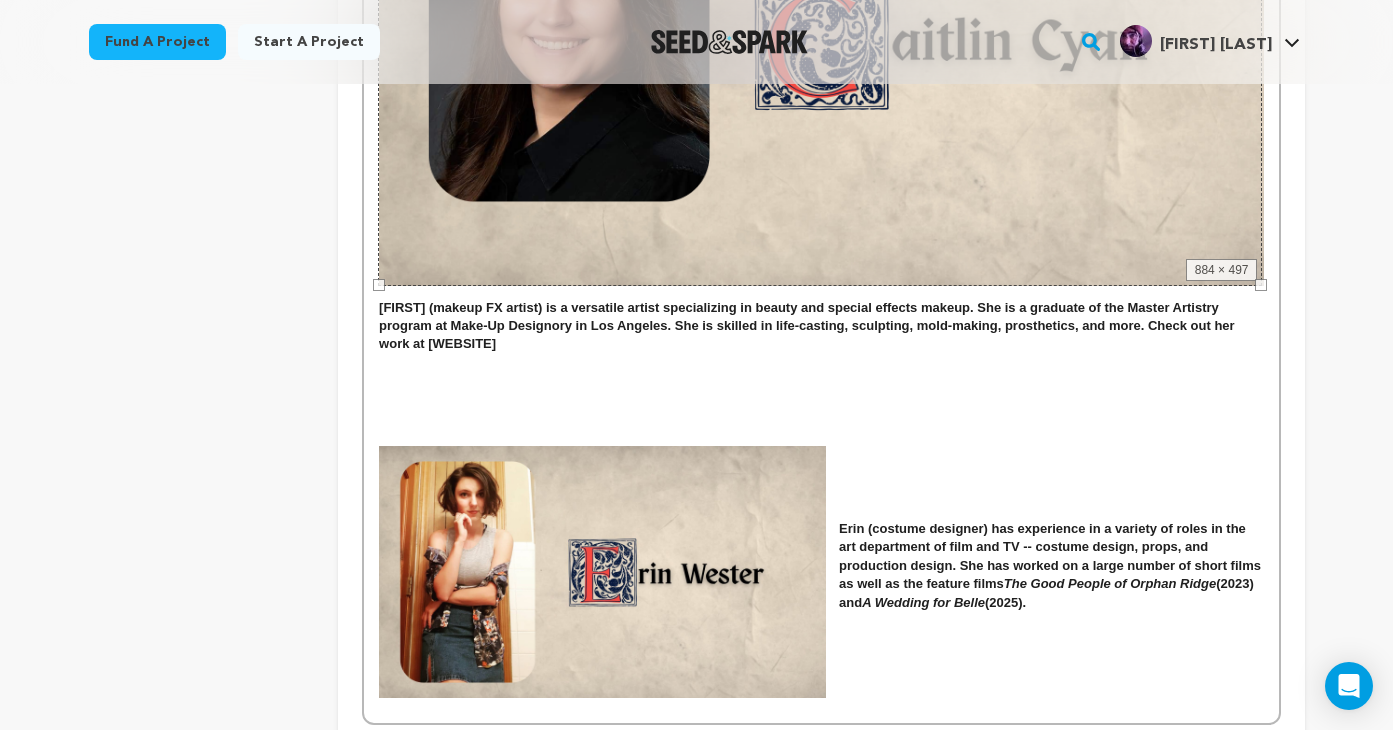 scroll, scrollTop: 6424, scrollLeft: 0, axis: vertical 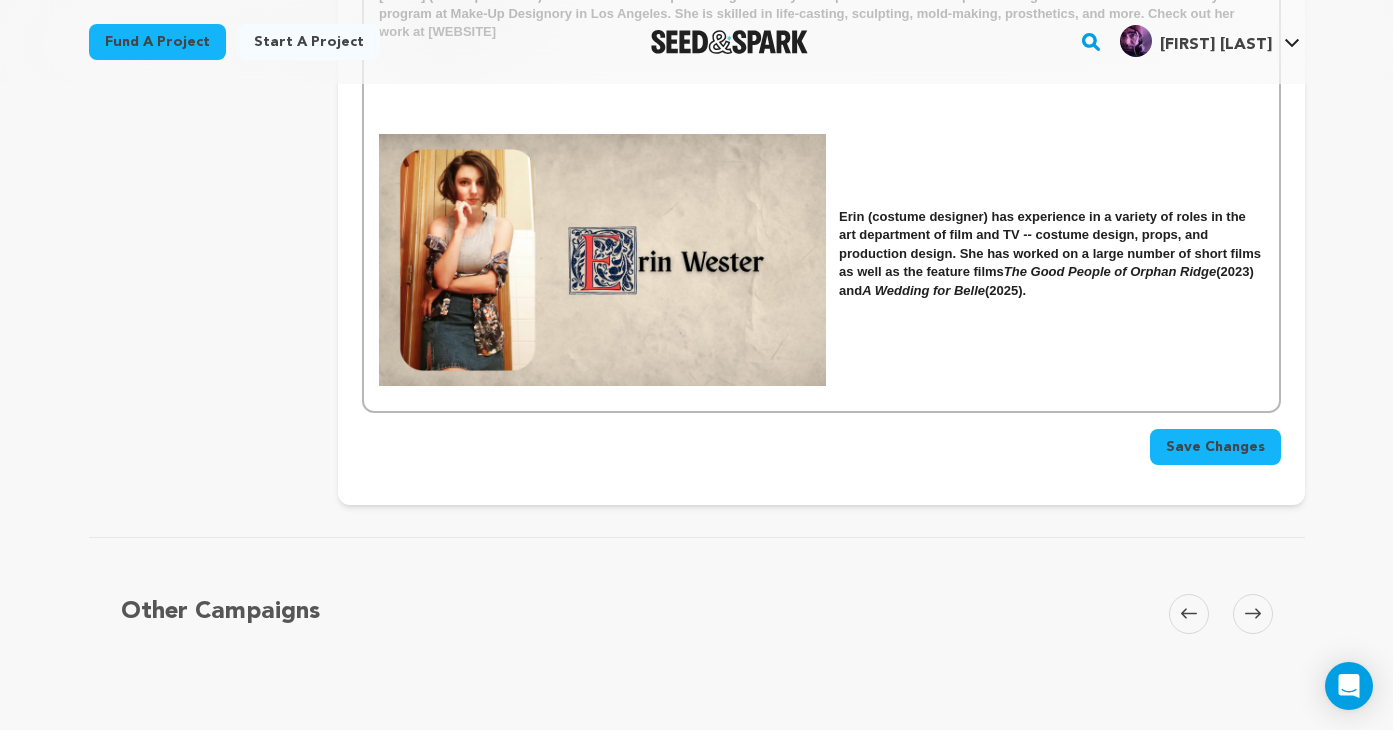 click at bounding box center (602, 259) 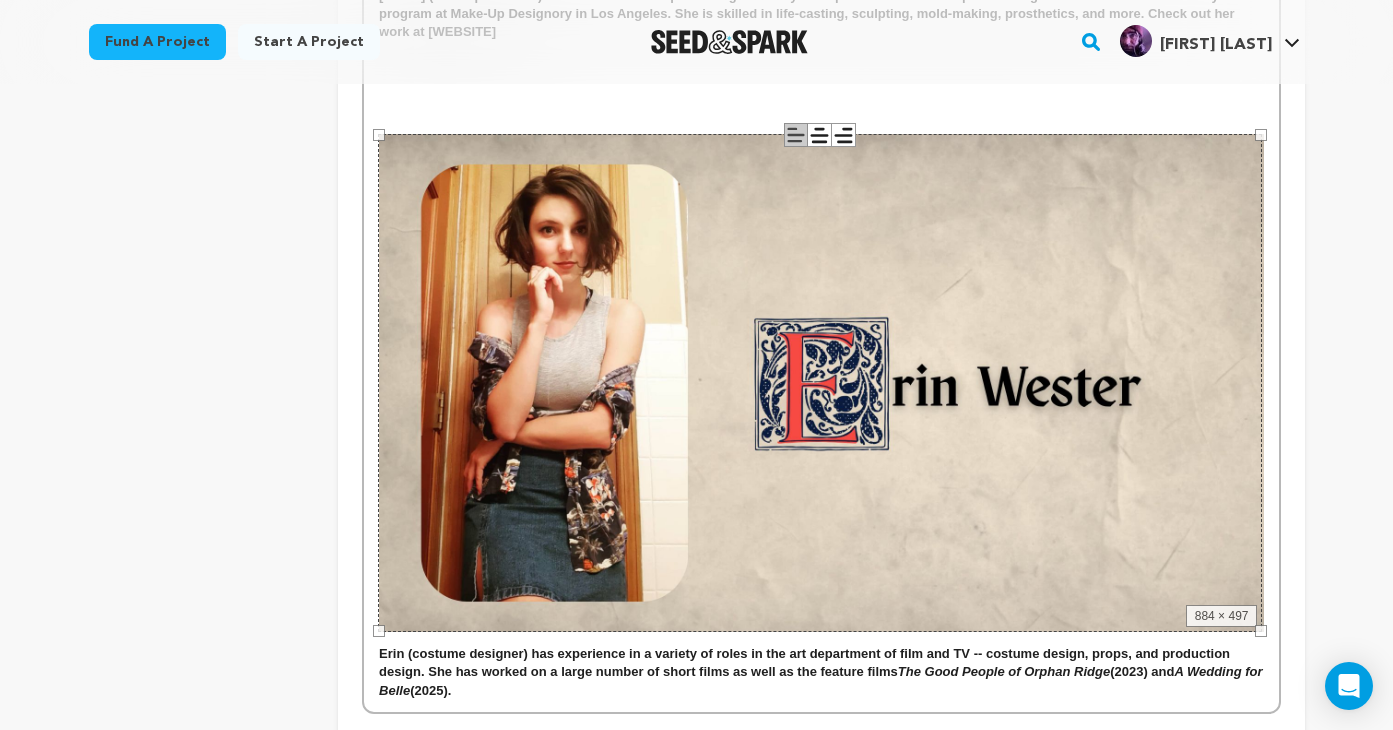 drag, startPoint x: 826, startPoint y: 135, endPoint x: 1463, endPoint y: 52, distance: 642.38464 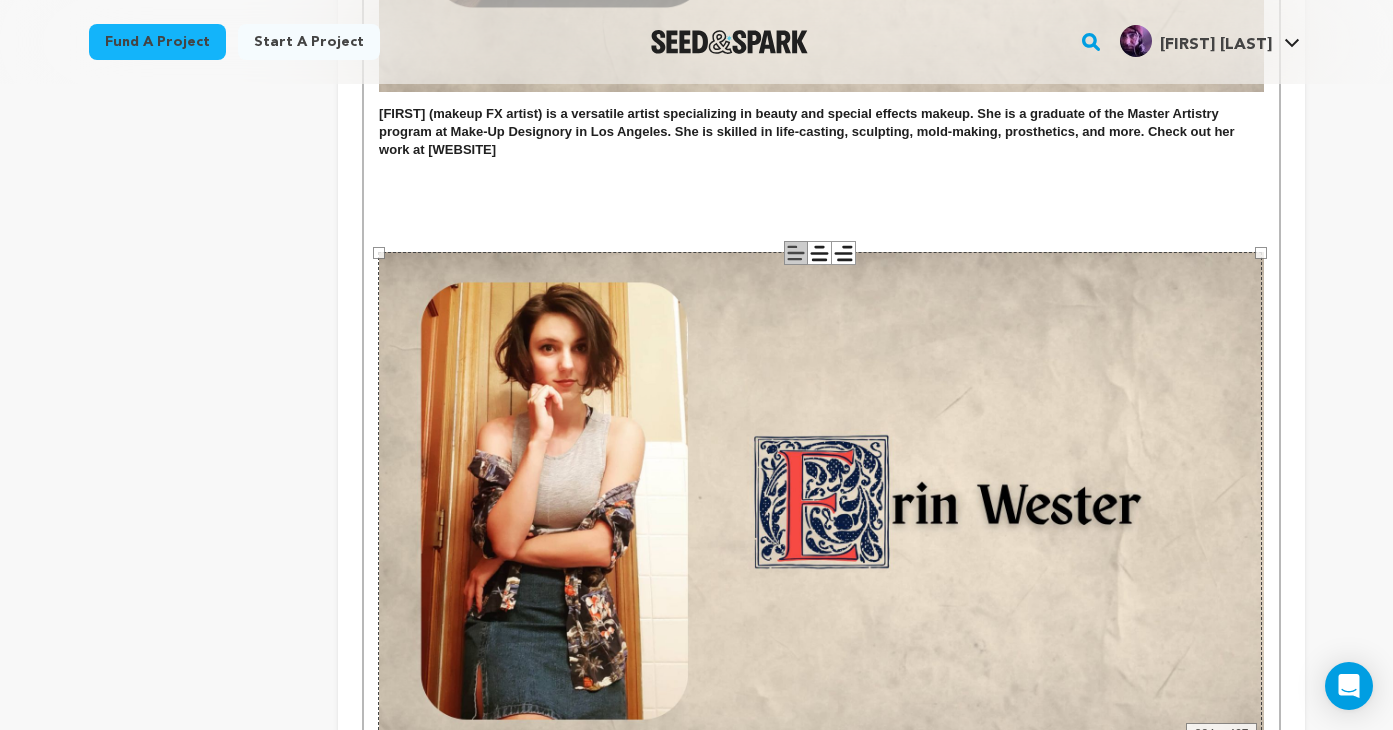scroll, scrollTop: 6304, scrollLeft: 0, axis: vertical 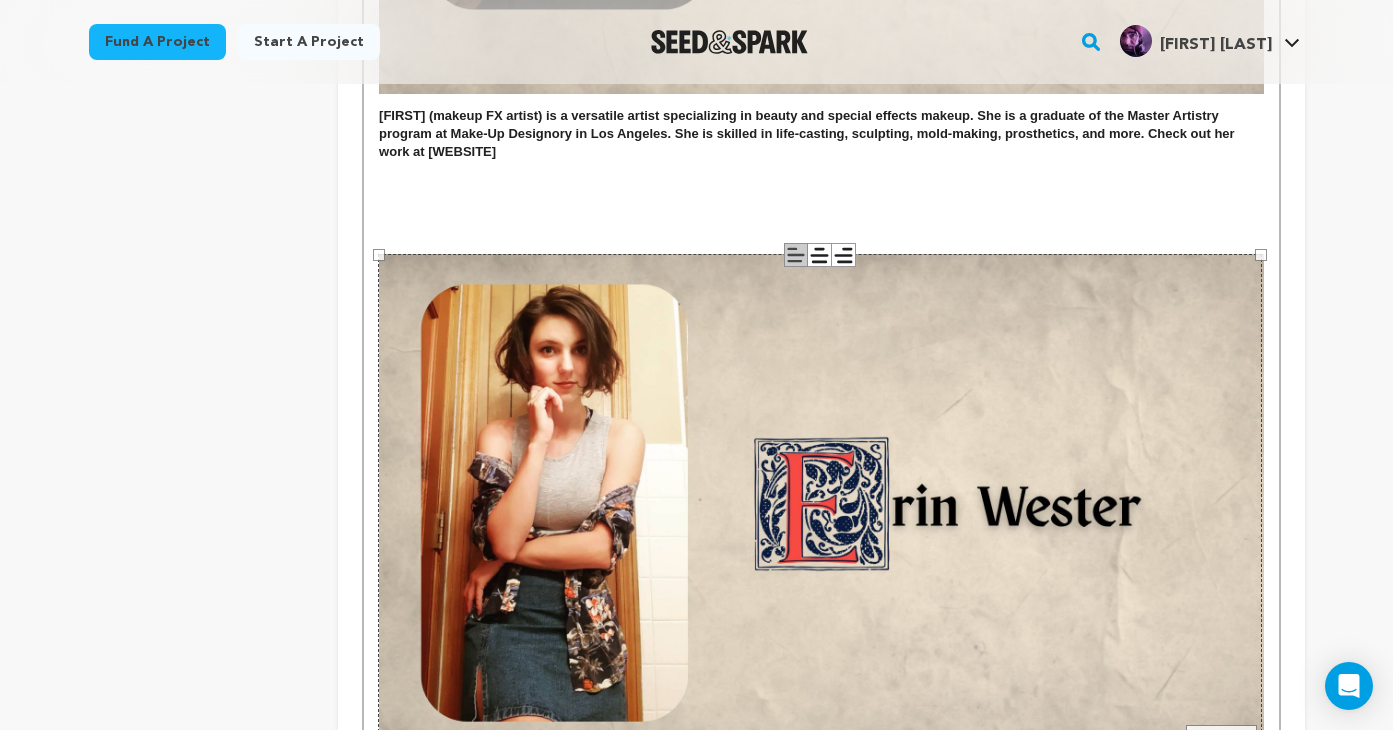 click at bounding box center [821, 226] 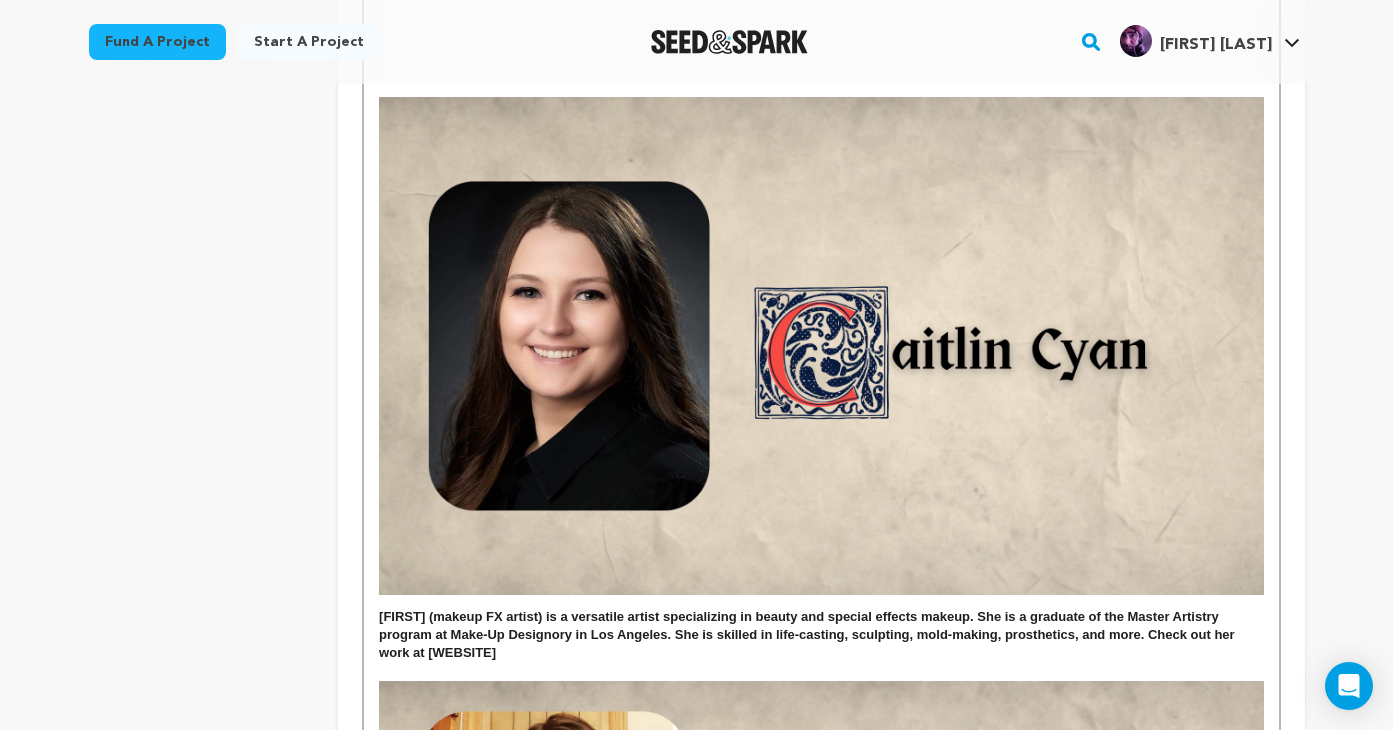 scroll, scrollTop: 5738, scrollLeft: 0, axis: vertical 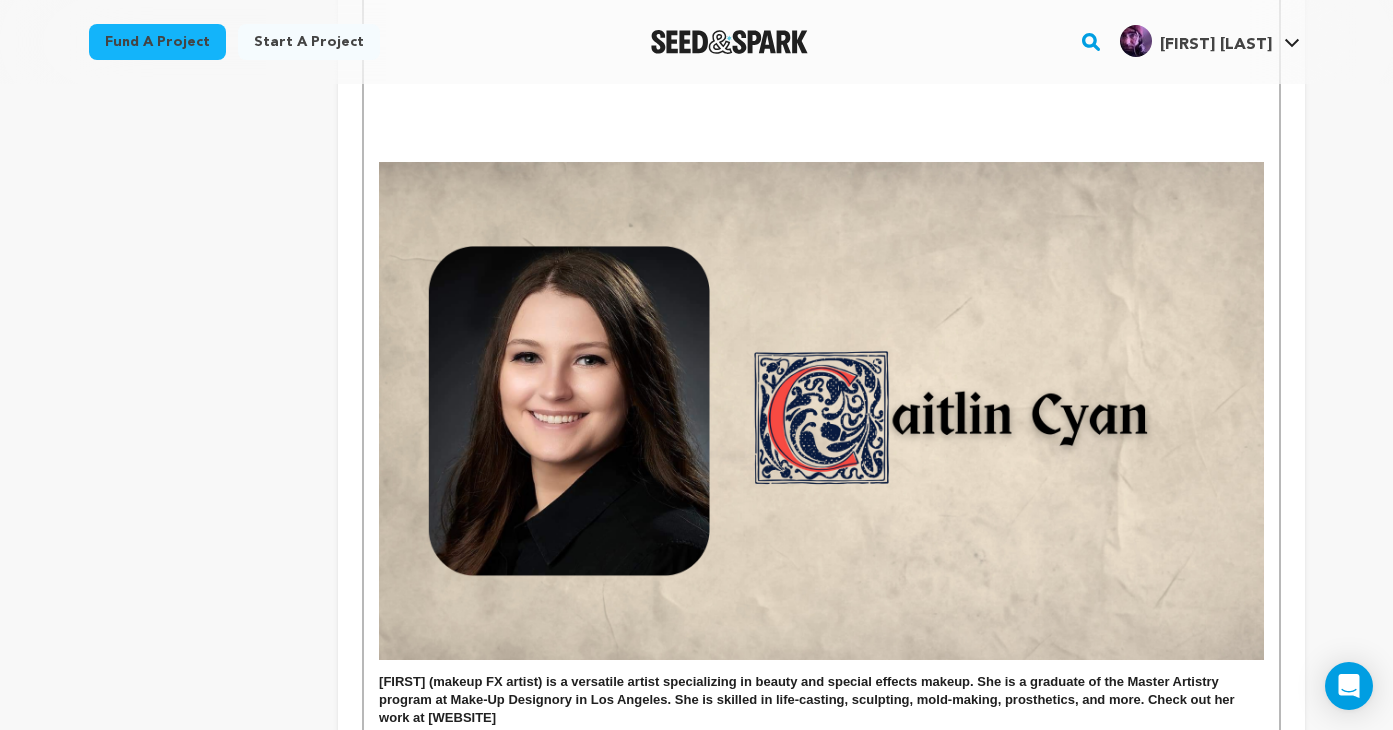 click at bounding box center [821, 134] 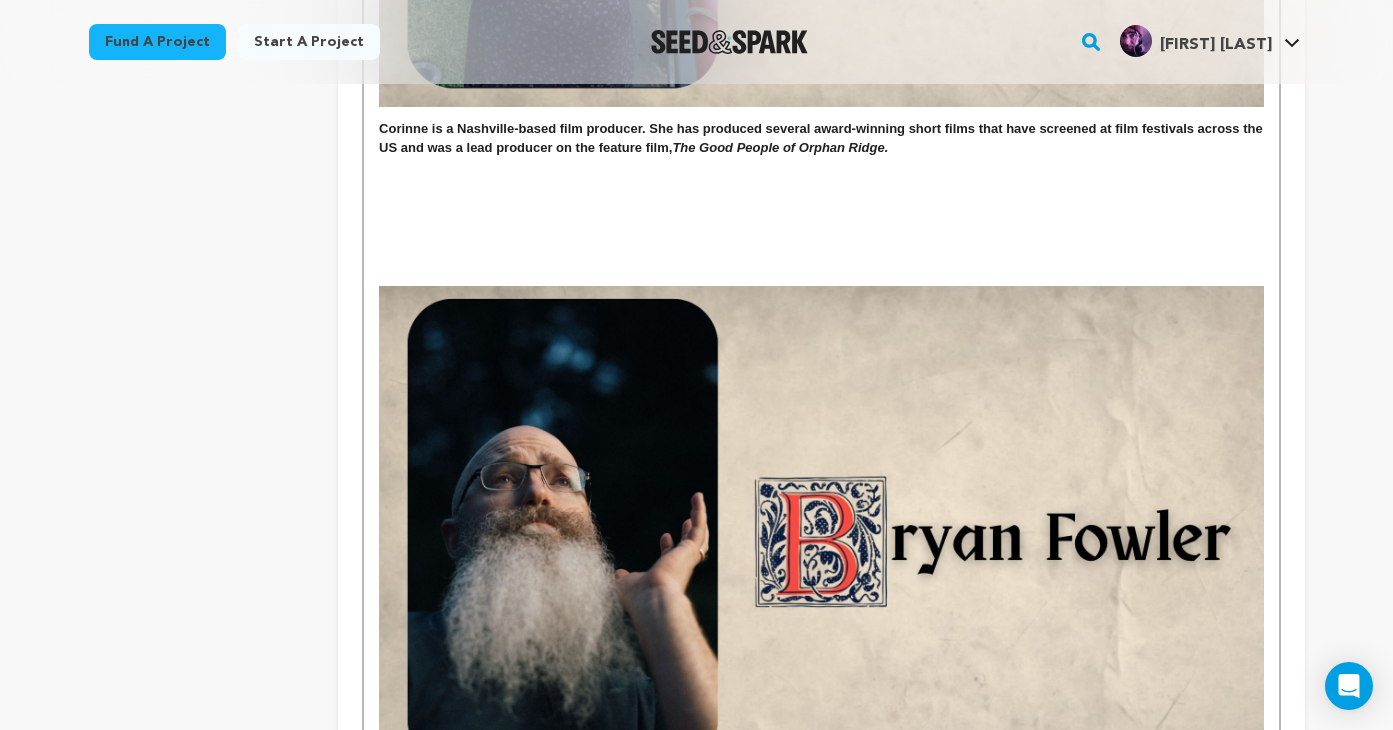 scroll, scrollTop: 4849, scrollLeft: 0, axis: vertical 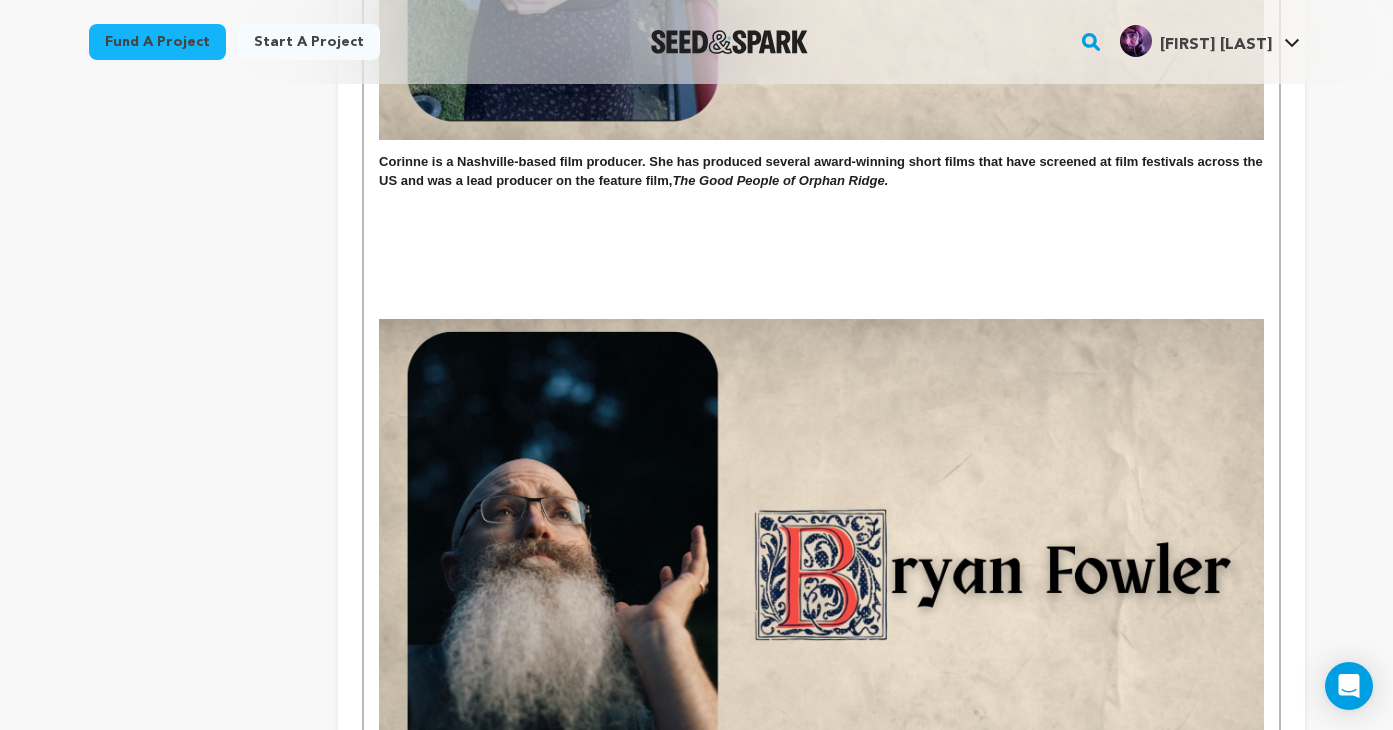click at bounding box center (821, 291) 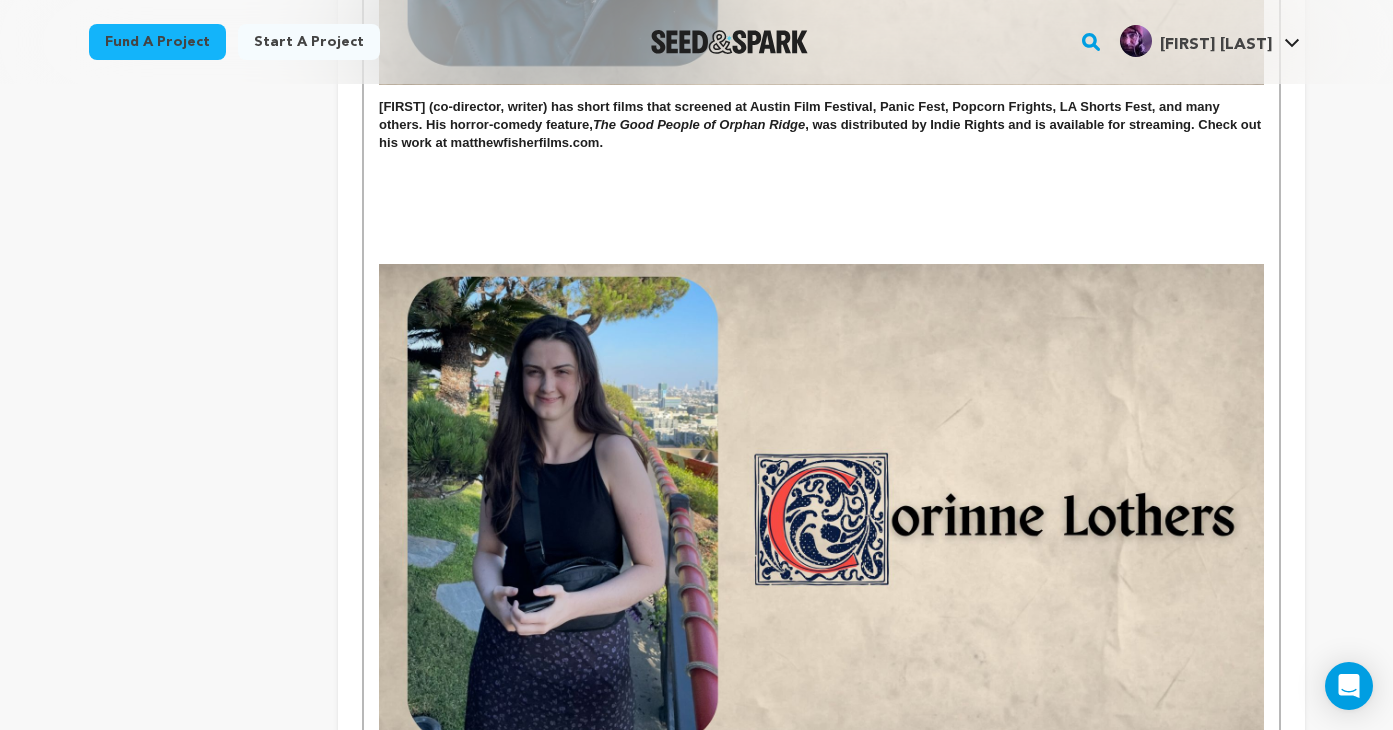 scroll, scrollTop: 4225, scrollLeft: 0, axis: vertical 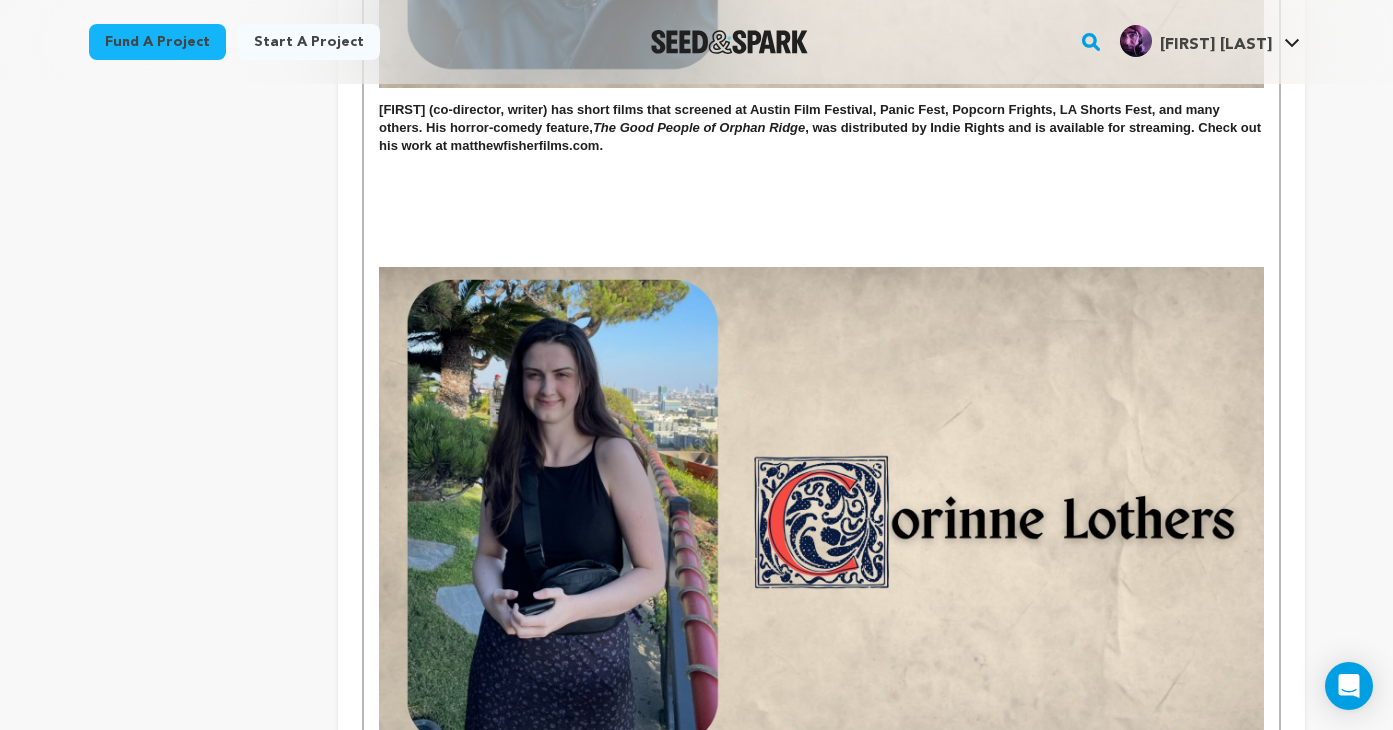 click at bounding box center (821, 239) 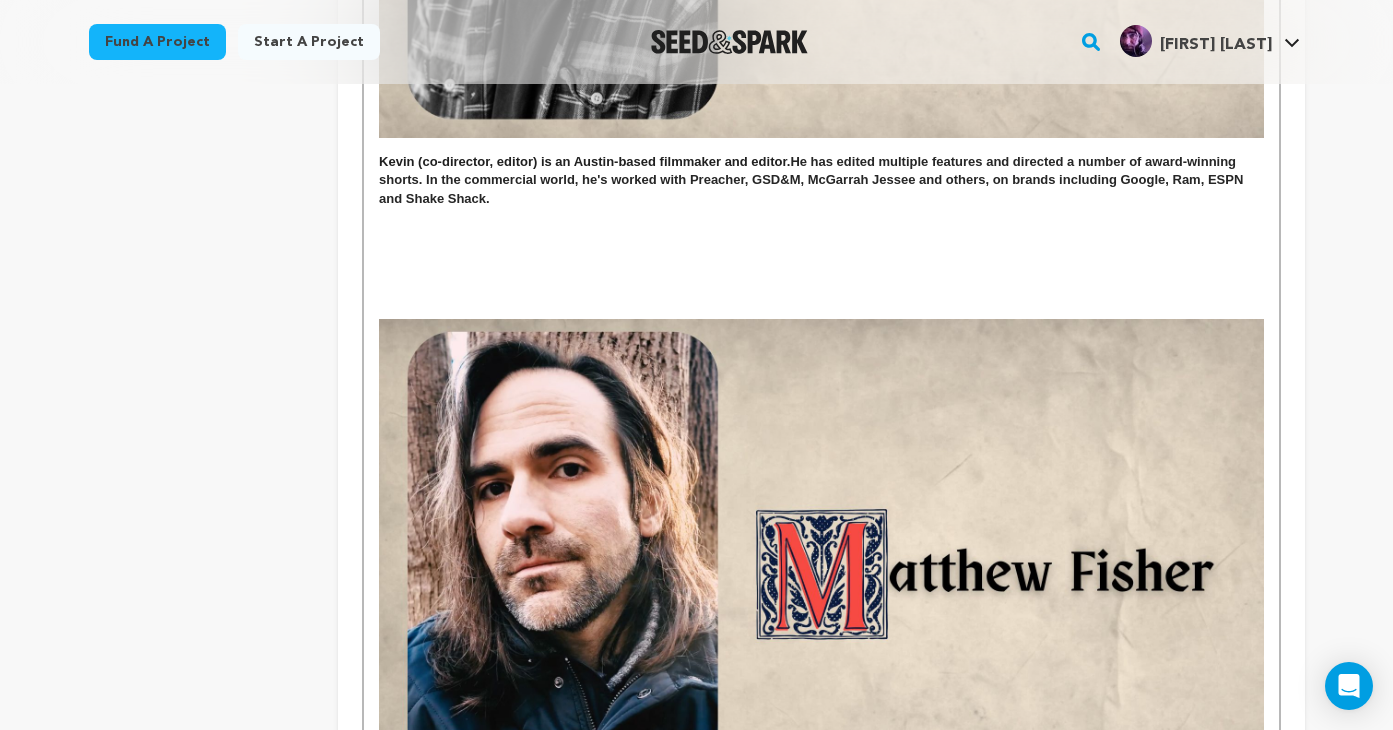 scroll, scrollTop: 3479, scrollLeft: 0, axis: vertical 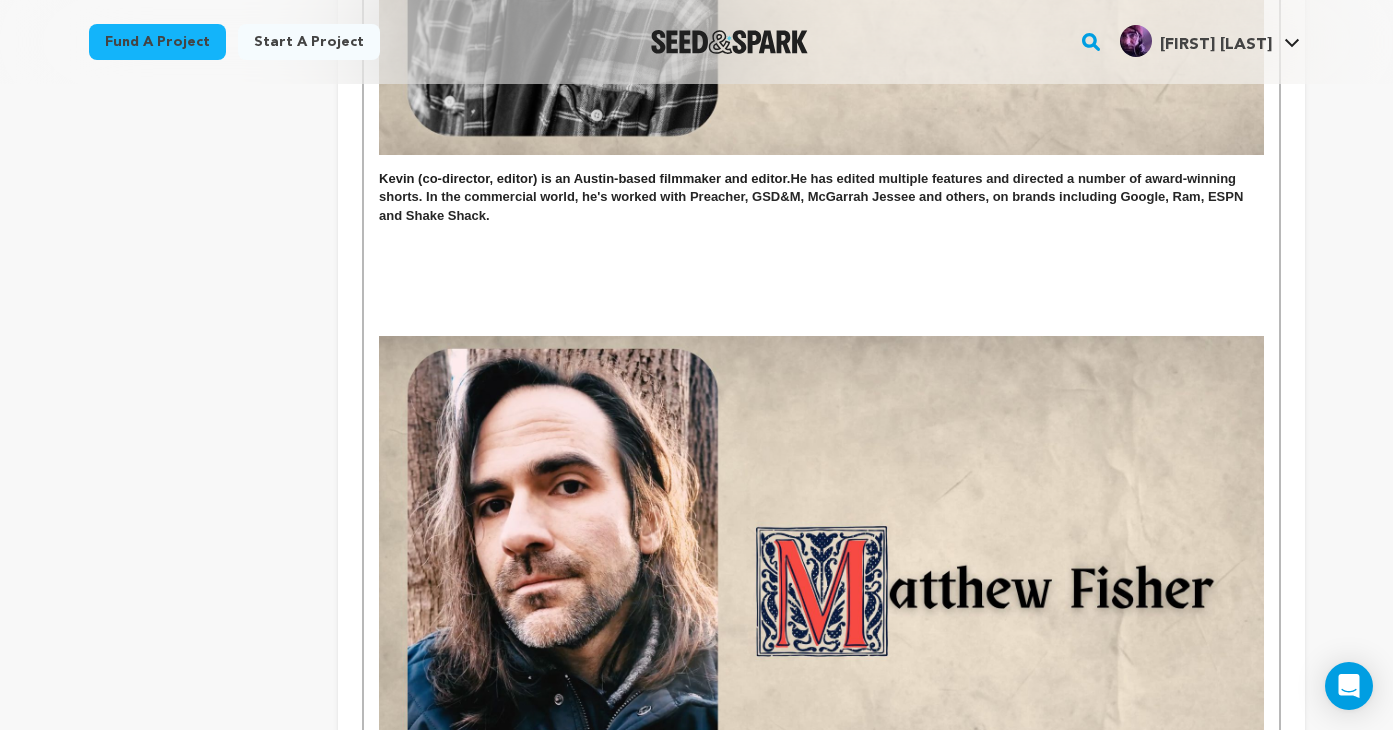 click at bounding box center [821, 271] 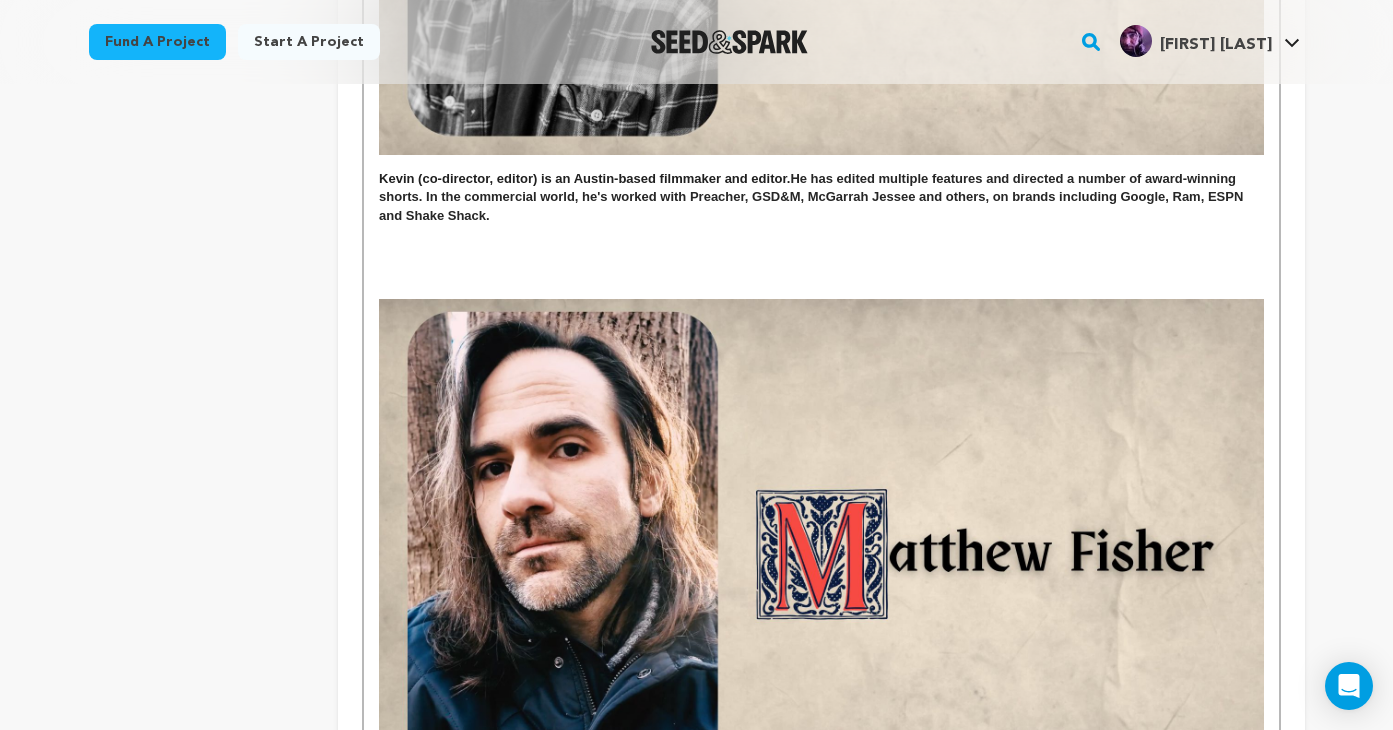 click at bounding box center (821, 271) 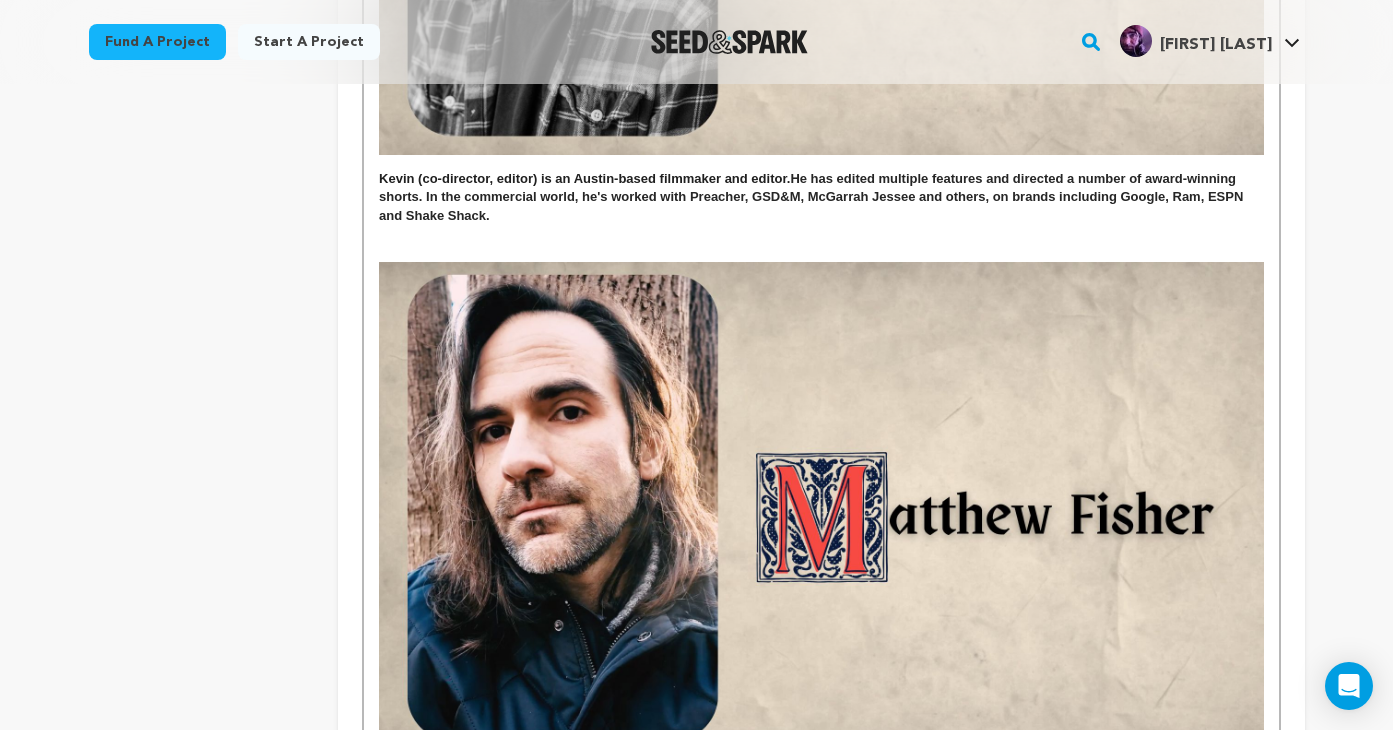 click at bounding box center (821, 253) 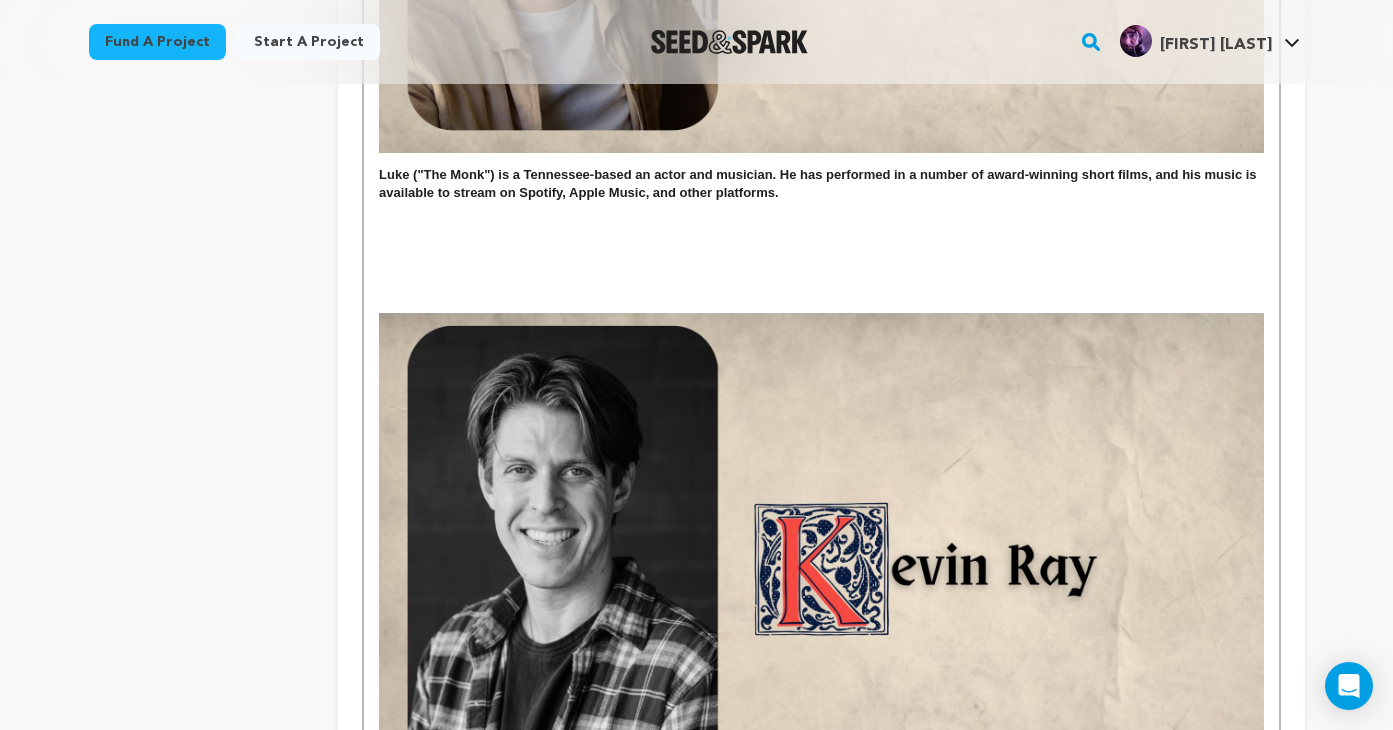 scroll, scrollTop: 2821, scrollLeft: 0, axis: vertical 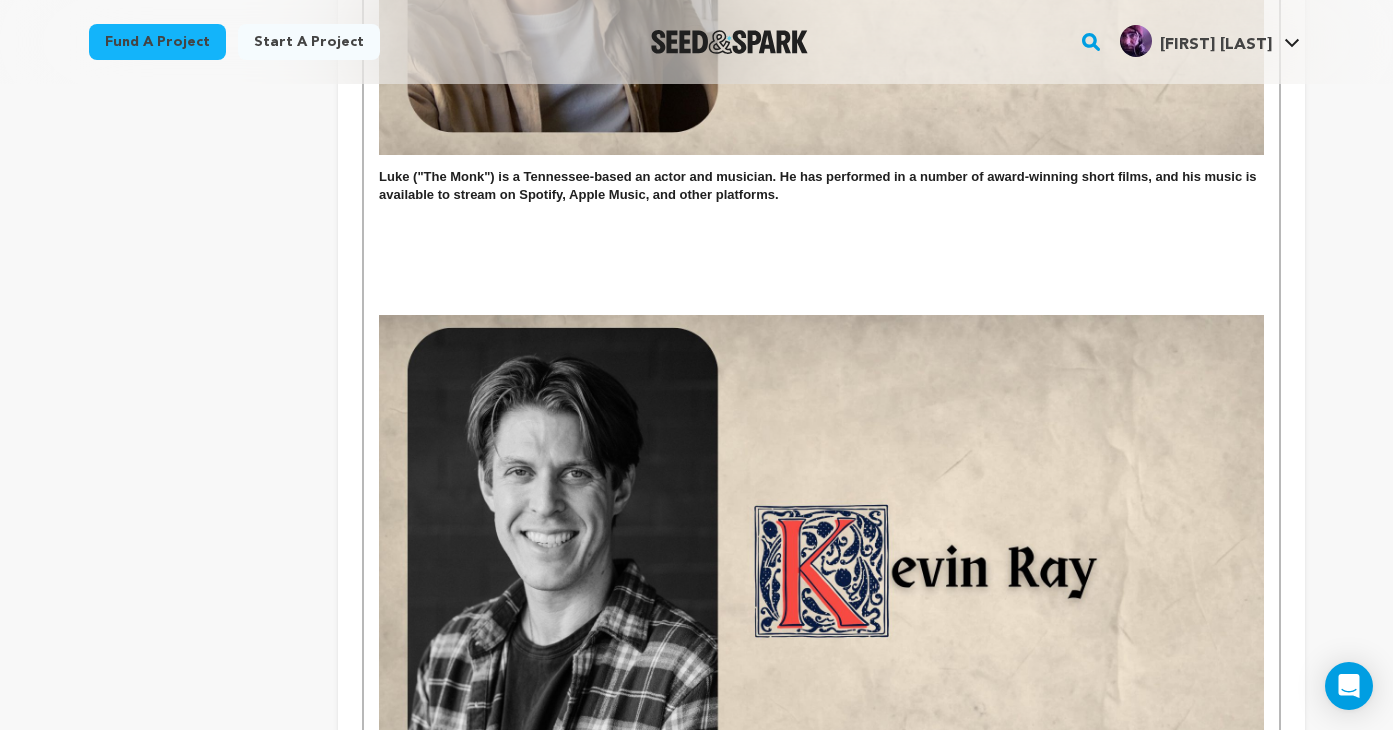 click at bounding box center (821, 306) 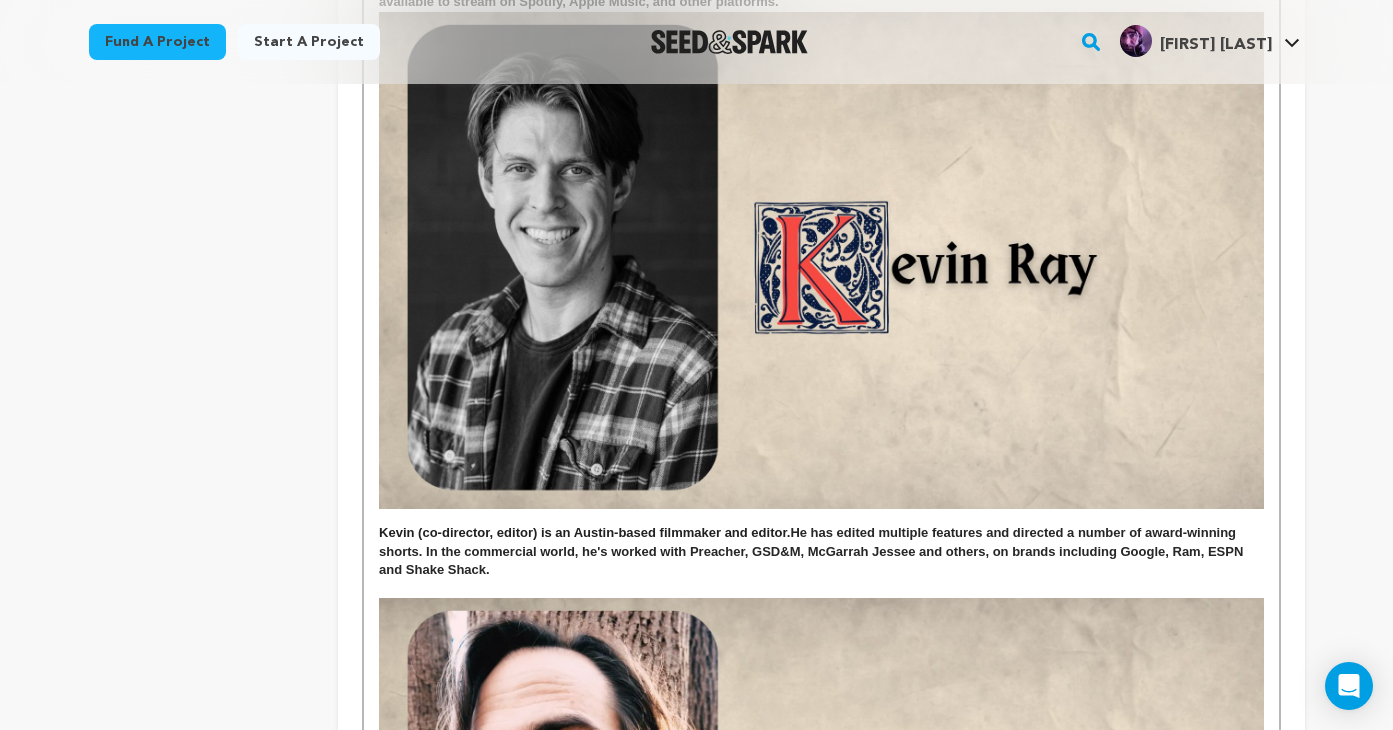 scroll, scrollTop: 3139, scrollLeft: 0, axis: vertical 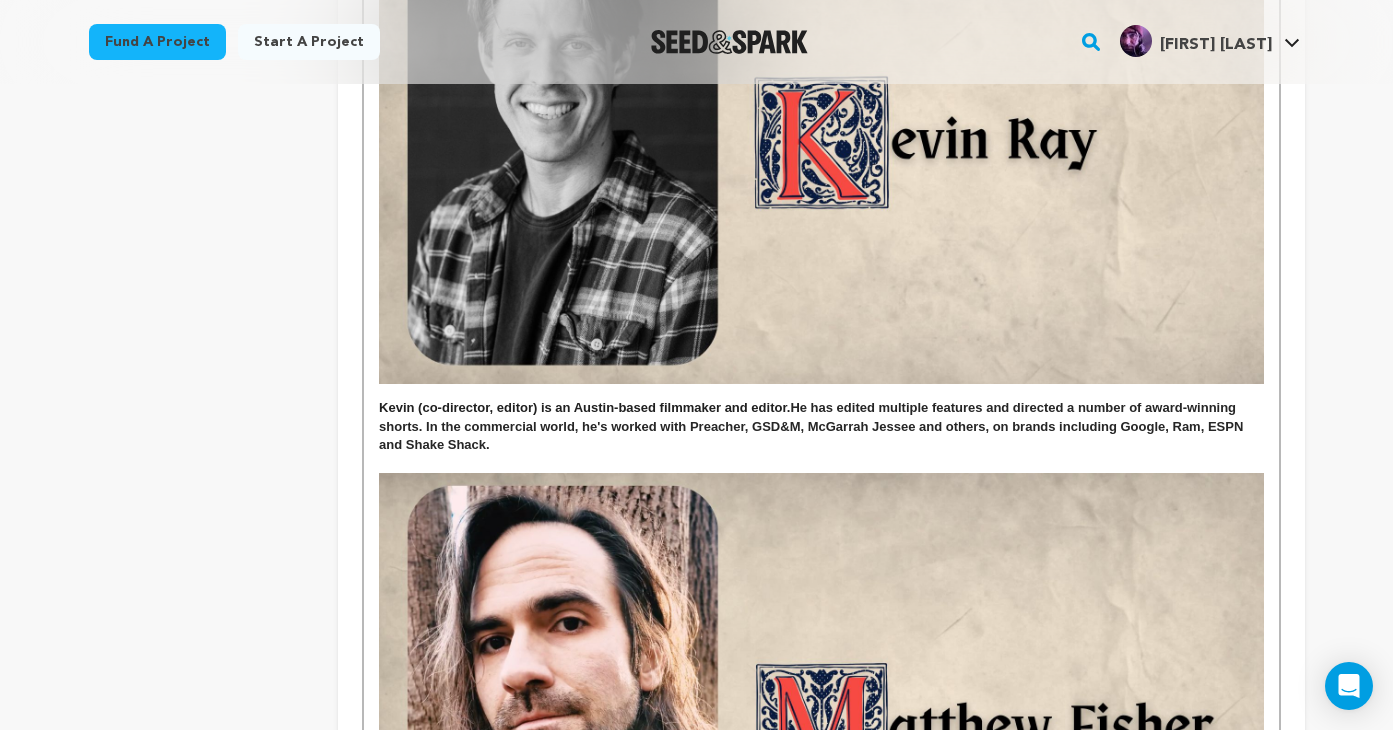 click at bounding box center [821, 464] 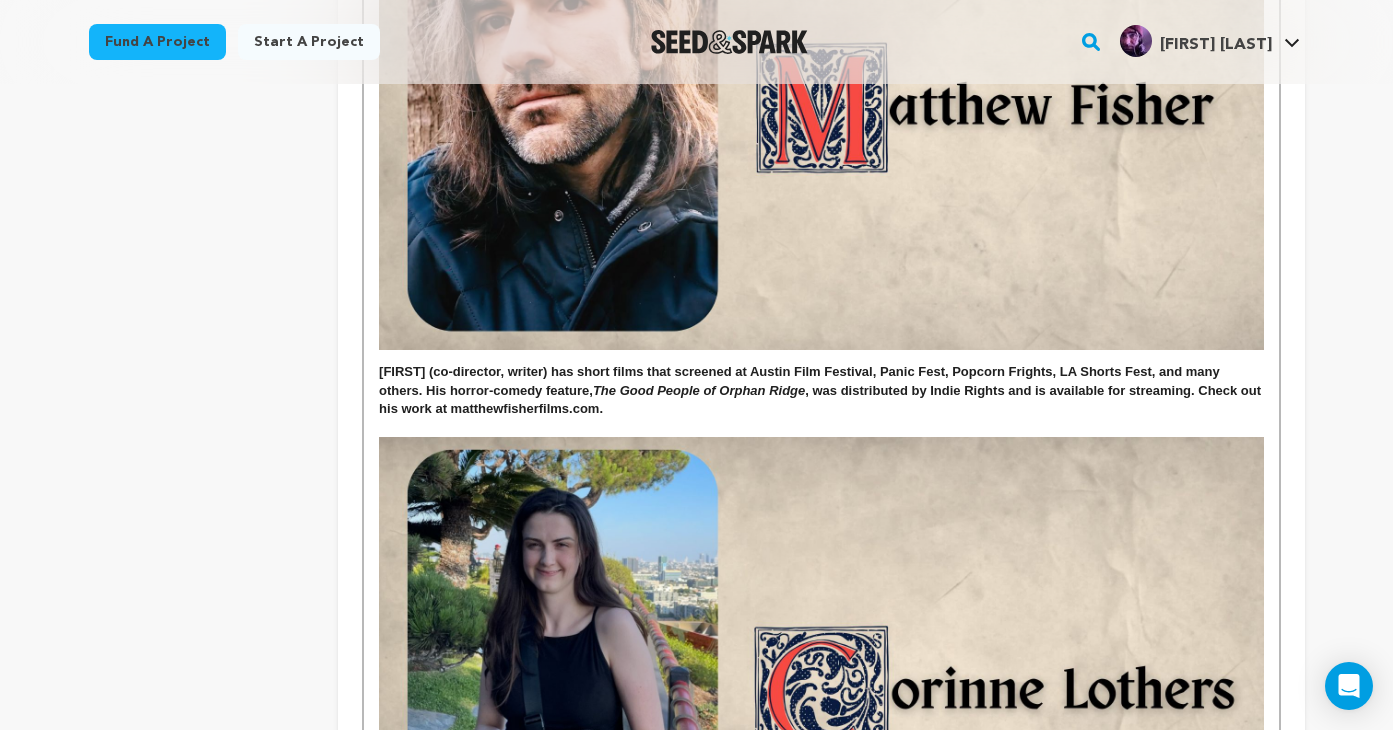 scroll, scrollTop: 3755, scrollLeft: 0, axis: vertical 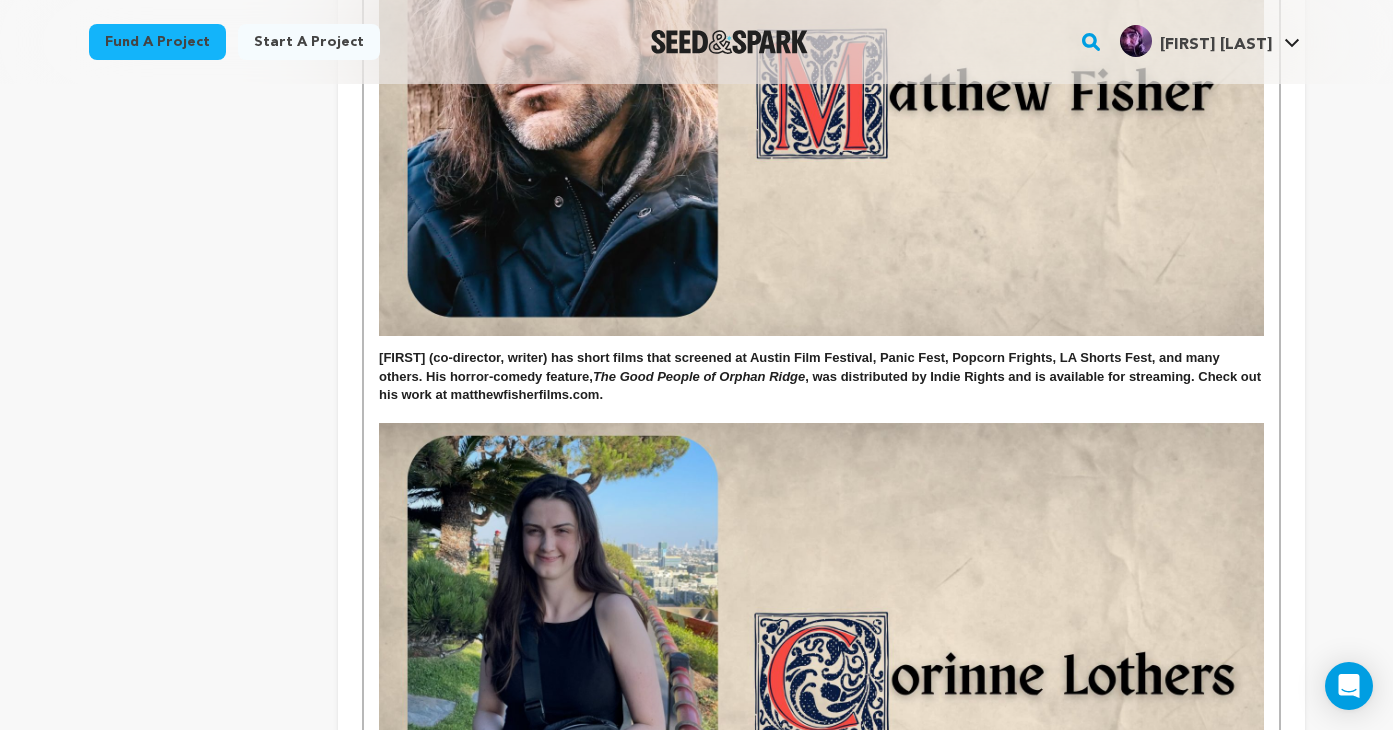 click at bounding box center (821, 413) 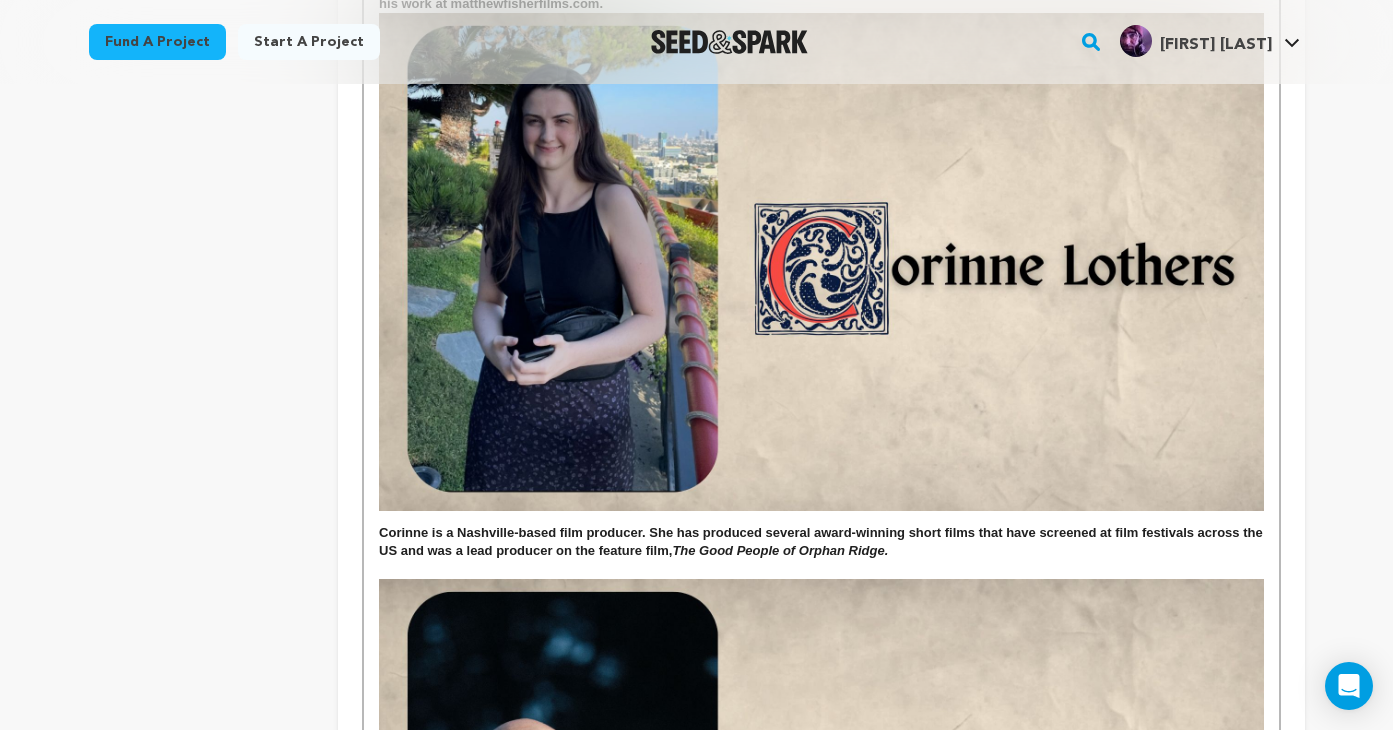 scroll, scrollTop: 4376, scrollLeft: 0, axis: vertical 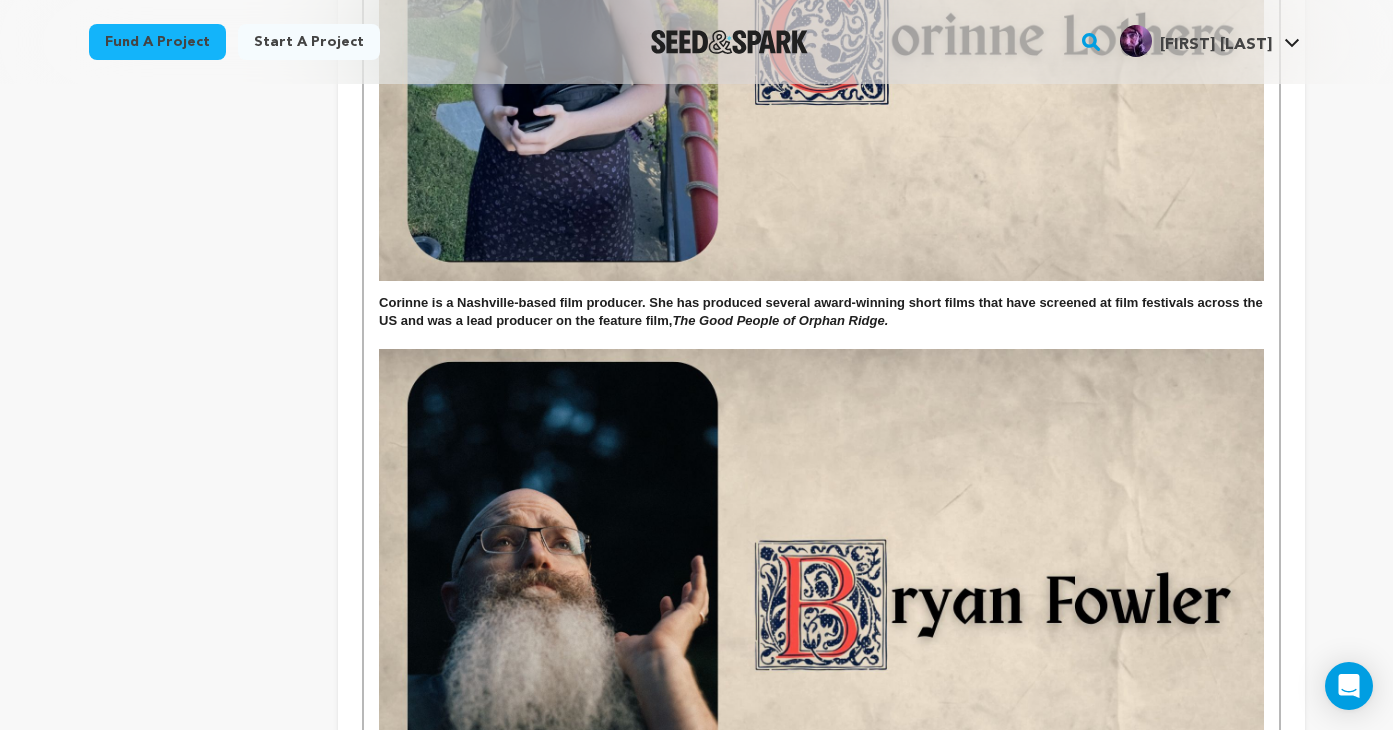 click at bounding box center [821, 340] 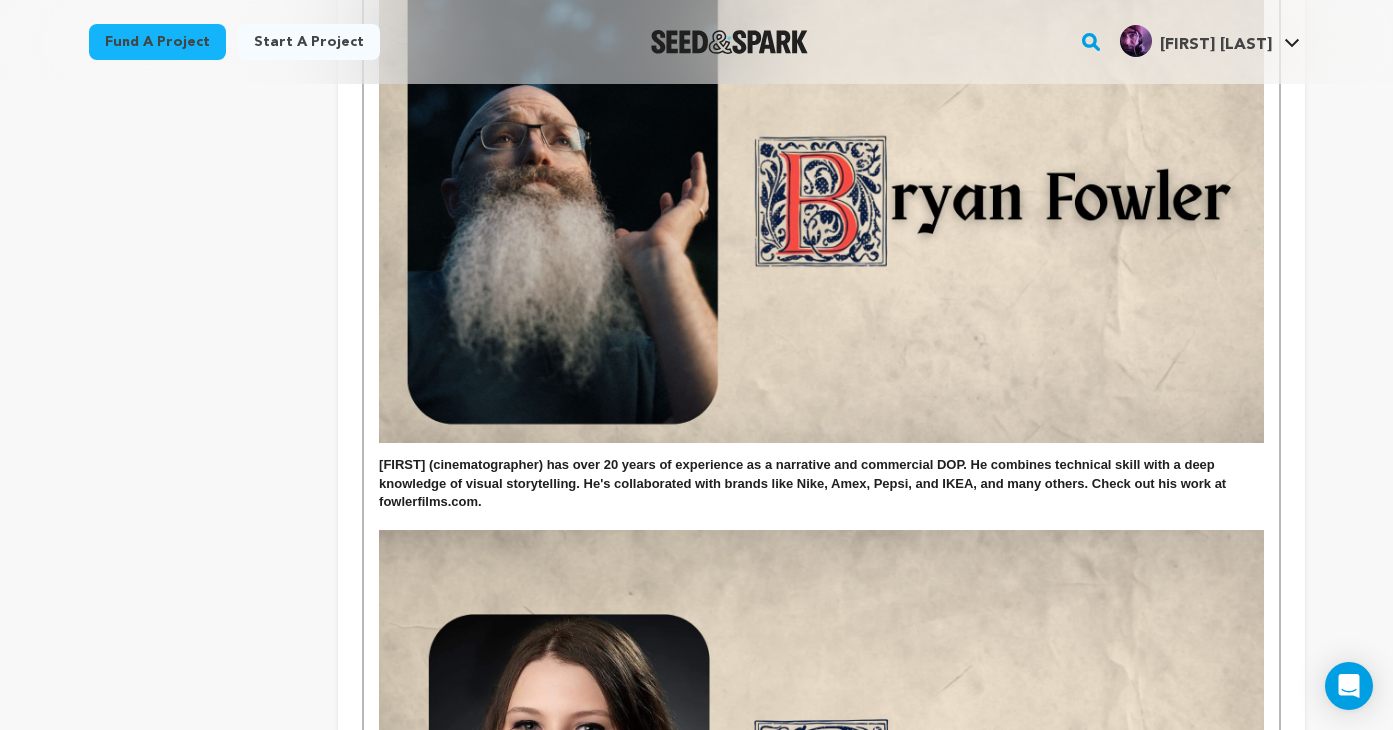scroll, scrollTop: 4930, scrollLeft: 0, axis: vertical 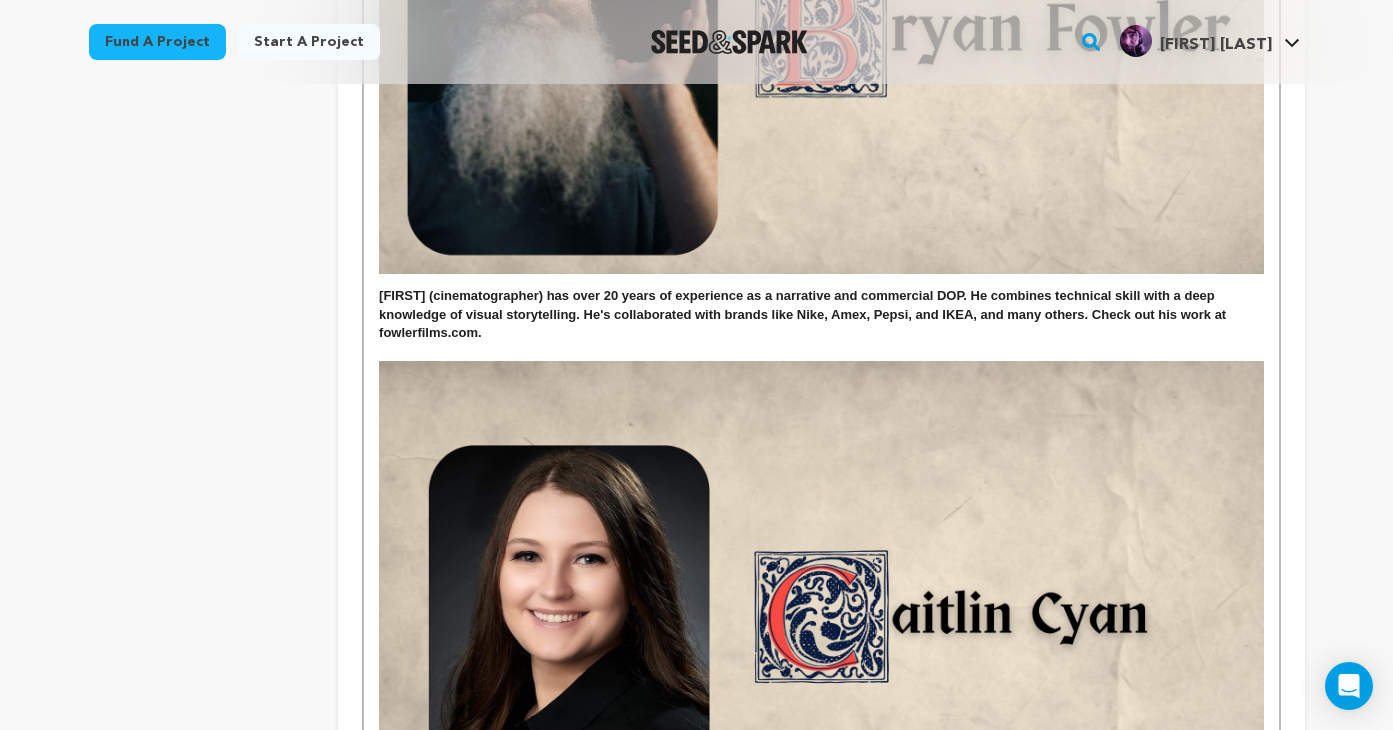 click at bounding box center [821, 352] 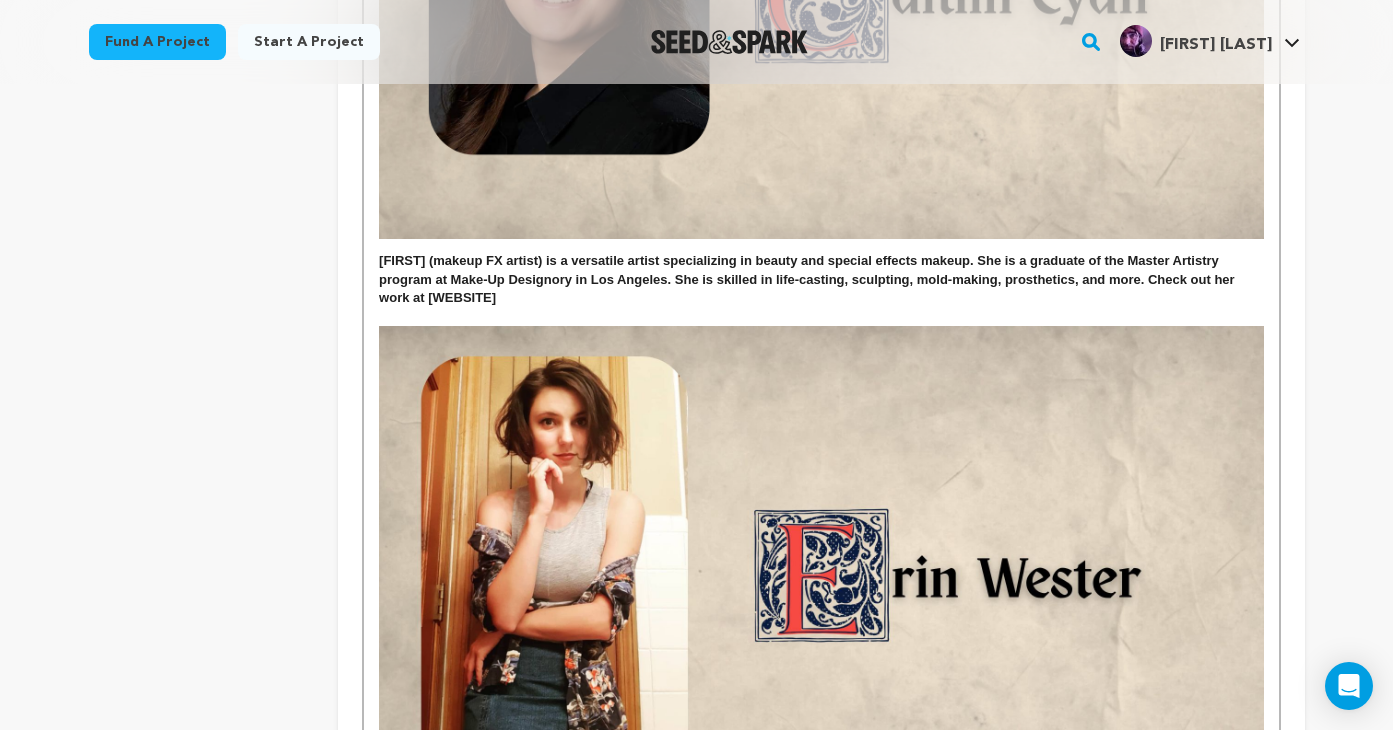 scroll, scrollTop: 5657, scrollLeft: 0, axis: vertical 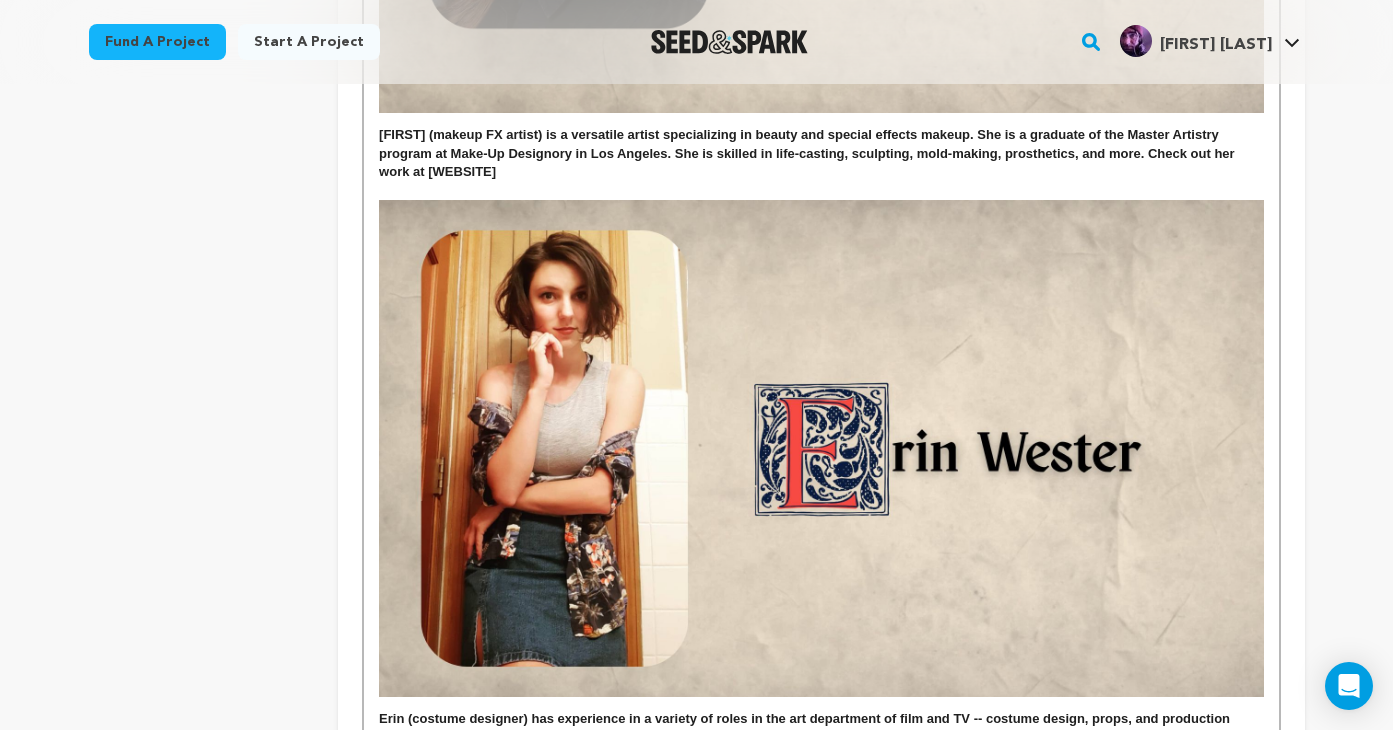 click at bounding box center [821, 191] 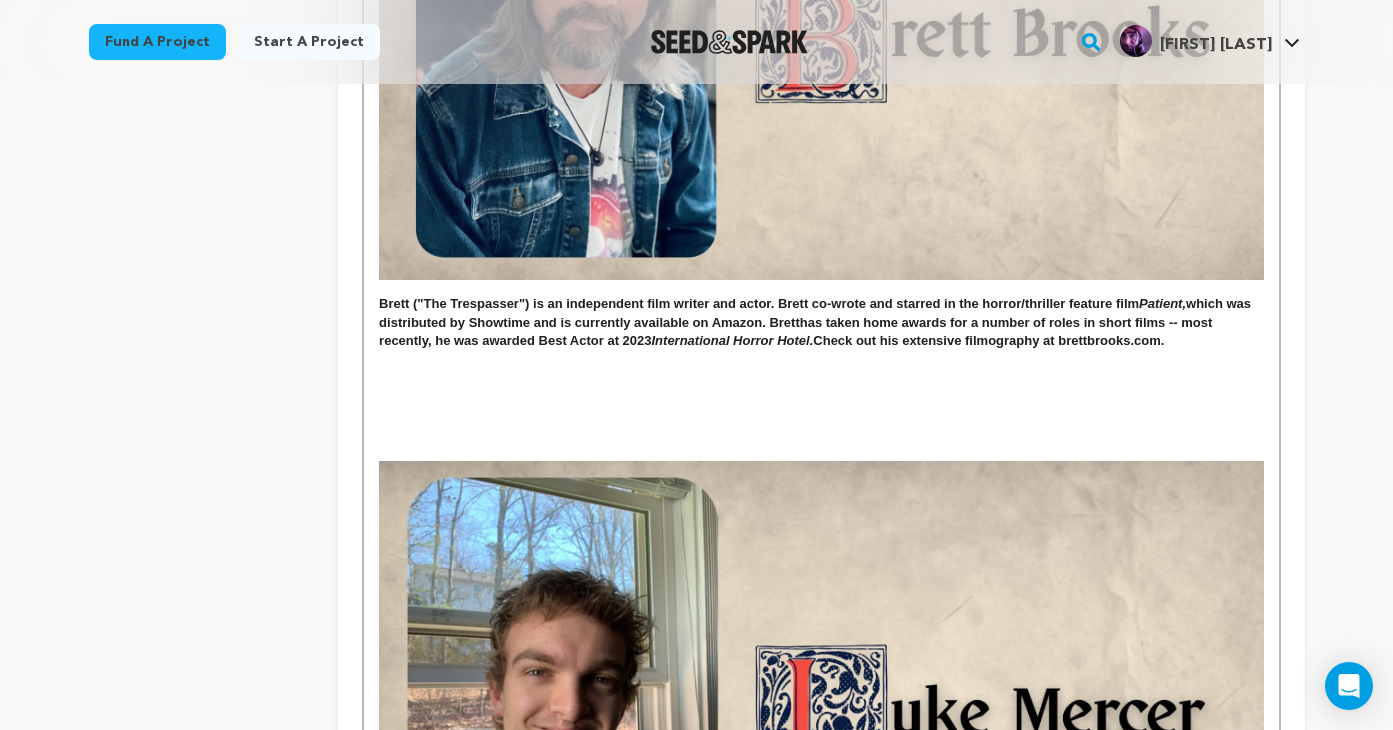scroll, scrollTop: 1994, scrollLeft: 0, axis: vertical 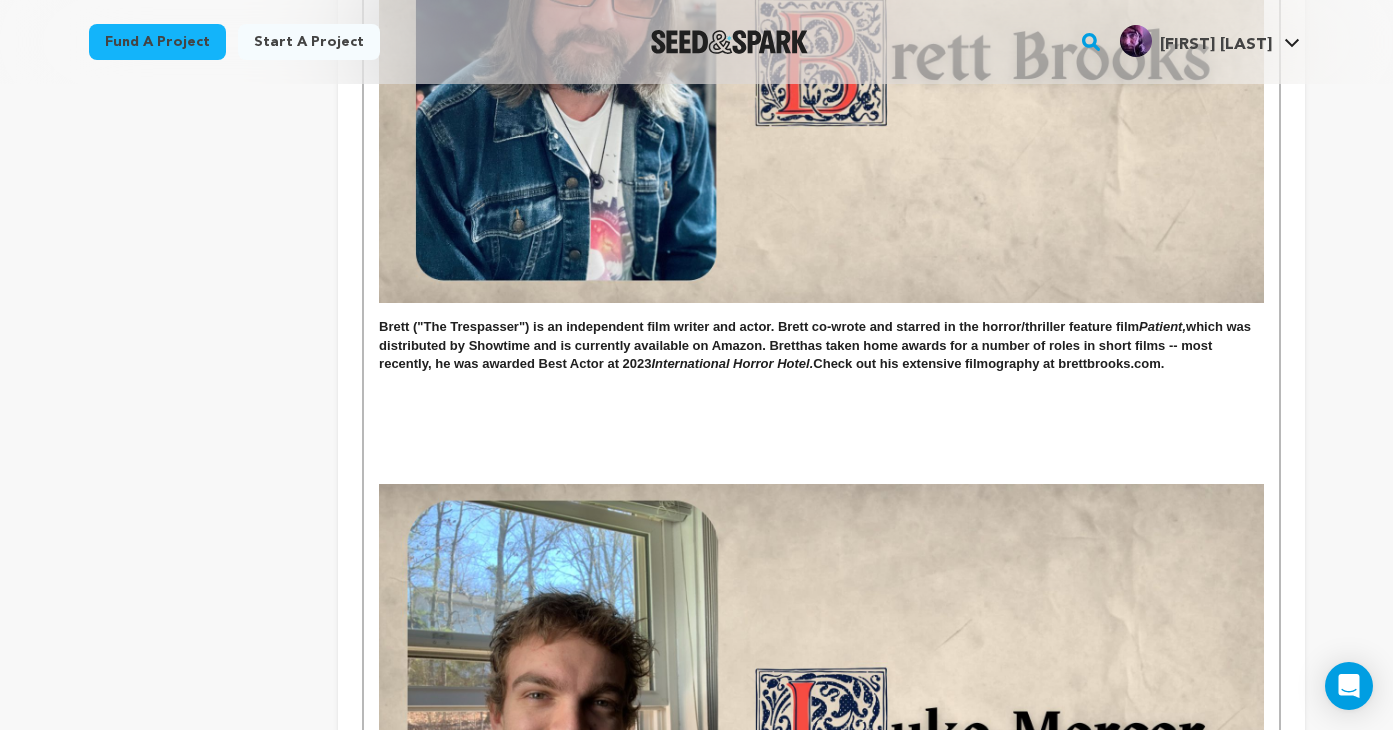 click at bounding box center (821, 456) 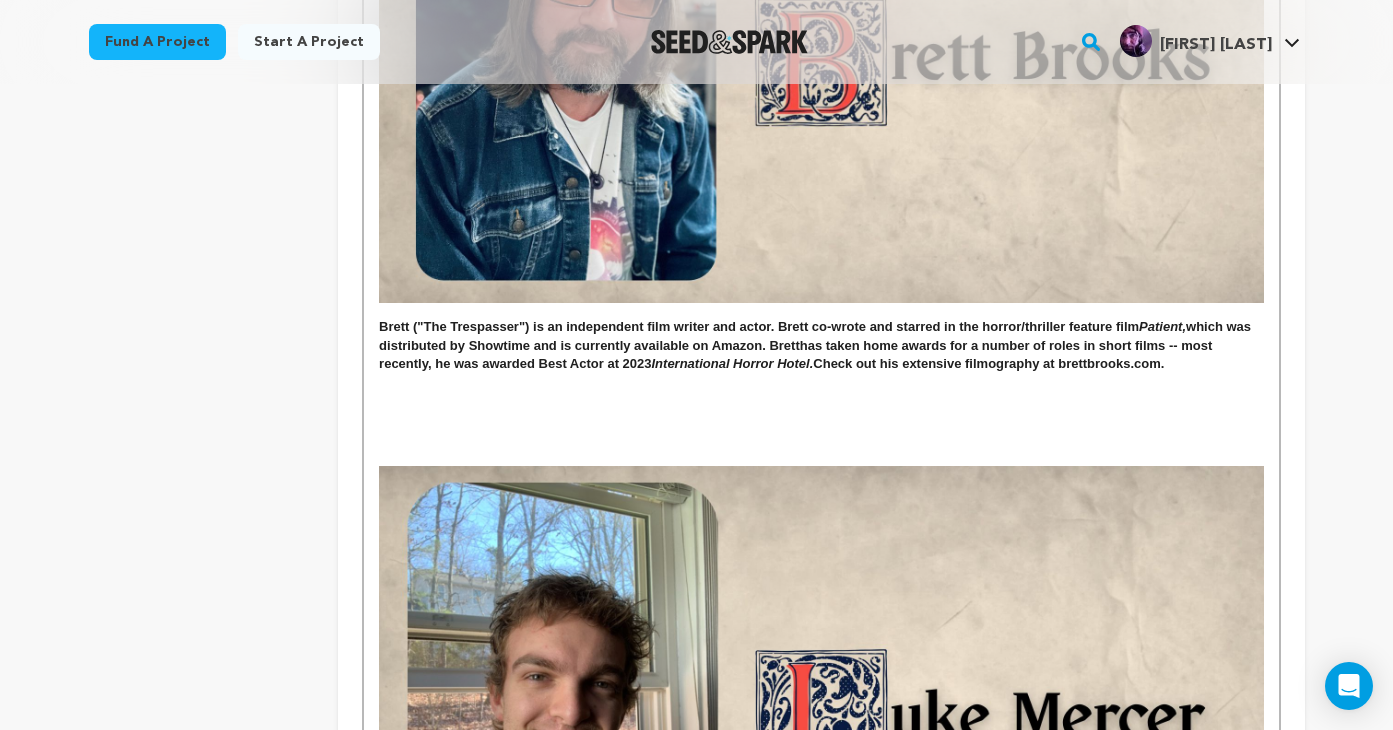 click at bounding box center [821, 456] 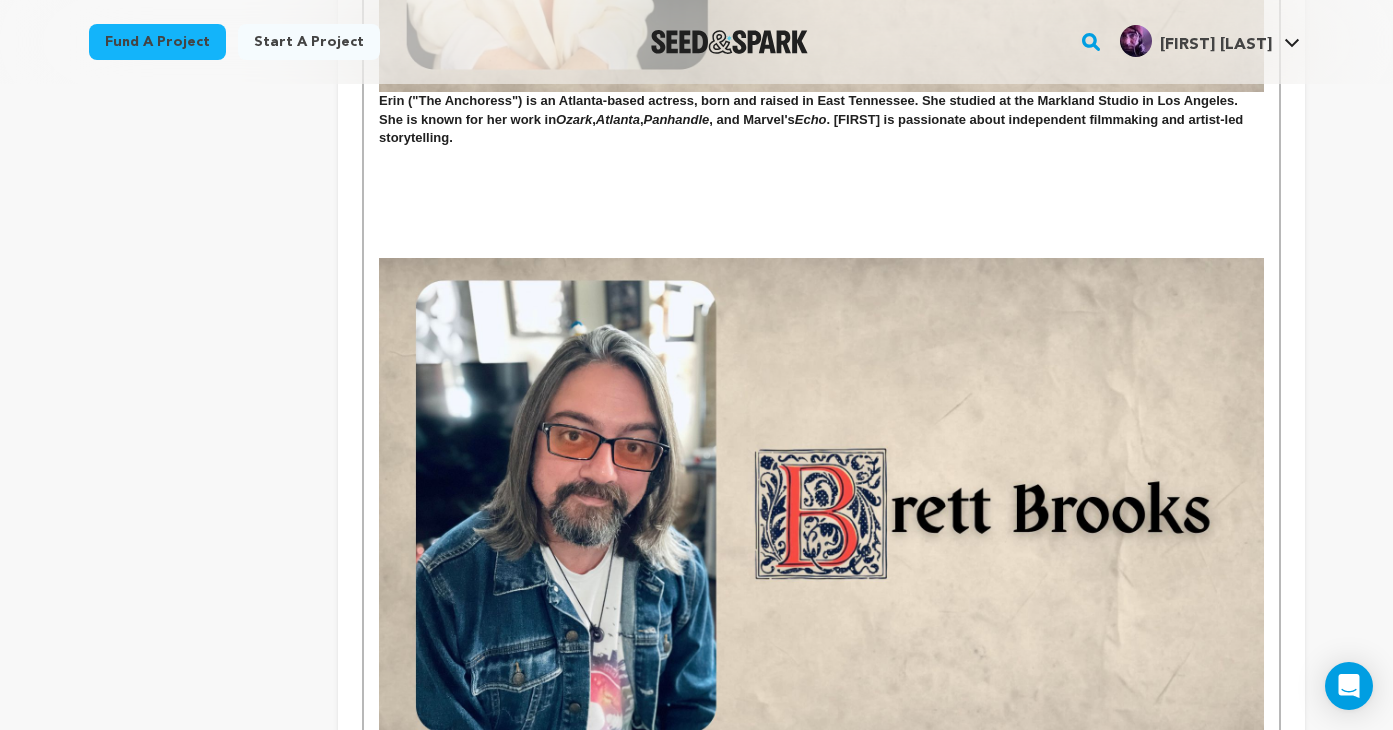 scroll, scrollTop: 1472, scrollLeft: 0, axis: vertical 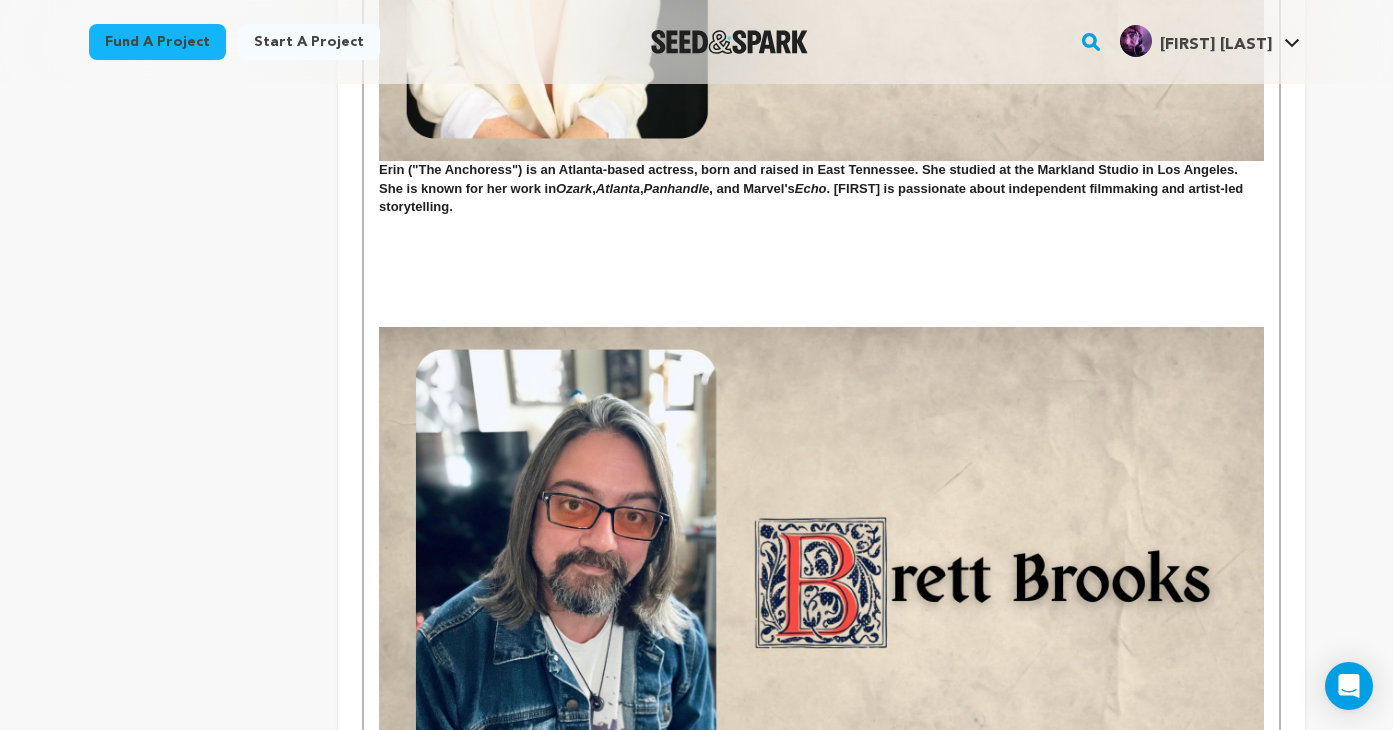 click on "Erin ("The Anchoress") is an Atlanta-based actress, born and raised in East Tennessee. She studied at the Markland Studio in Los Angeles. She is known for her work in  Ozark ,  Atlanta ,  Panhandle , and Marvel's  Echo . Erin is passionate about independent filmmaking and artist-led storytelling. Brett ("The Trespasser") is an independent film writer and actor. Brett co-wrote and starred in the horror/thriller feature film  Patient,  which was distributed by Showtime and is currently available on Amazon. Brett  has taken home awards for a number of roles in short films -- most recently, he was awarded Best Actor at the 2023  International Horror Hotel.  Check out his extensive filmography at brettbrooks.com.  Luke ("The Monk") is a Tennessee-based an actor and musician. He has performed in a number of award-winning short films, and his music is available to stream on Spotify, Apple Music, and other platforms. Kevin (co-director, editor) is an Austin-based filmmaker and editor.   (2023) and   (2025)." at bounding box center [821, 2243] 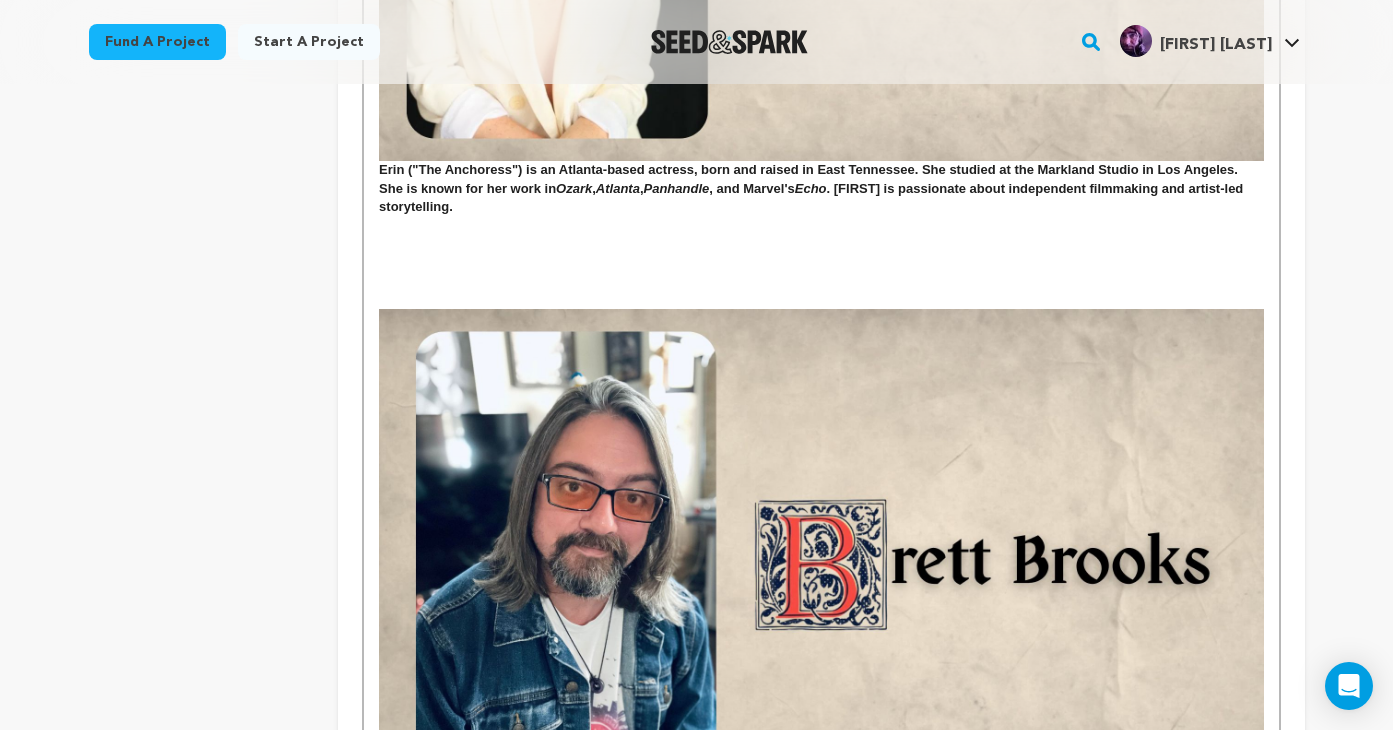 click at bounding box center [821, 300] 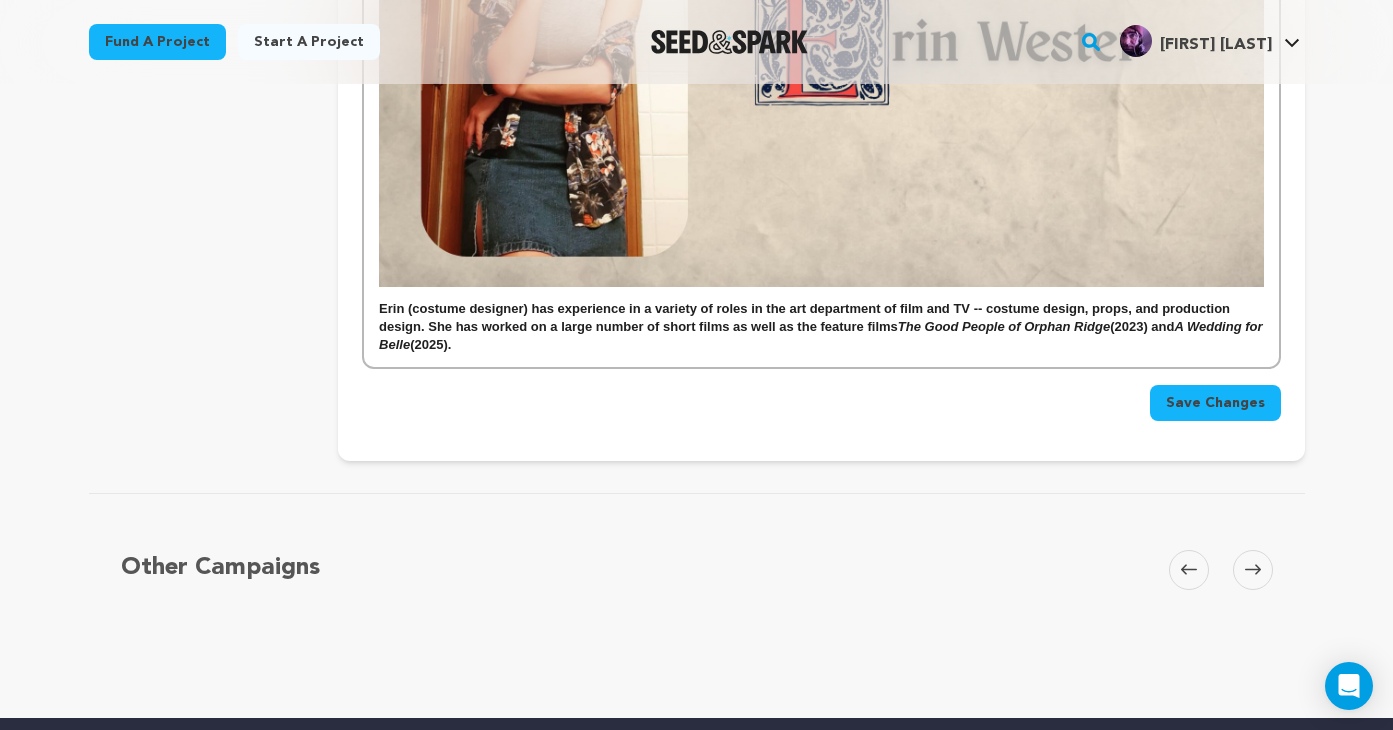 scroll, scrollTop: 5691, scrollLeft: 0, axis: vertical 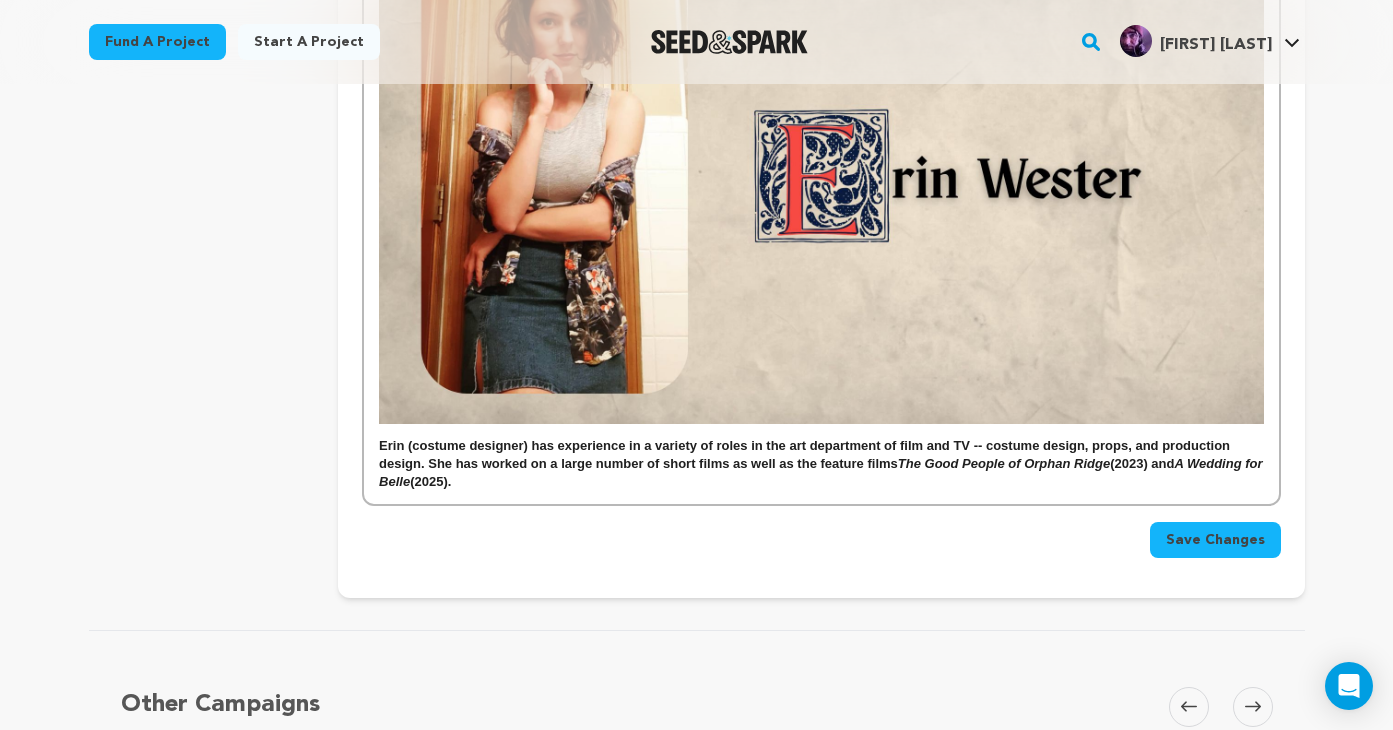 click on "Save Changes" at bounding box center (1215, 540) 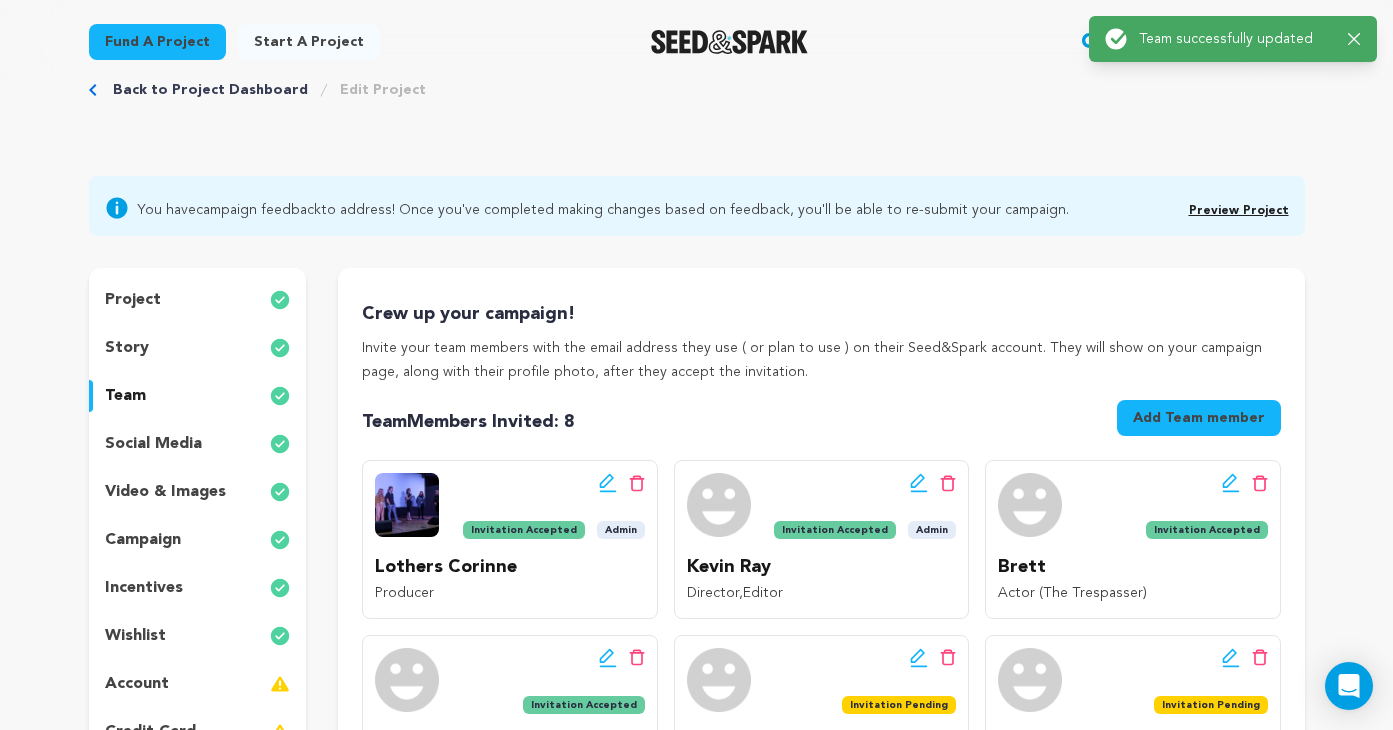 scroll, scrollTop: 0, scrollLeft: 0, axis: both 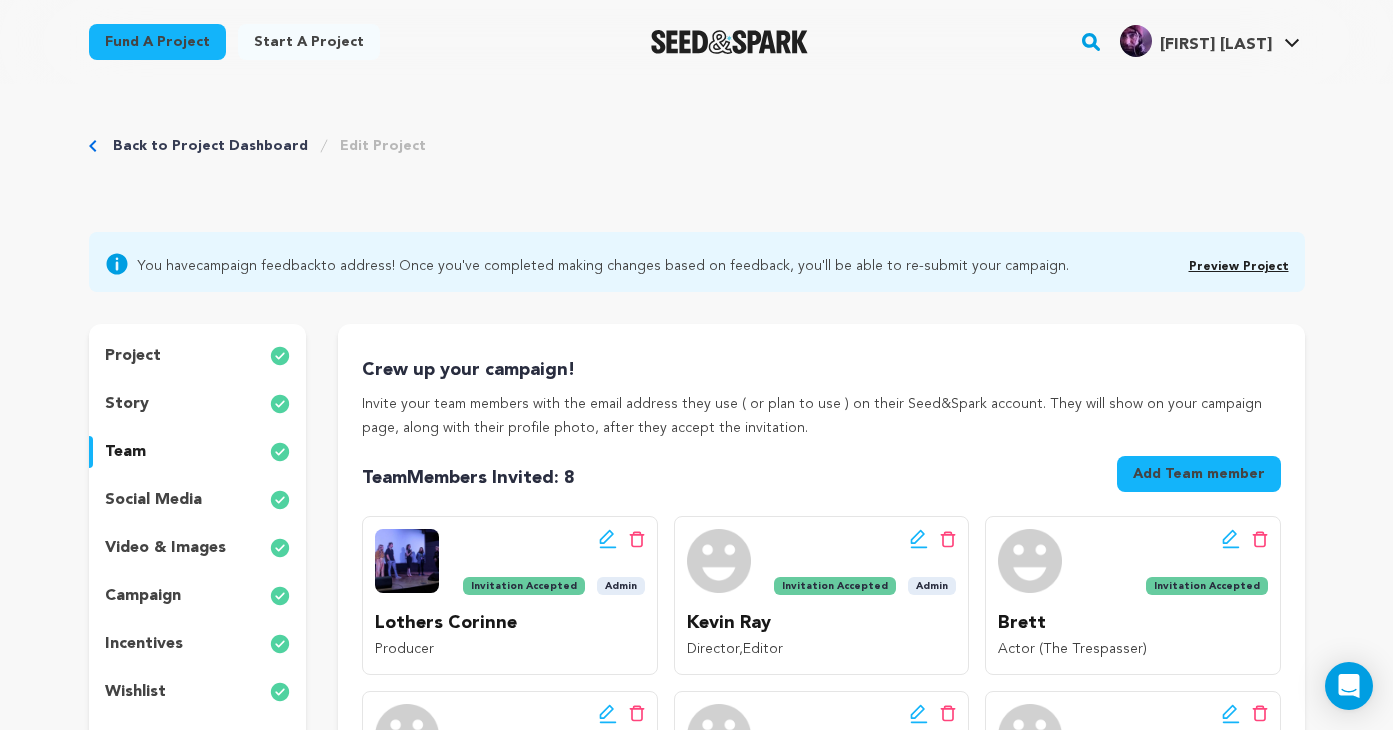 click on "story" at bounding box center (127, 404) 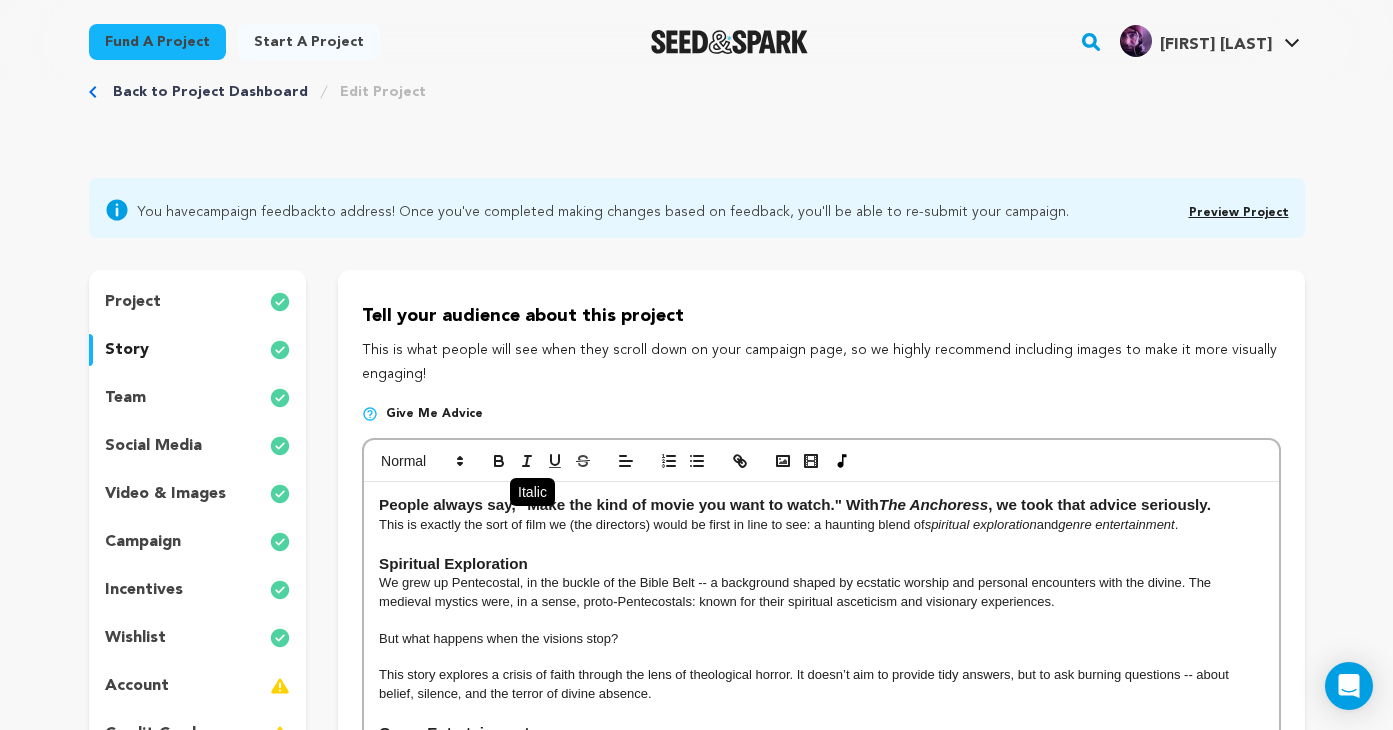 scroll, scrollTop: 83, scrollLeft: 0, axis: vertical 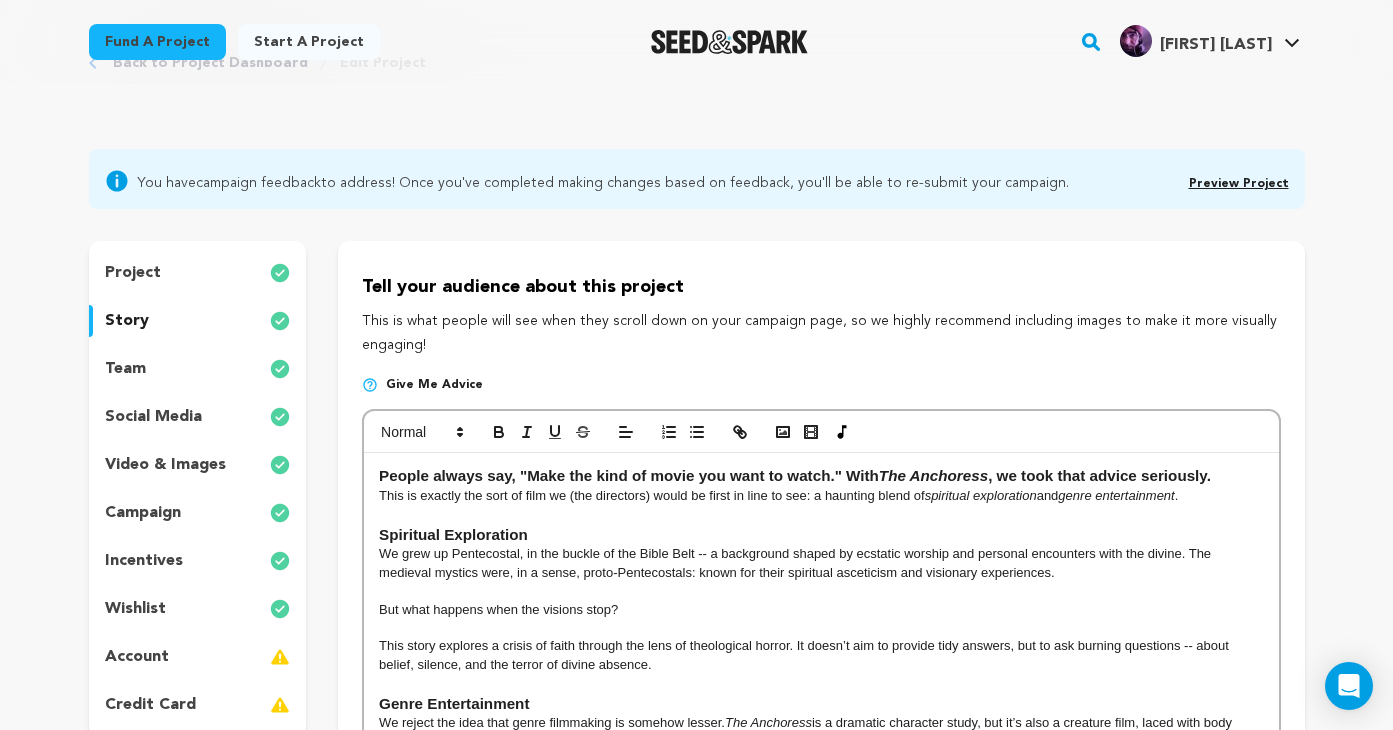 click on "This is exactly the sort of film we (the directors) would be first in line to see: a haunting blend of  spiritual exploration  and  genre entertainment ." at bounding box center [821, 496] 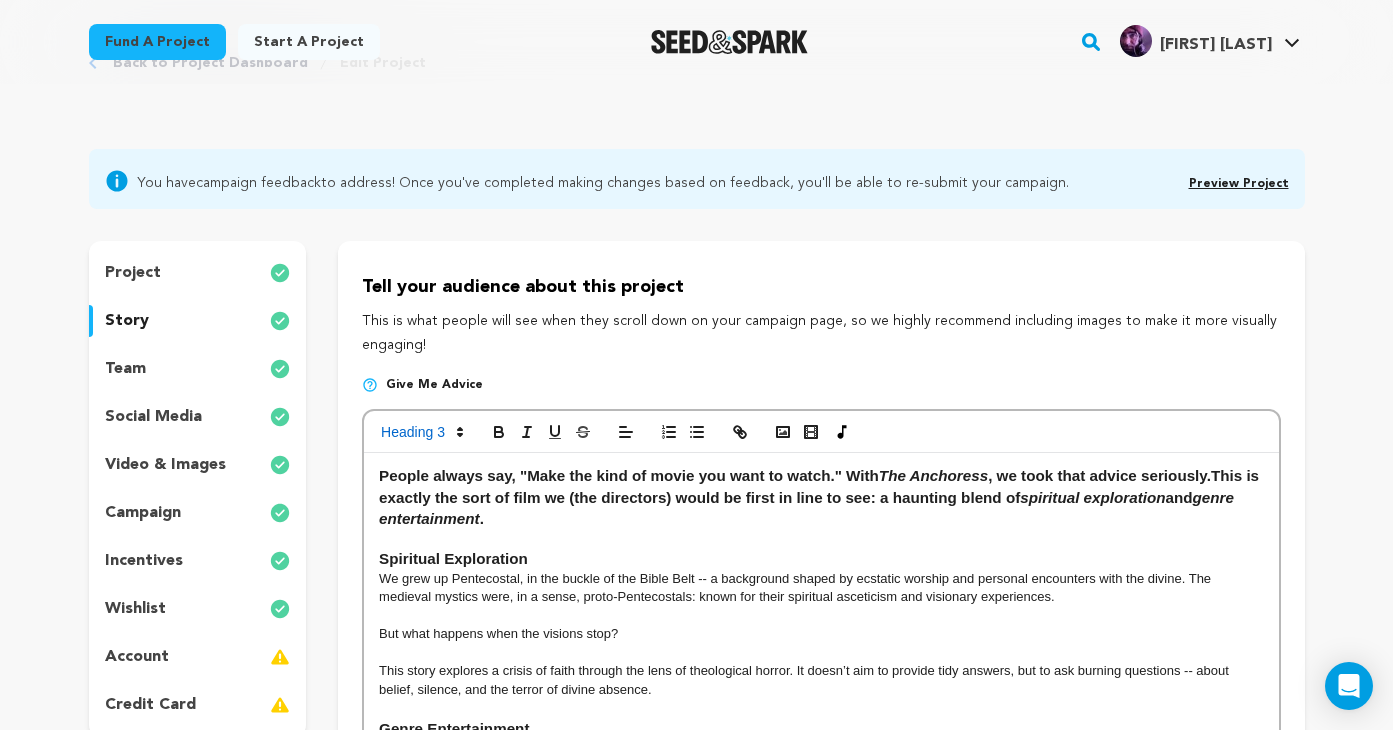 type 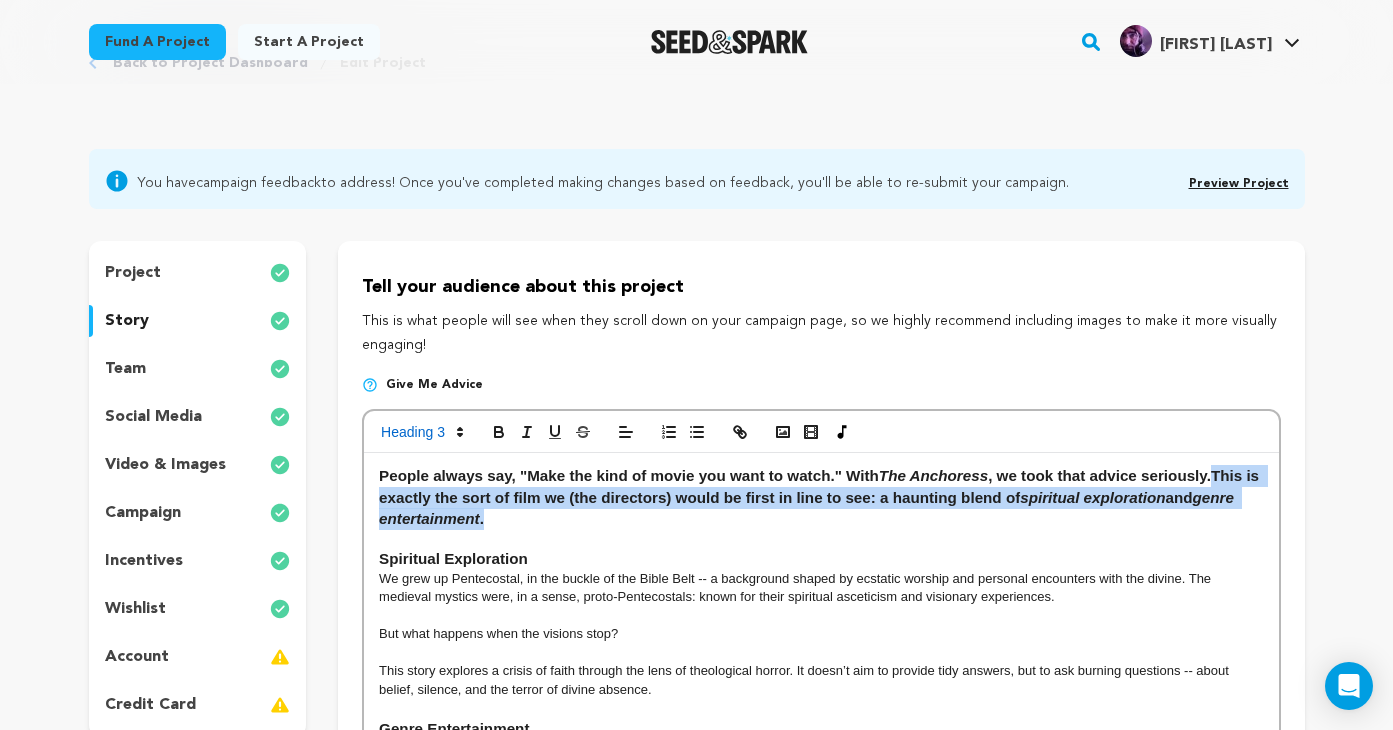 drag, startPoint x: 1222, startPoint y: 476, endPoint x: 1237, endPoint y: 519, distance: 45.54119 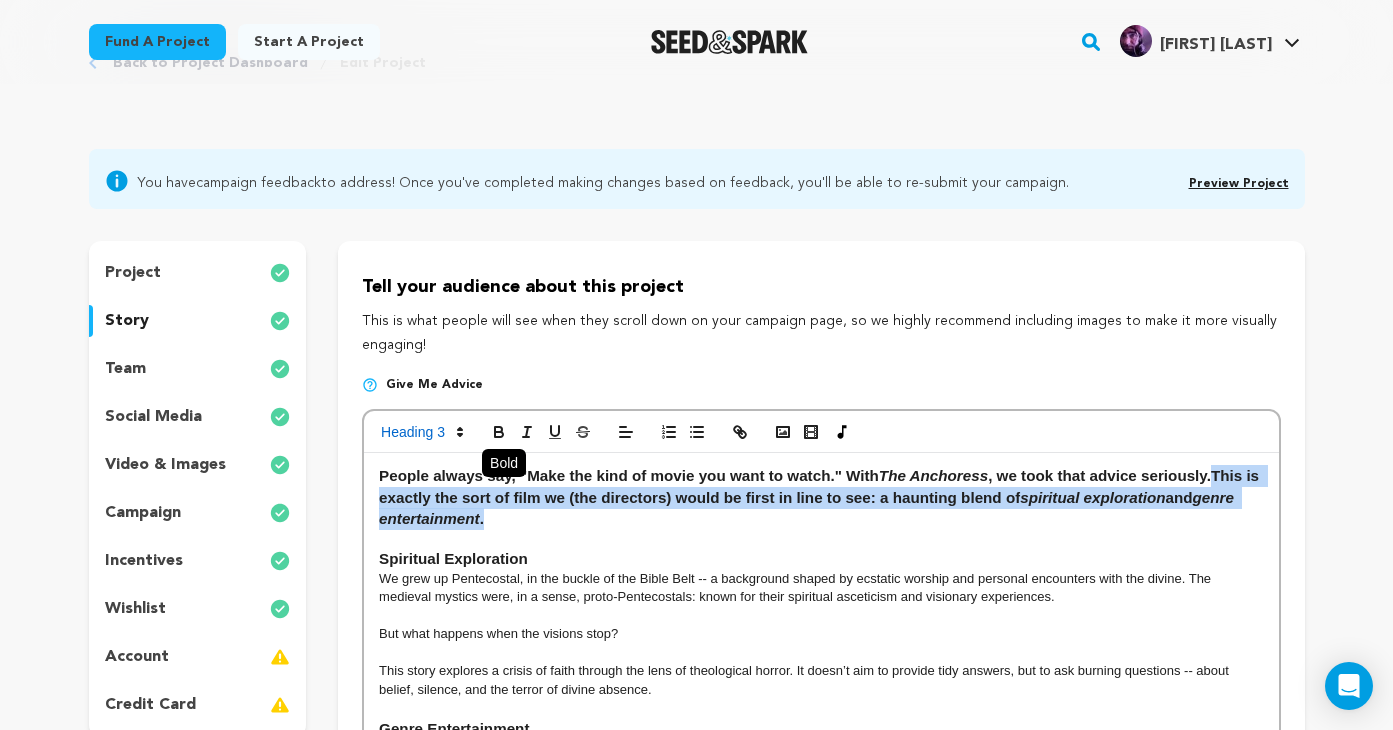 click 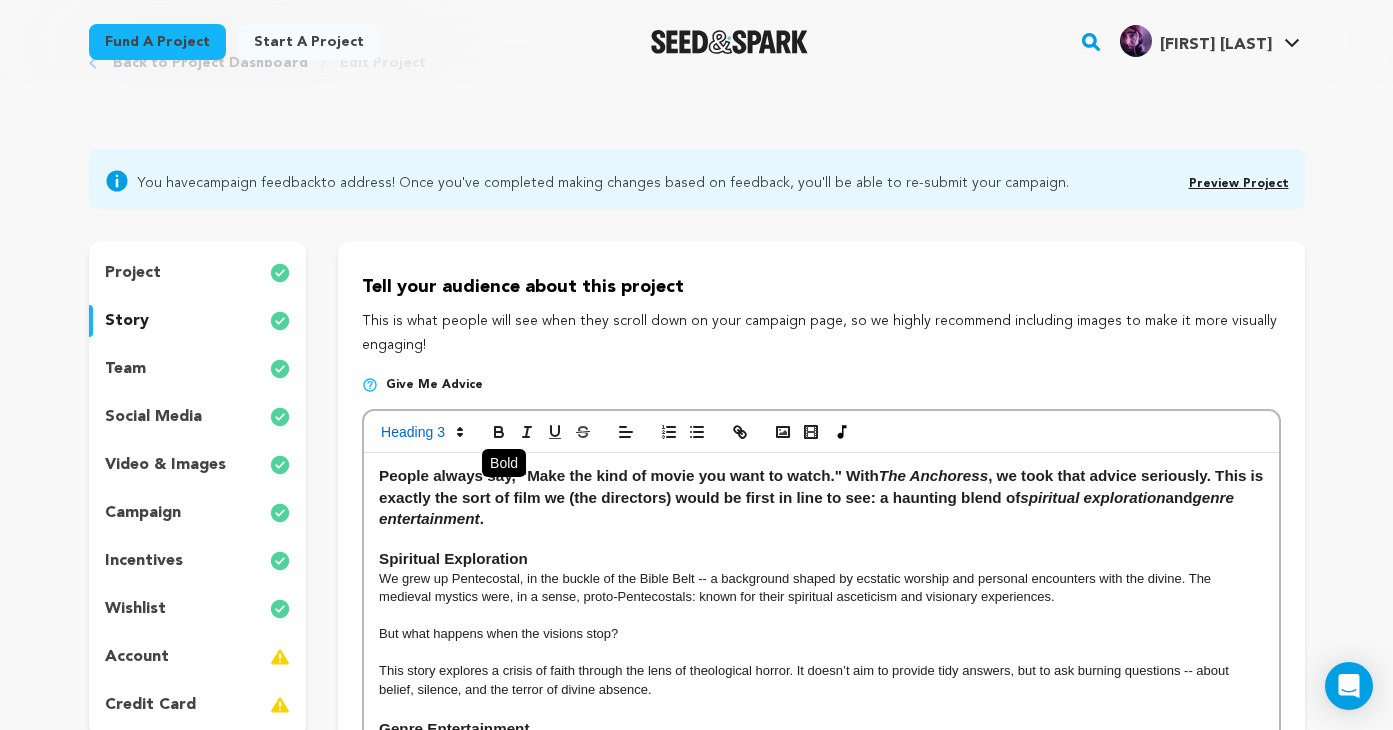 click 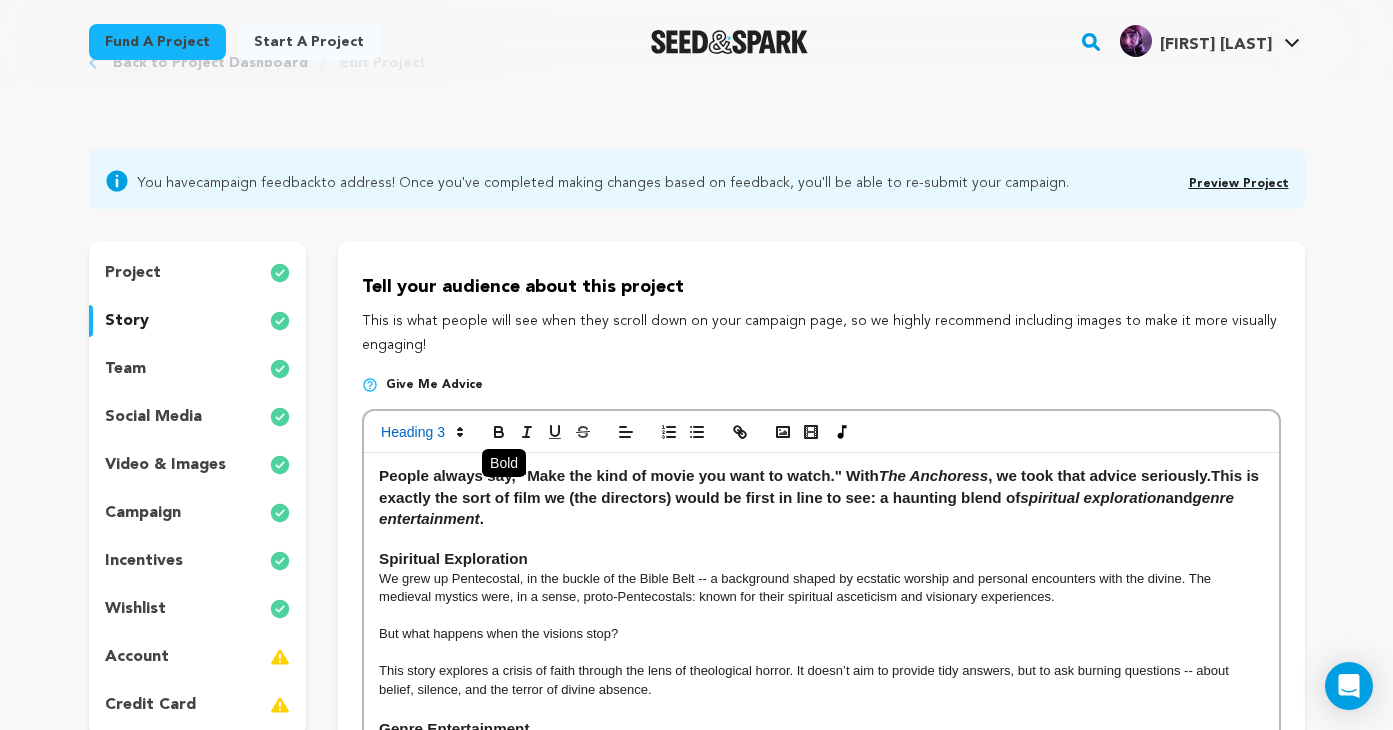 click 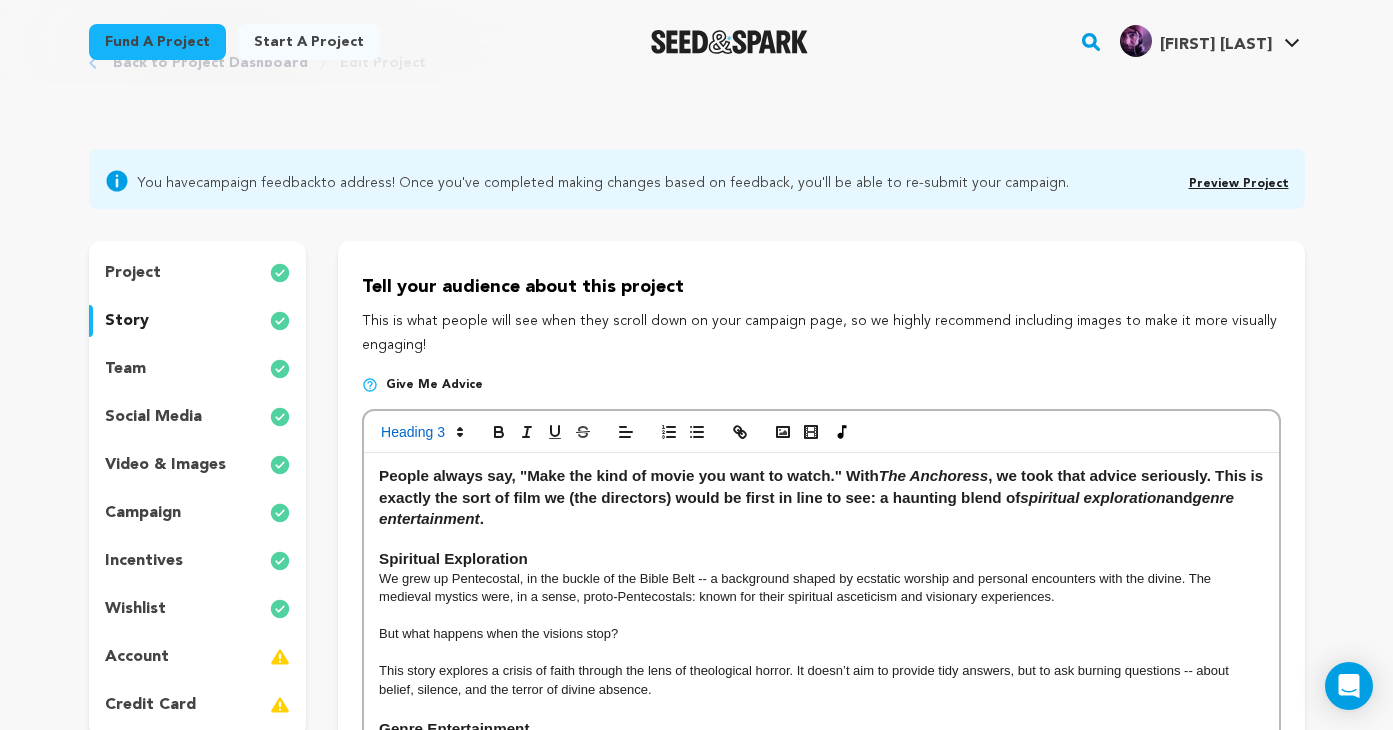 click on "People always say, "Make the kind of movie you want to watch." With  The Anchoress , we took that advice seriously. This is exactly the sort of film we (the directors) would be first in line to see: a haunting blend of  spiritual exploration  and  genre entertainment ." at bounding box center [821, 497] 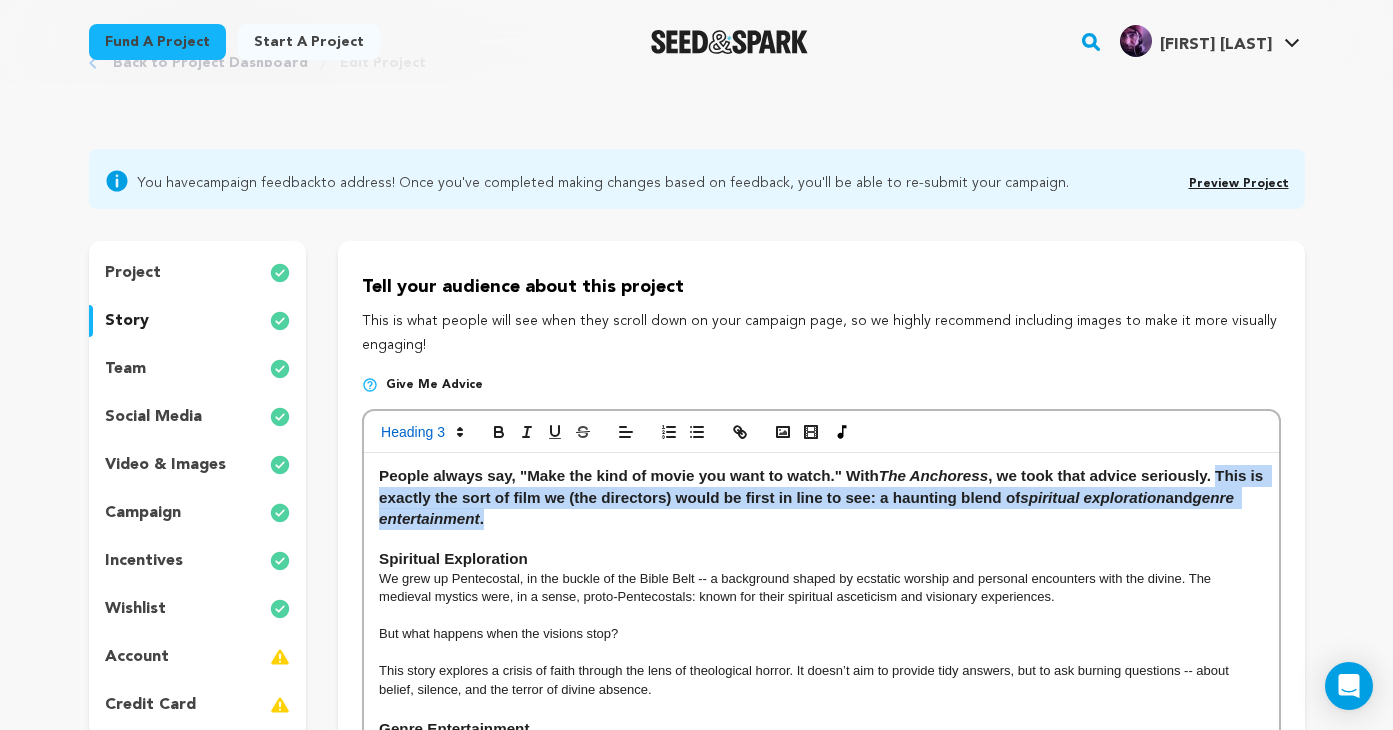 drag, startPoint x: 1220, startPoint y: 478, endPoint x: 1234, endPoint y: 509, distance: 34.0147 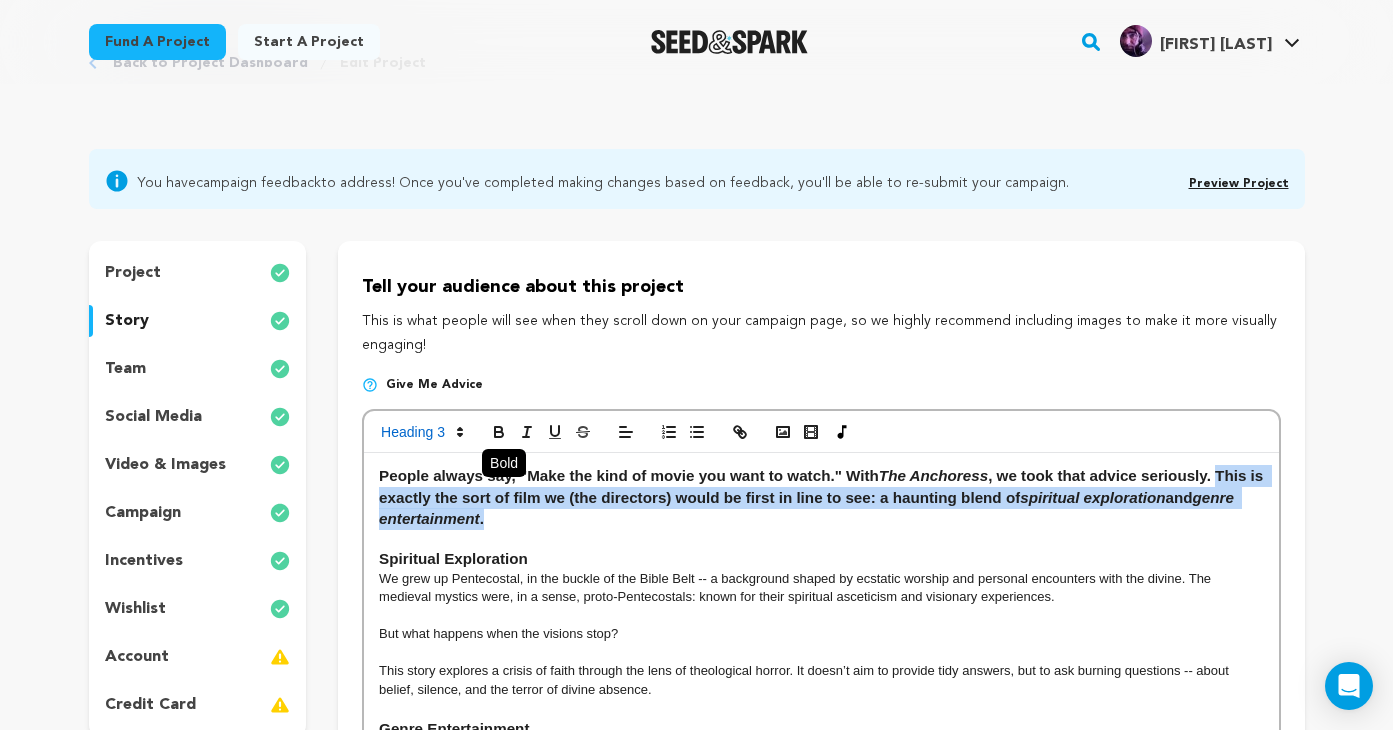 click at bounding box center (499, 432) 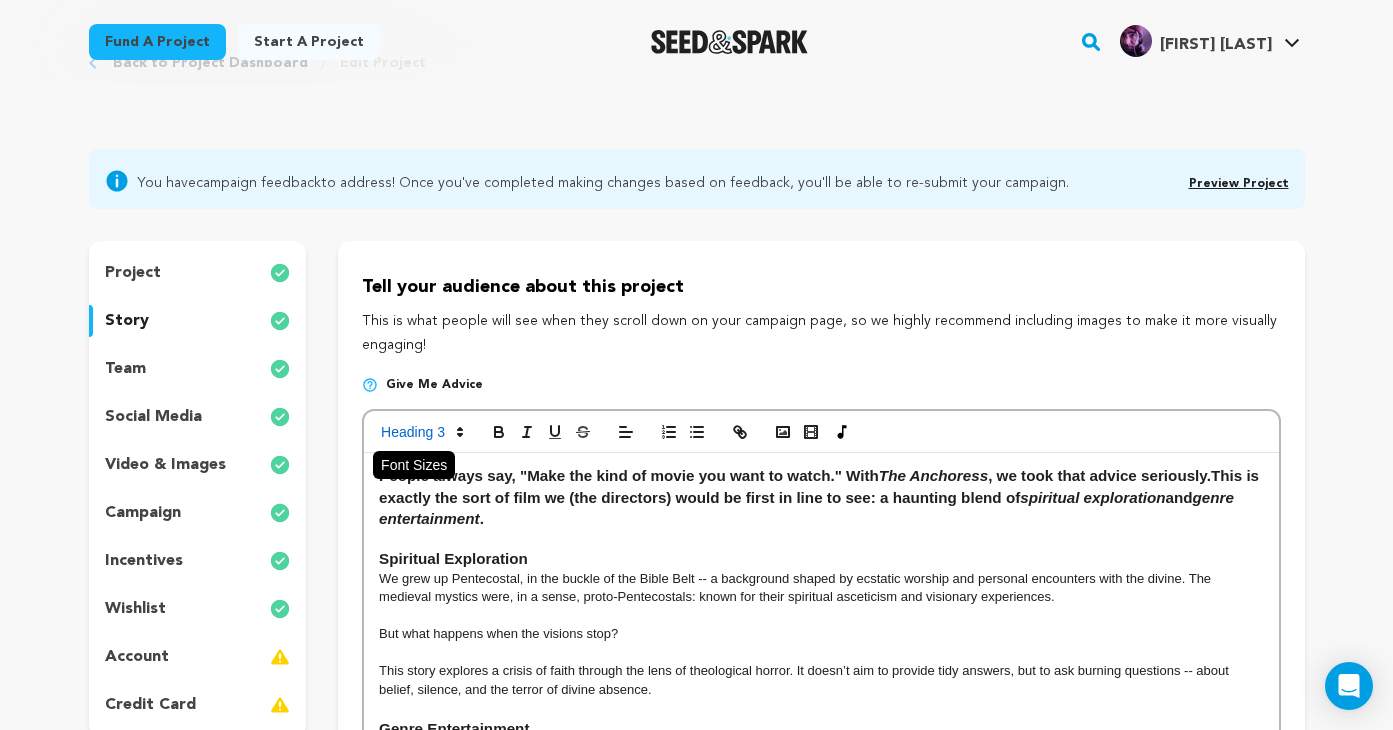 click 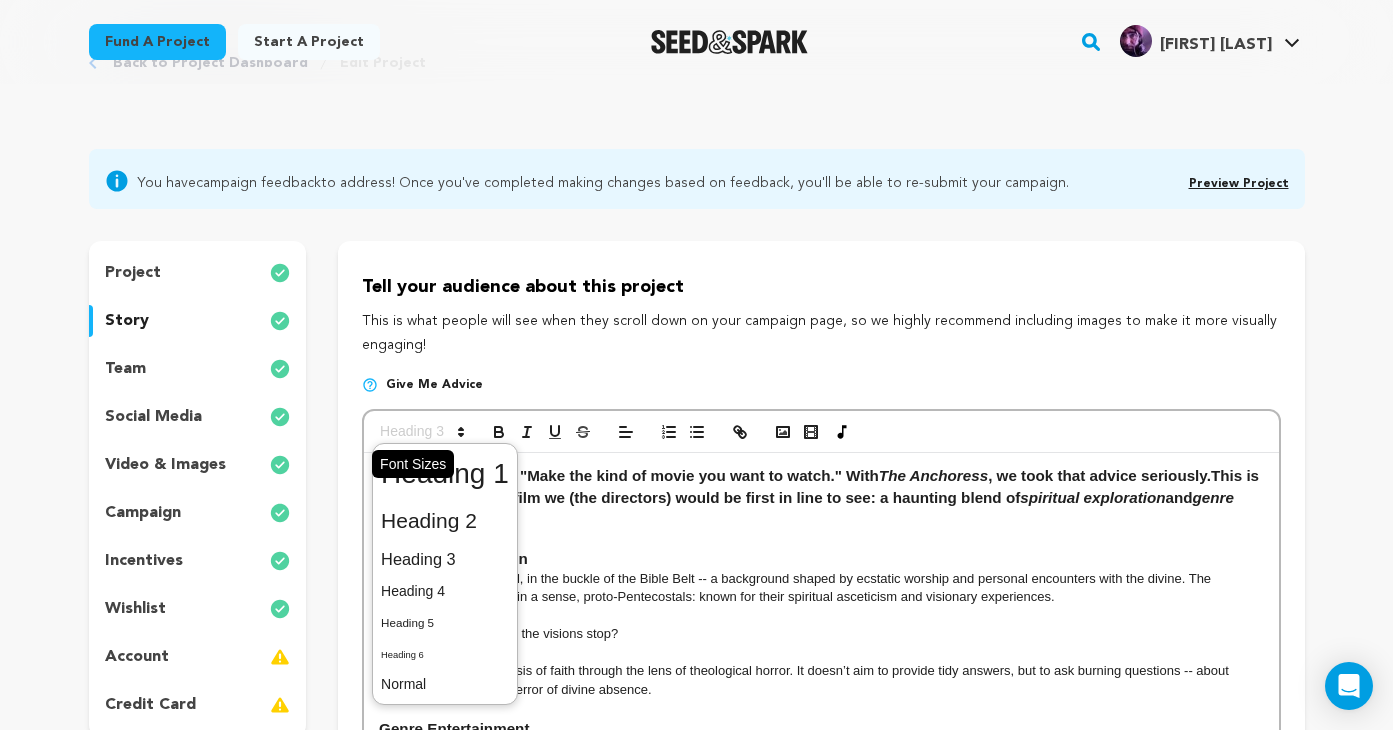 click 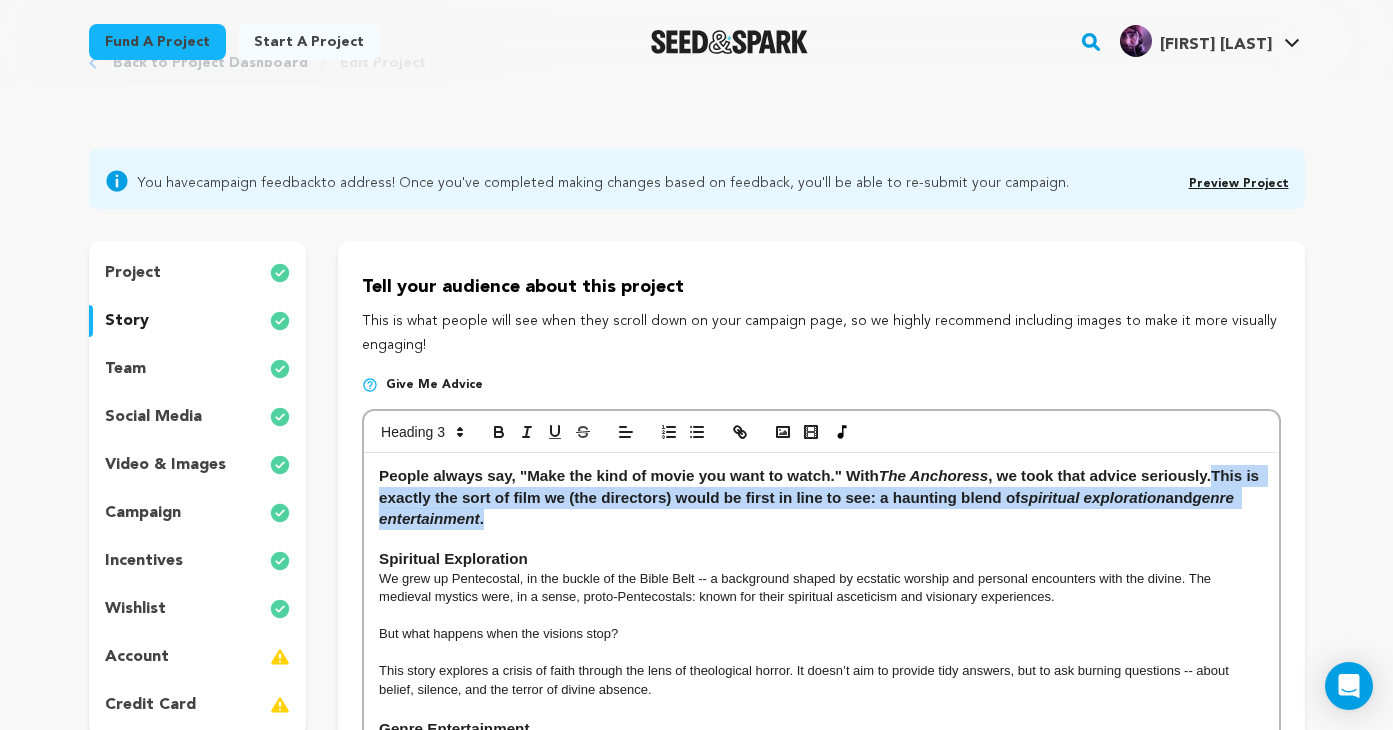 drag, startPoint x: 1220, startPoint y: 477, endPoint x: 1224, endPoint y: 517, distance: 40.1995 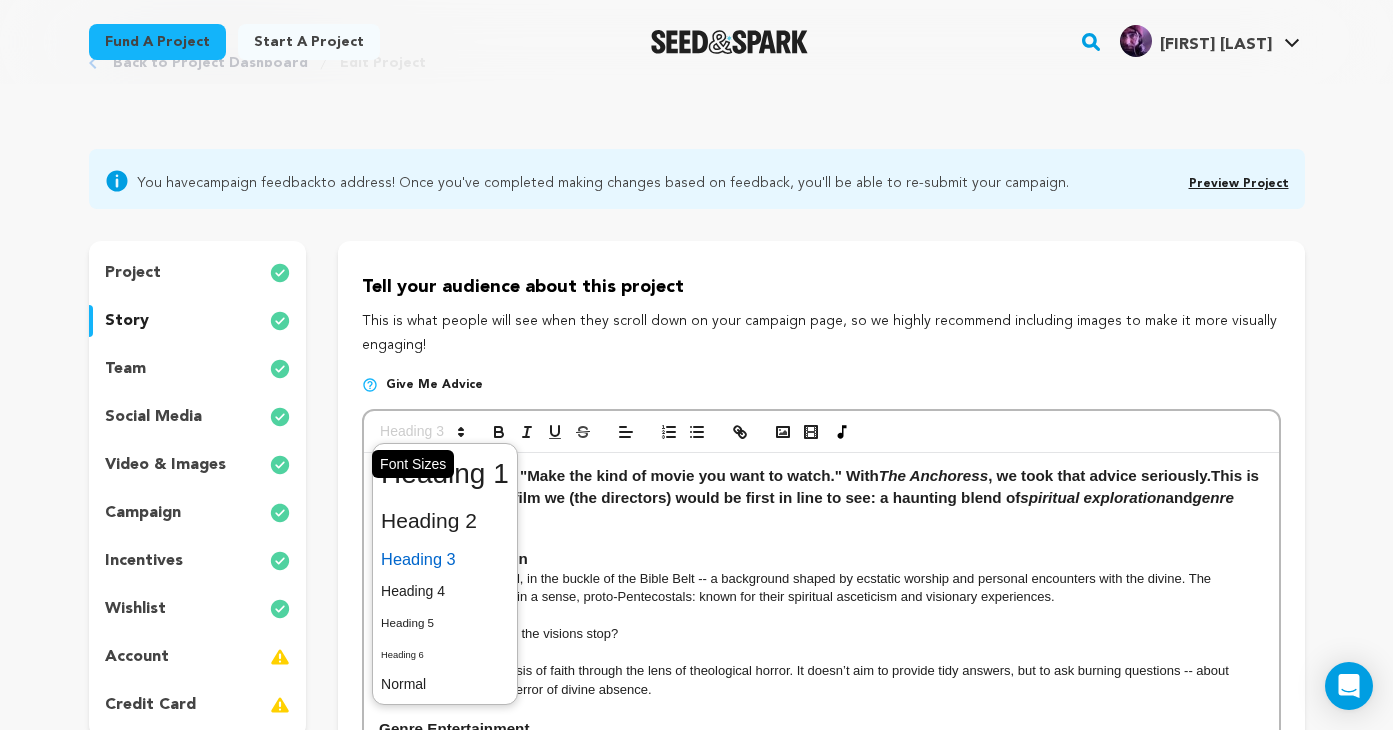click 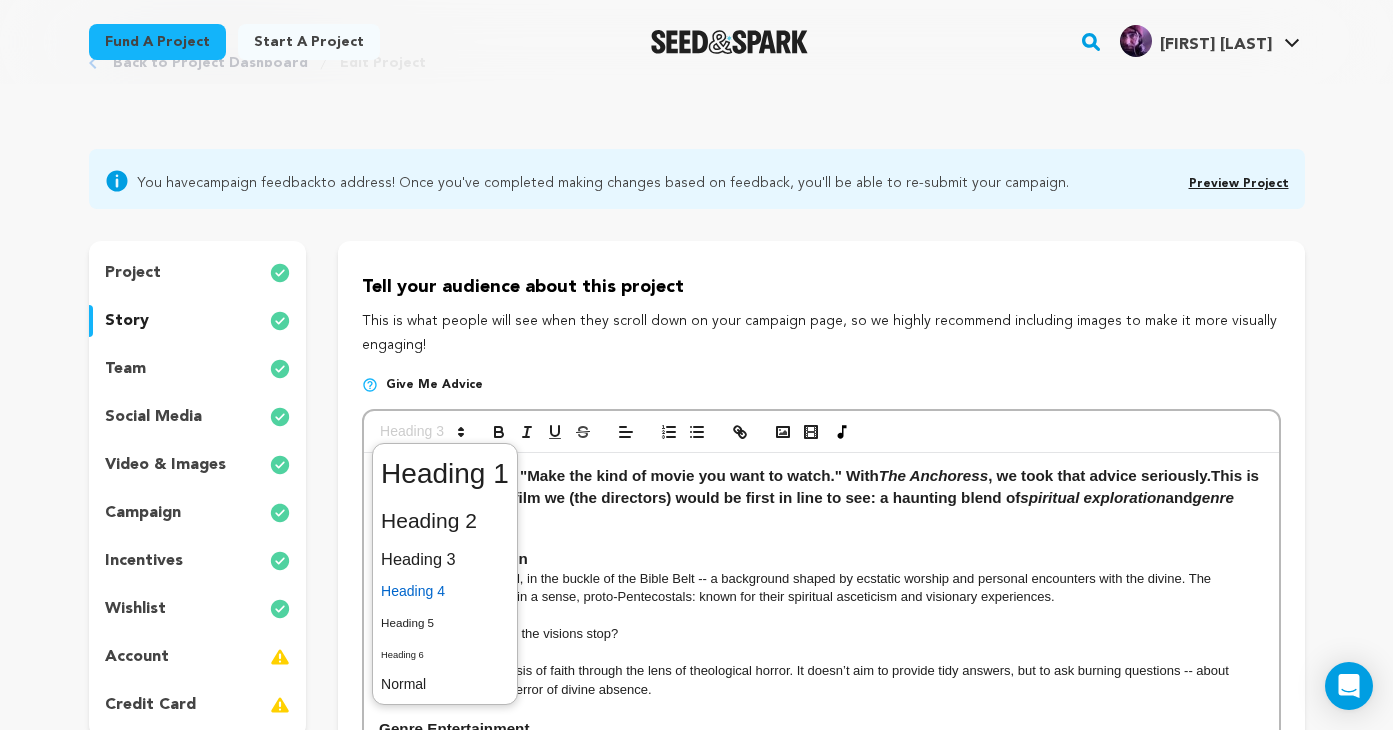 click at bounding box center (445, 591) 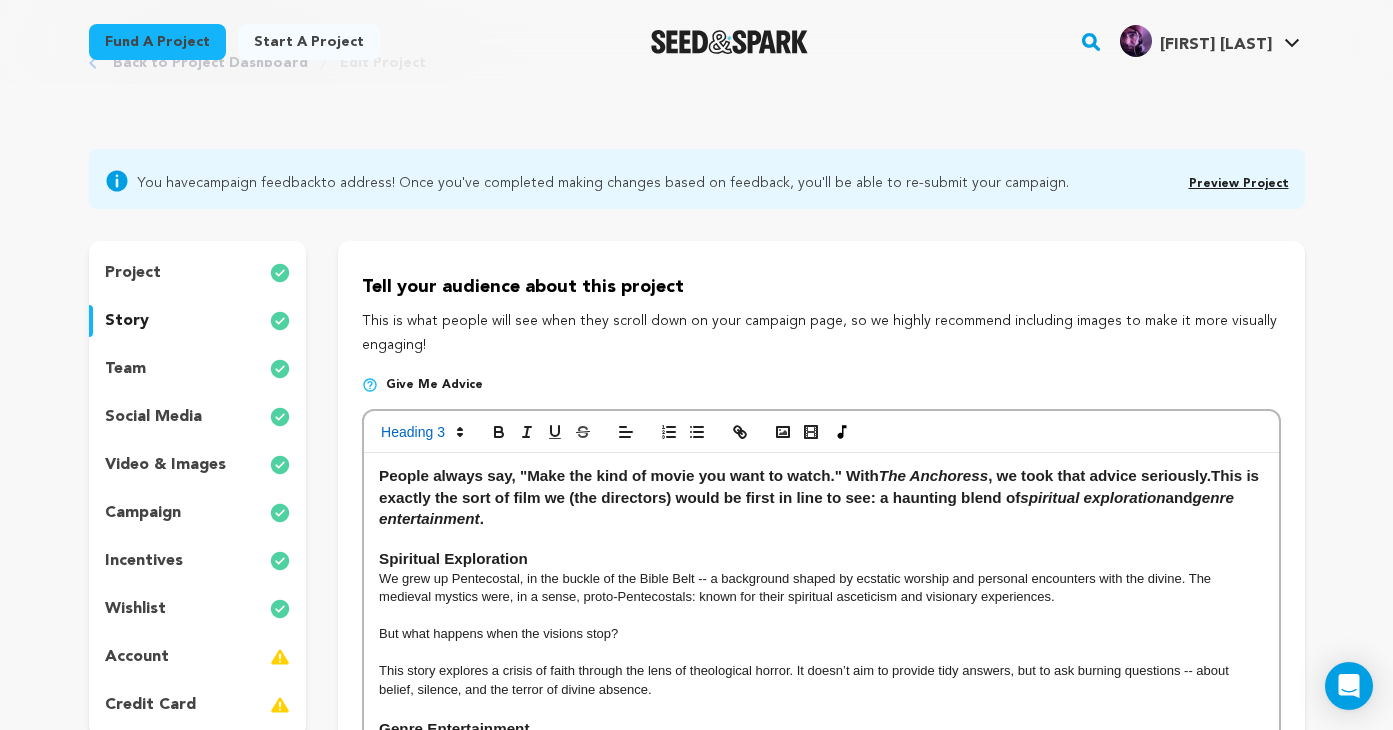 click on "People always say, "Make the kind of movie you want to watch." With  The Anchoress , we took that advice seriously." at bounding box center [795, 475] 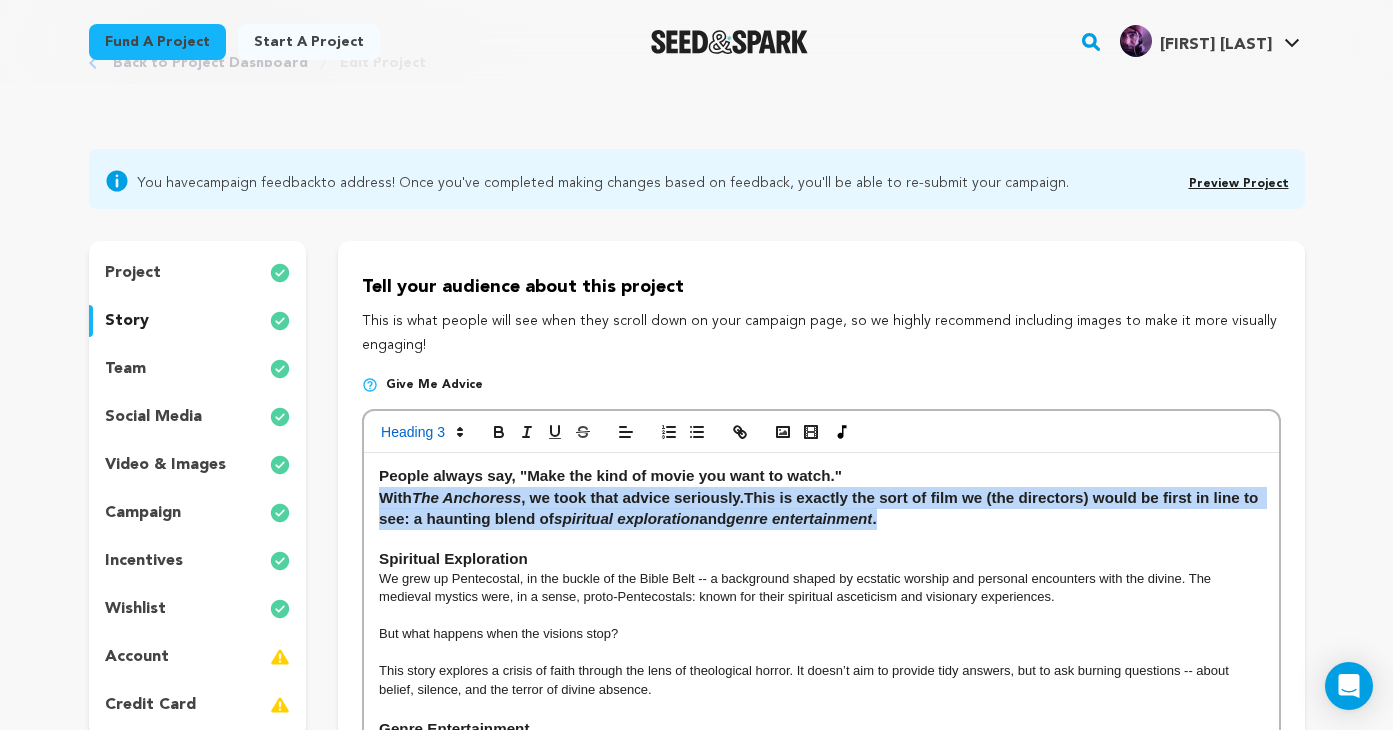 drag, startPoint x: 918, startPoint y: 523, endPoint x: 376, endPoint y: 489, distance: 543.06537 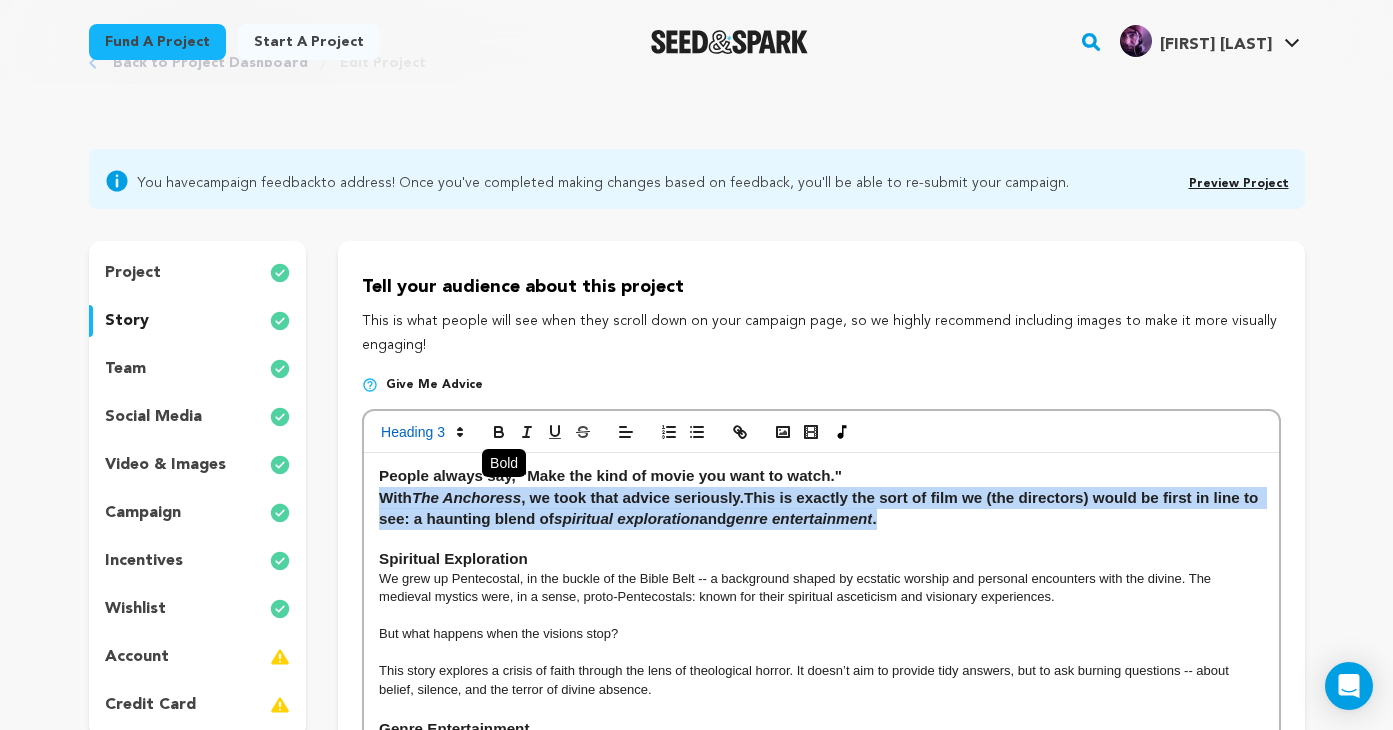 click 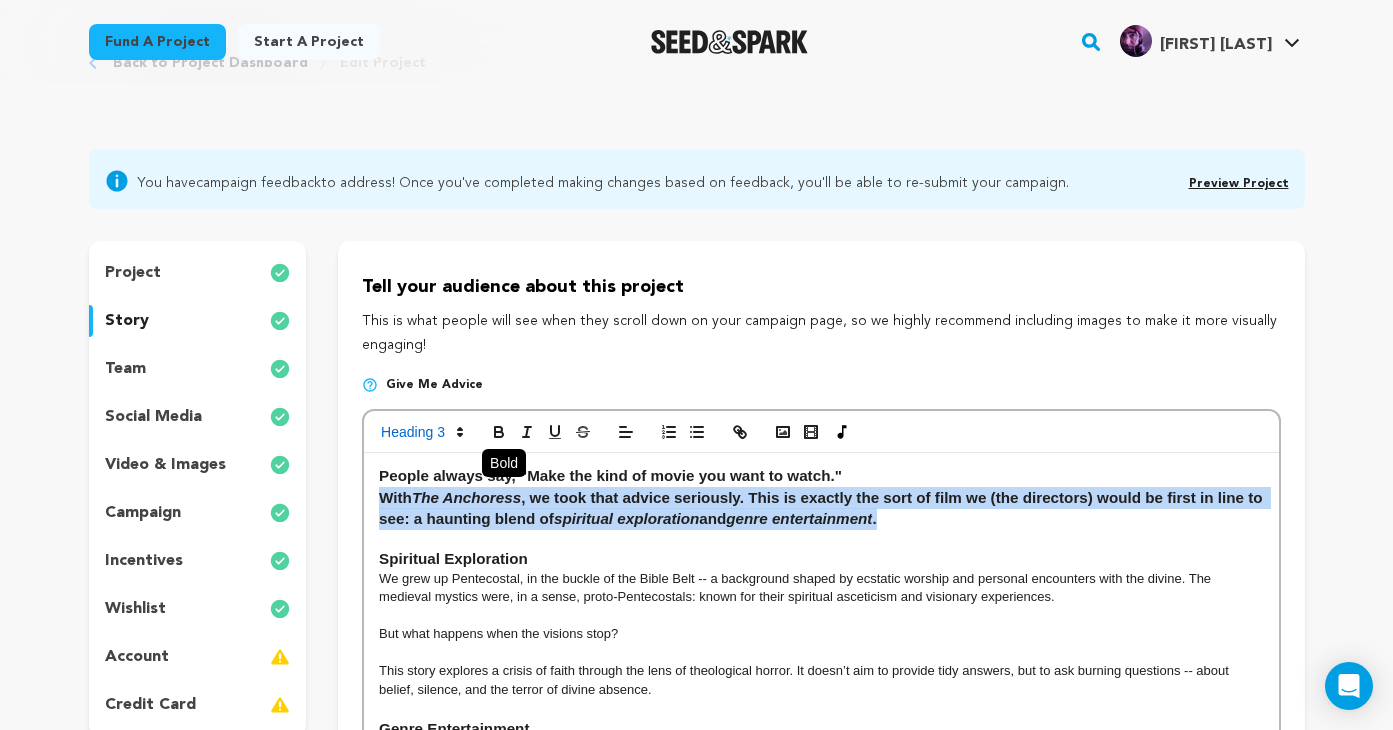 click 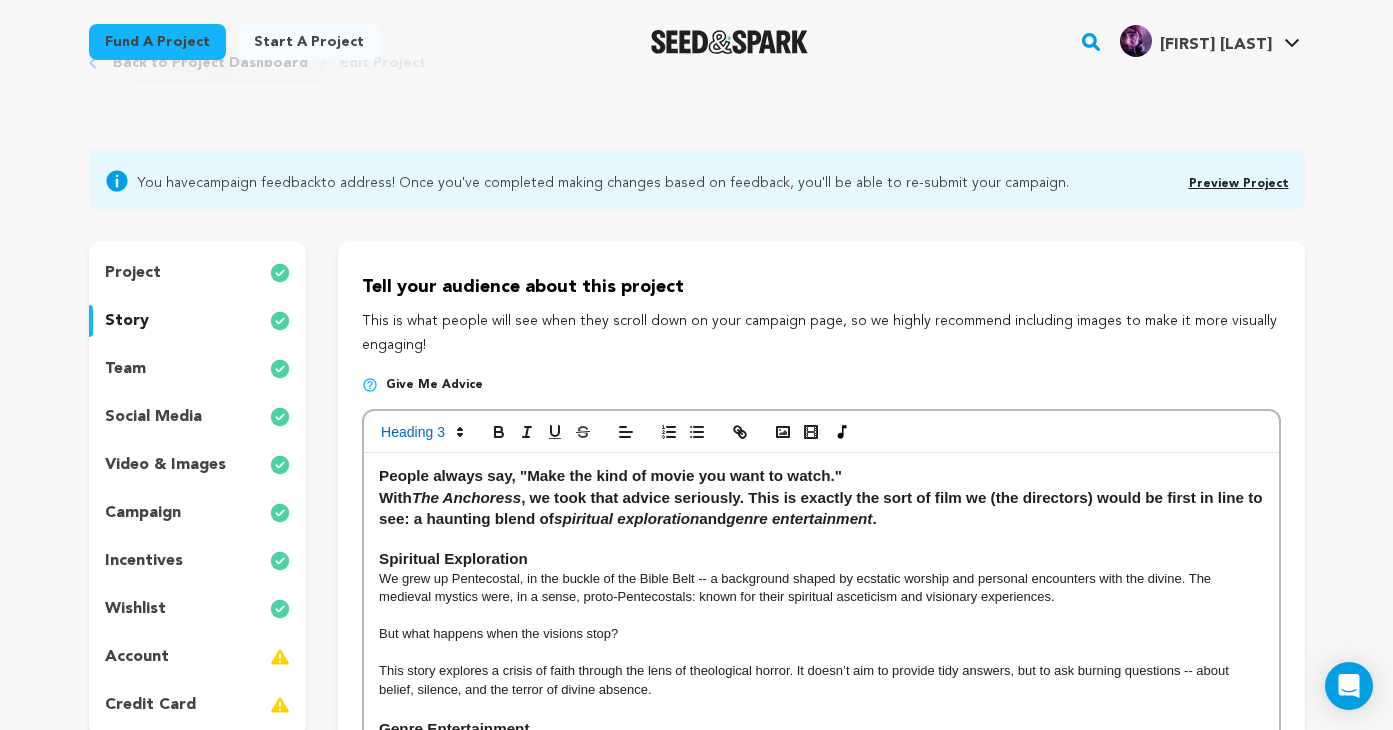 click on "People always say, "Make the kind of movie you want to watch."  ﻿ With  The Anchoress , we took that advice seriously. This is exactly the sort of film we (the directors) would be first in line to see: a haunting blend of  spiritual exploration  and  genre entertainment . Spiritual Exploration We grew up Pentecostal, in the buckle of the Bible Belt -- a background shaped by ecstatic worship and personal encounters with the divine. The medieval mystics were, in a sense, proto-Pentecostals: known for their spiritual asceticism and visionary experiences.  But what happens when the visions stop? This story explores a crisis of faith through the lens of theological horror. It doesn’t aim to provide tidy answers, but to ask burning questions -- about belief, silence, and the terror of divine absence. Genre Entertainment We reject the idea that genre filmmaking is somehow lesser.  The Anchoress Let's Make This Together THE STORY" at bounding box center (821, 2704) 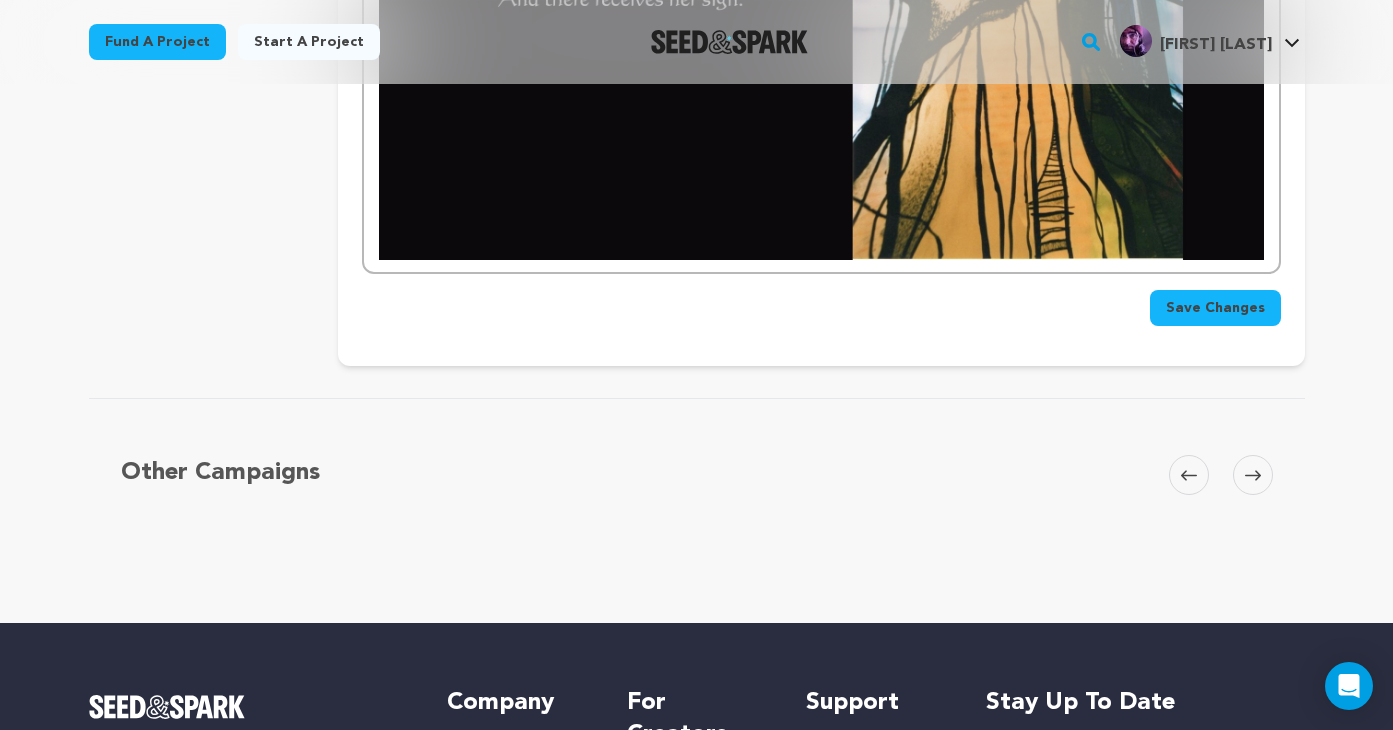 scroll, scrollTop: 4745, scrollLeft: 0, axis: vertical 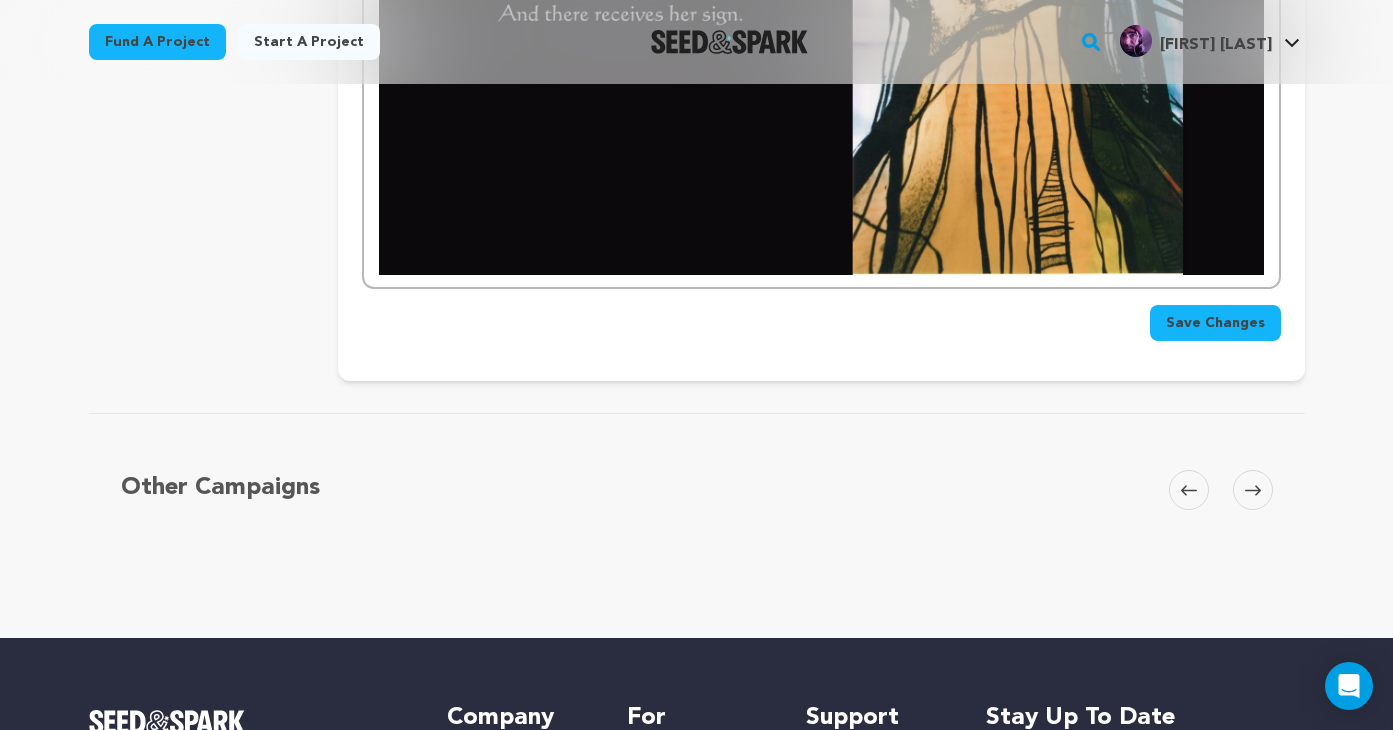 click on "Save Changes" at bounding box center (1215, 323) 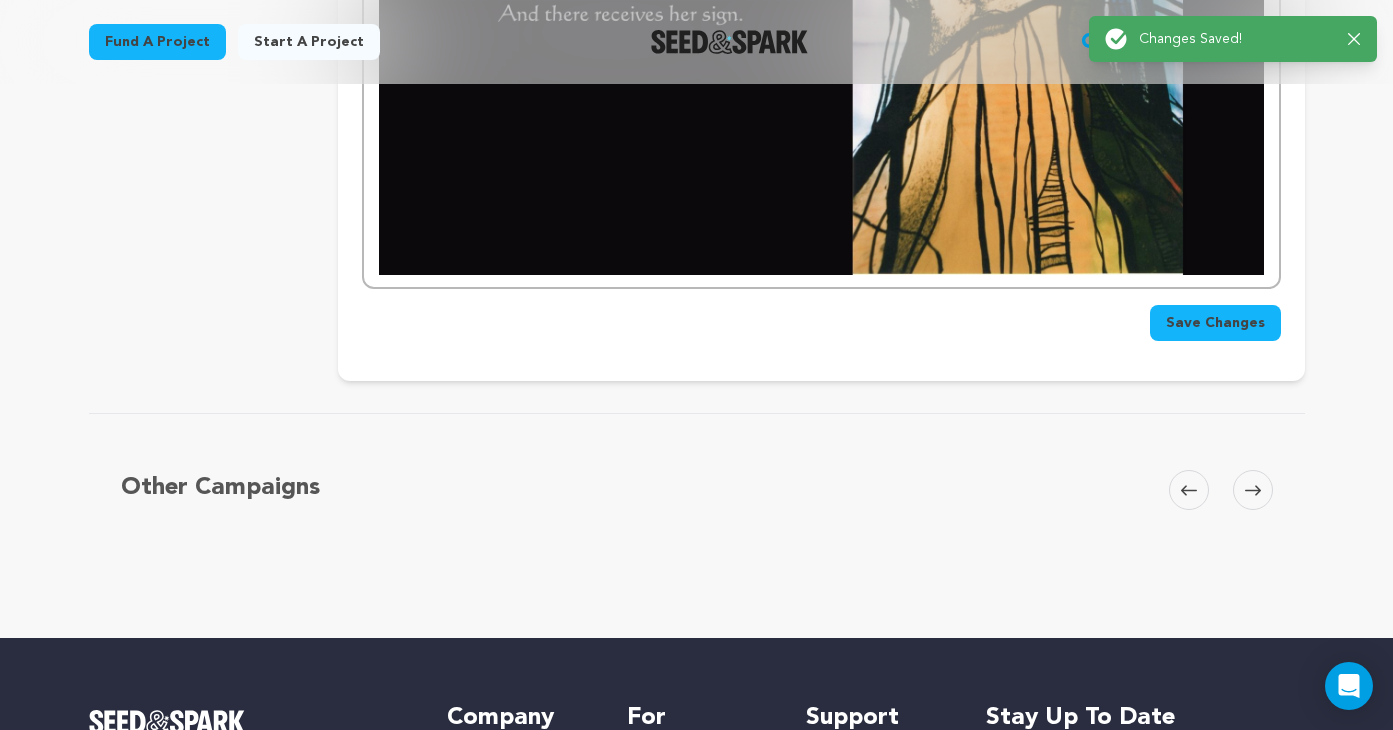 scroll, scrollTop: 4475, scrollLeft: 0, axis: vertical 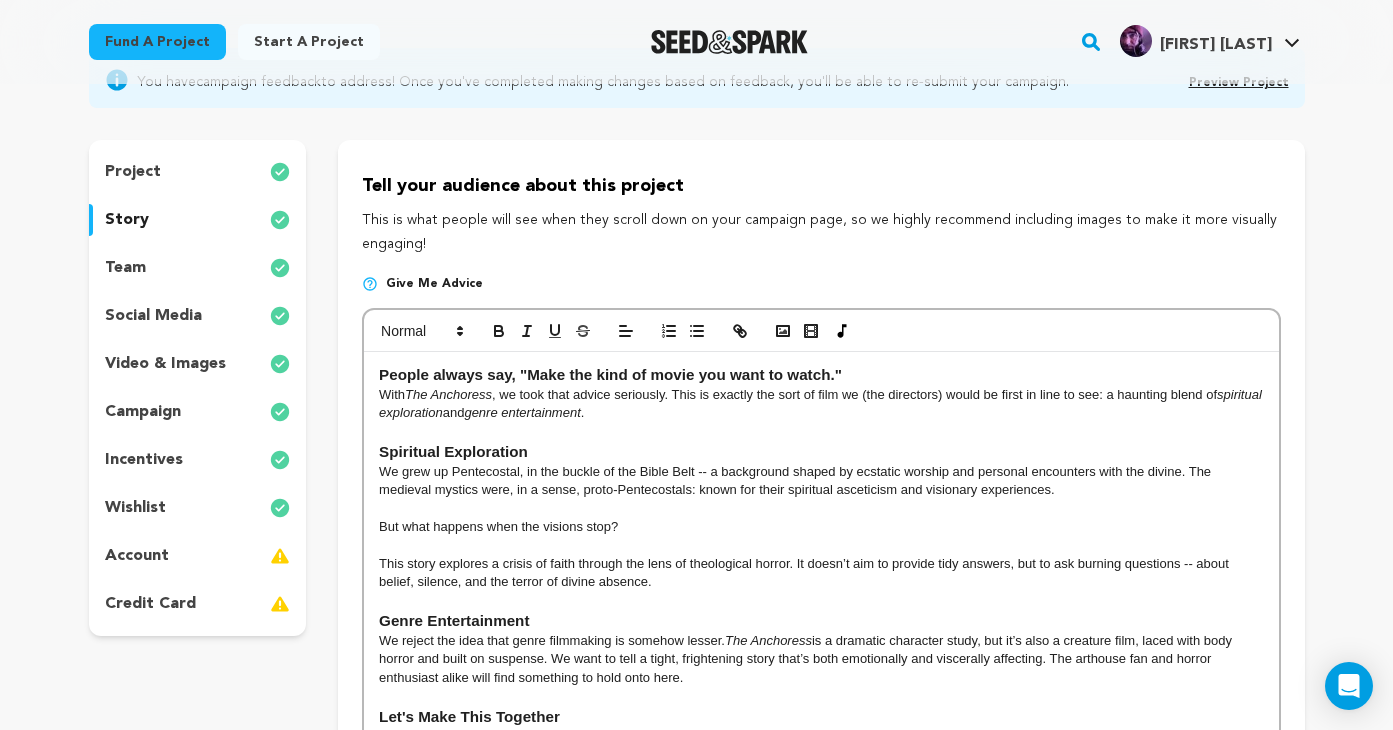 click on "account" at bounding box center (137, 556) 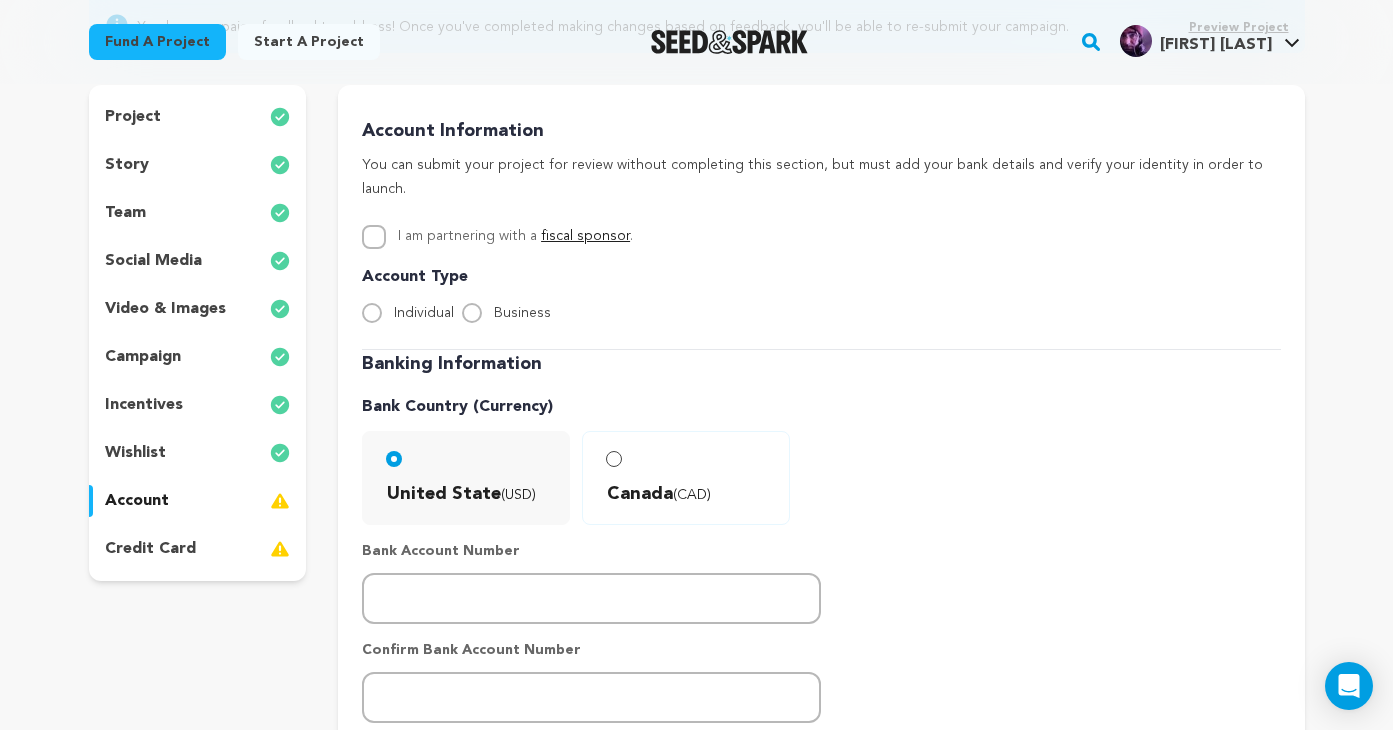 scroll, scrollTop: 240, scrollLeft: 0, axis: vertical 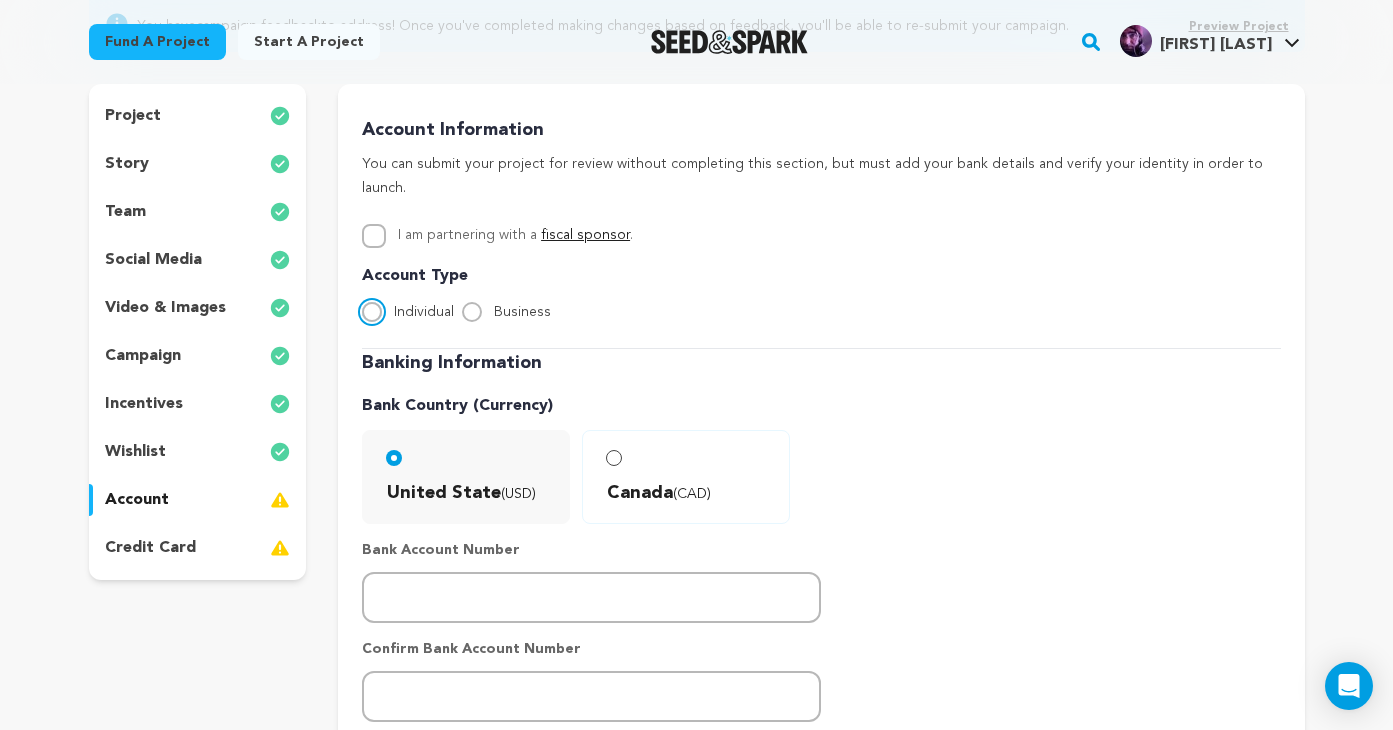 click on "Individual" at bounding box center (372, 312) 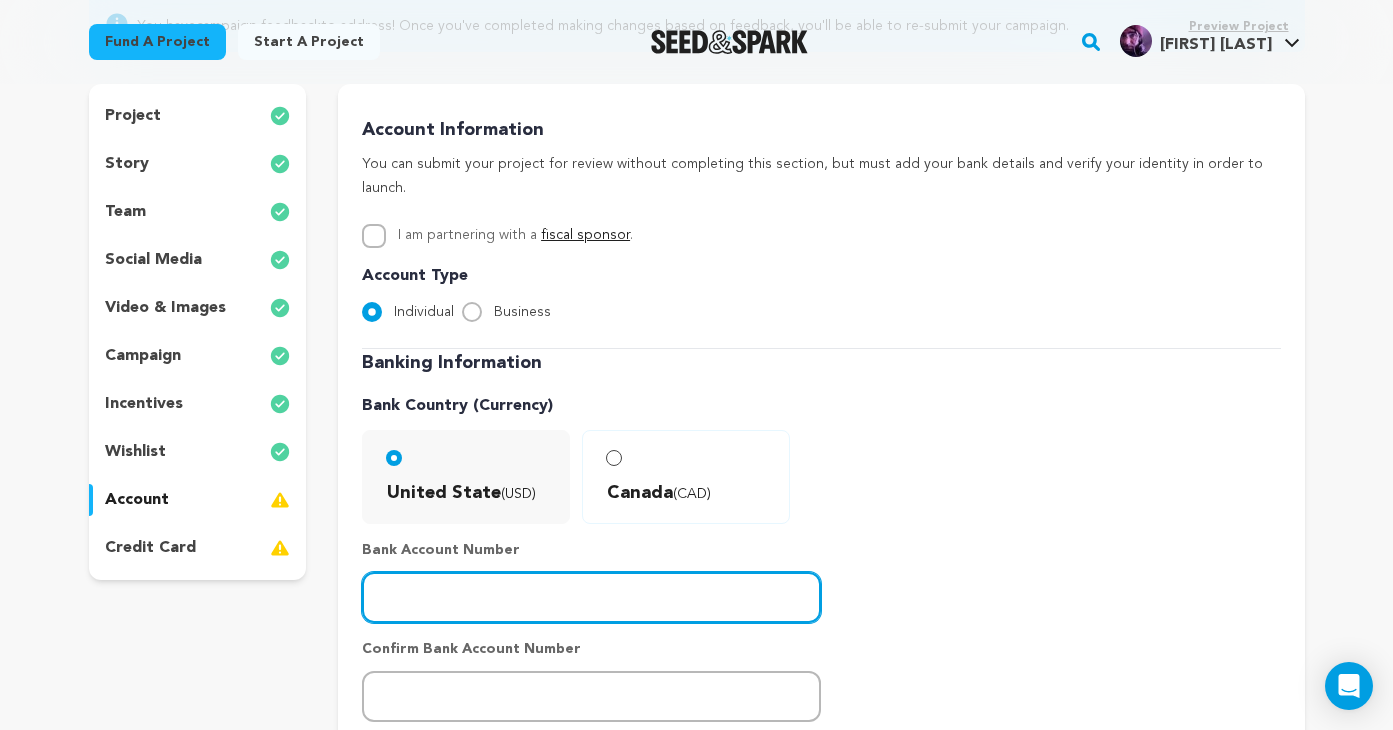 click at bounding box center [591, 597] 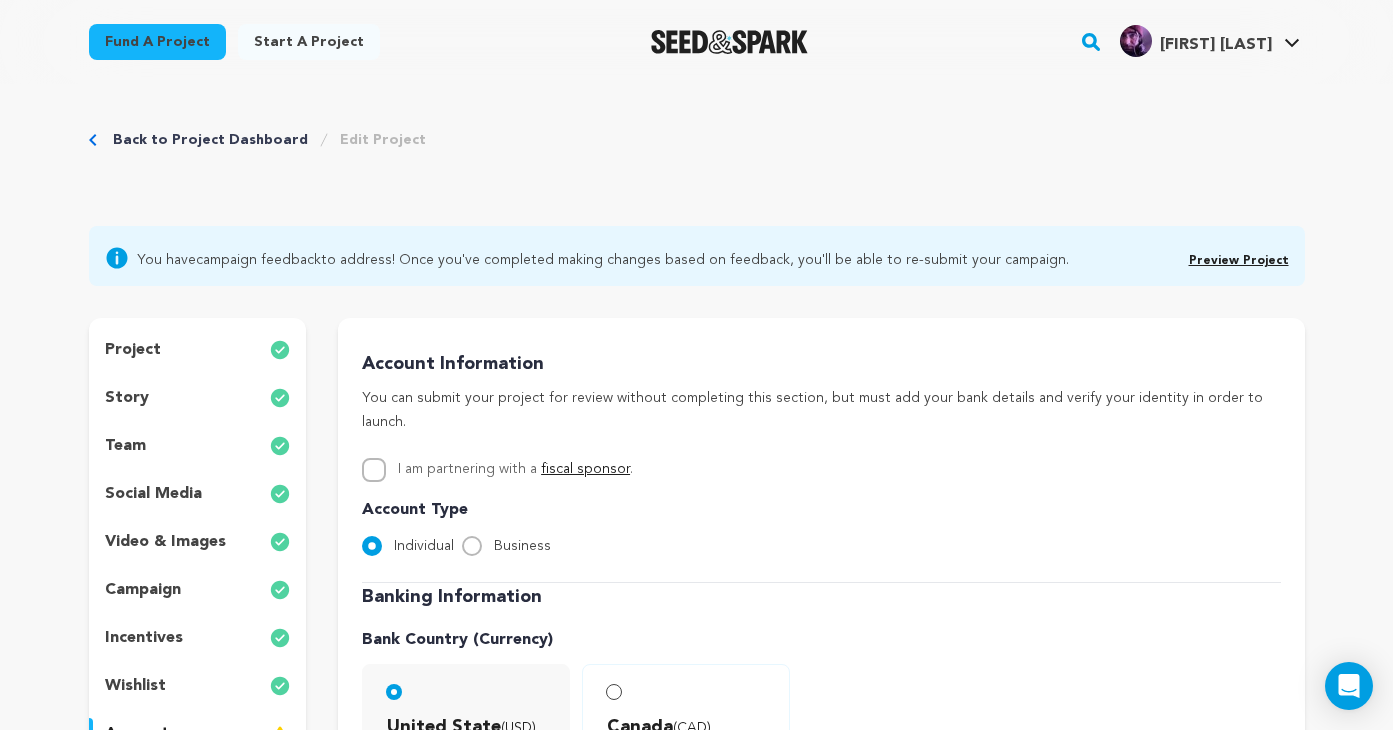 scroll, scrollTop: 4, scrollLeft: 0, axis: vertical 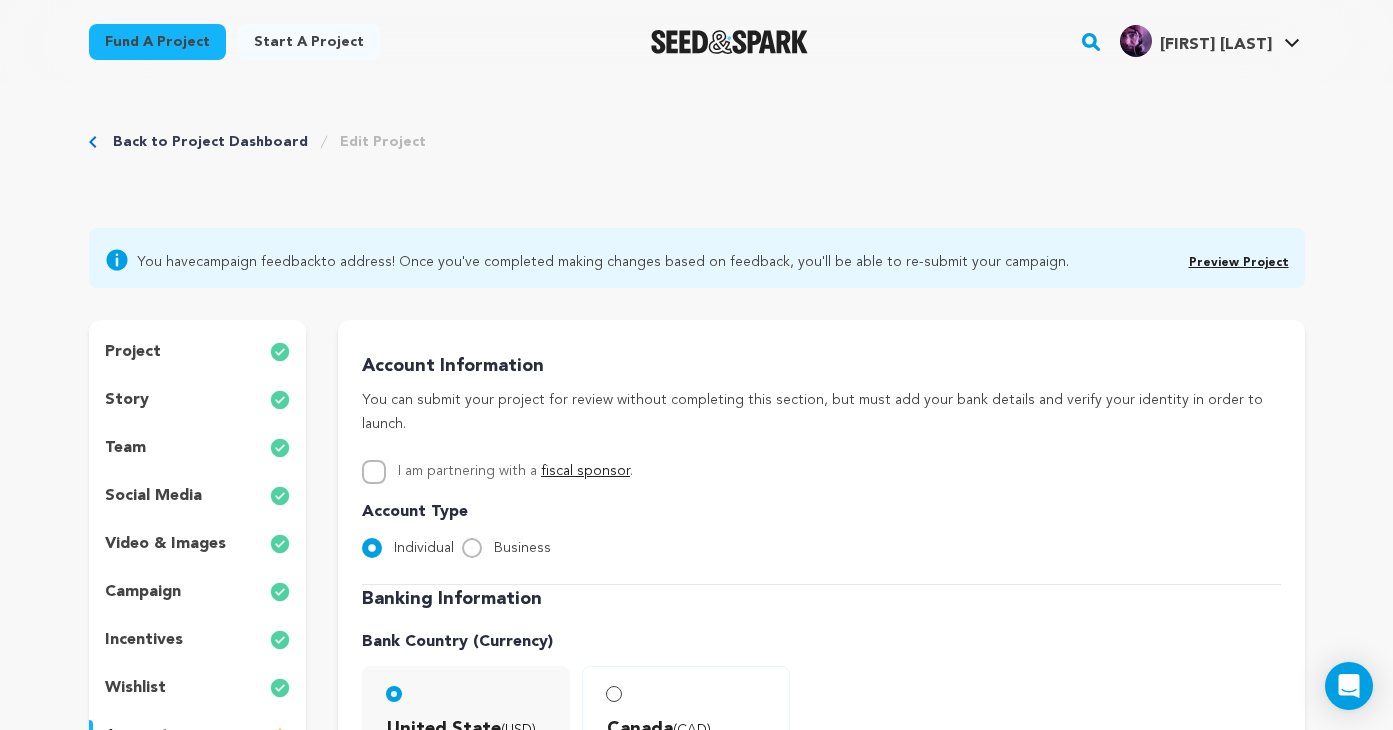 click 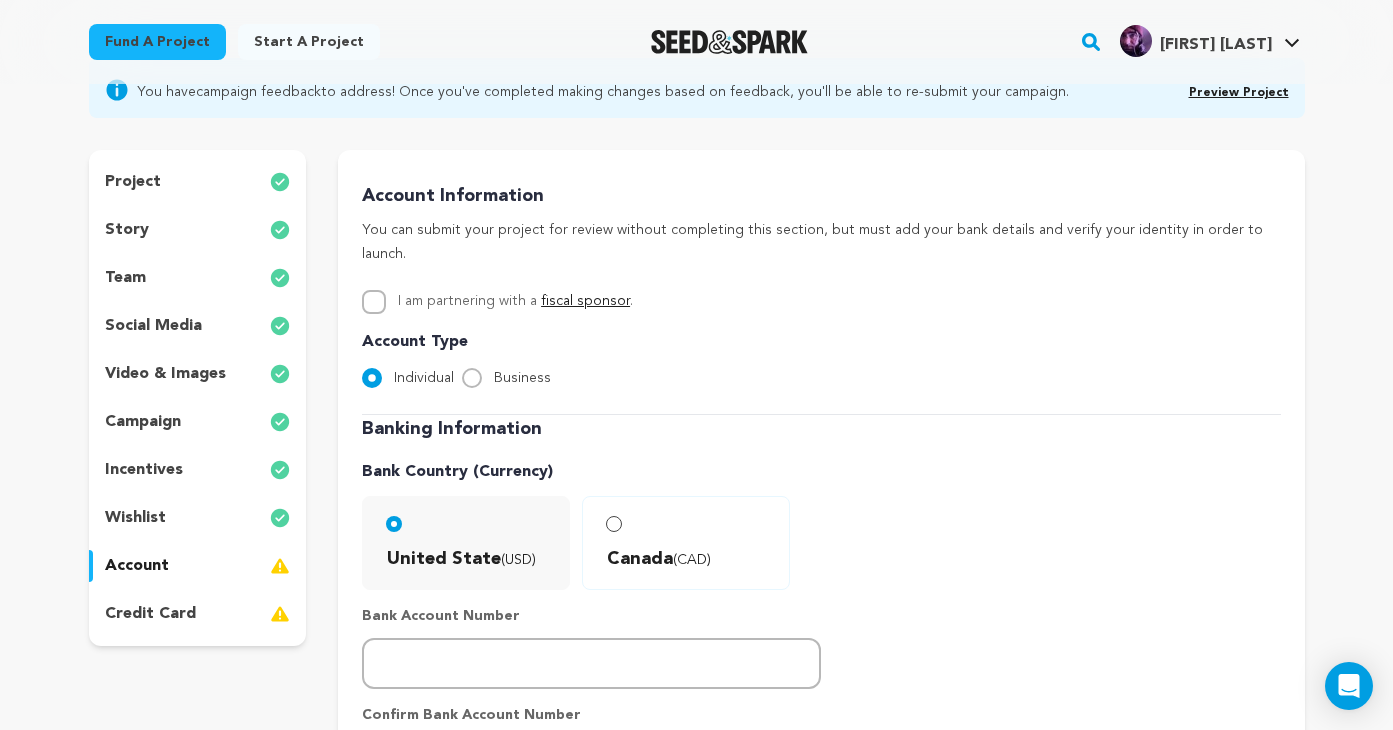 scroll, scrollTop: 184, scrollLeft: 0, axis: vertical 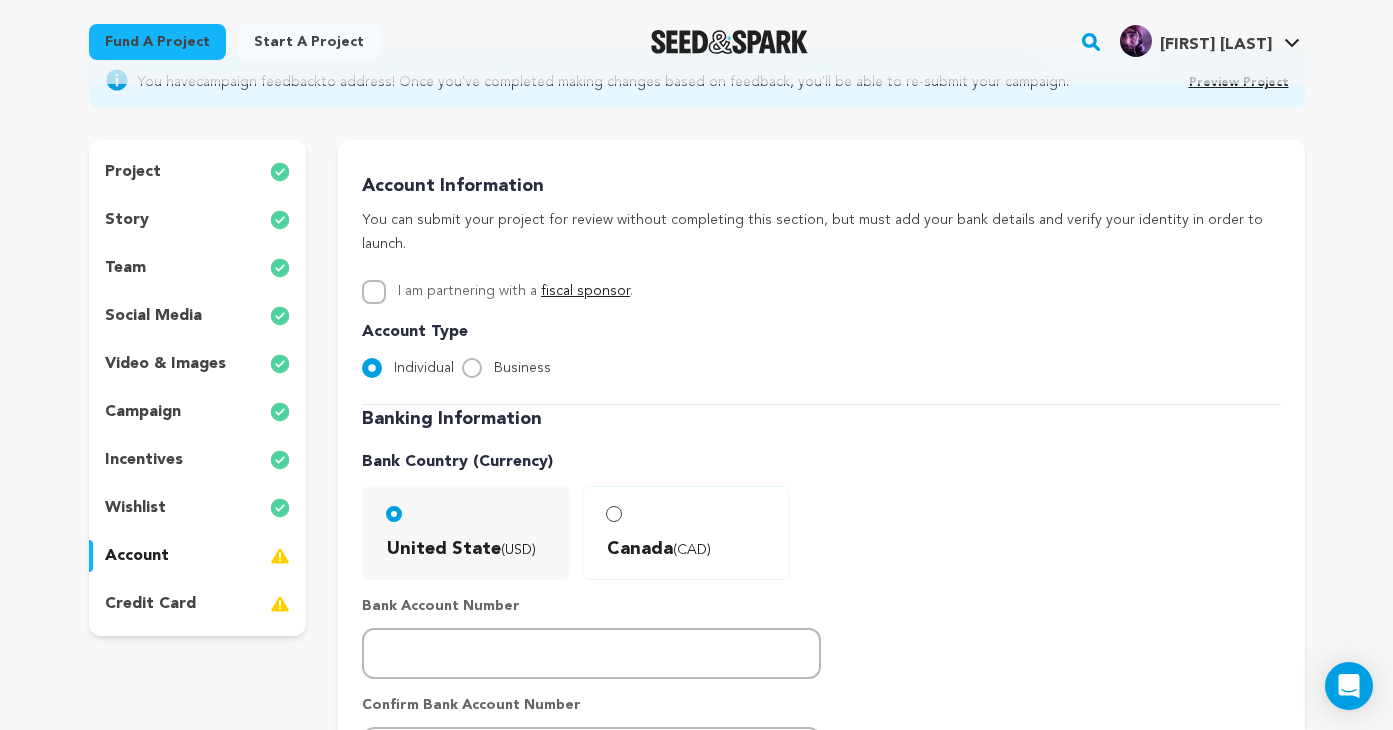 click at bounding box center (280, 604) 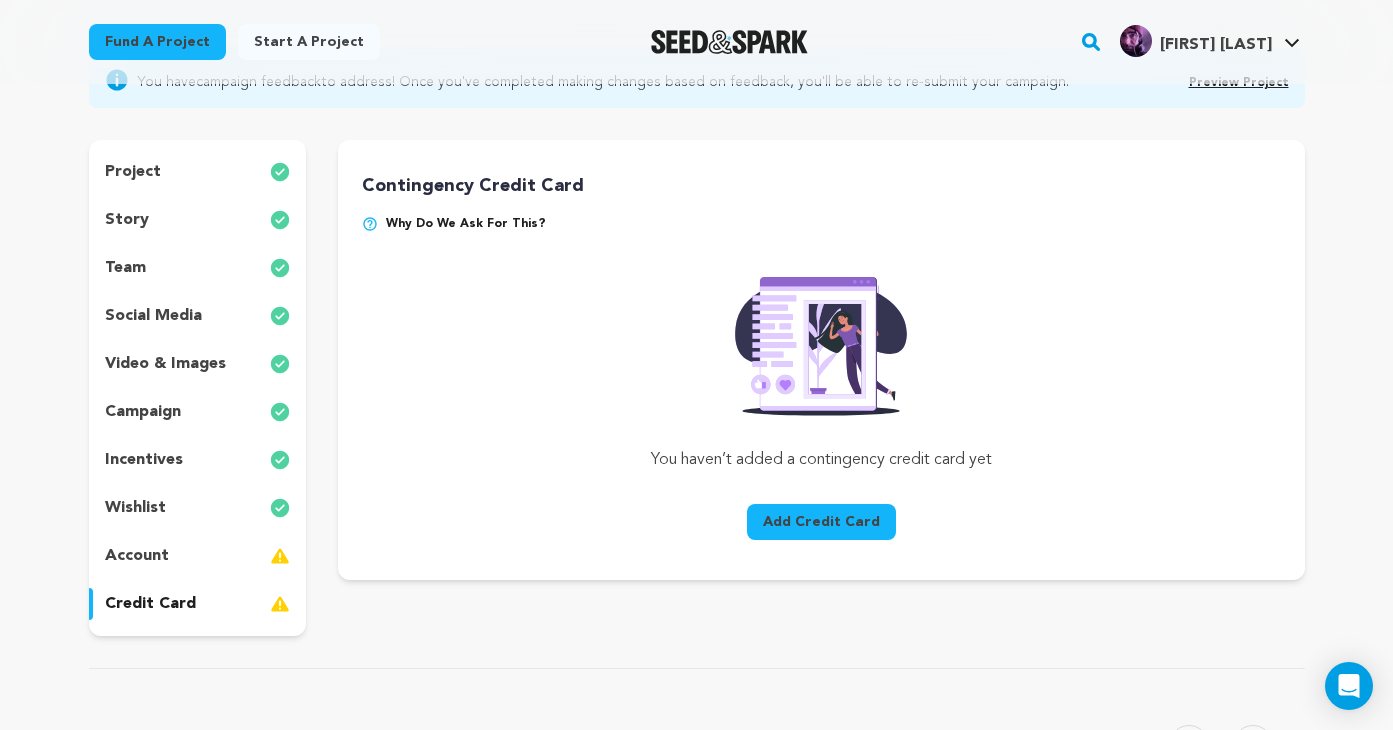 click on "account" at bounding box center (137, 556) 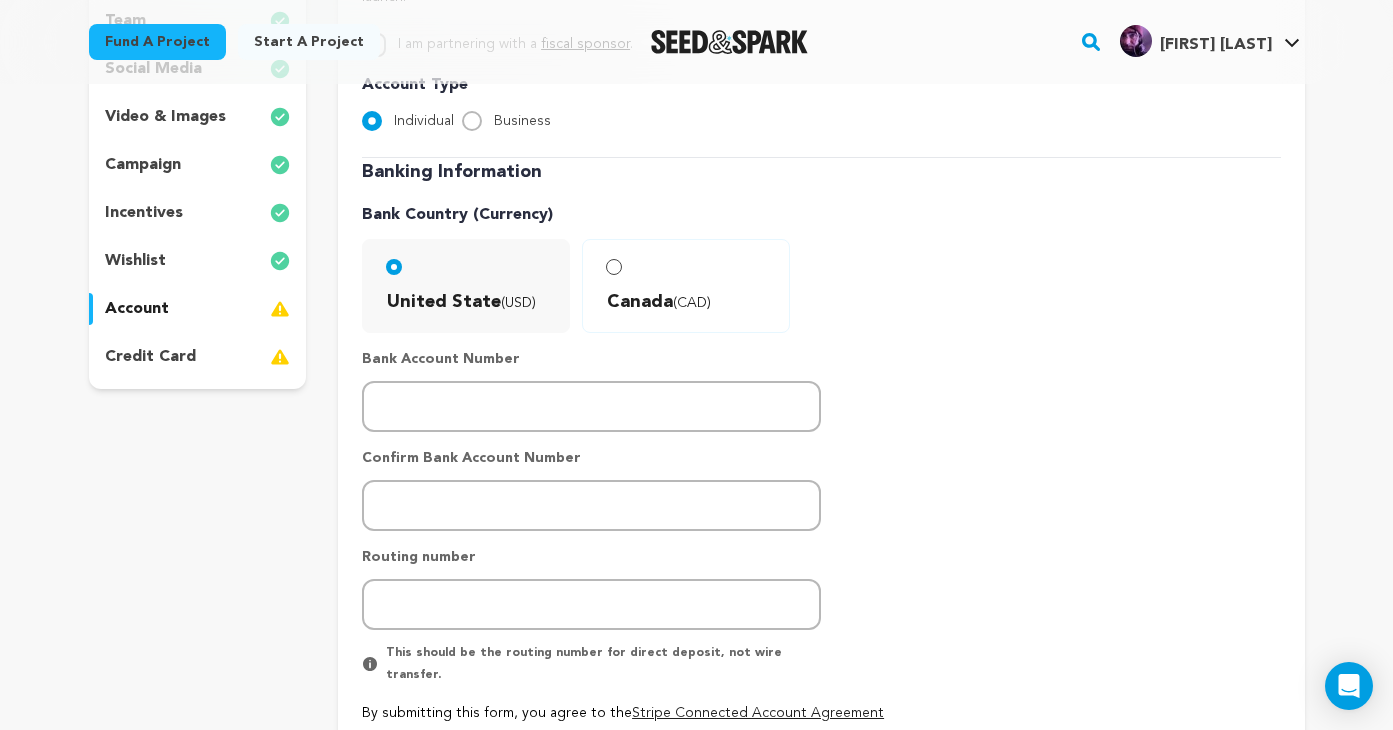 scroll, scrollTop: 432, scrollLeft: 0, axis: vertical 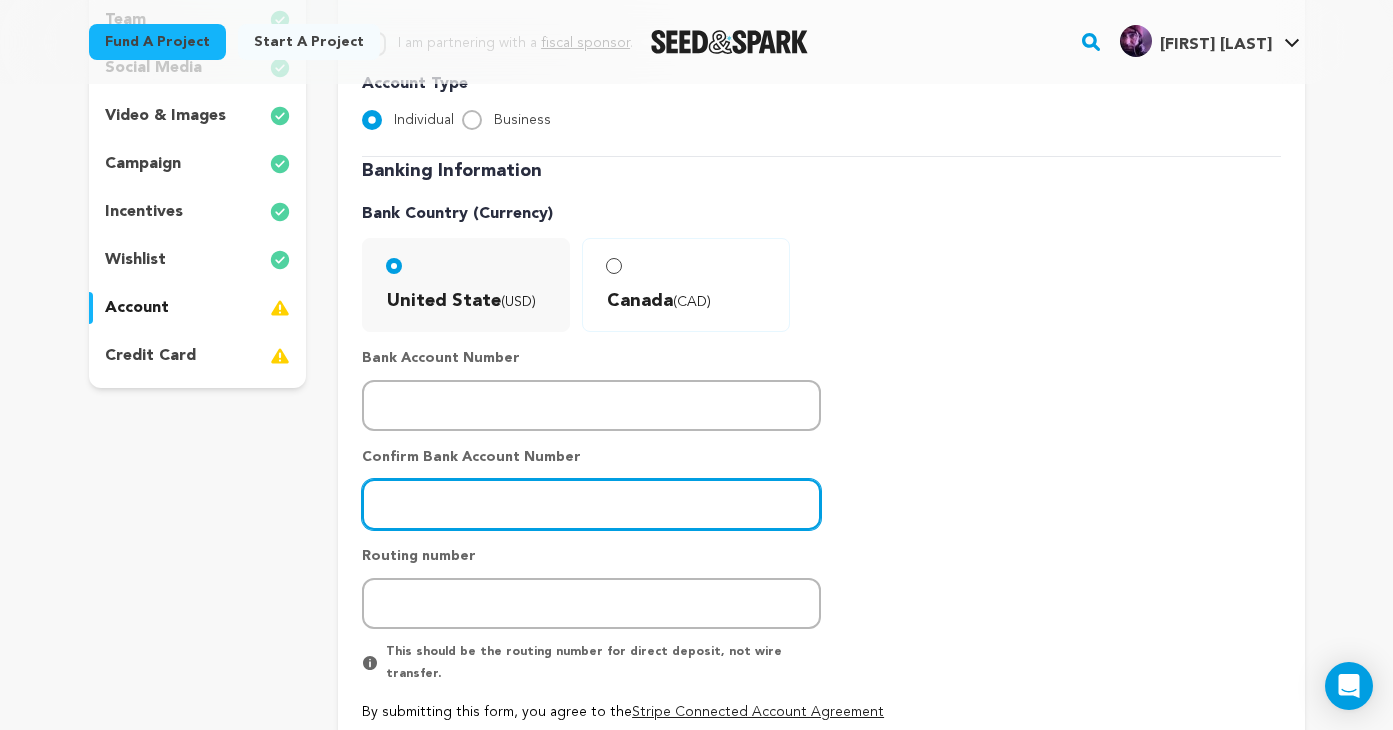 click at bounding box center (591, 504) 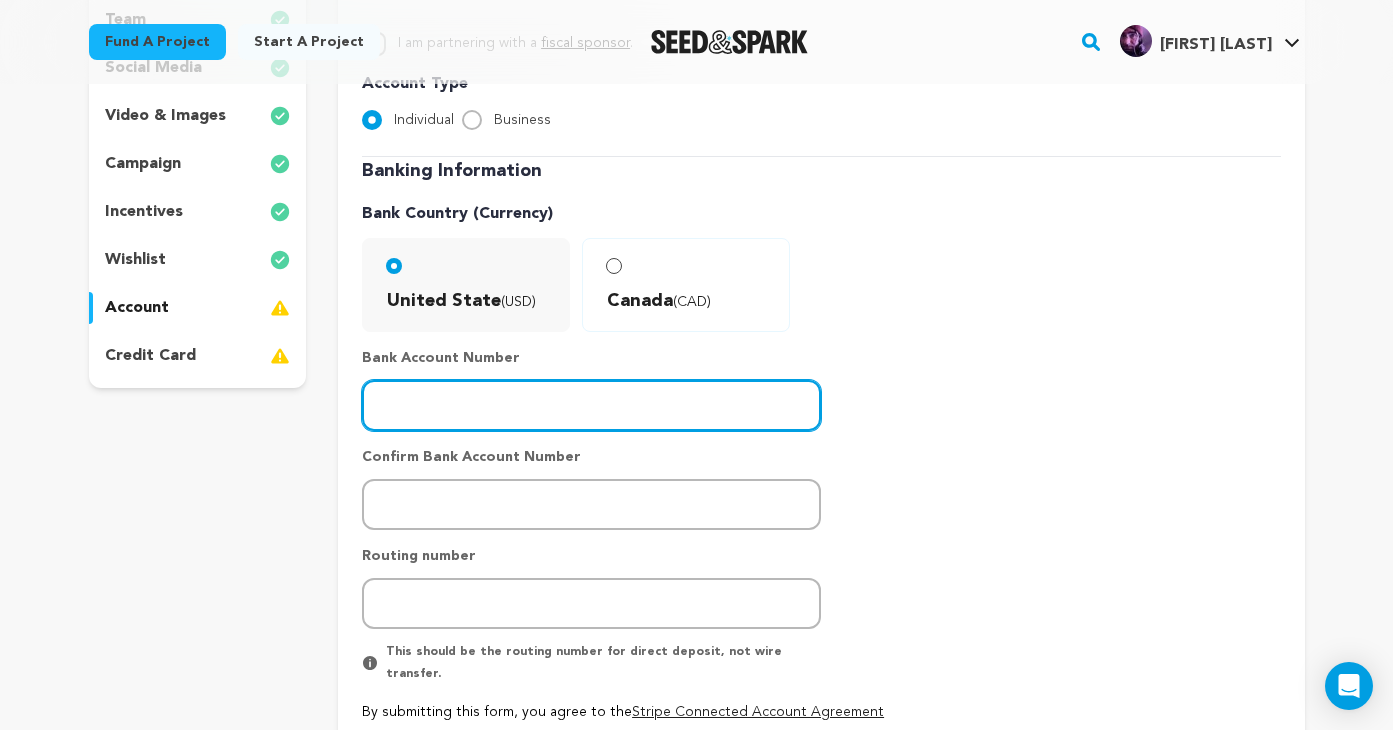 click at bounding box center [591, 405] 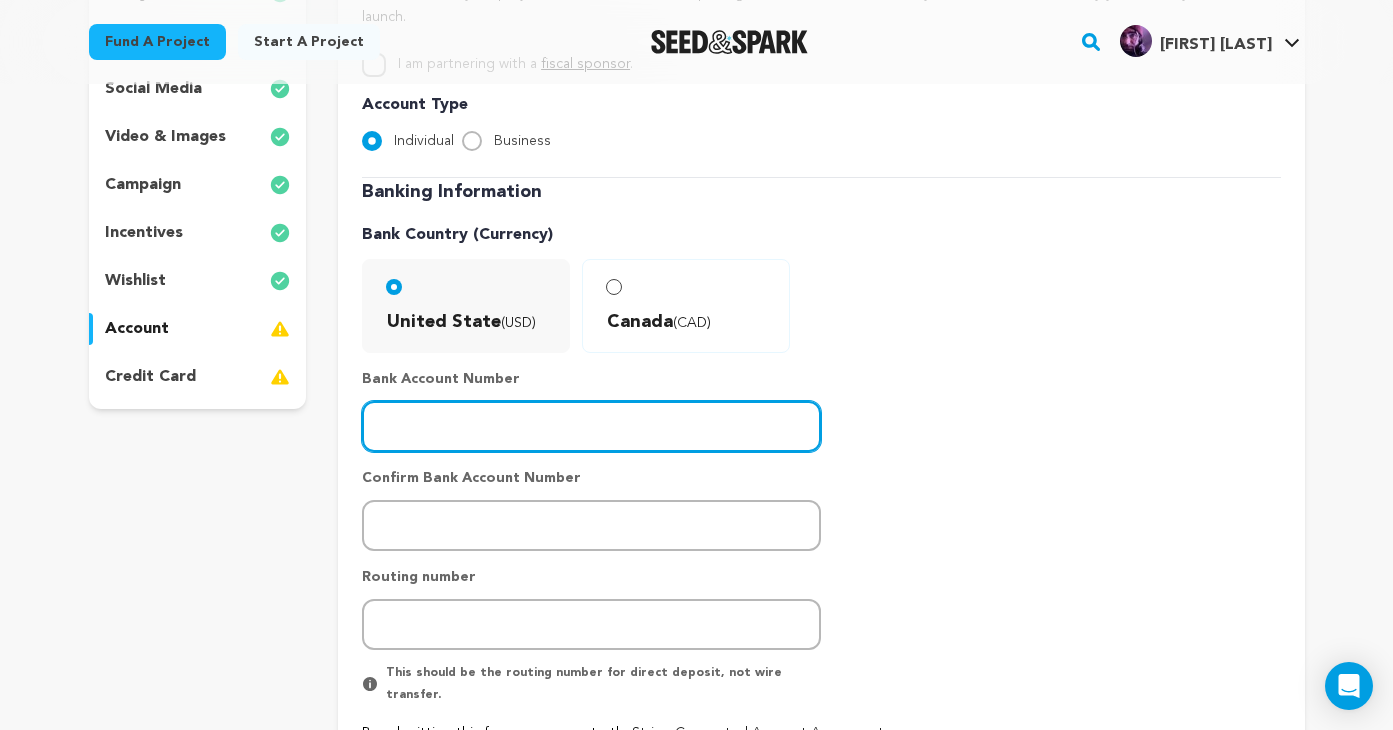 scroll, scrollTop: 410, scrollLeft: 0, axis: vertical 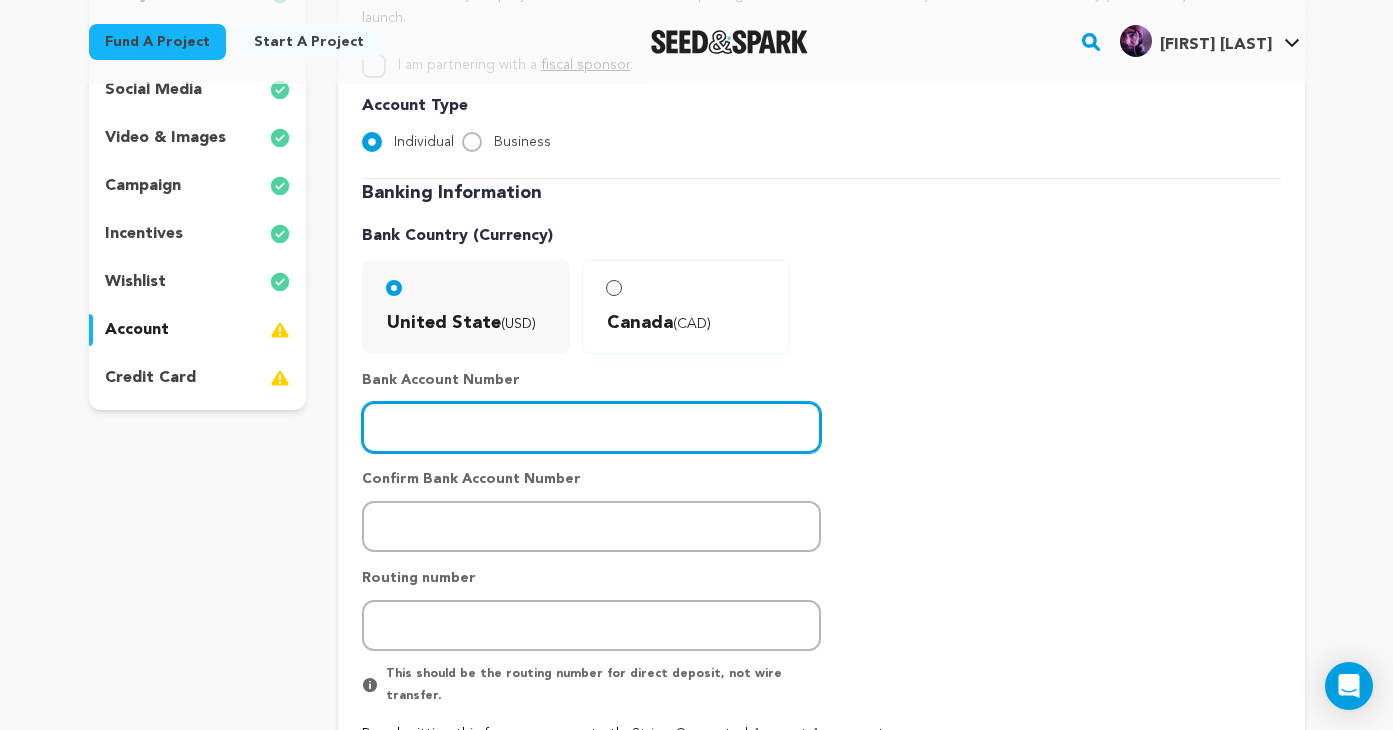 click on "03594195555" at bounding box center (591, 427) 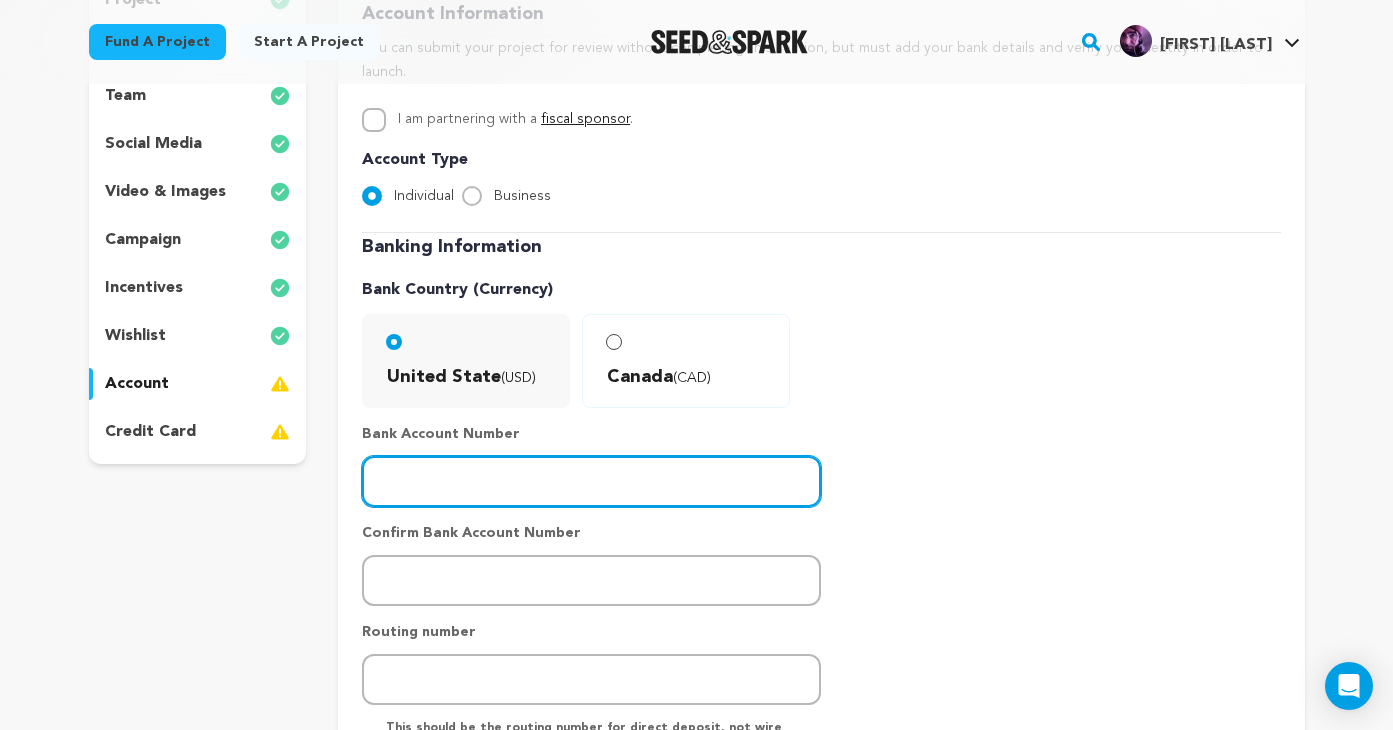 scroll, scrollTop: 369, scrollLeft: 0, axis: vertical 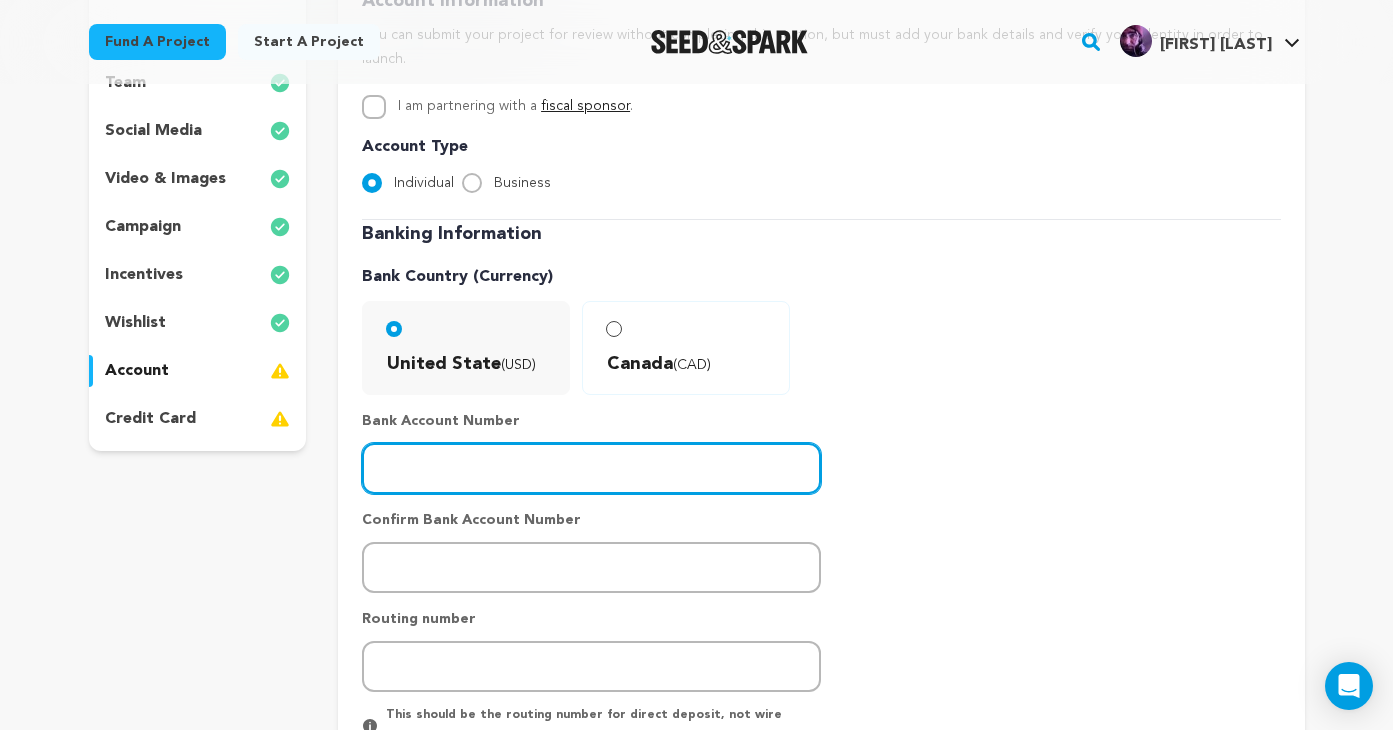 type on "0359419555" 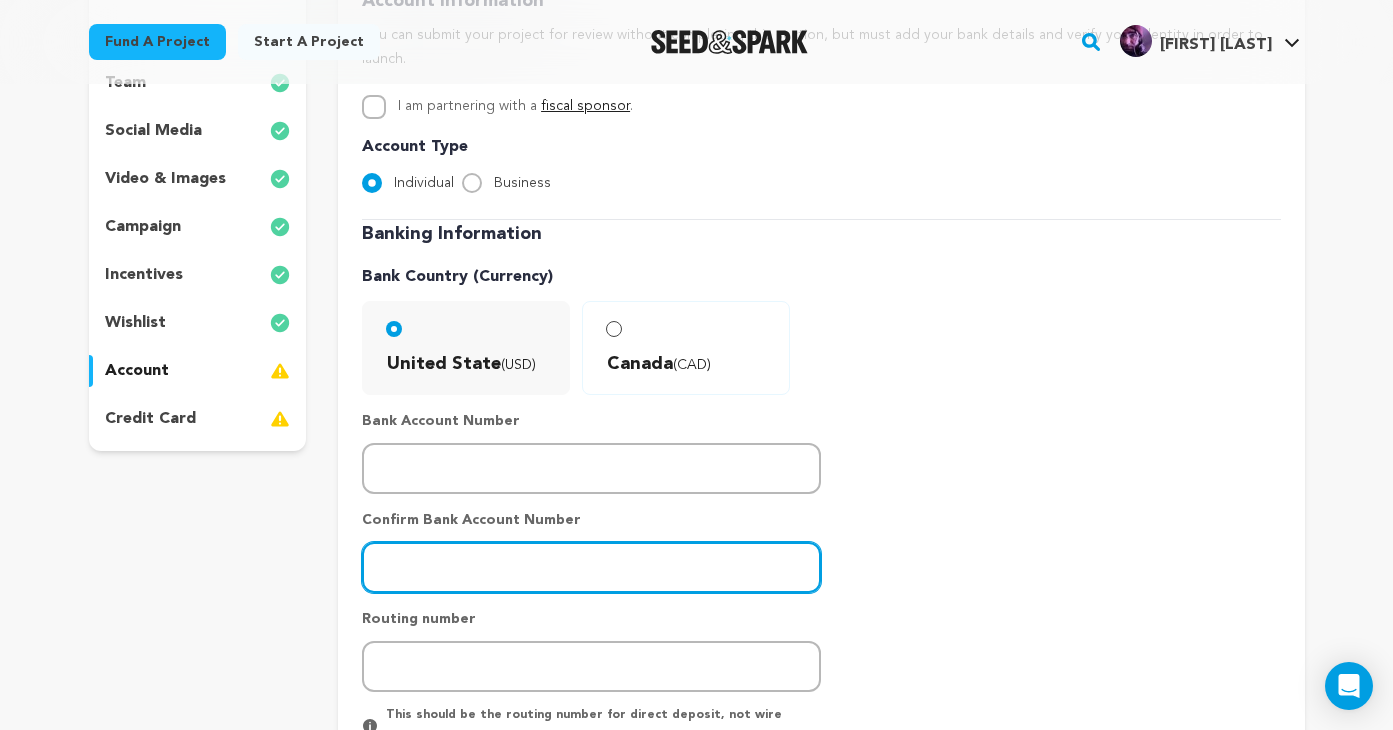 click at bounding box center (591, 567) 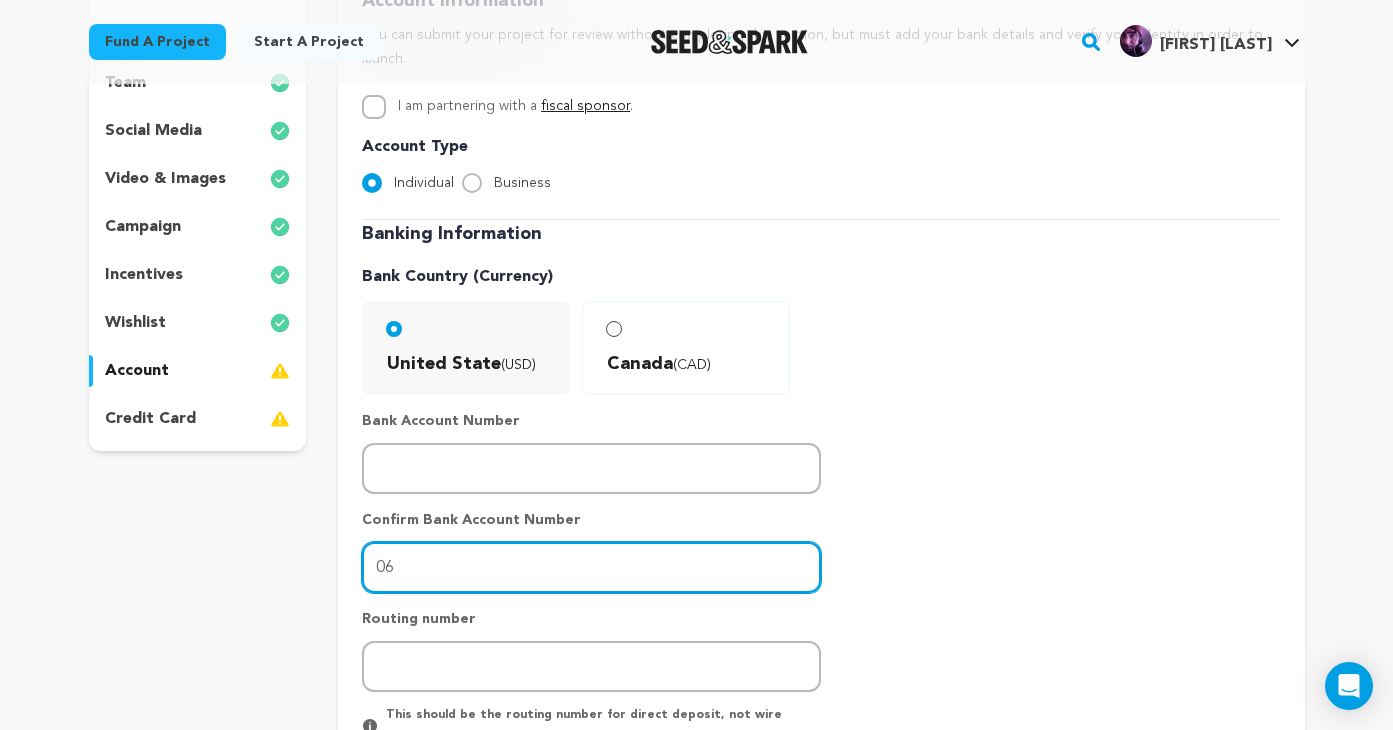 type on "0" 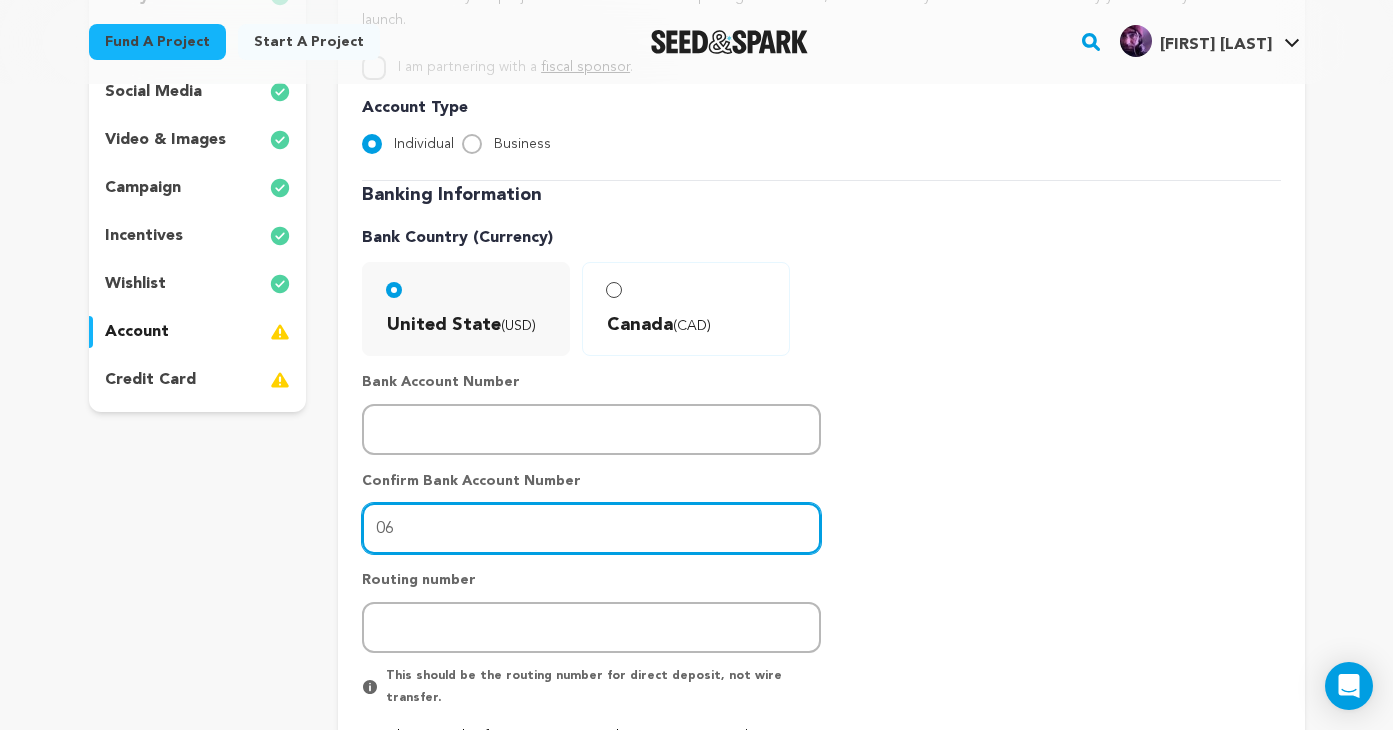 scroll, scrollTop: 418, scrollLeft: 0, axis: vertical 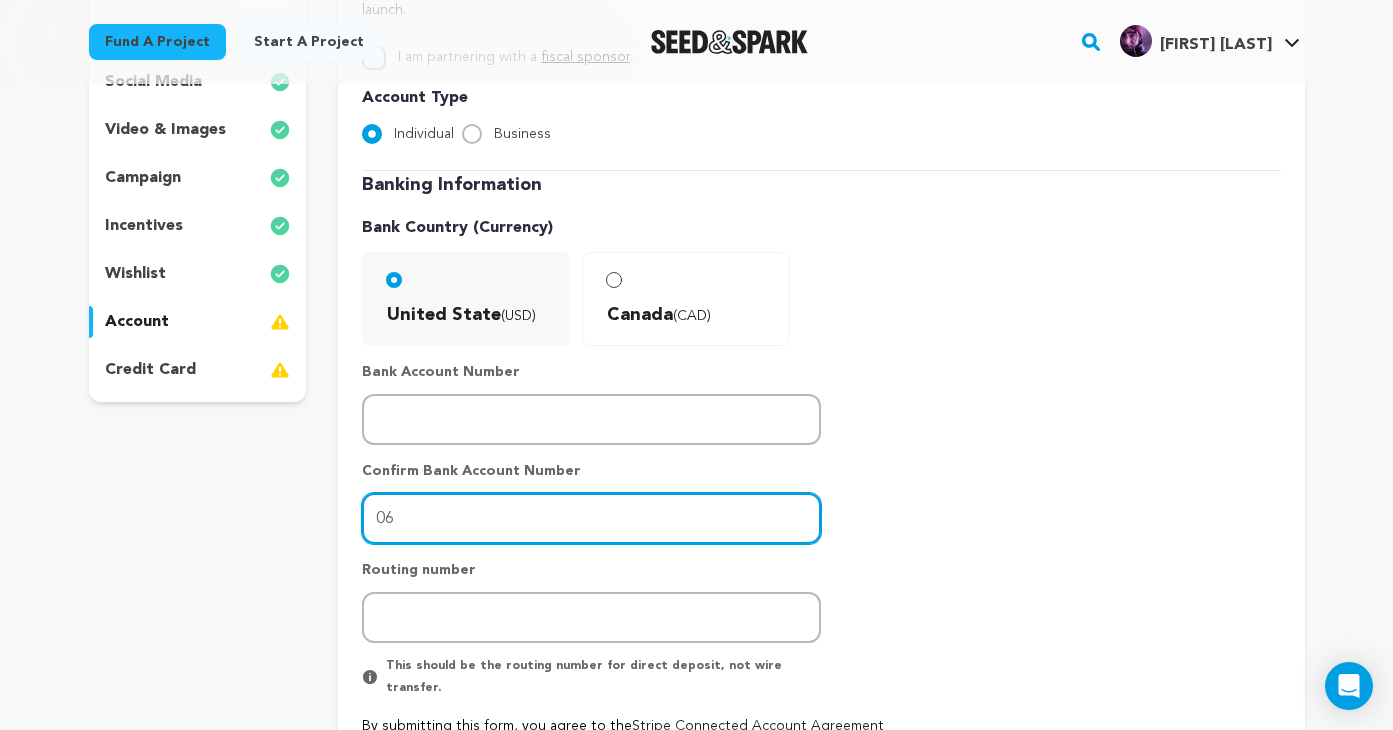 type on "0359419555" 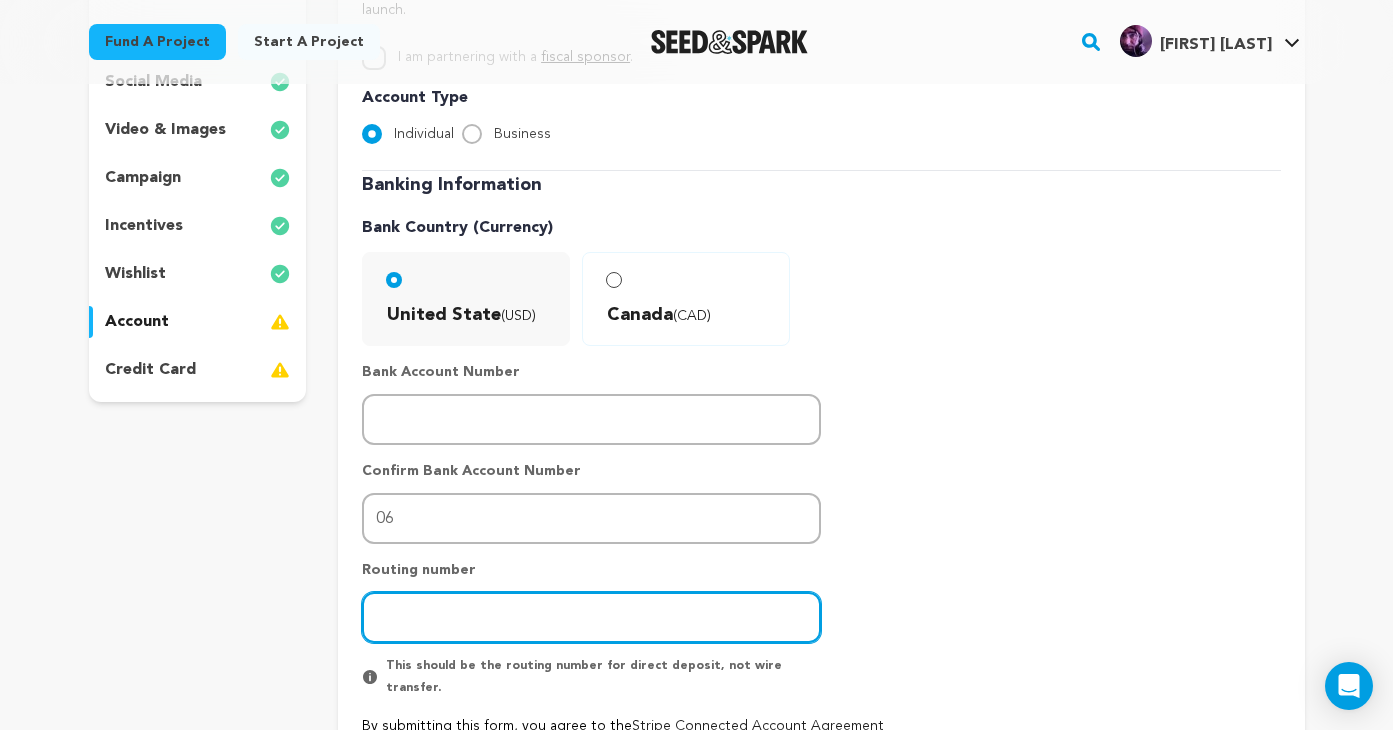 click at bounding box center [591, 617] 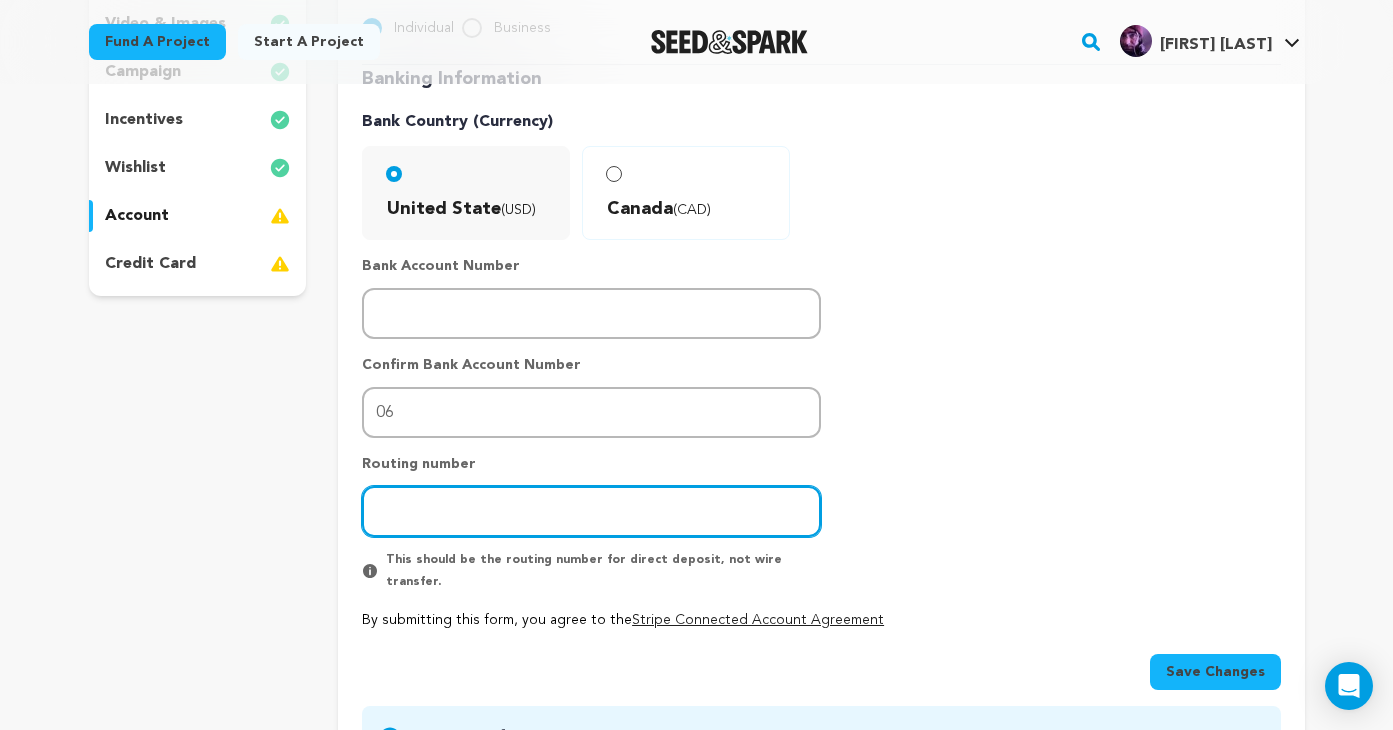 scroll, scrollTop: 530, scrollLeft: 0, axis: vertical 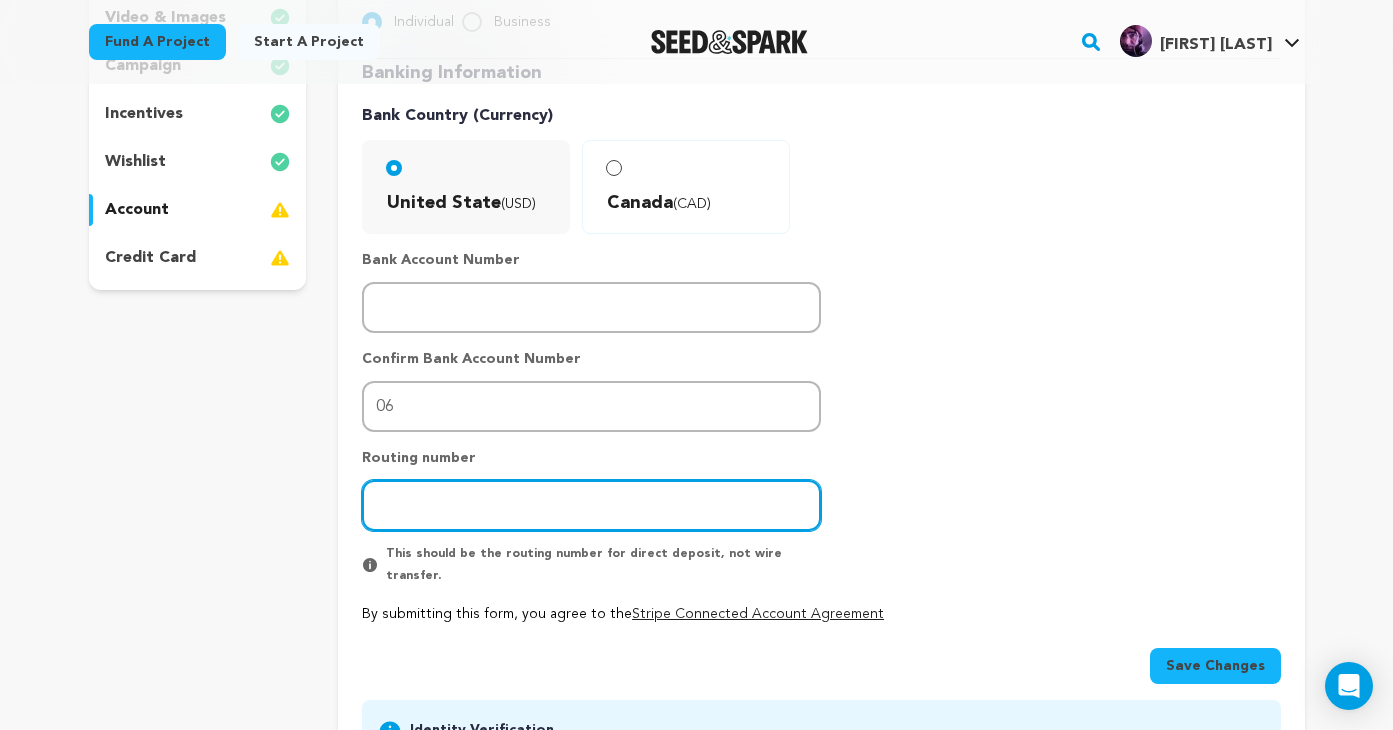 type on "064000017" 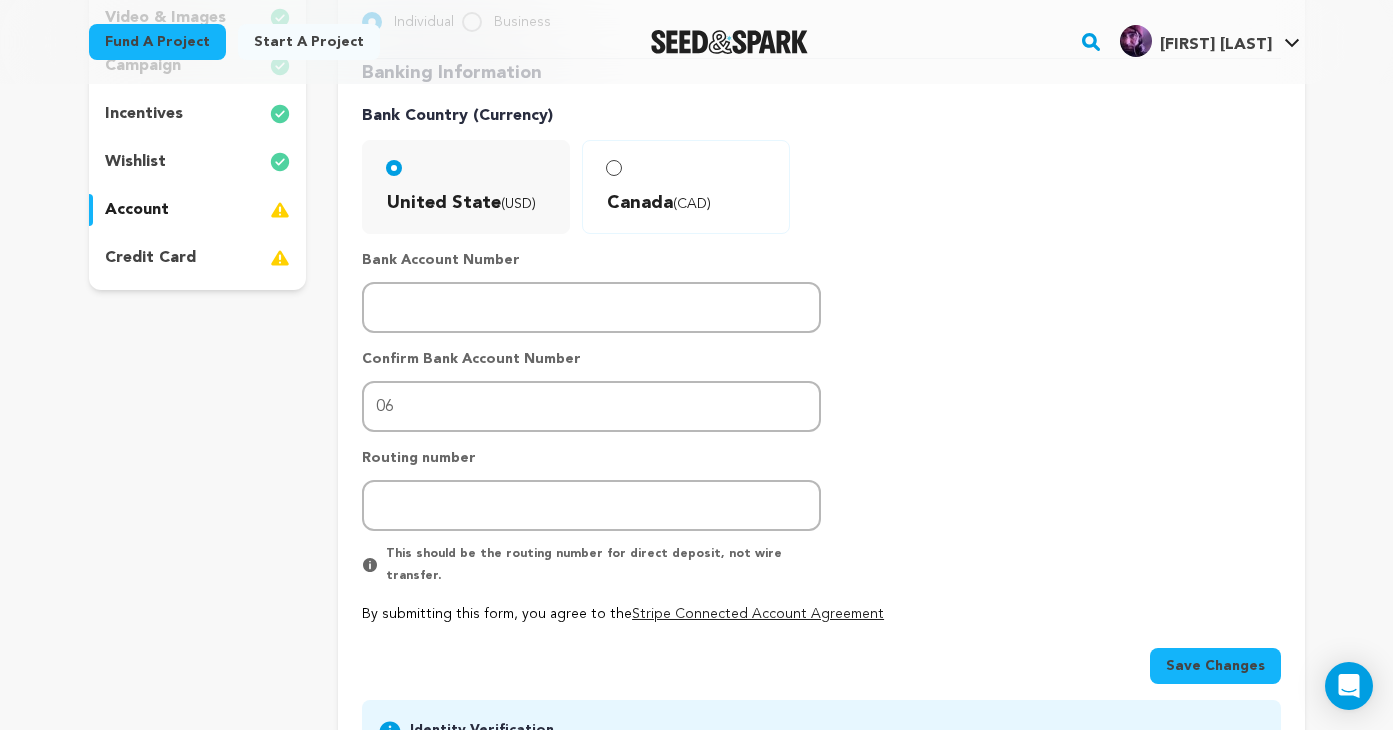 click on "Save Changes" at bounding box center [1215, 666] 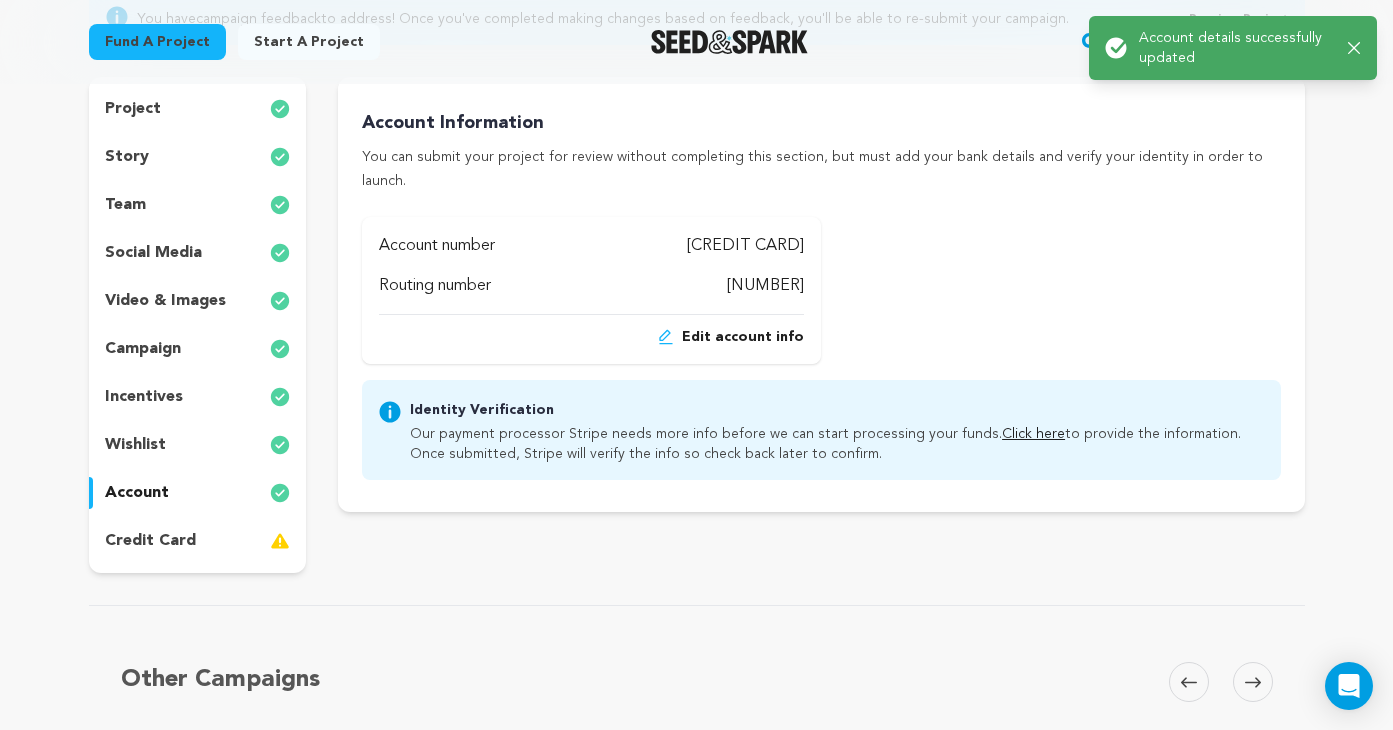 scroll, scrollTop: 272, scrollLeft: 0, axis: vertical 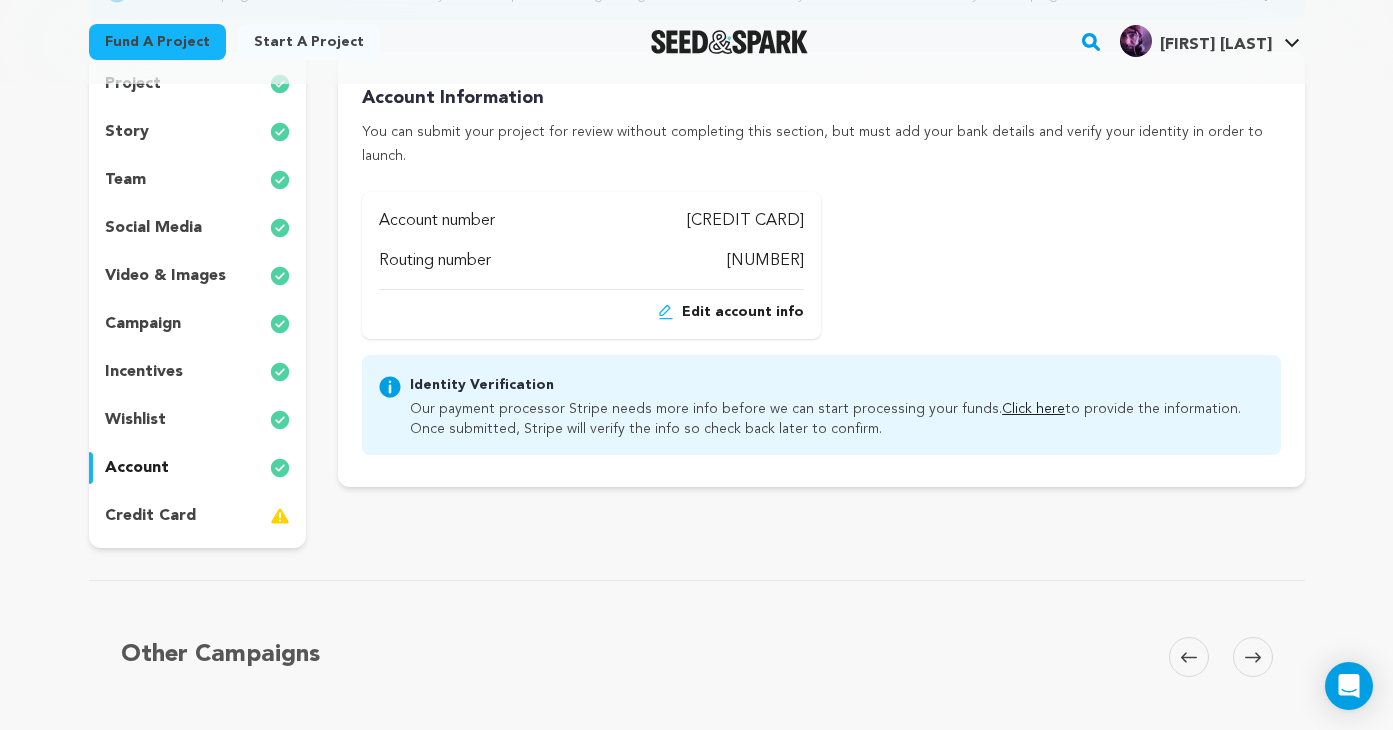 click on "credit card" at bounding box center (198, 516) 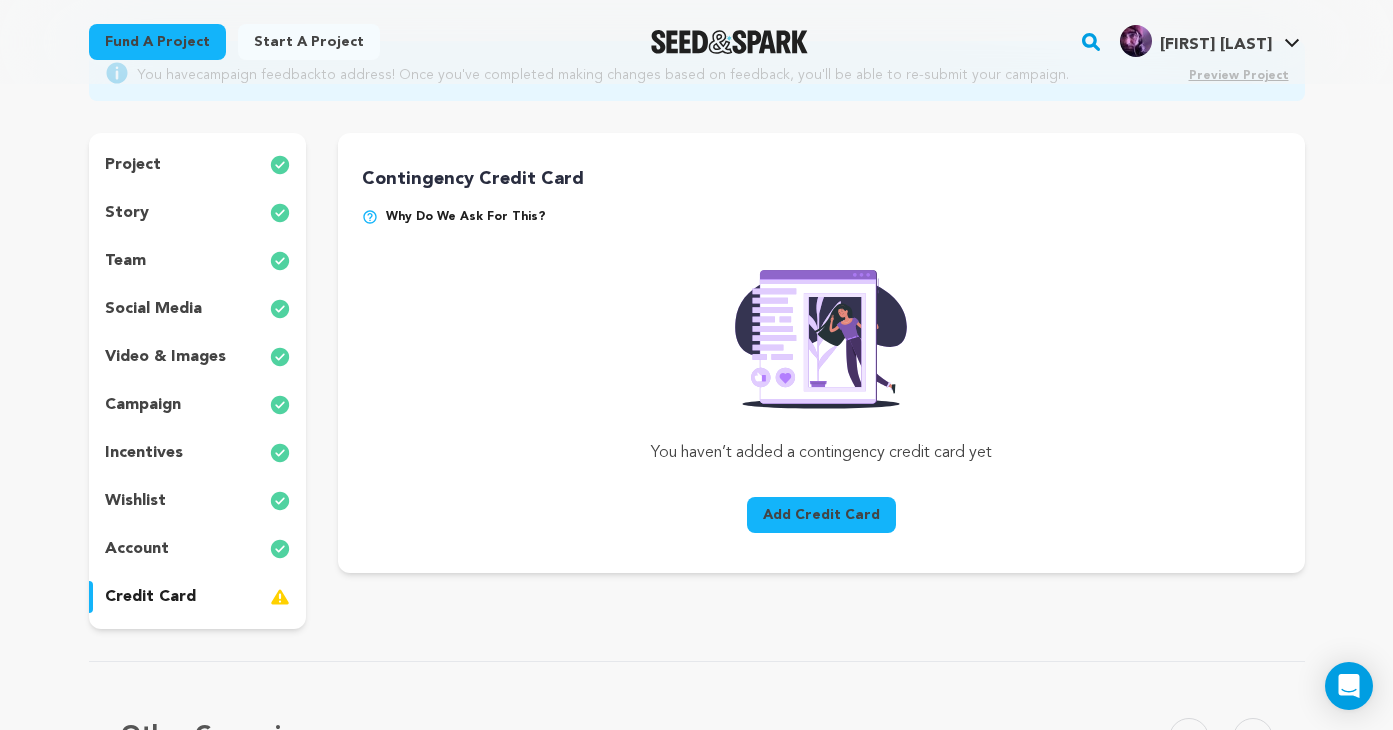 scroll, scrollTop: 177, scrollLeft: 0, axis: vertical 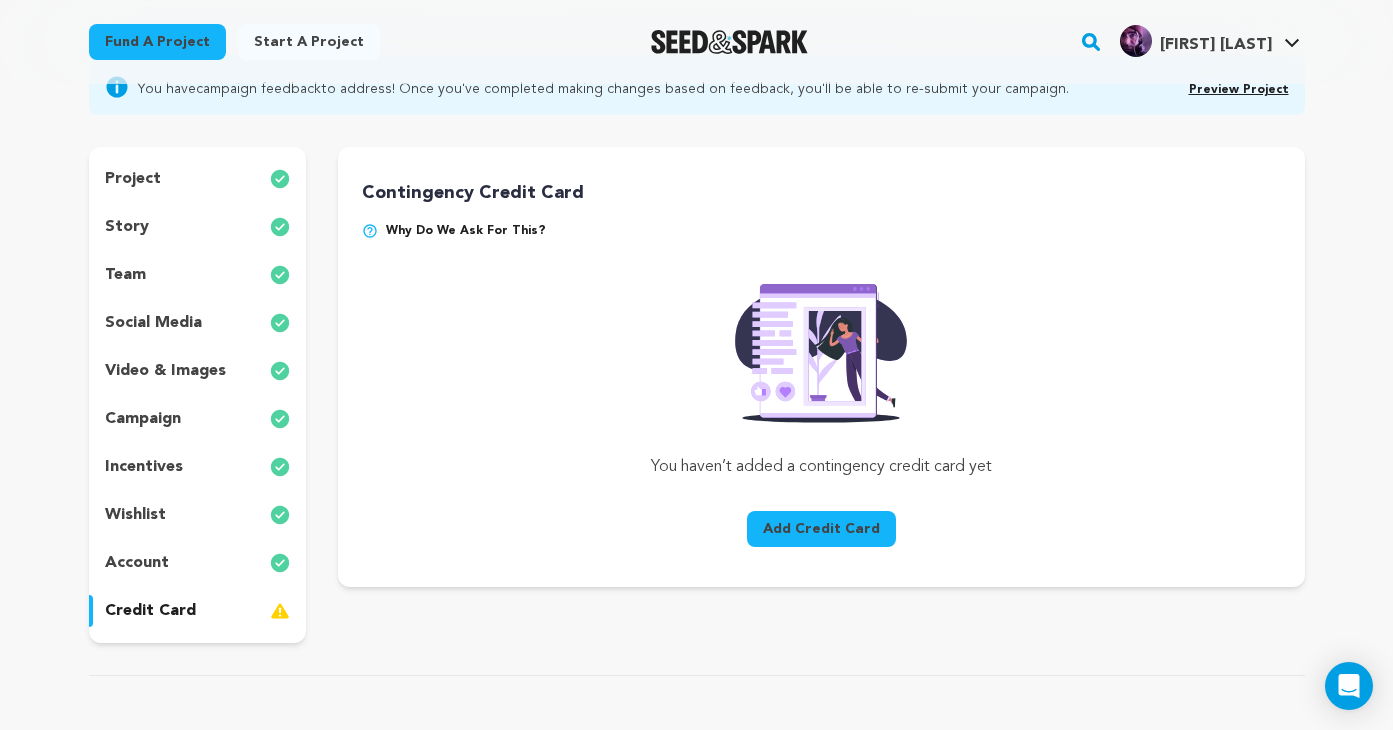 click on "Add Credit Card" at bounding box center [821, 529] 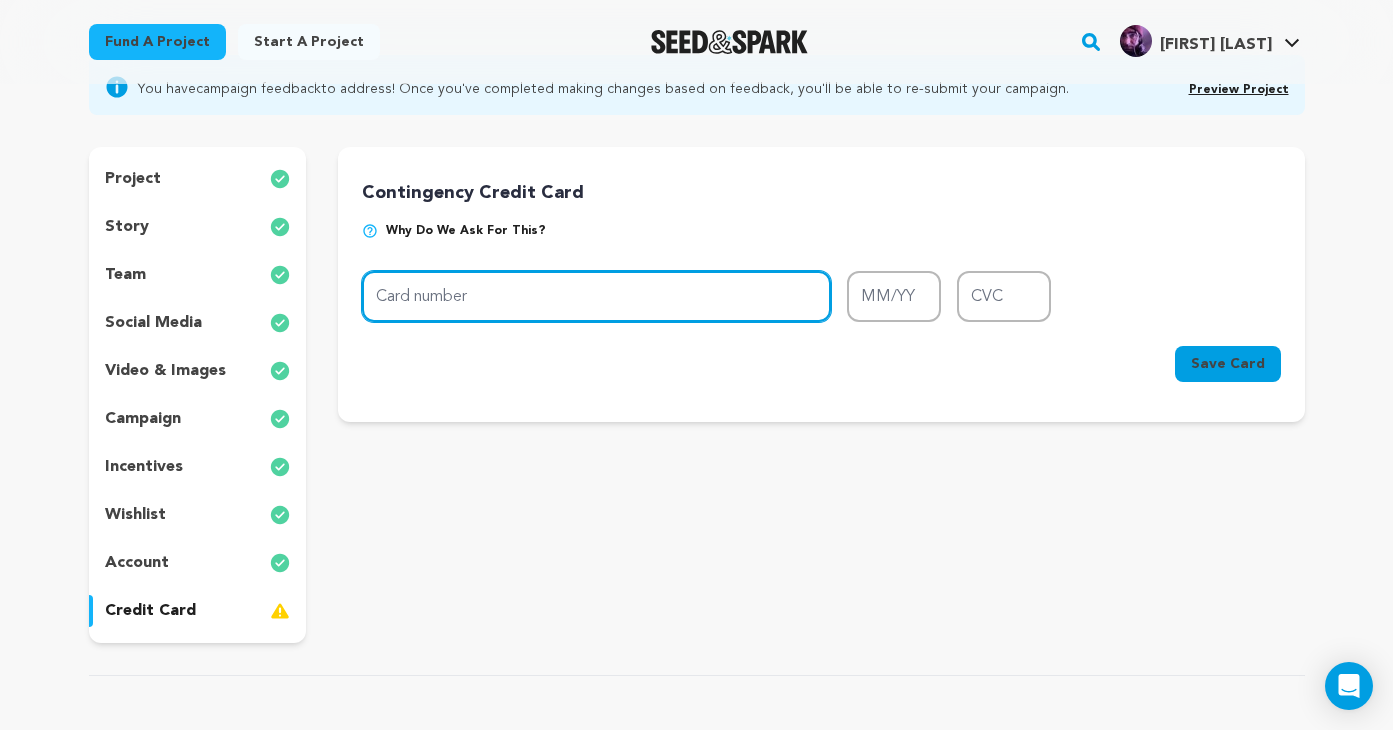 click on "Card number" at bounding box center [596, 296] 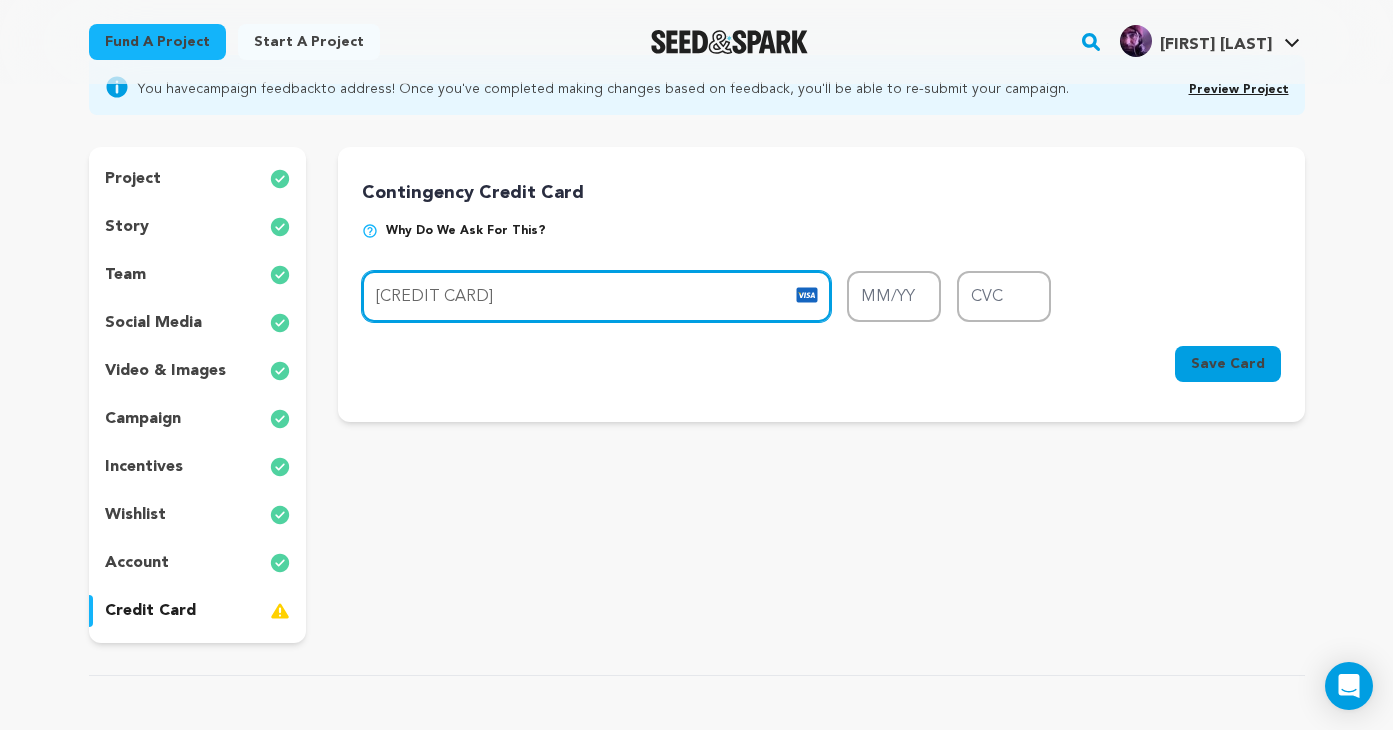 click on "4400 6667 9483 3174" at bounding box center (596, 296) 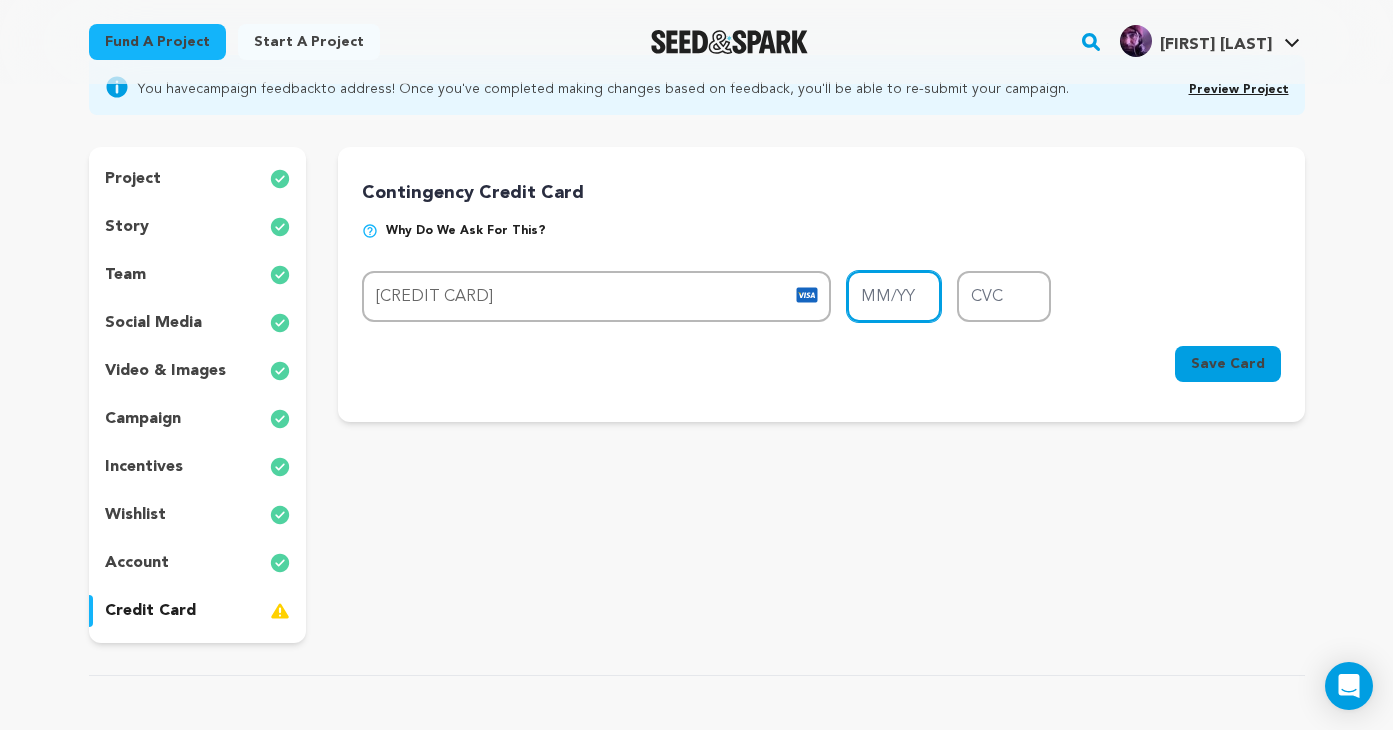 click on "MM/YY" at bounding box center (894, 296) 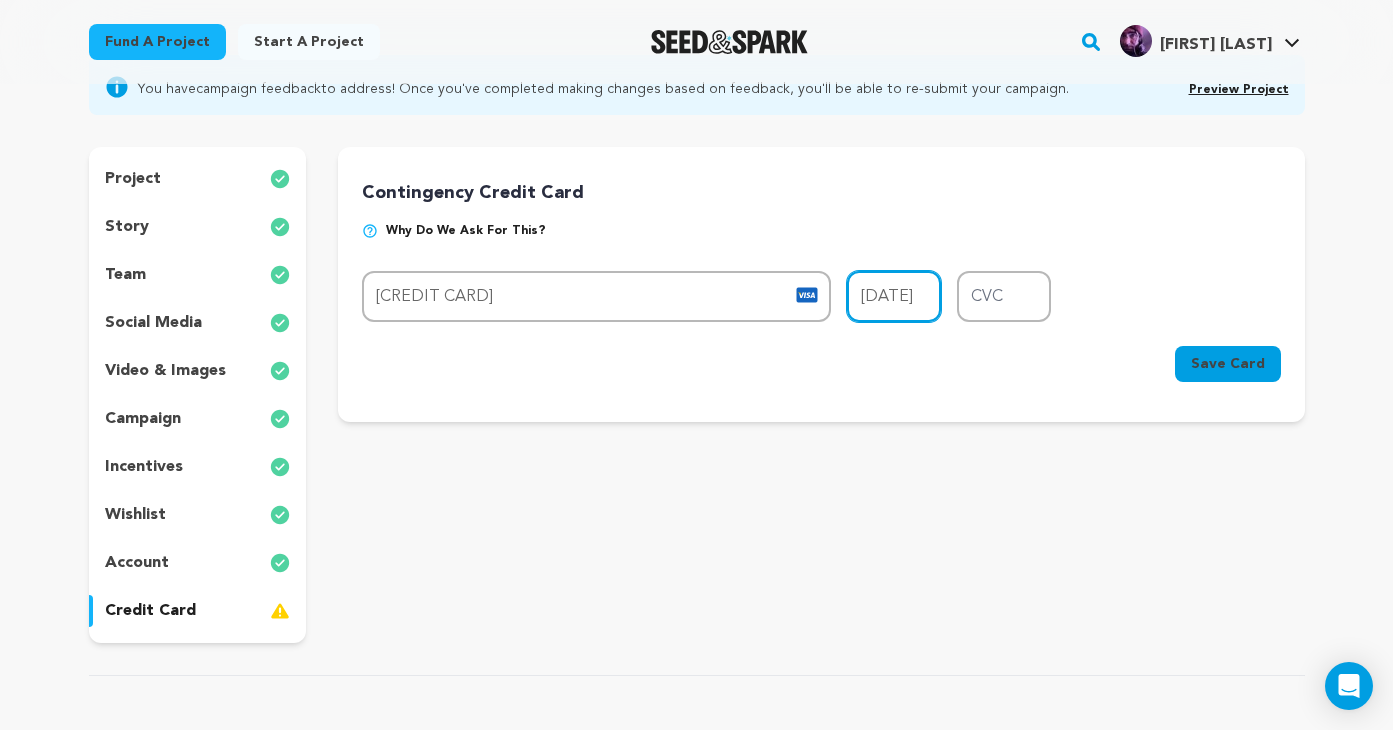 type on "11/28" 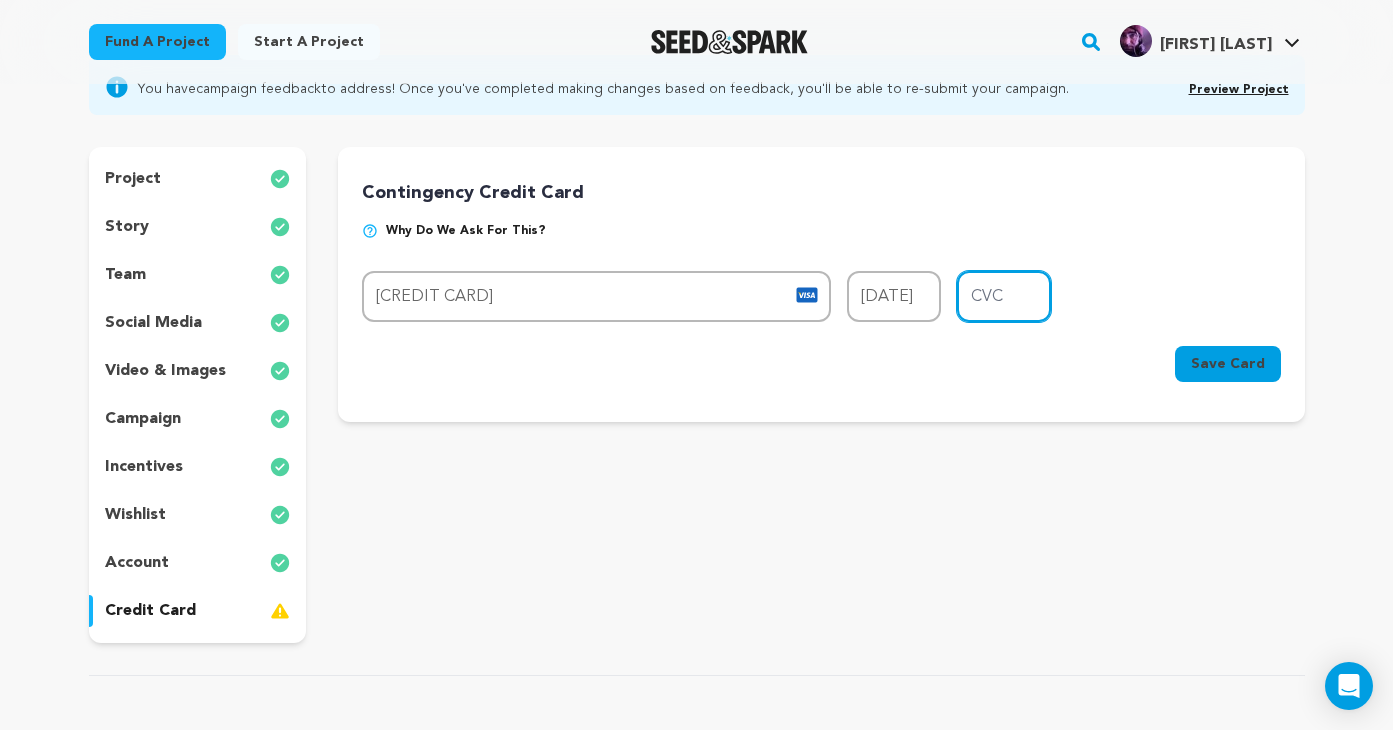 click on "CVC" at bounding box center [1004, 296] 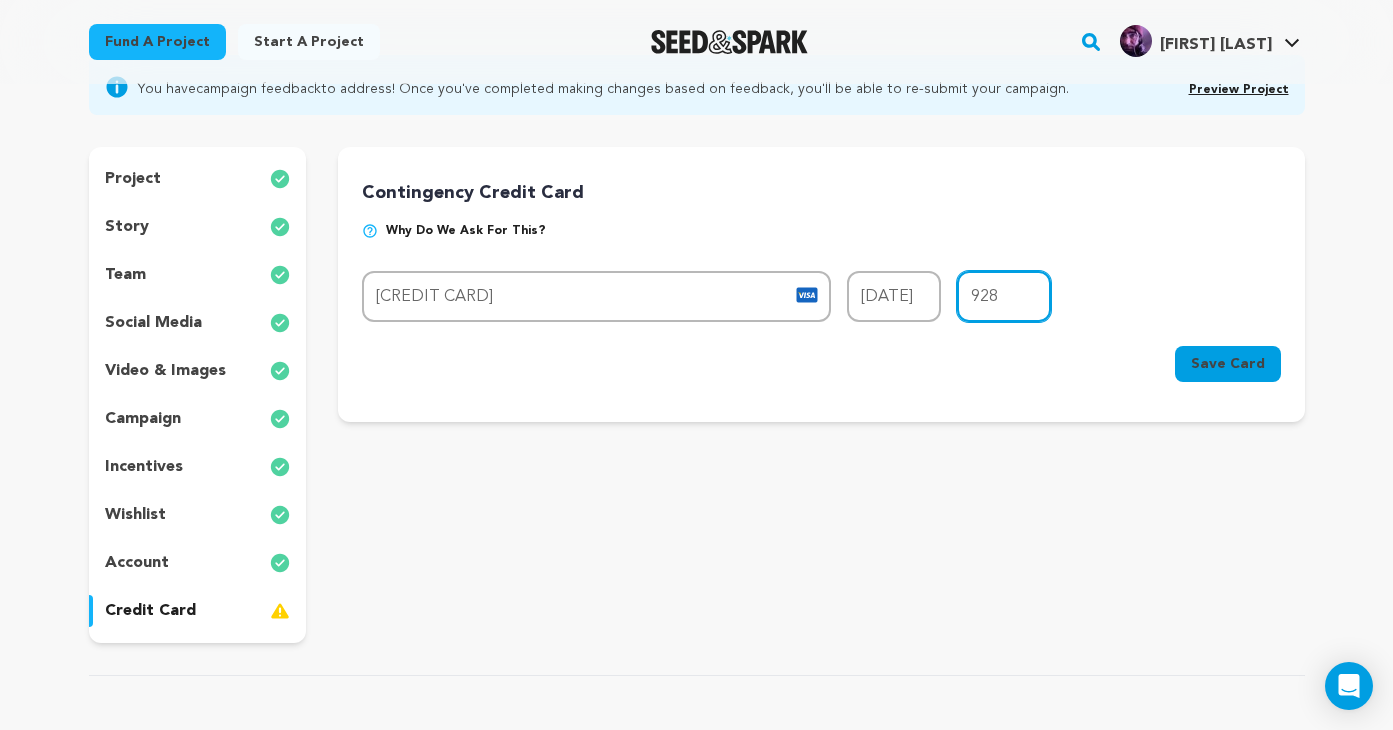 type on "928" 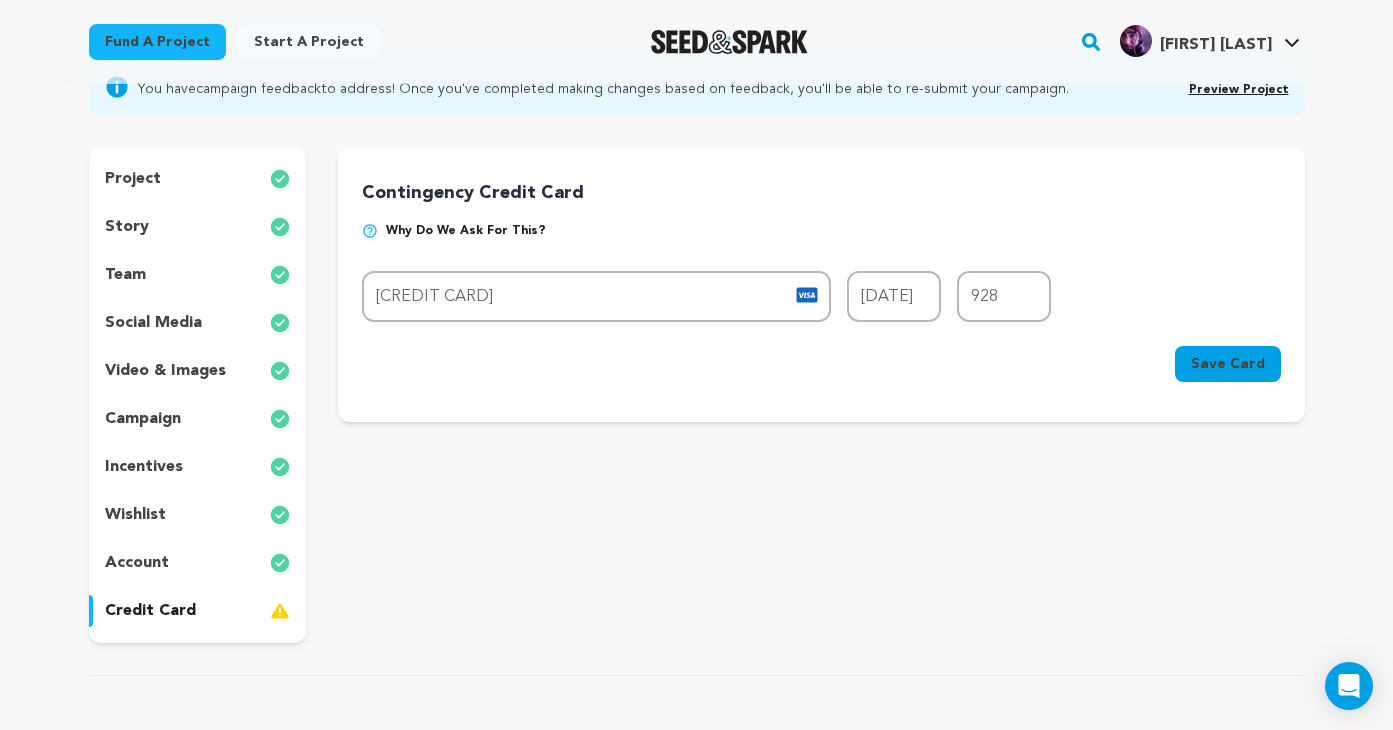 click on "Save Card" at bounding box center (1228, 364) 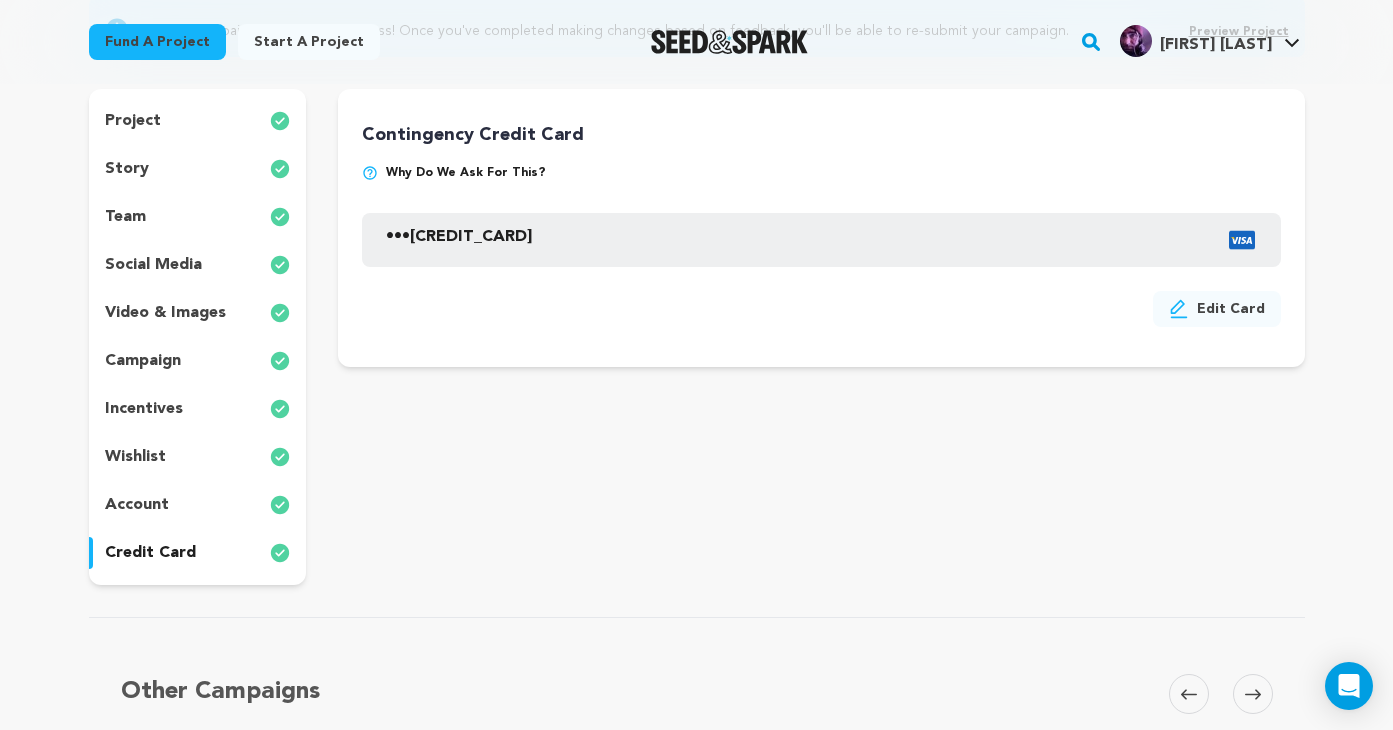 scroll, scrollTop: 0, scrollLeft: 0, axis: both 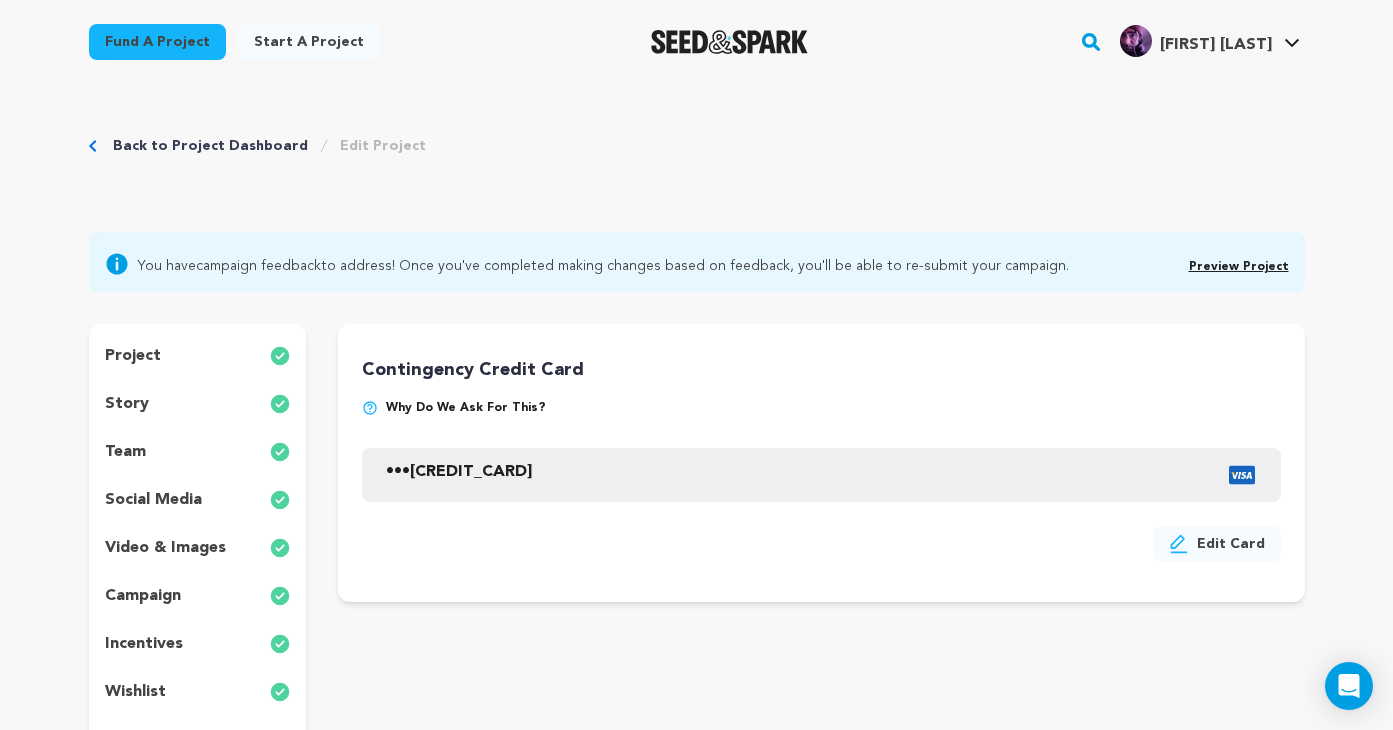 click on "You have  campaign feedback  to address! Once you've completed making changes based on feedback, you'll be able to re-submit your campaign." at bounding box center [603, 264] 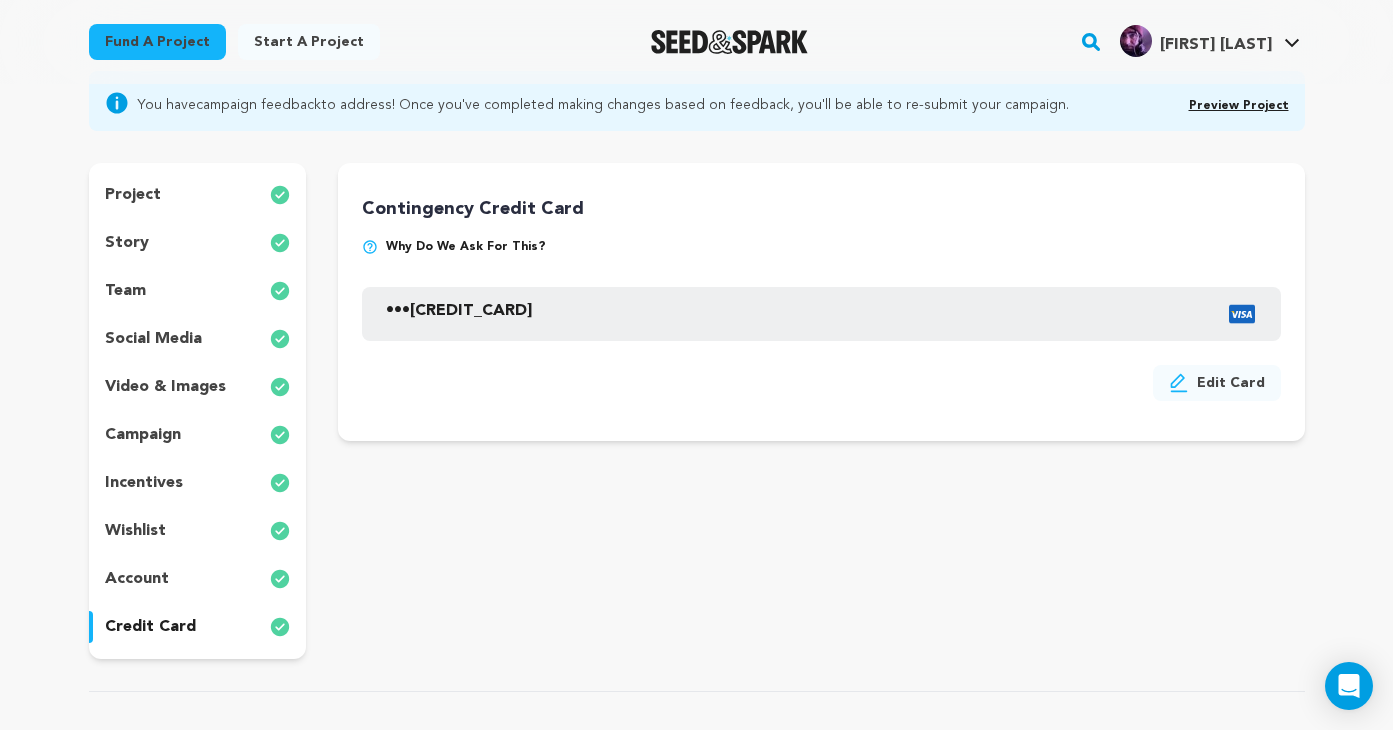 scroll, scrollTop: 171, scrollLeft: 0, axis: vertical 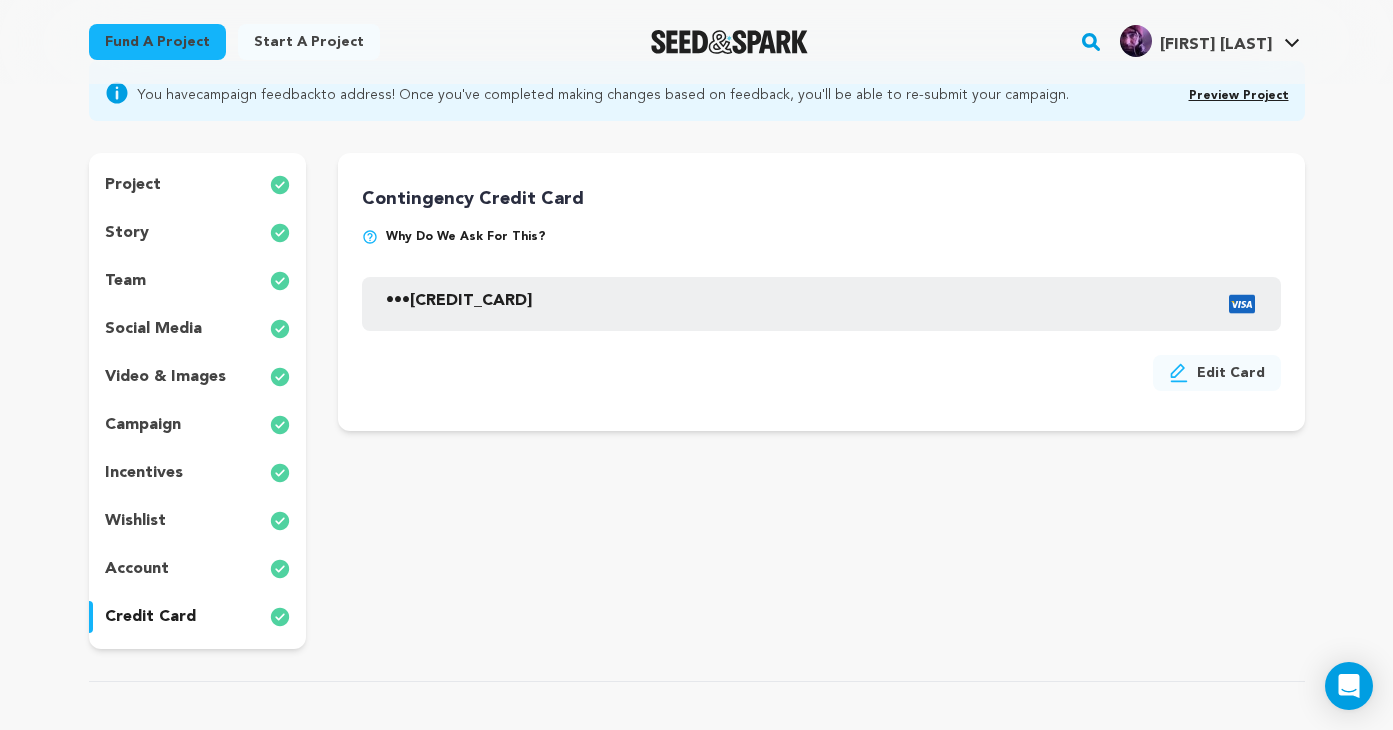 click on "campaign" at bounding box center (143, 425) 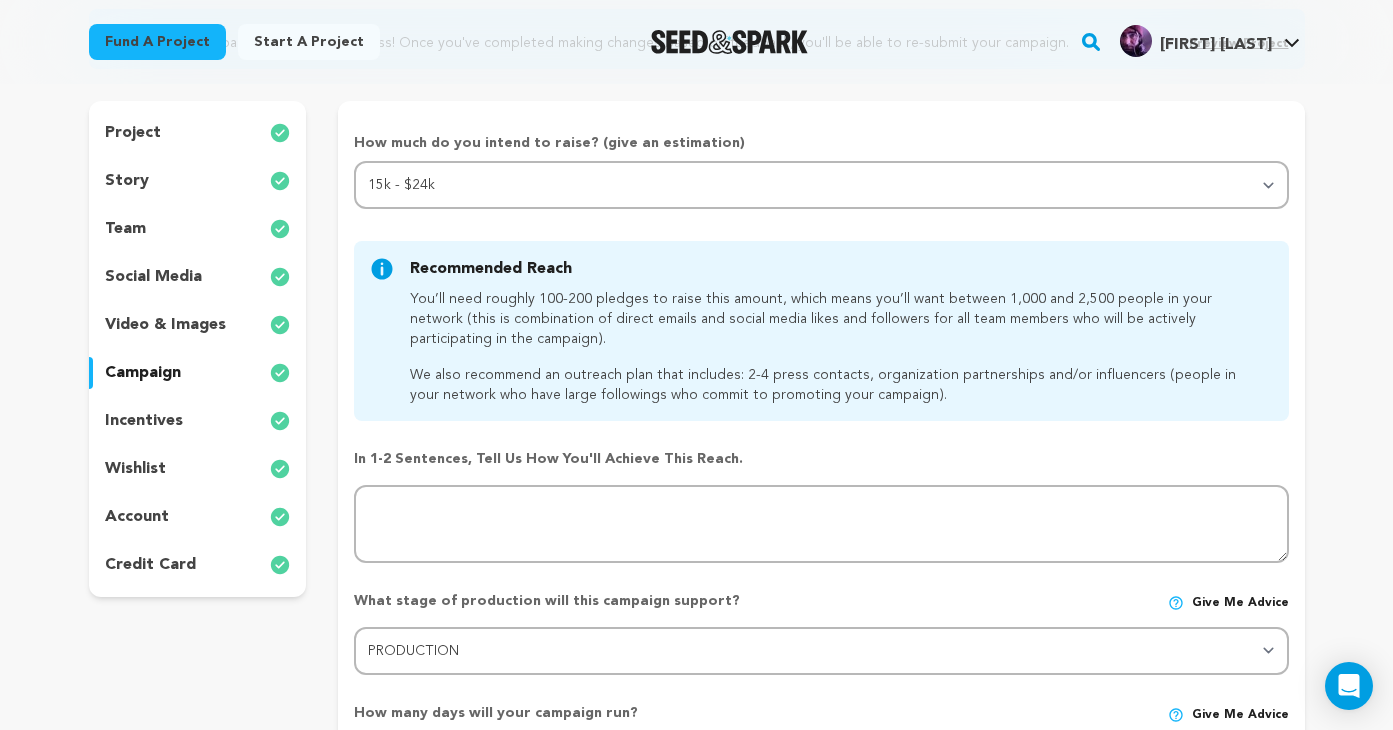 scroll, scrollTop: 0, scrollLeft: 0, axis: both 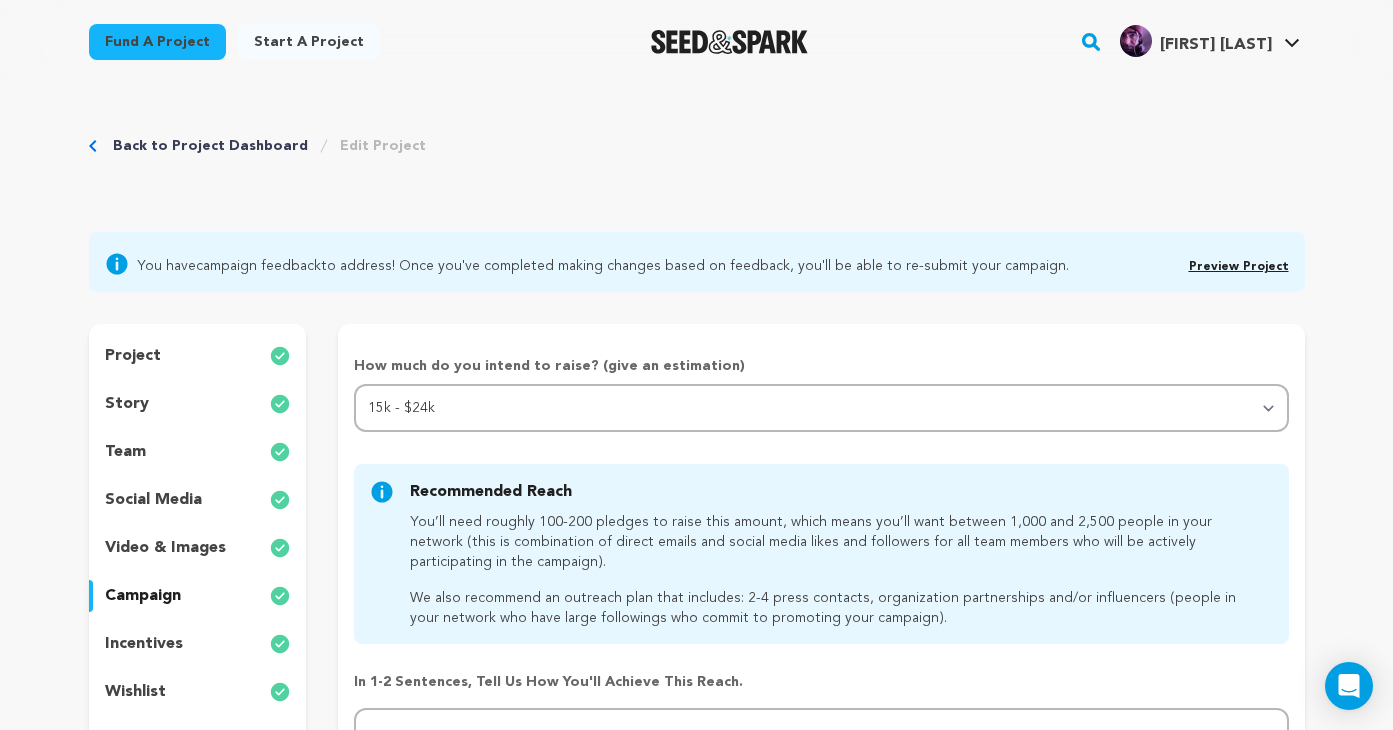 click on "Back to Project Dashboard" at bounding box center (210, 146) 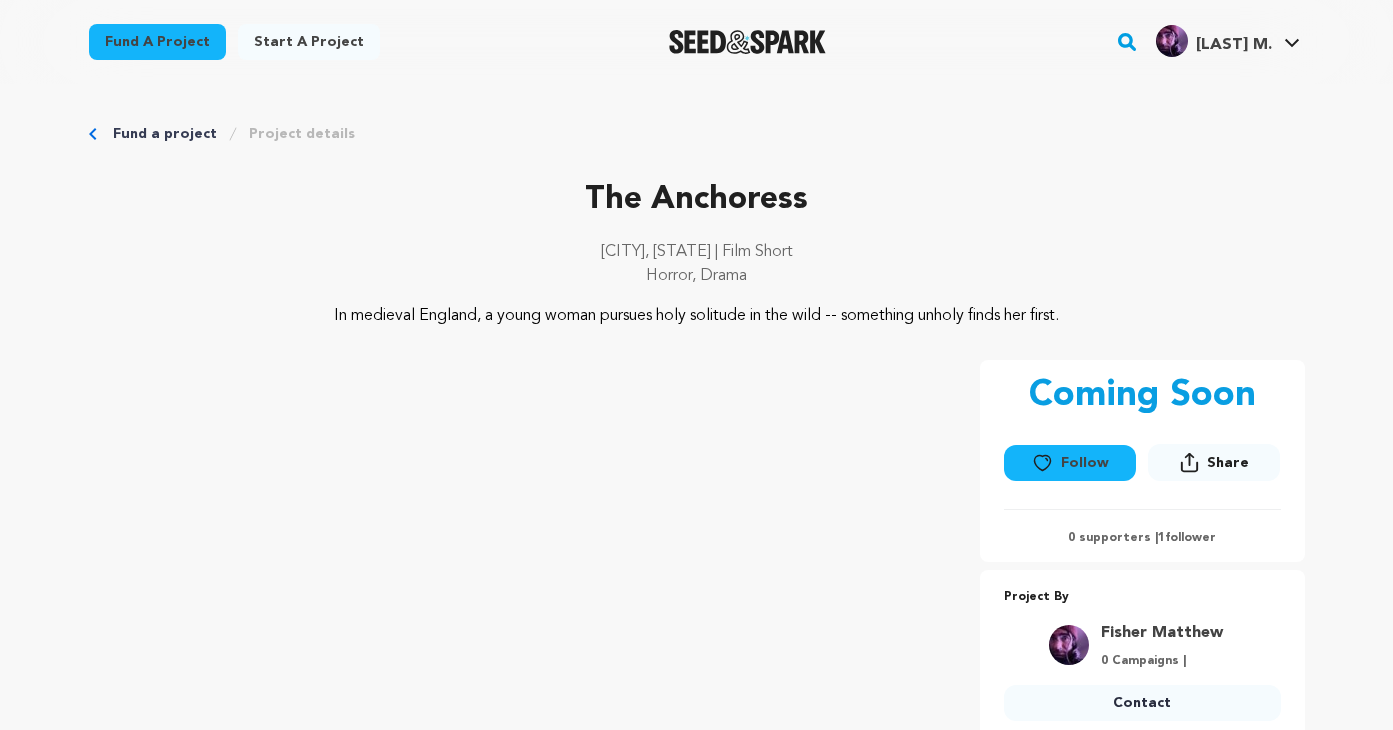 scroll, scrollTop: 0, scrollLeft: 0, axis: both 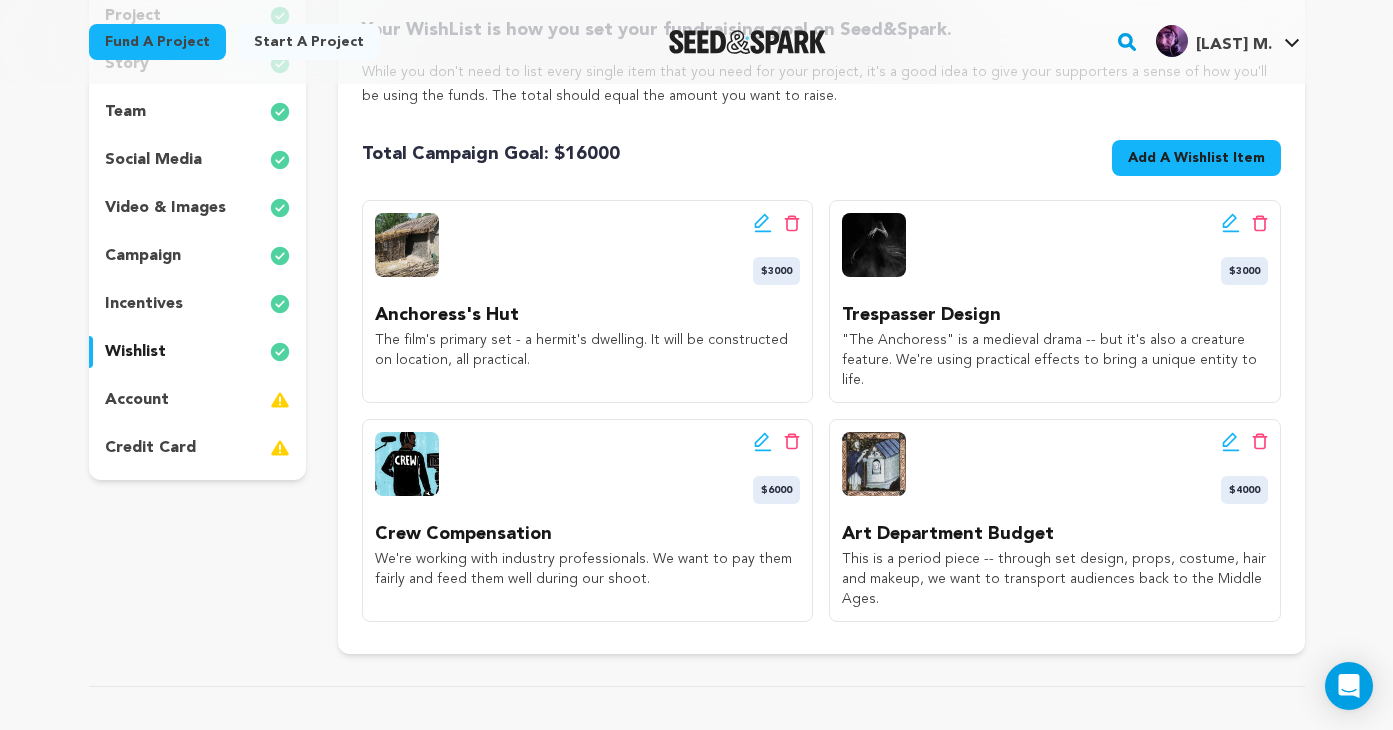 click 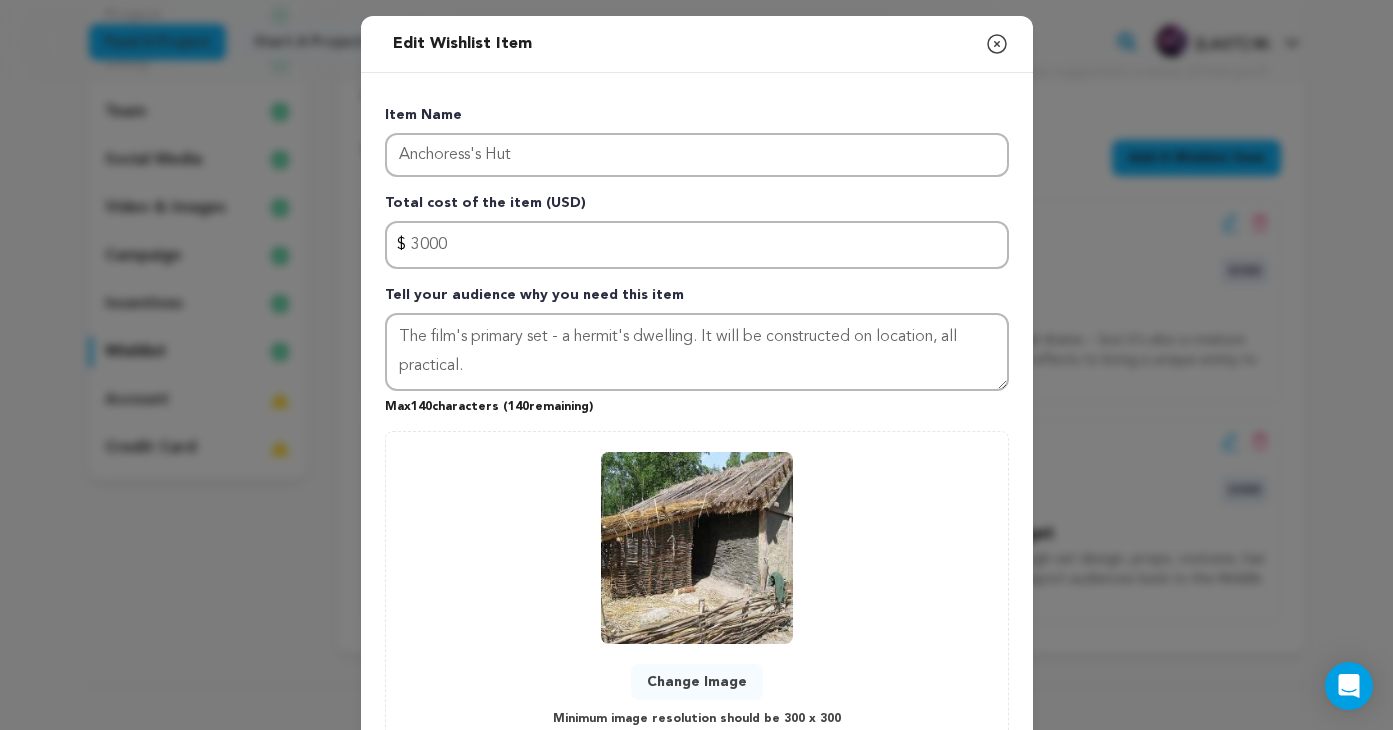 scroll, scrollTop: 153, scrollLeft: 0, axis: vertical 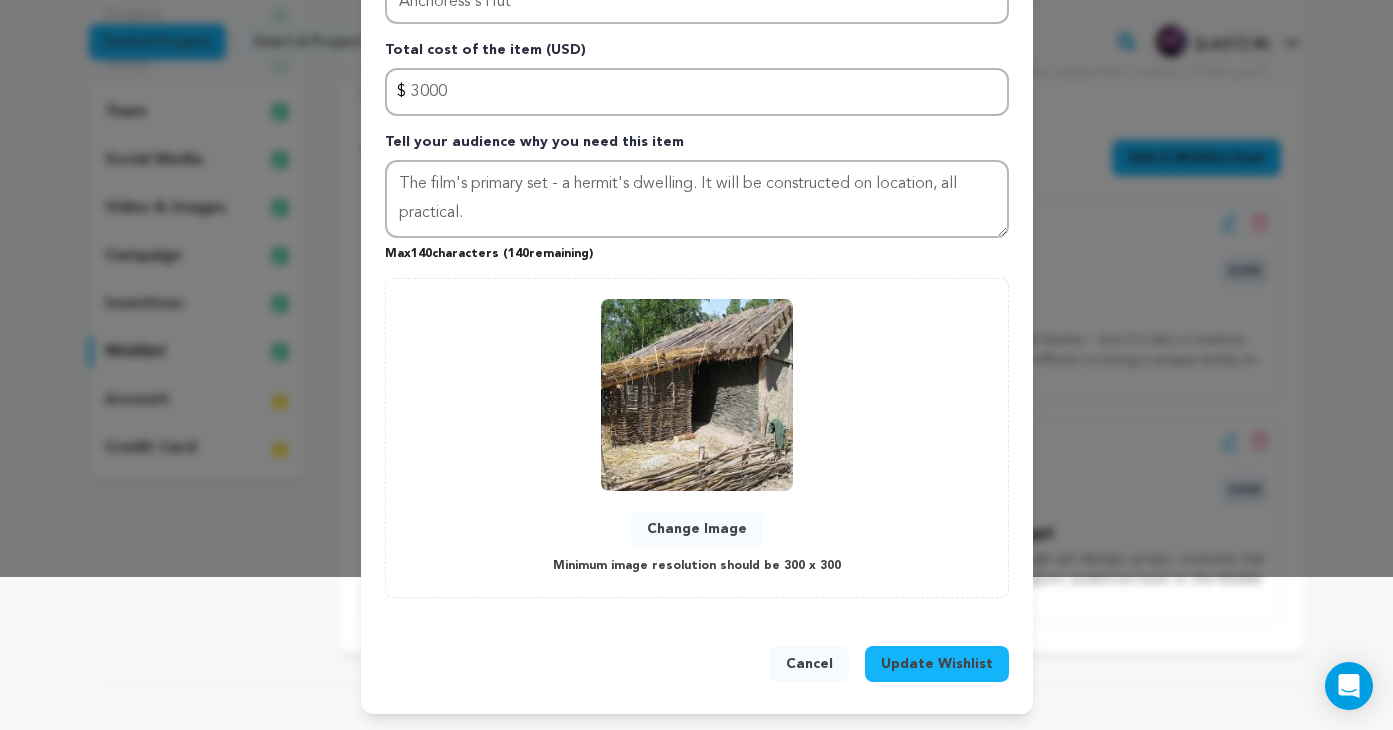click on "Update Wishlist" at bounding box center [937, 664] 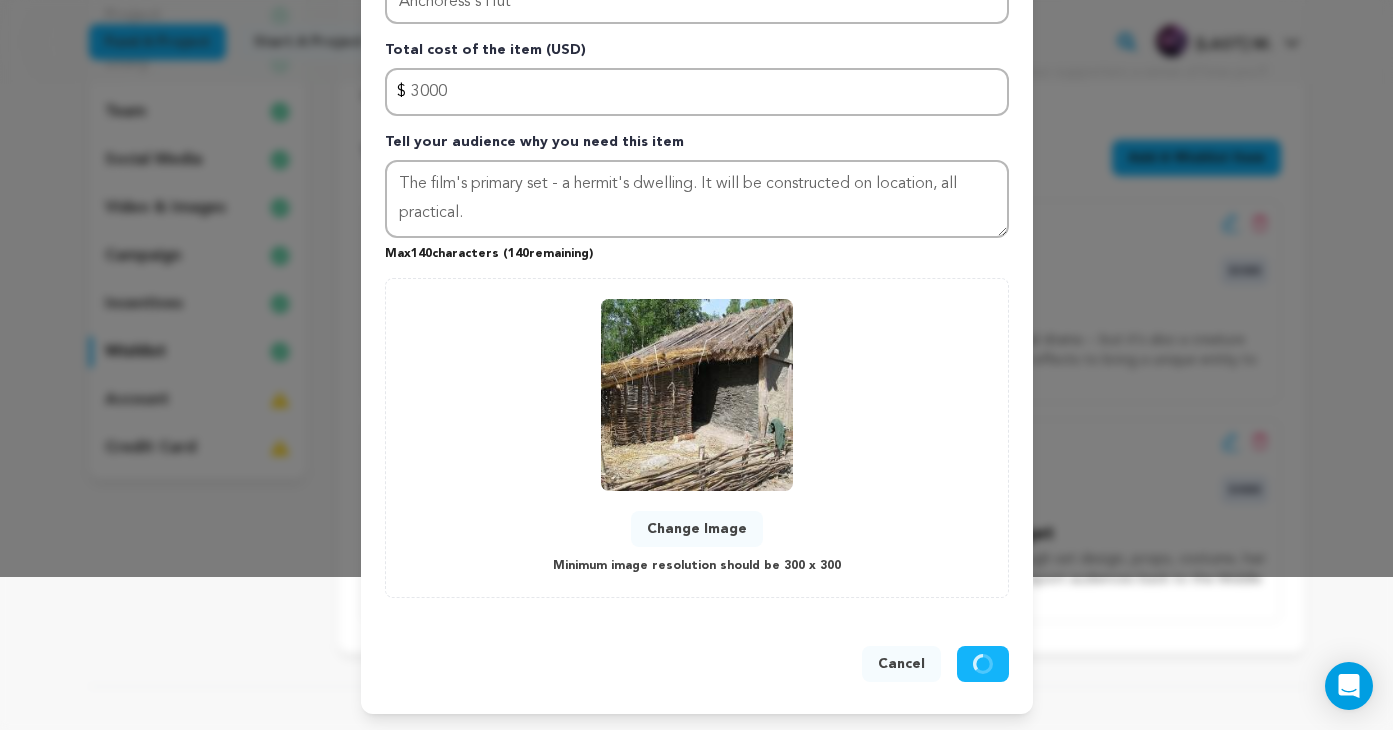 type 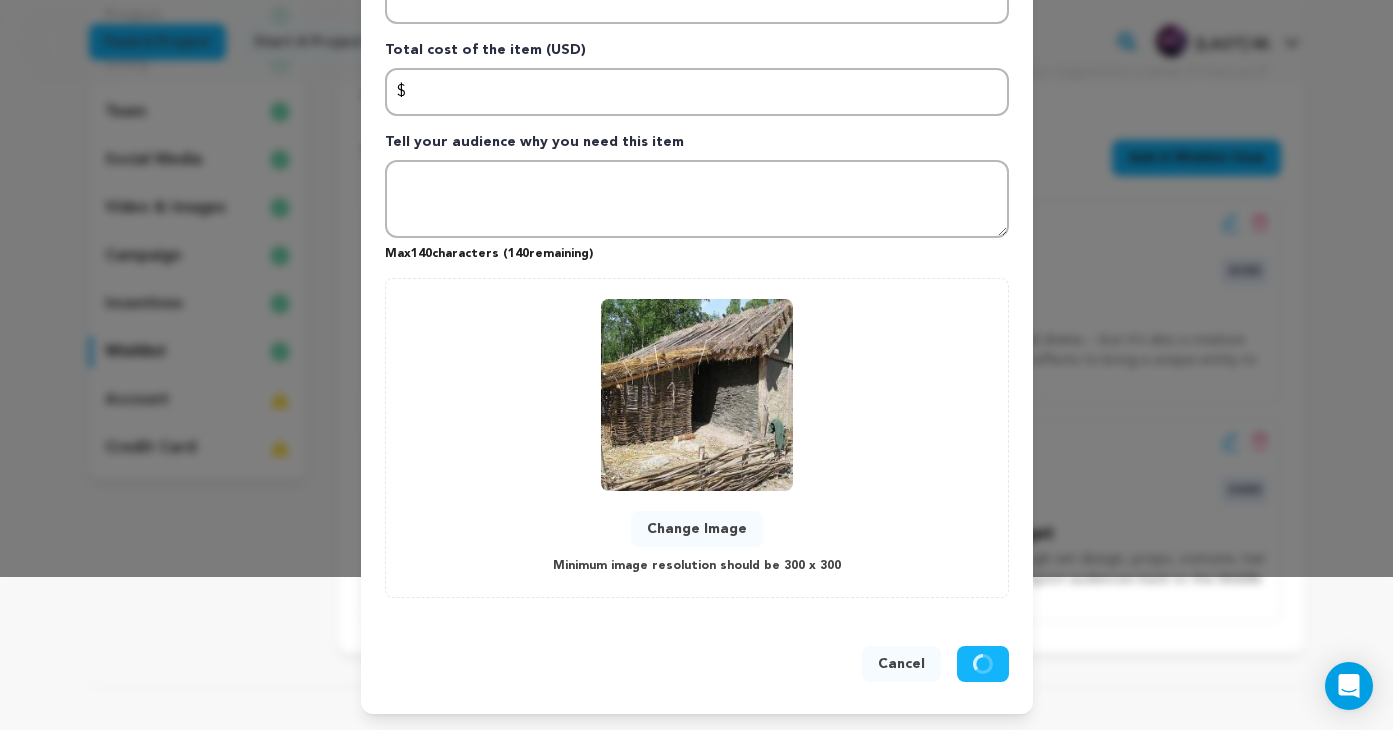 scroll, scrollTop: 0, scrollLeft: 0, axis: both 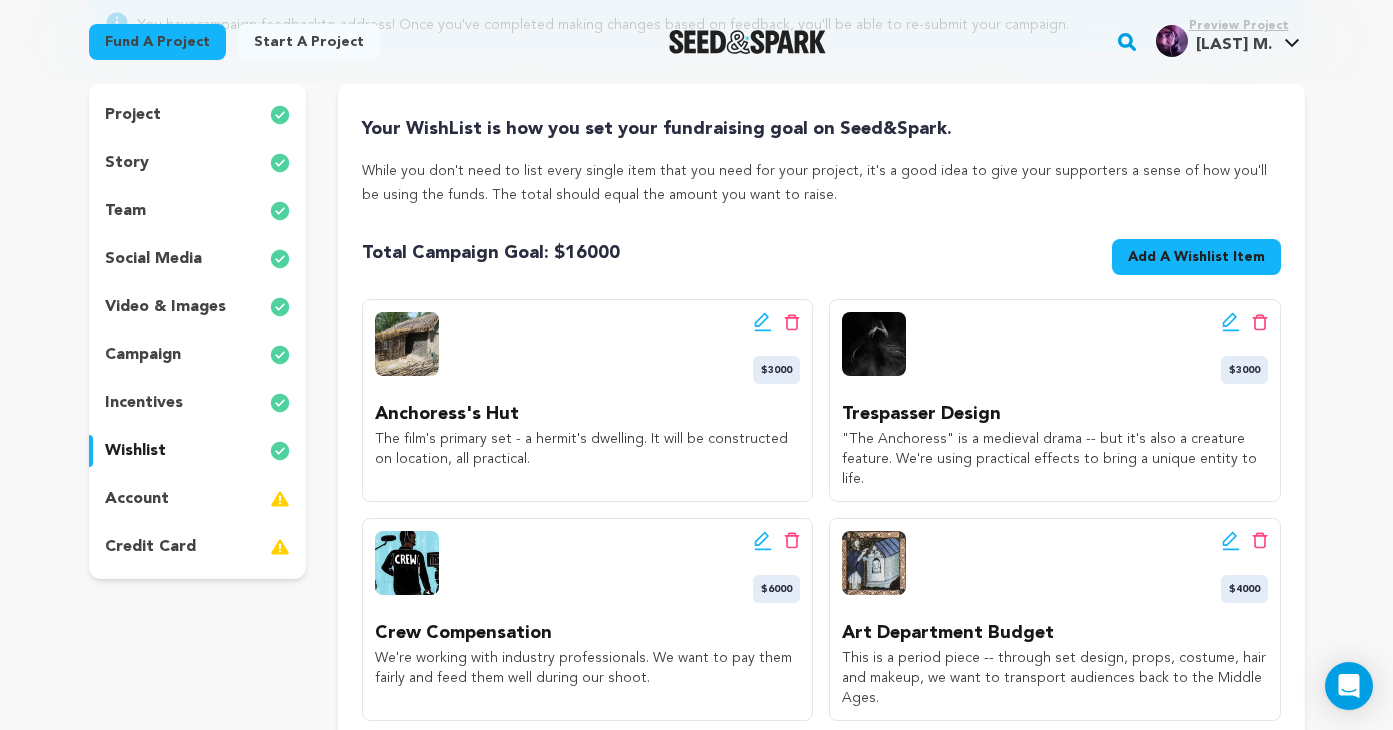 click 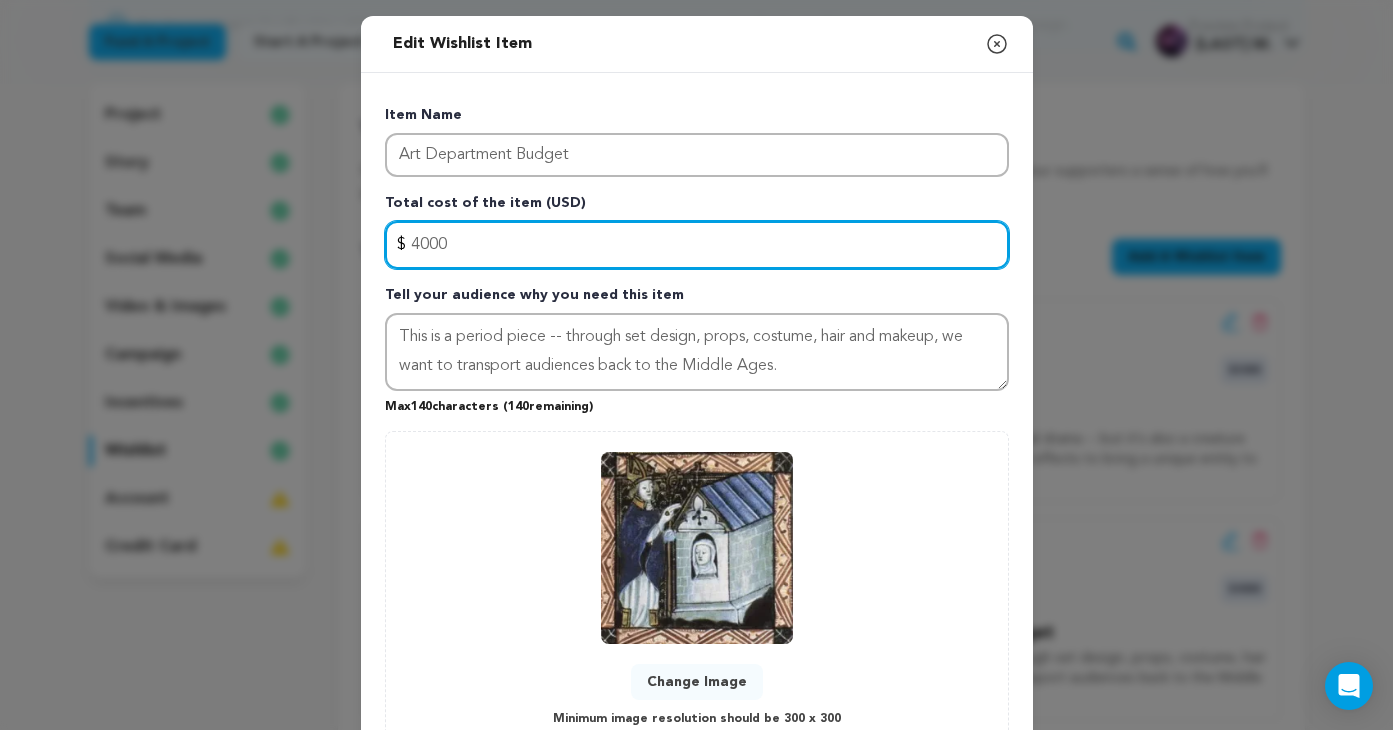 click on "4000" at bounding box center (697, 245) 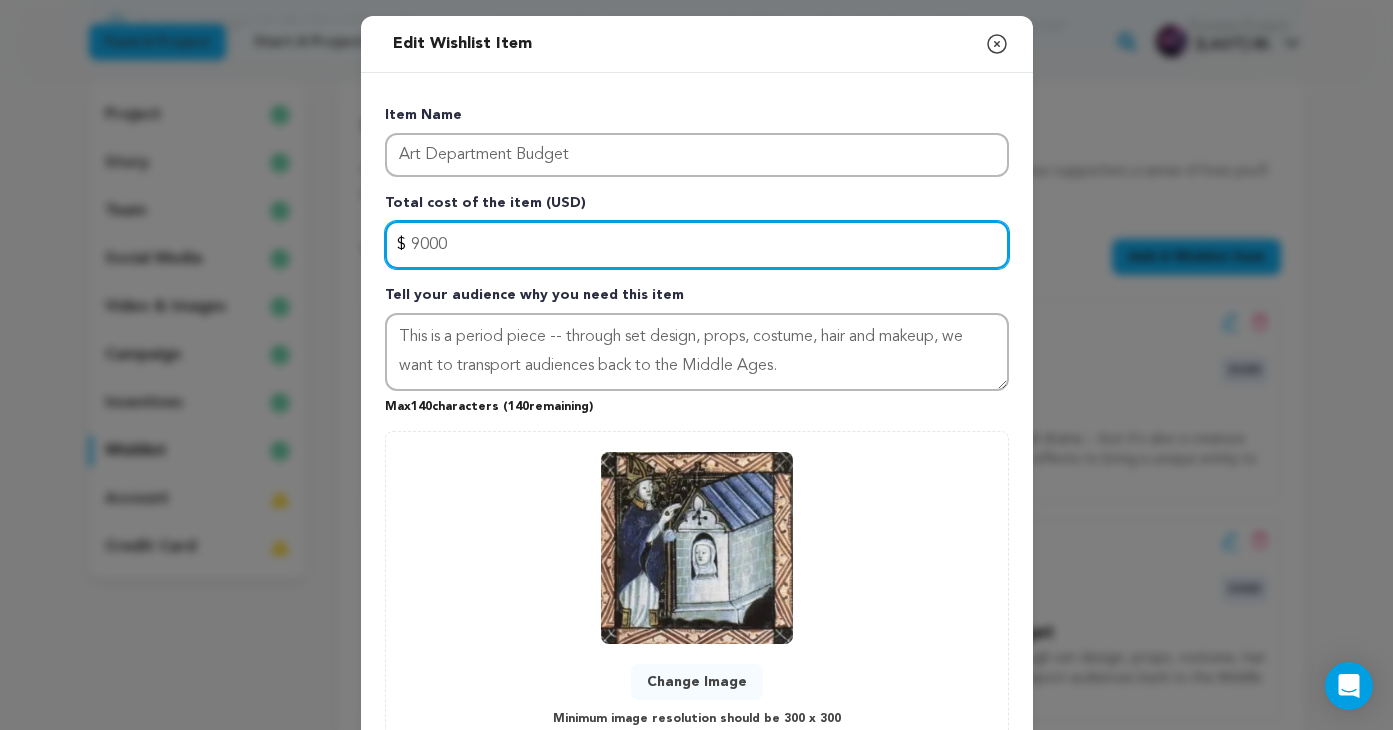 type on "9000" 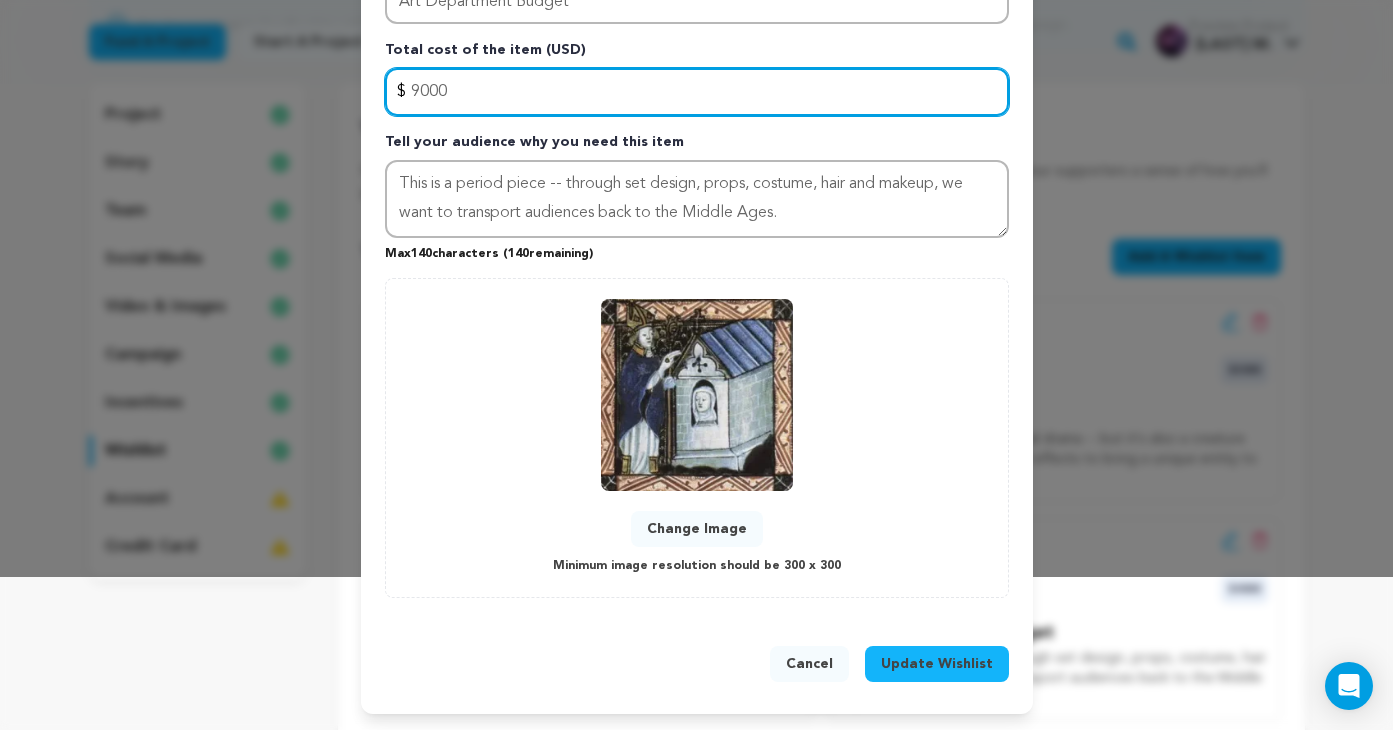 scroll, scrollTop: 153, scrollLeft: 0, axis: vertical 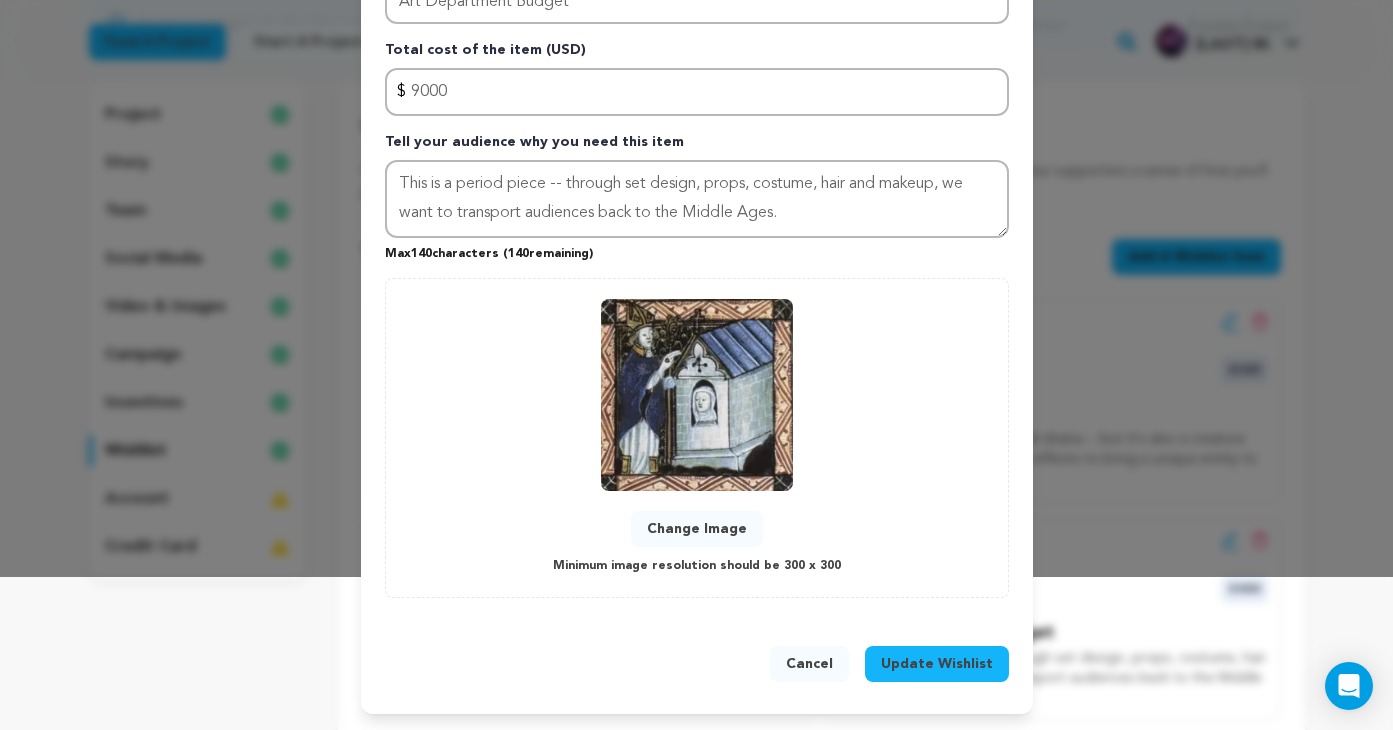 click on "Cancel
Update Wishlist" at bounding box center (697, 668) 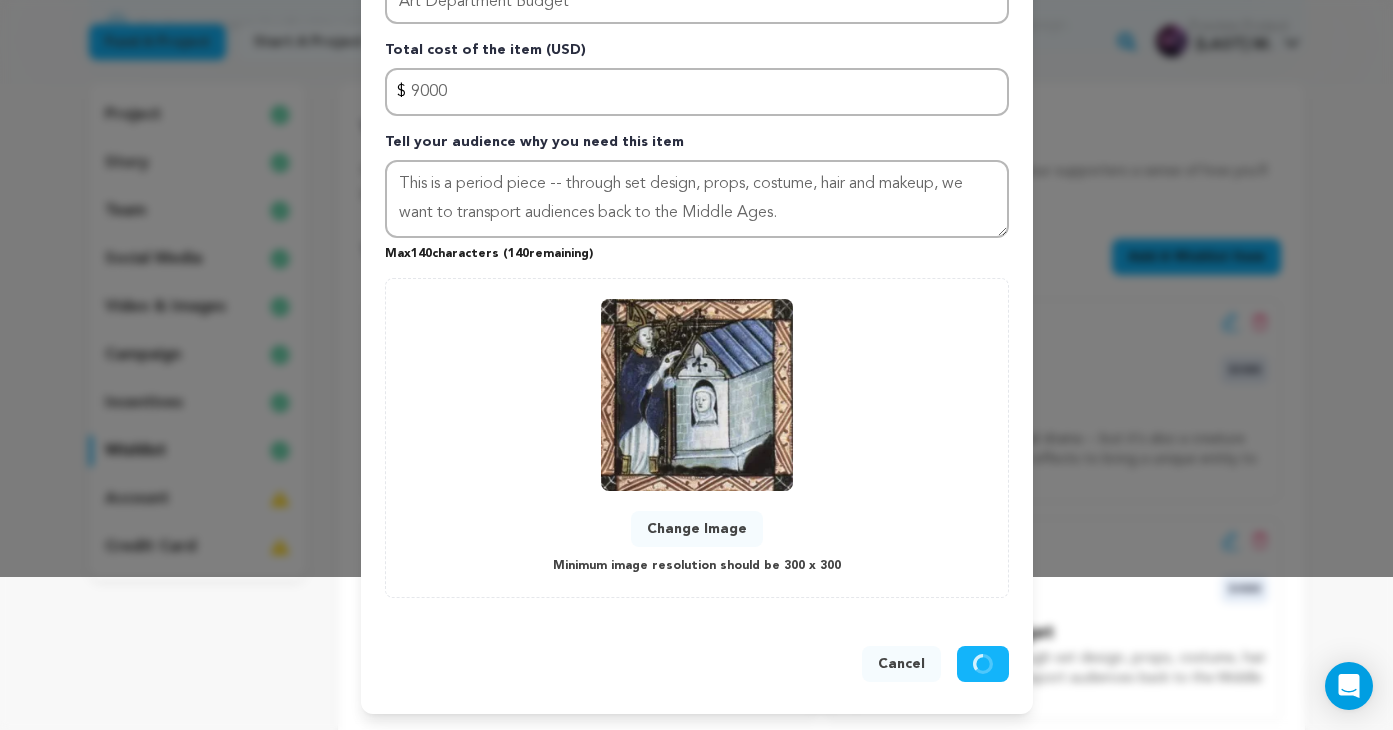 type 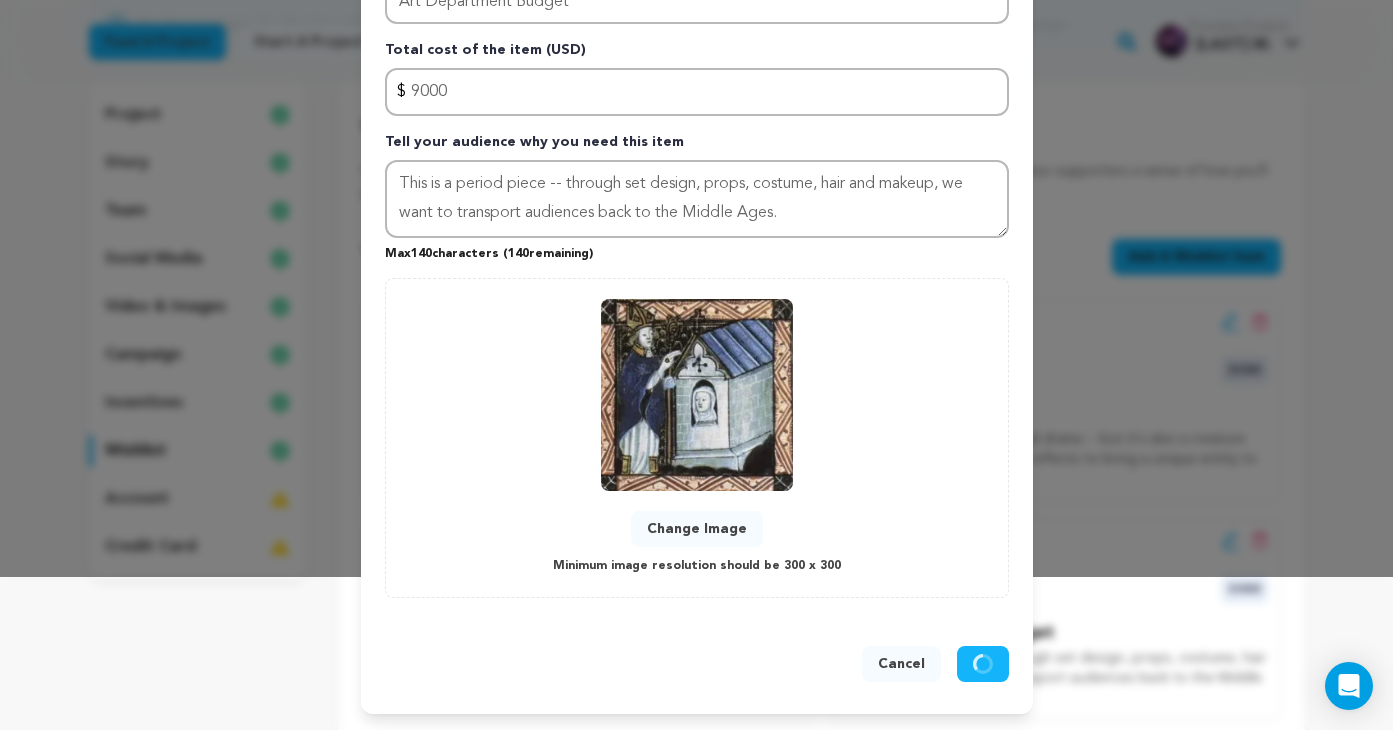 type 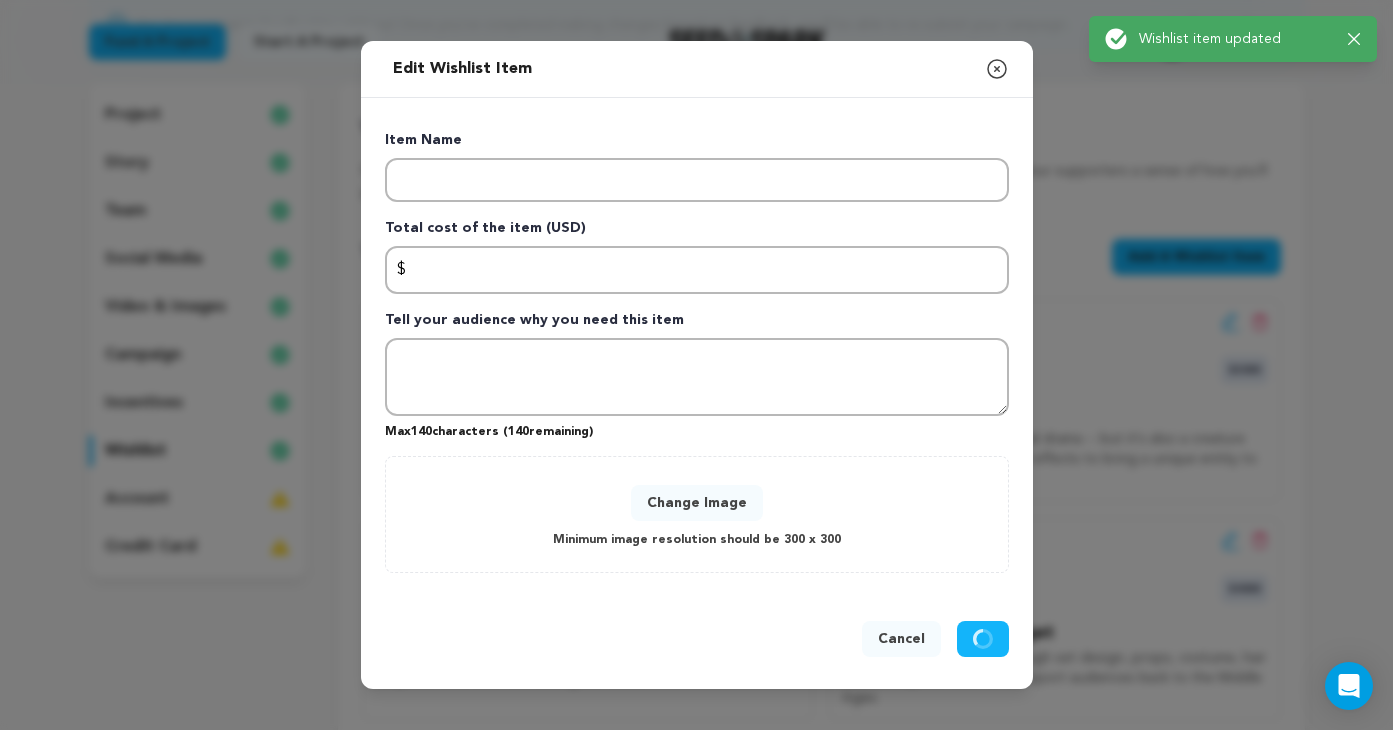 scroll, scrollTop: 0, scrollLeft: 0, axis: both 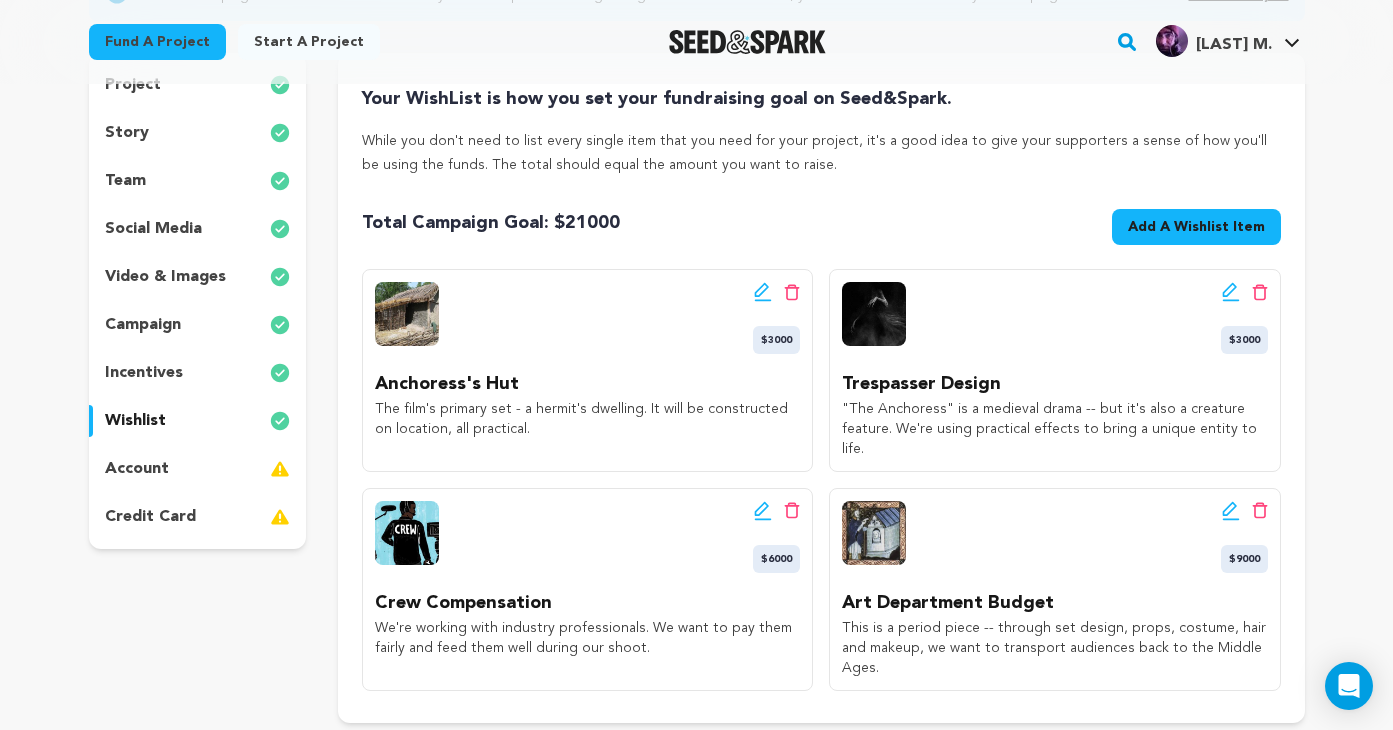 click 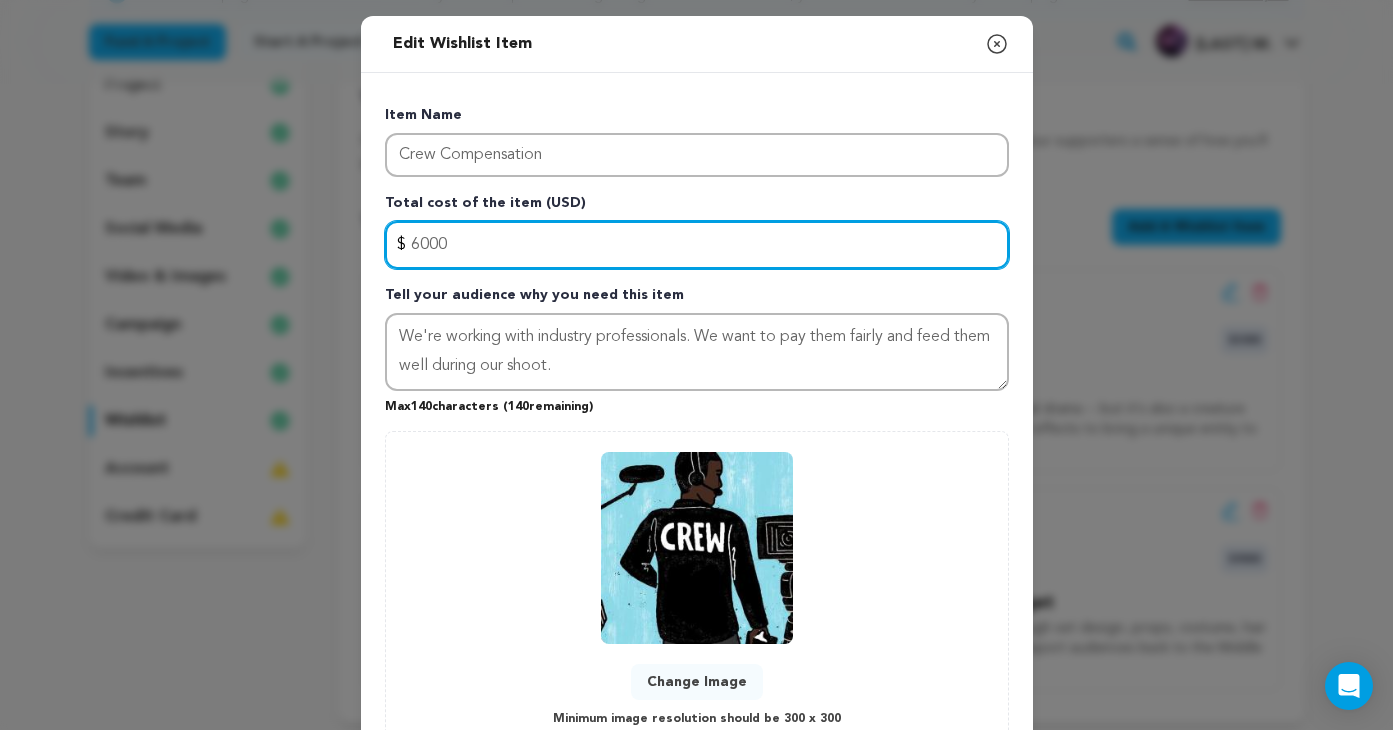 click on "6000" at bounding box center [697, 245] 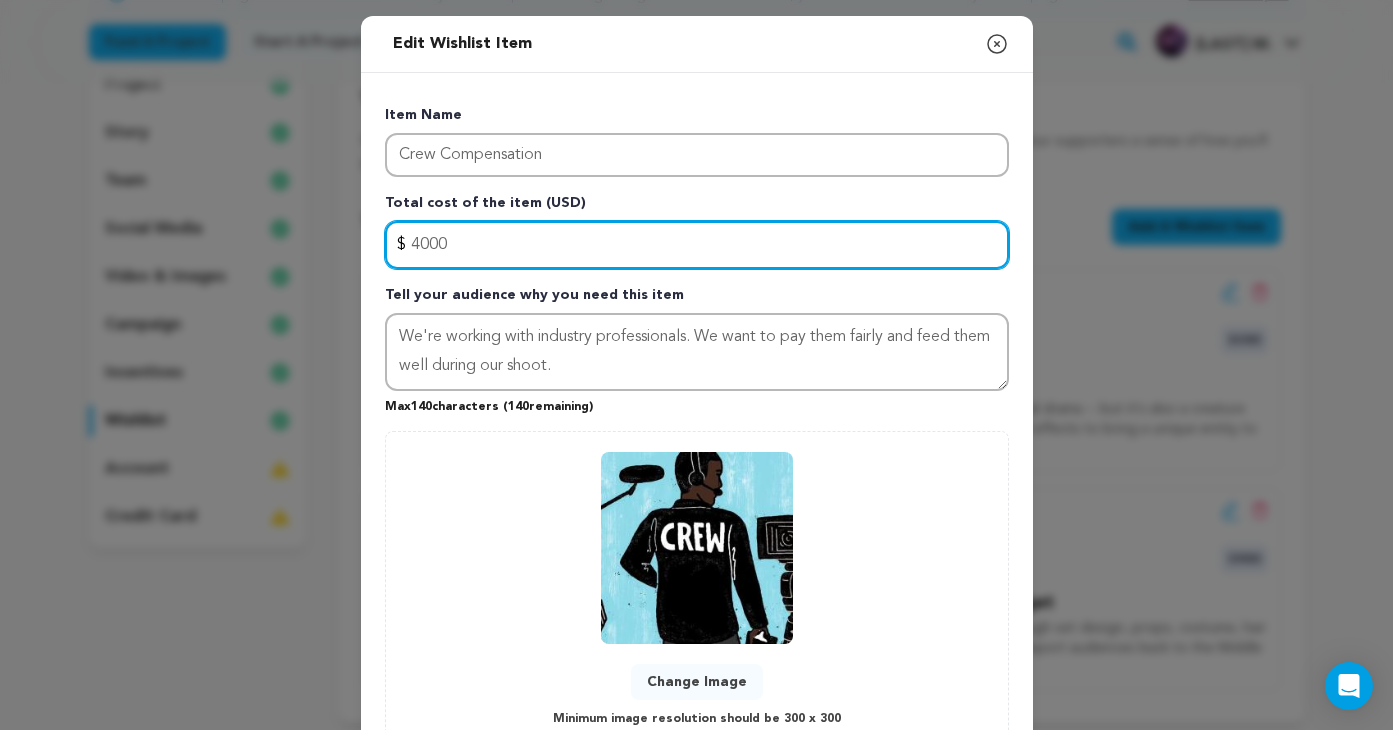 type on "4000" 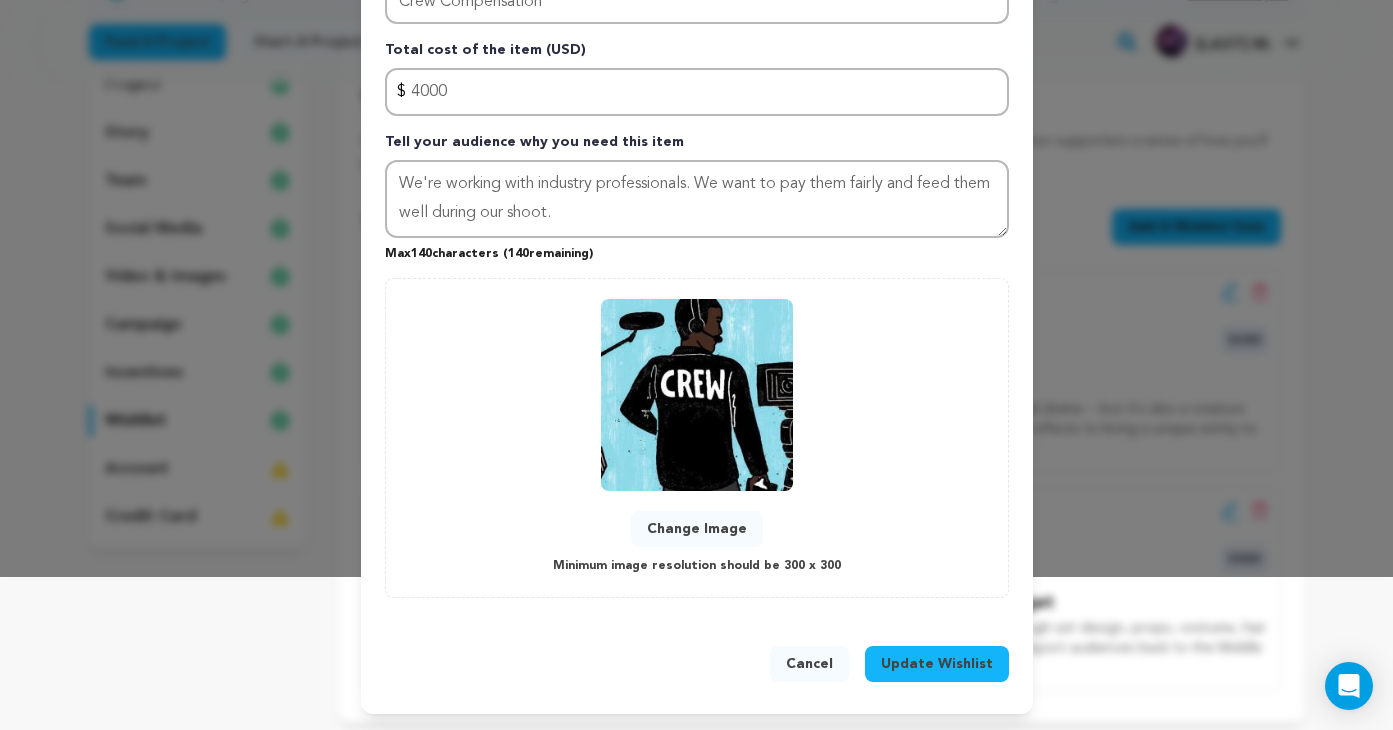 click on "Update Wishlist" at bounding box center (937, 664) 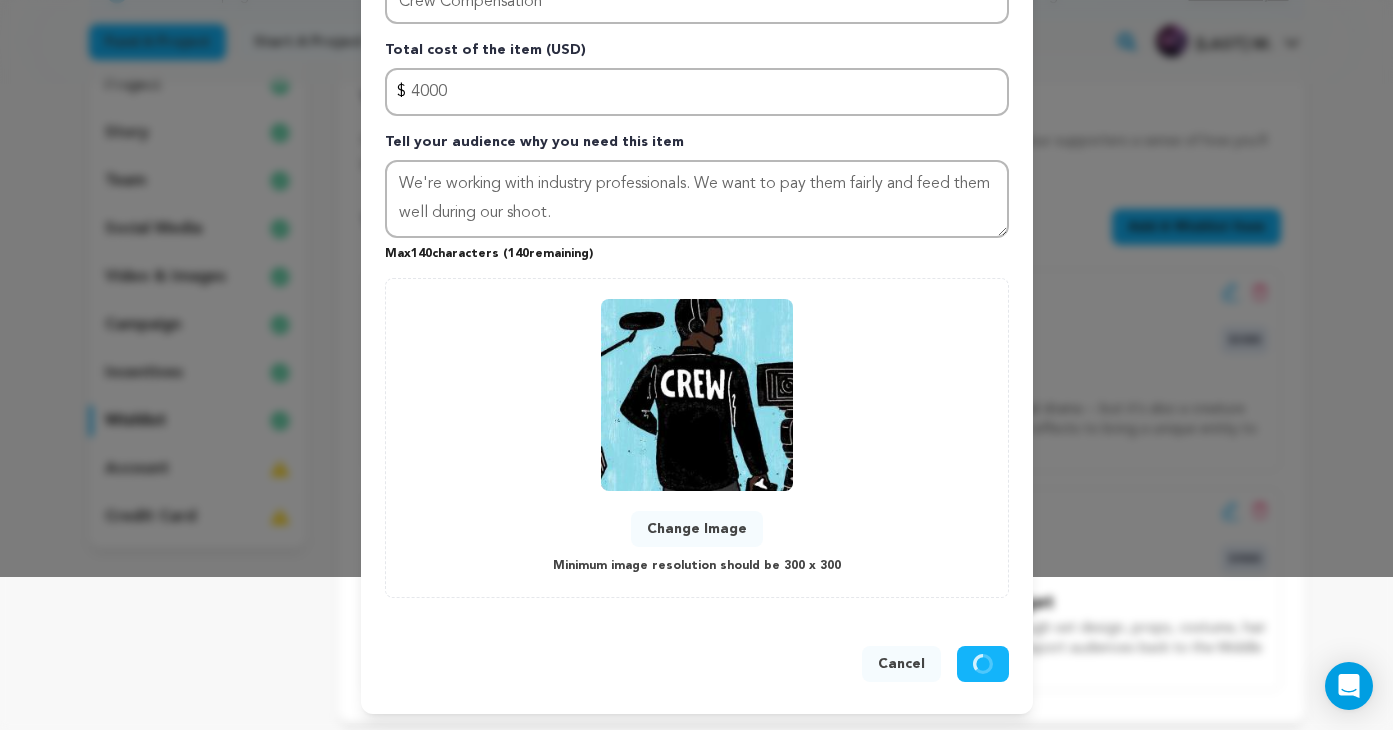 type 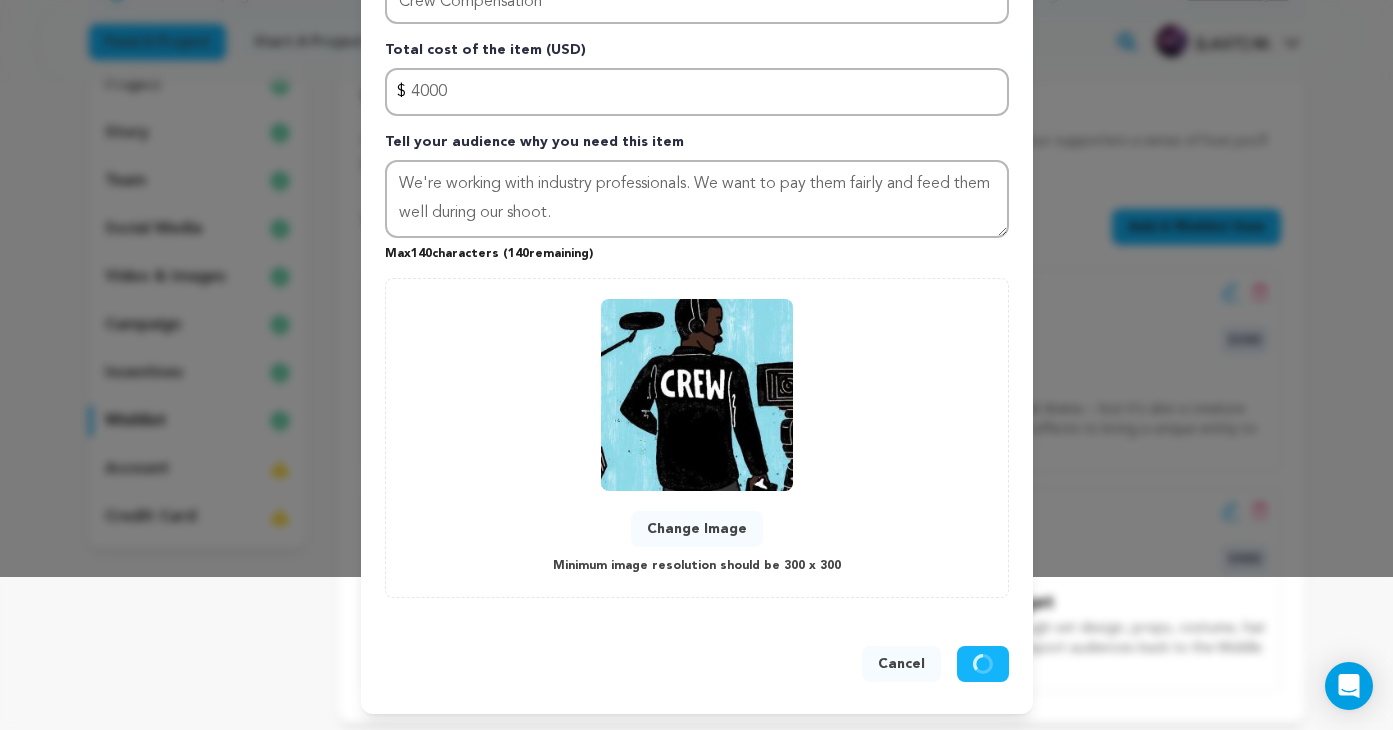 type 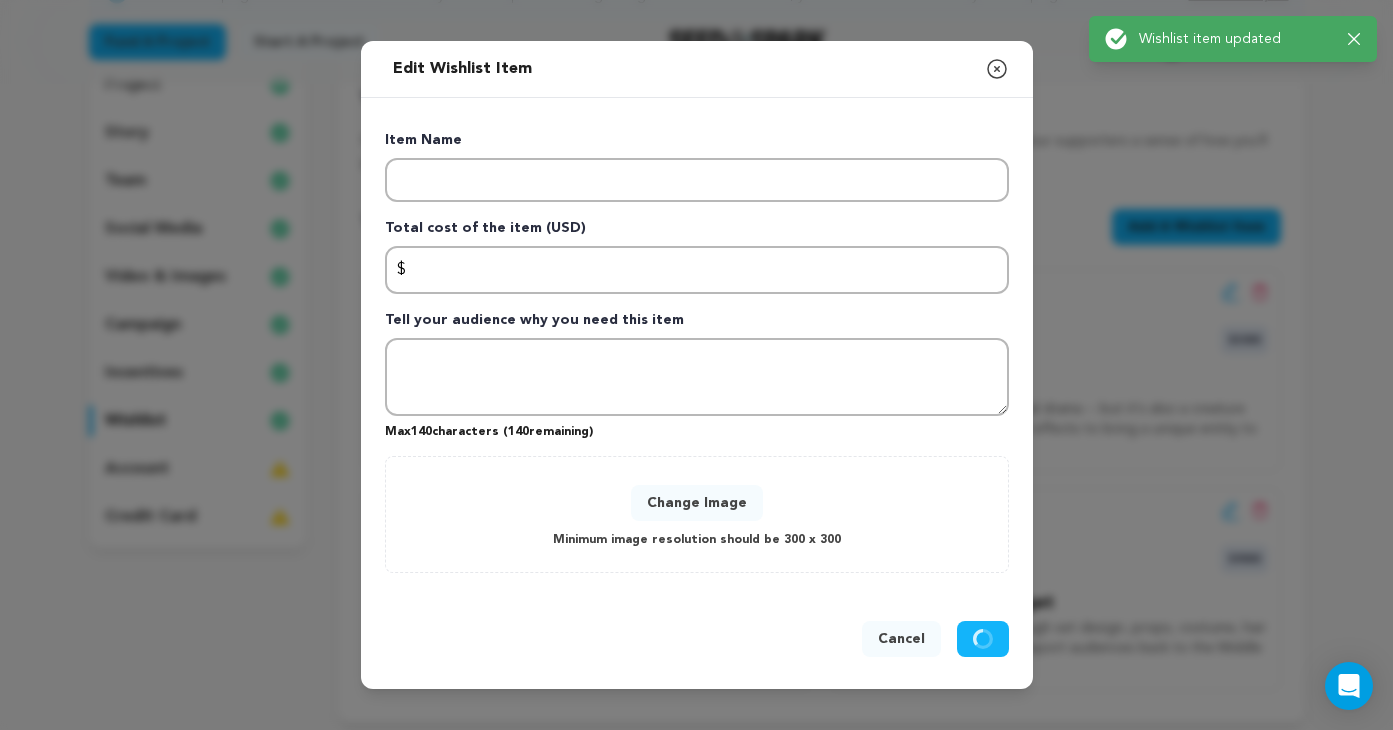 scroll, scrollTop: 0, scrollLeft: 0, axis: both 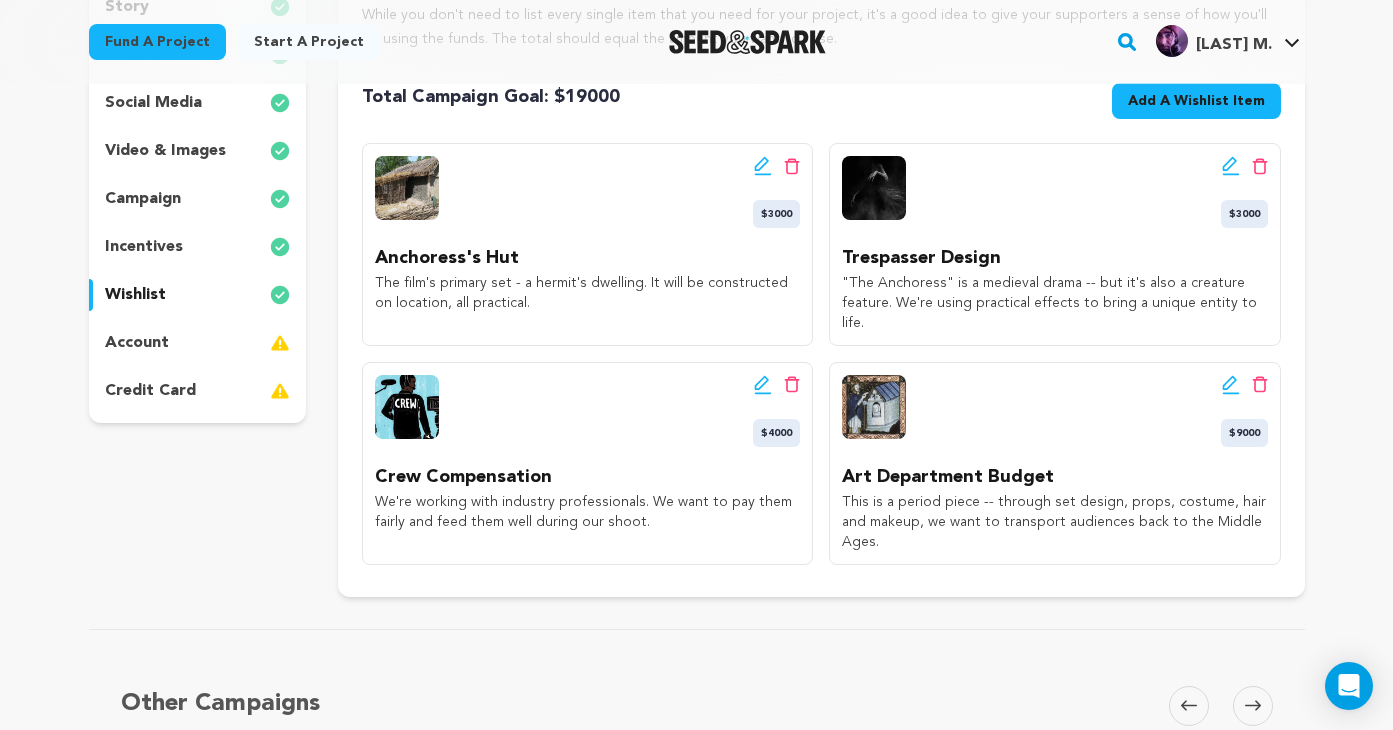 click 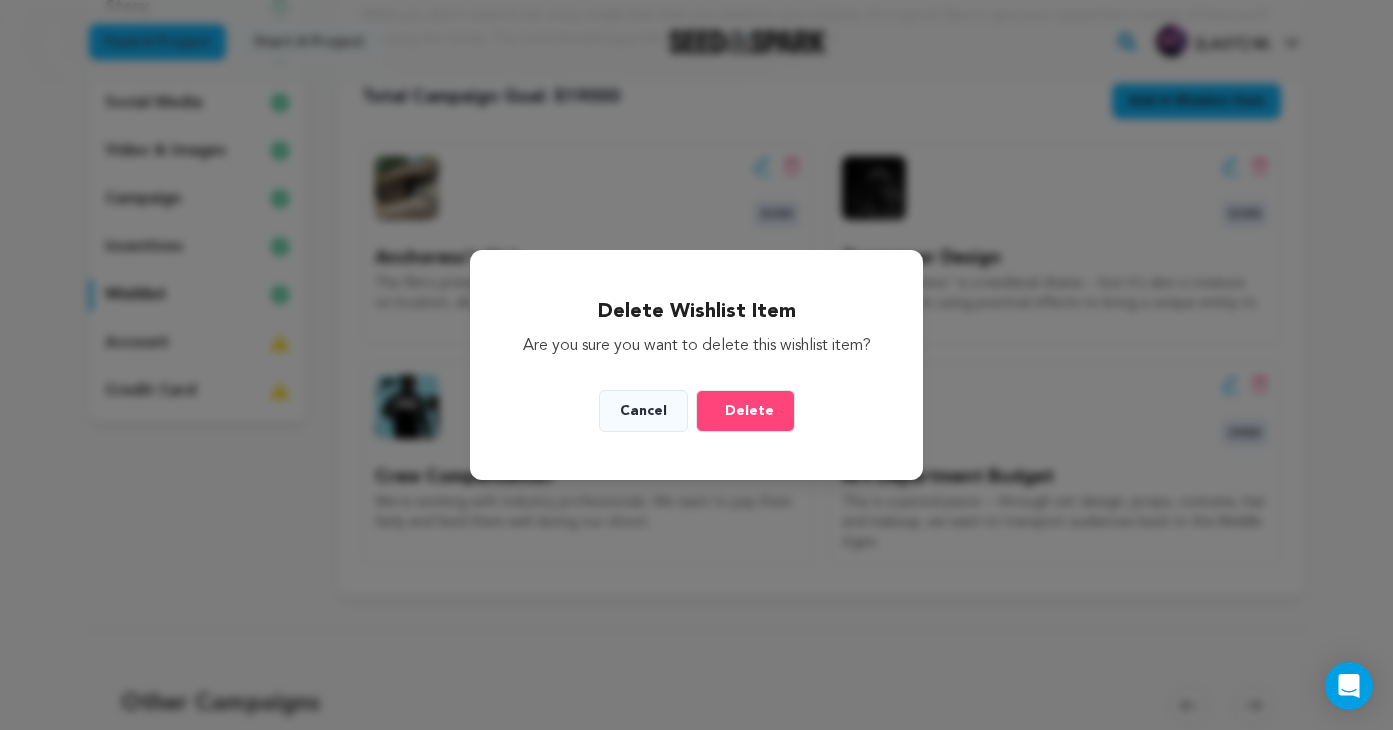 click on "Delete" at bounding box center [749, 411] 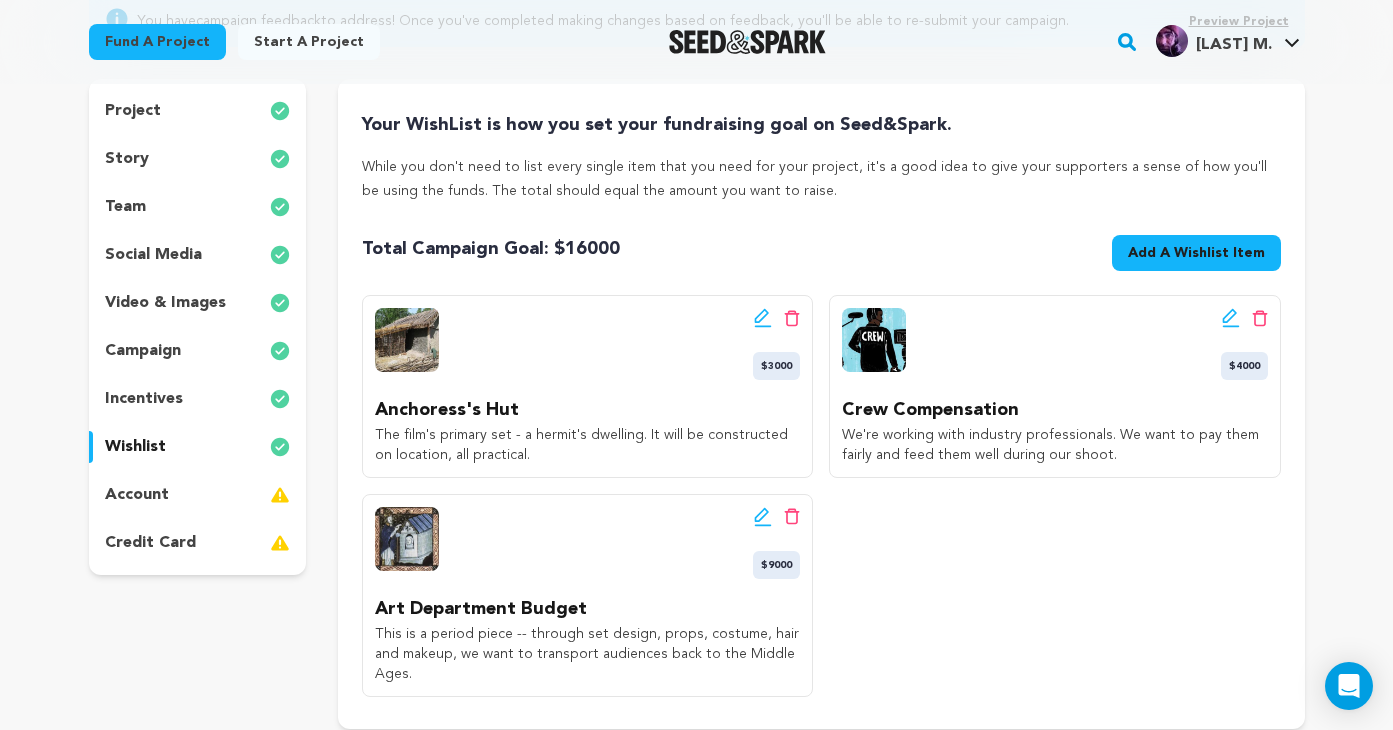 scroll, scrollTop: 246, scrollLeft: 0, axis: vertical 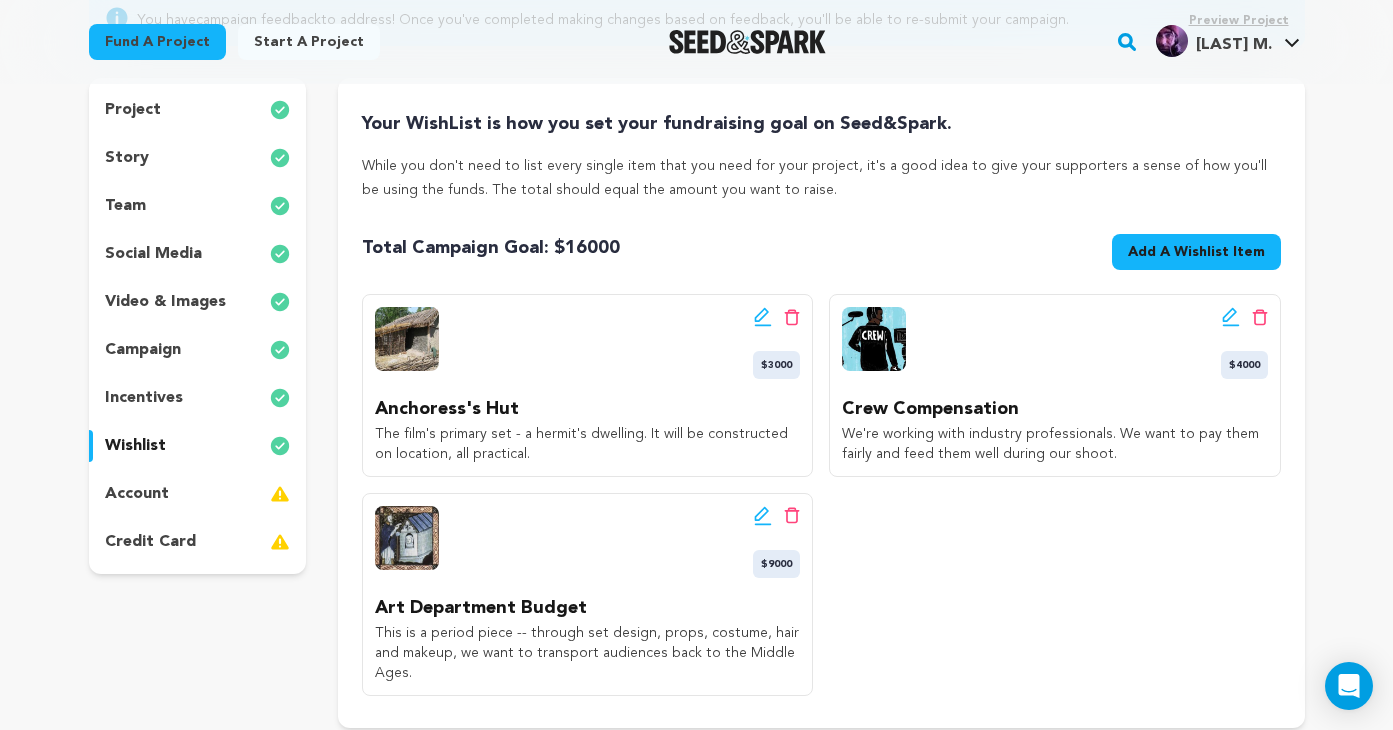 click 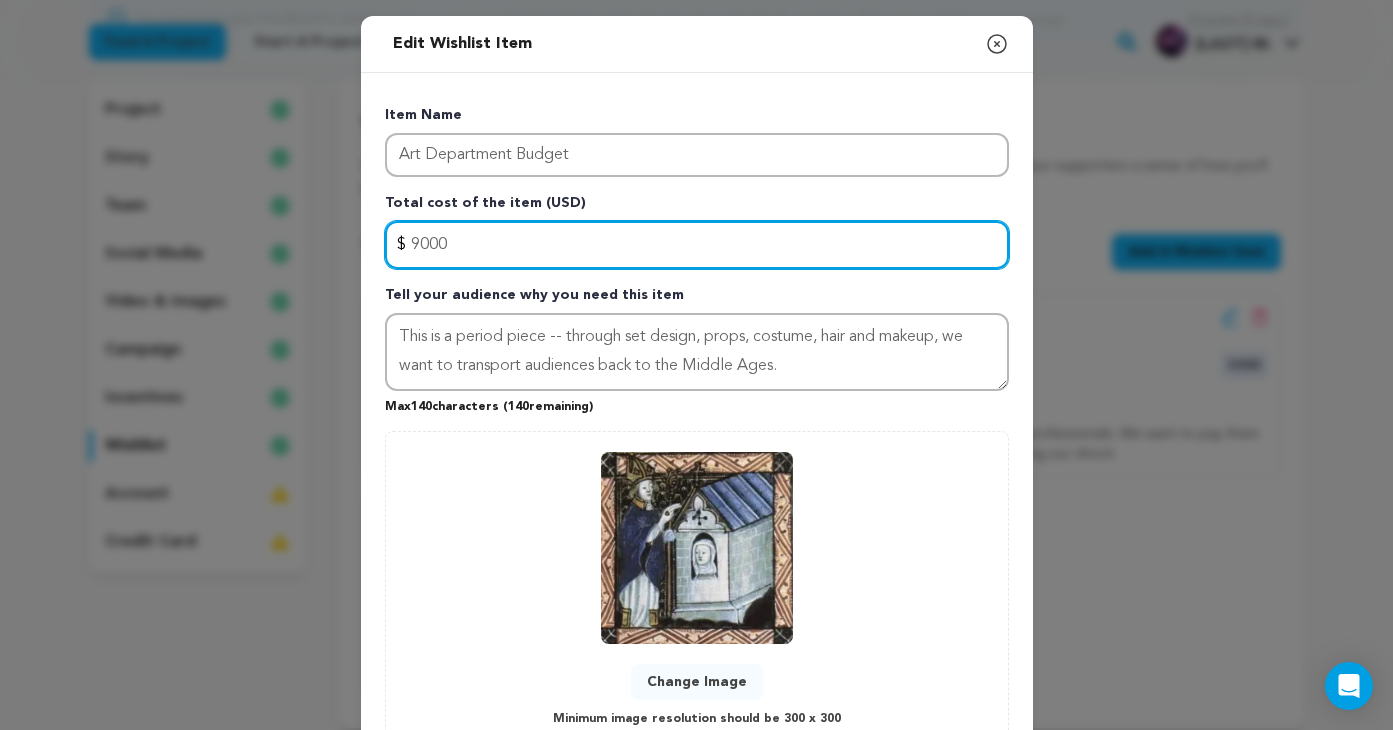 click on "9000" at bounding box center [697, 245] 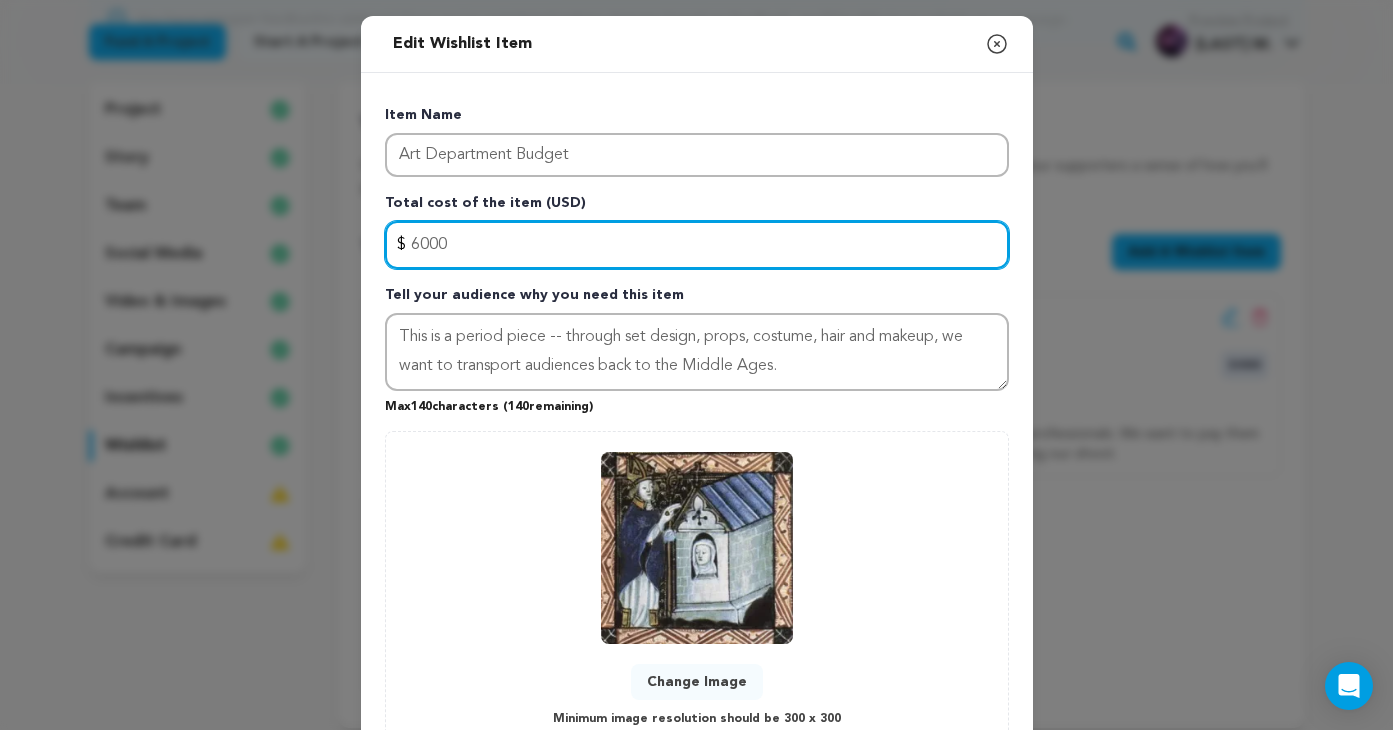 scroll, scrollTop: 153, scrollLeft: 0, axis: vertical 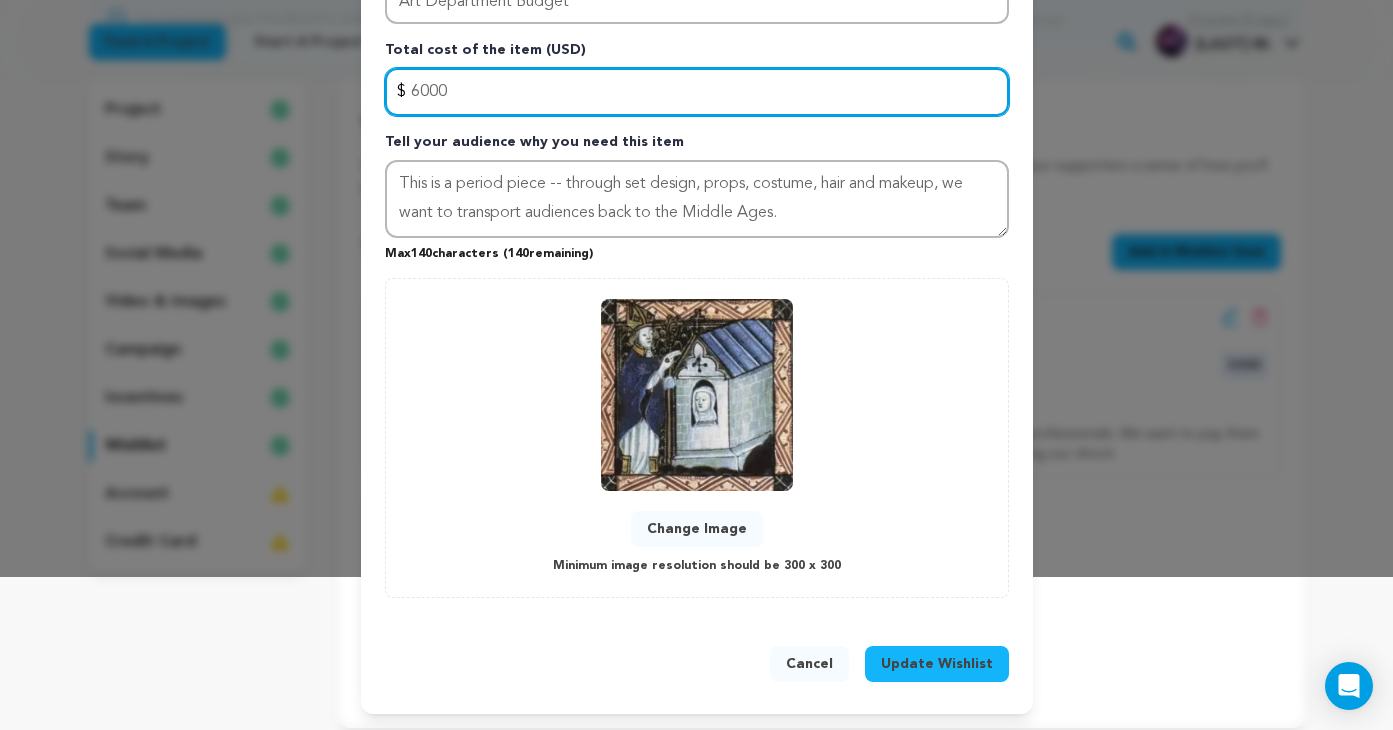 type on "6000" 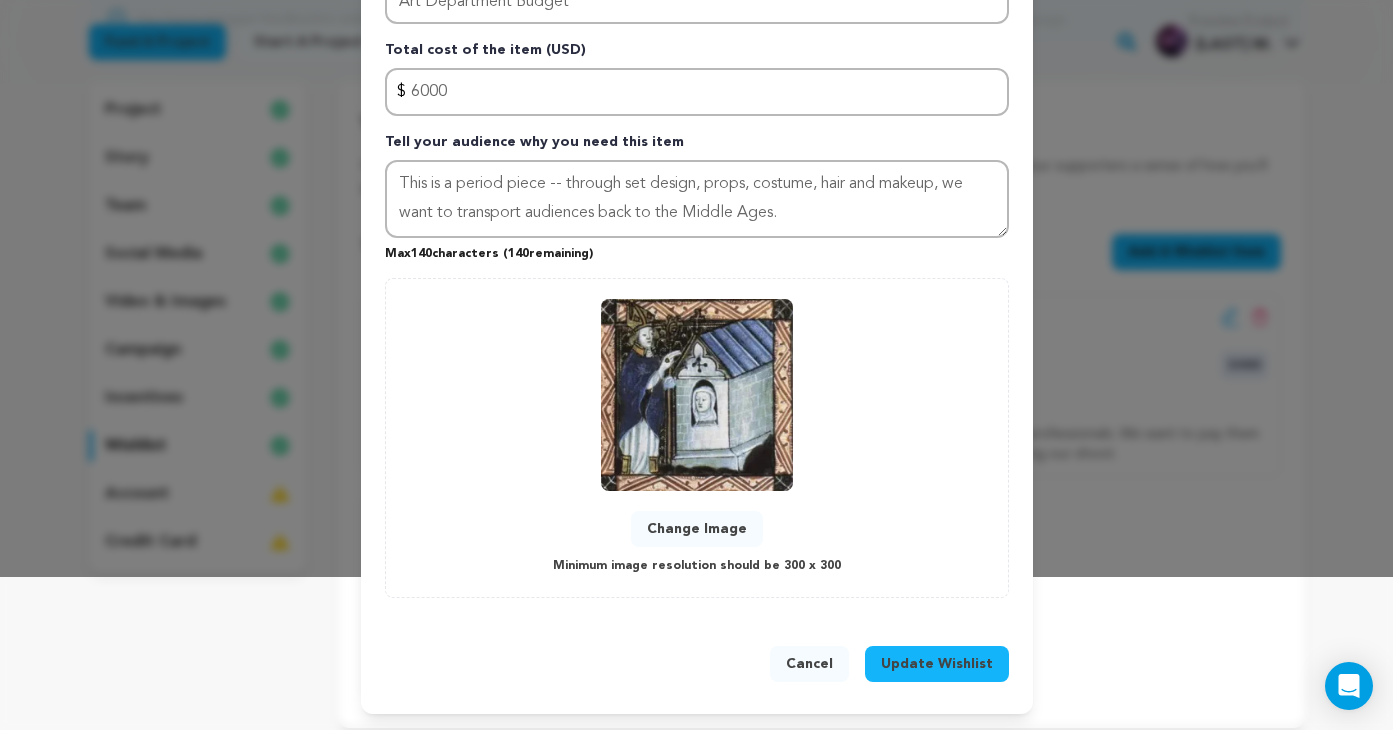 click on "Update Wishlist" at bounding box center (937, 664) 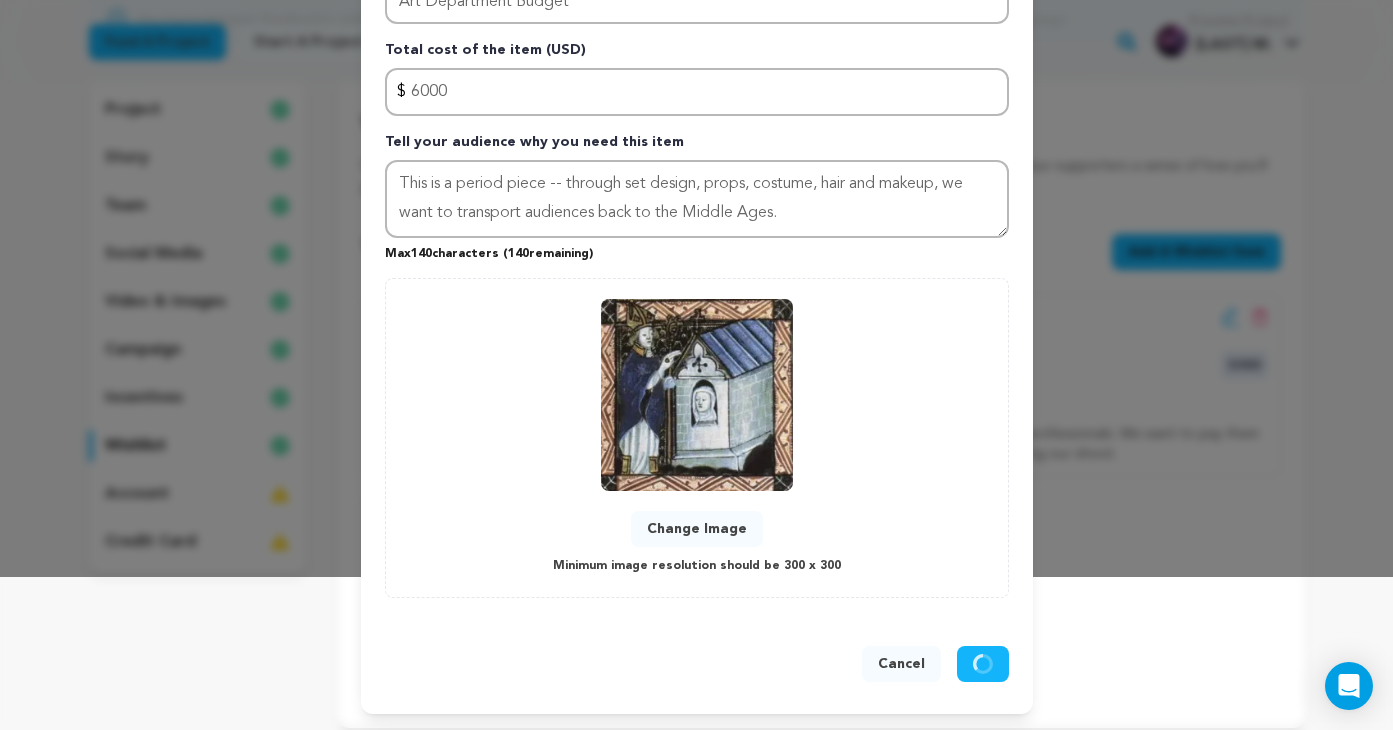 type 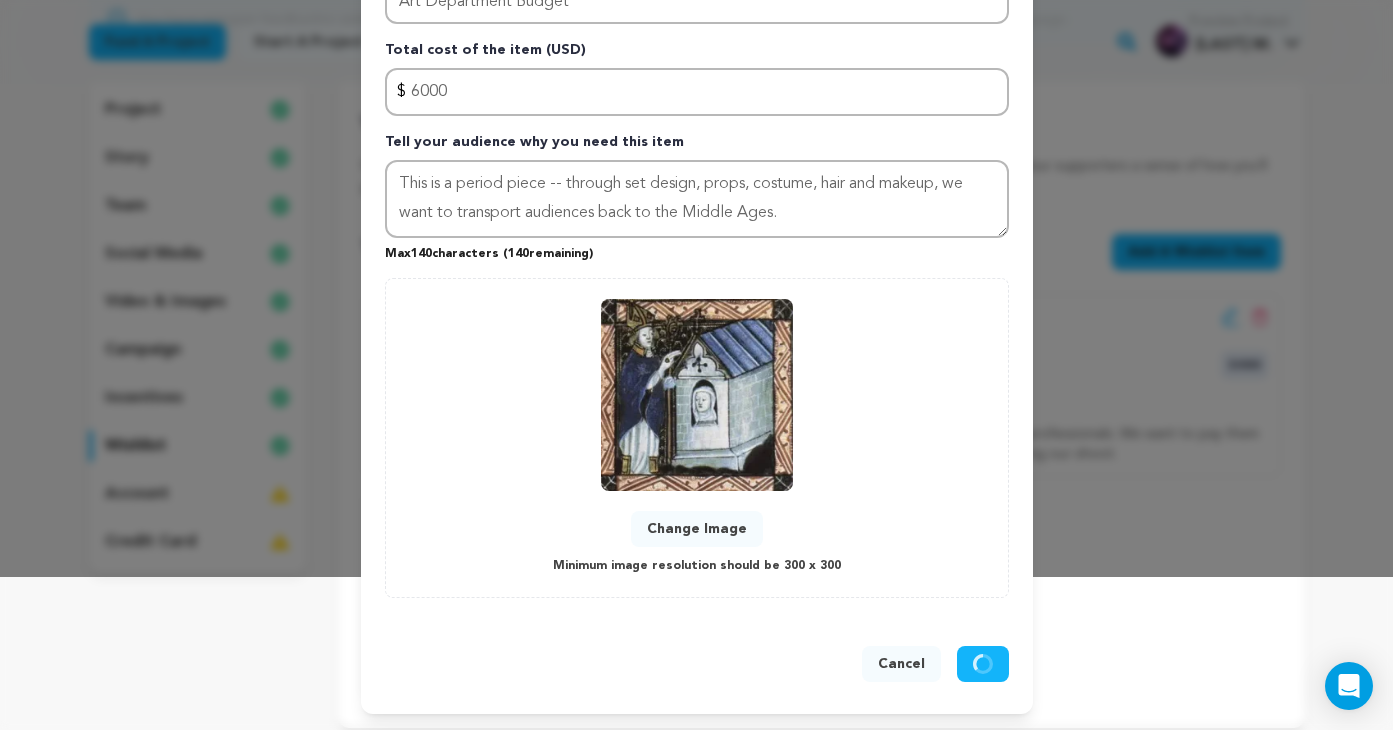 type 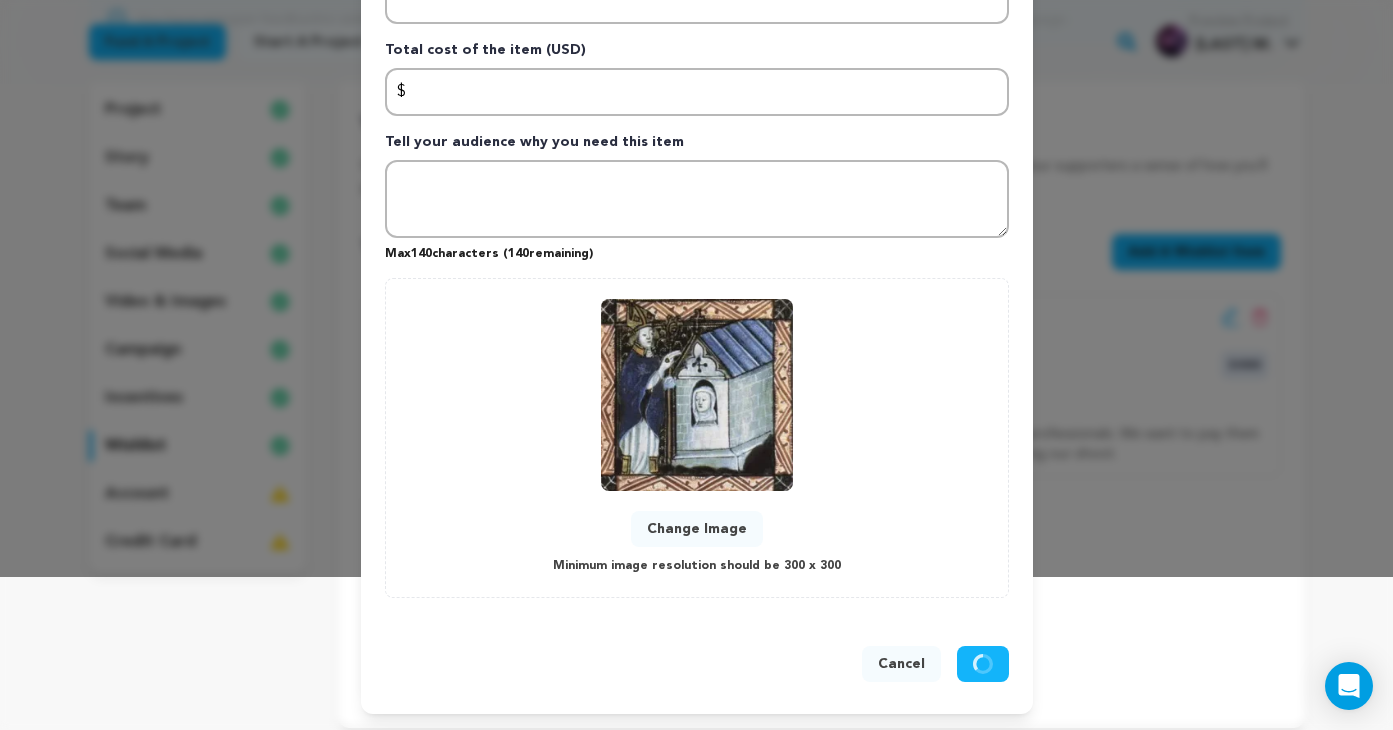 scroll, scrollTop: 0, scrollLeft: 0, axis: both 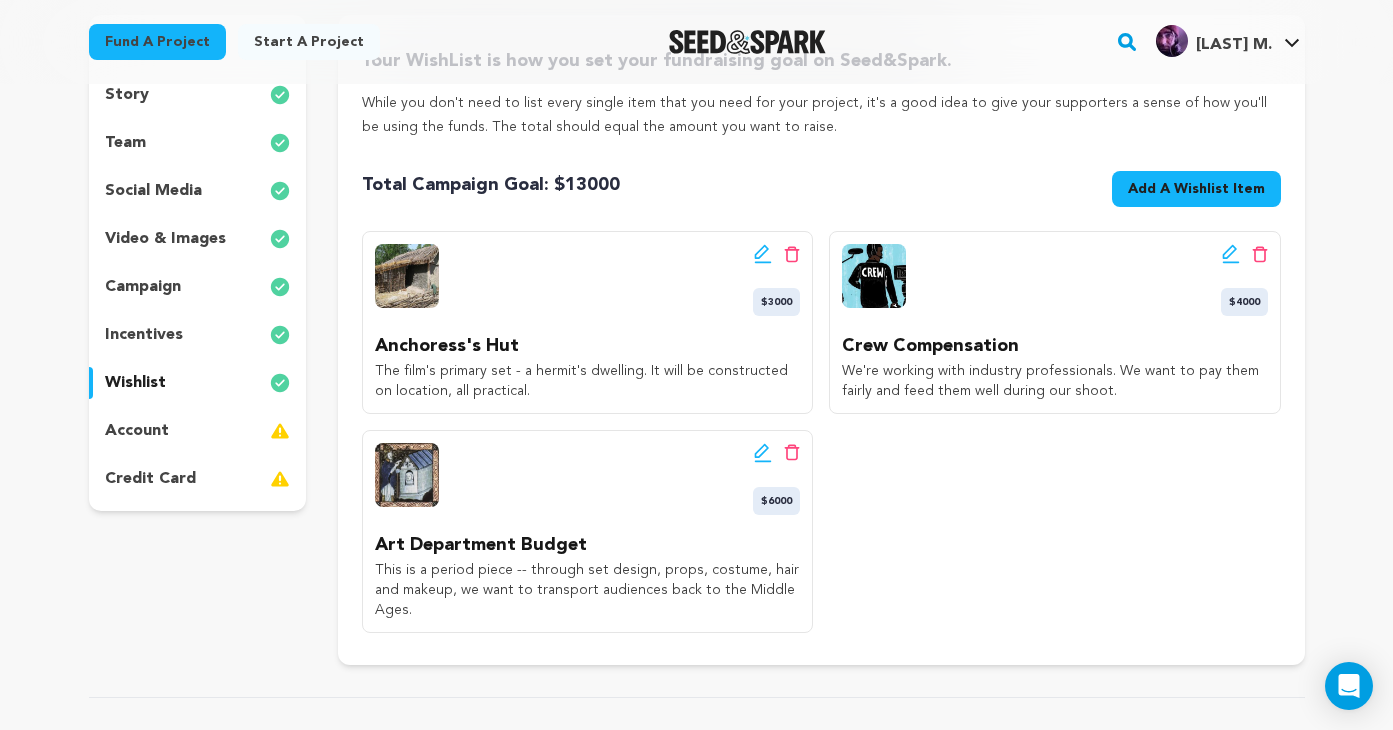click 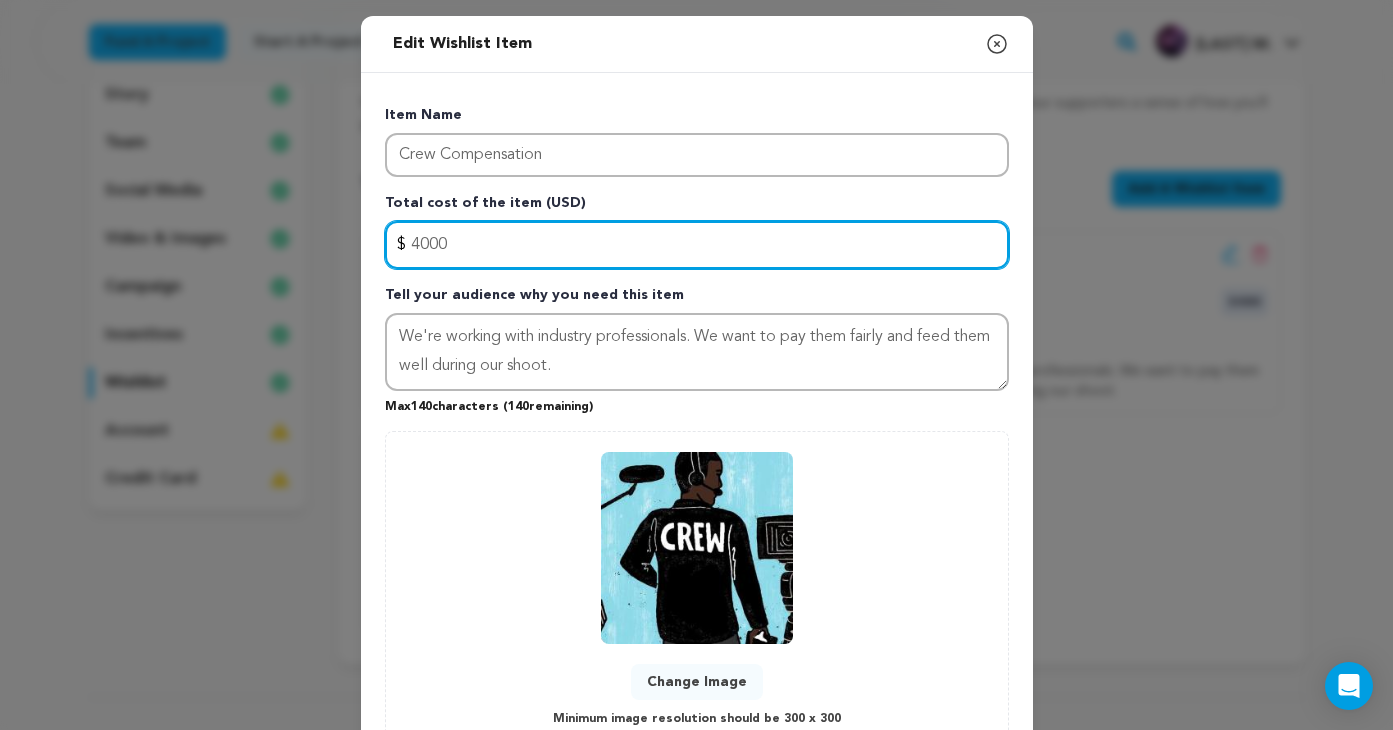 click on "4000" at bounding box center [697, 245] 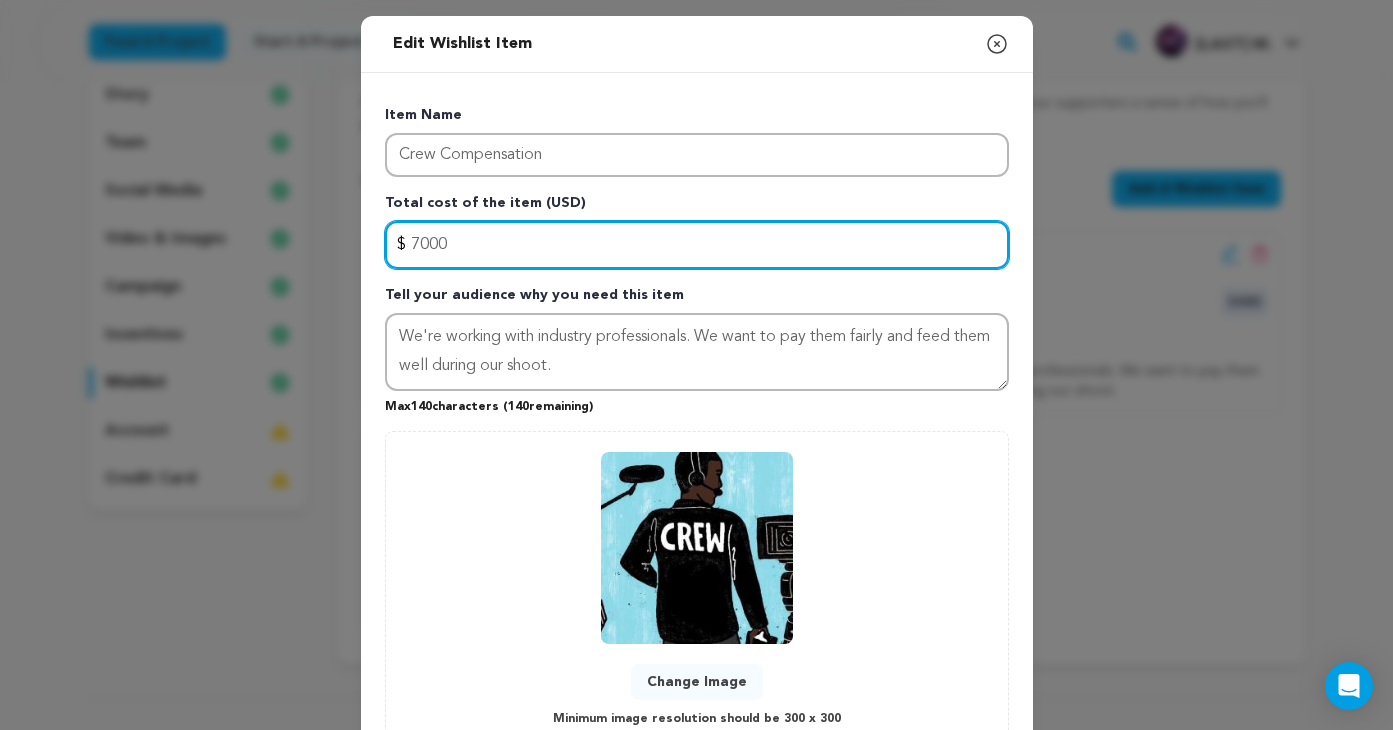 scroll, scrollTop: 153, scrollLeft: 0, axis: vertical 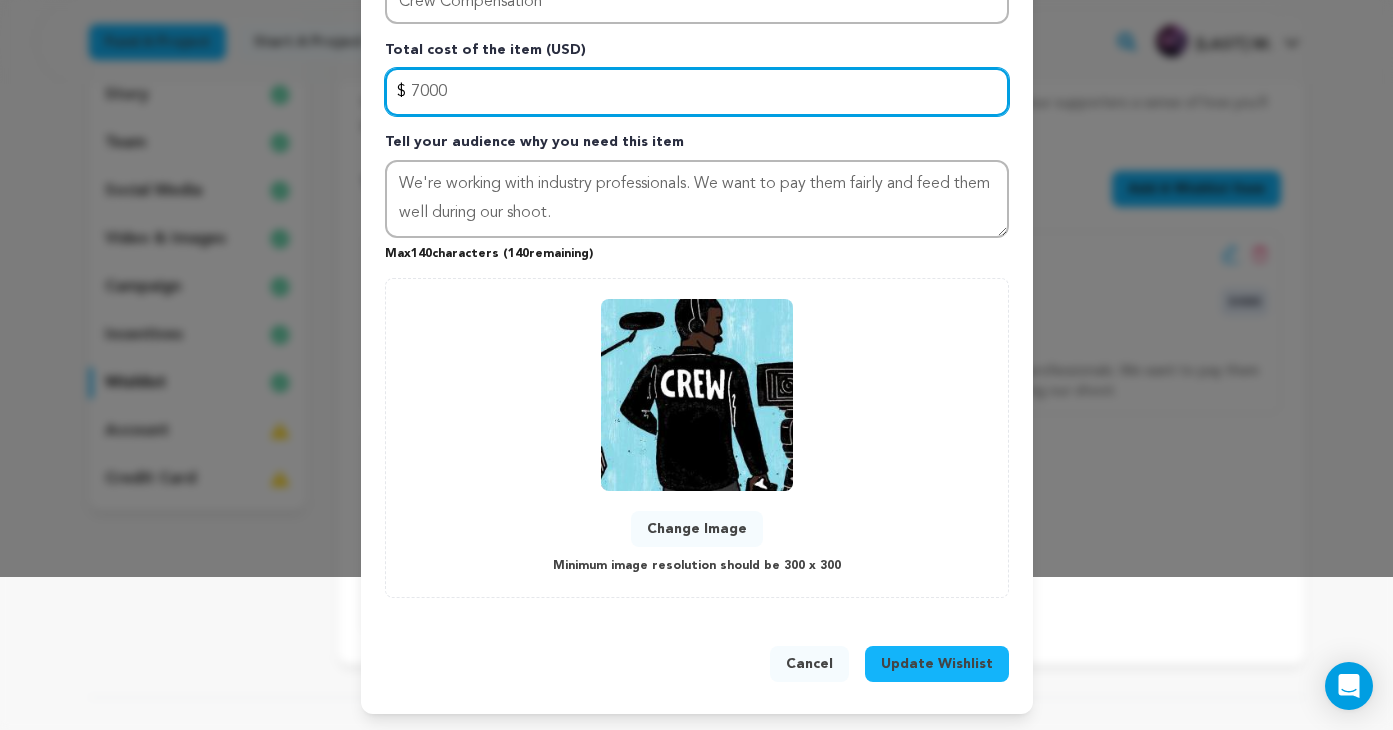 type on "7000" 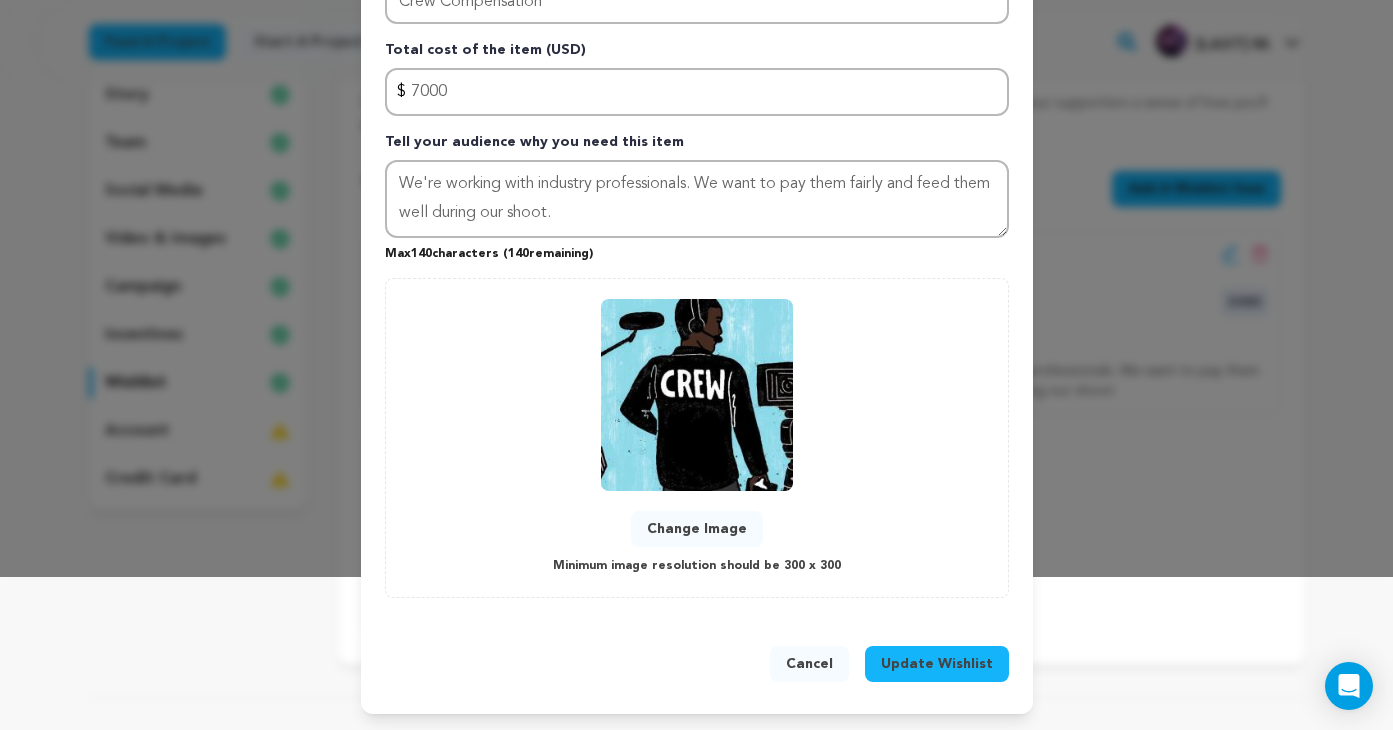click on "Update Wishlist" at bounding box center [937, 664] 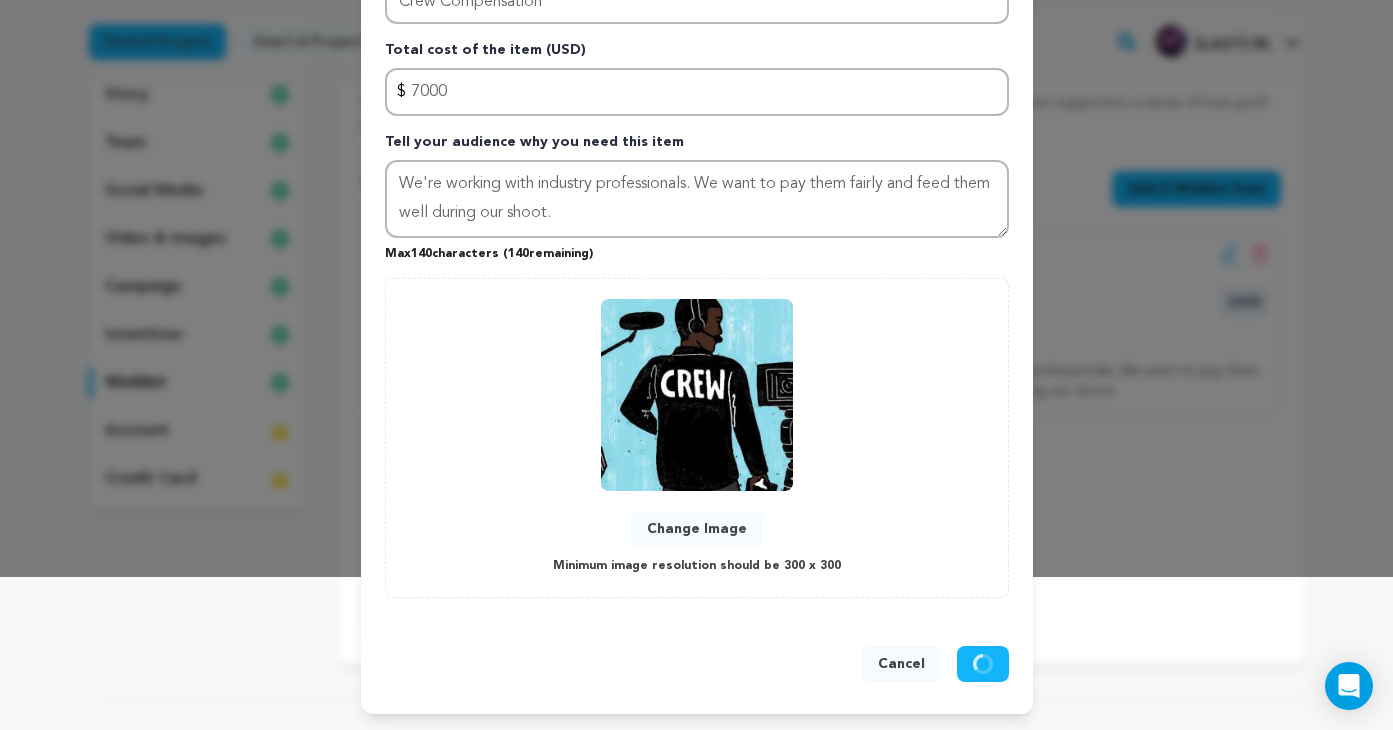 type 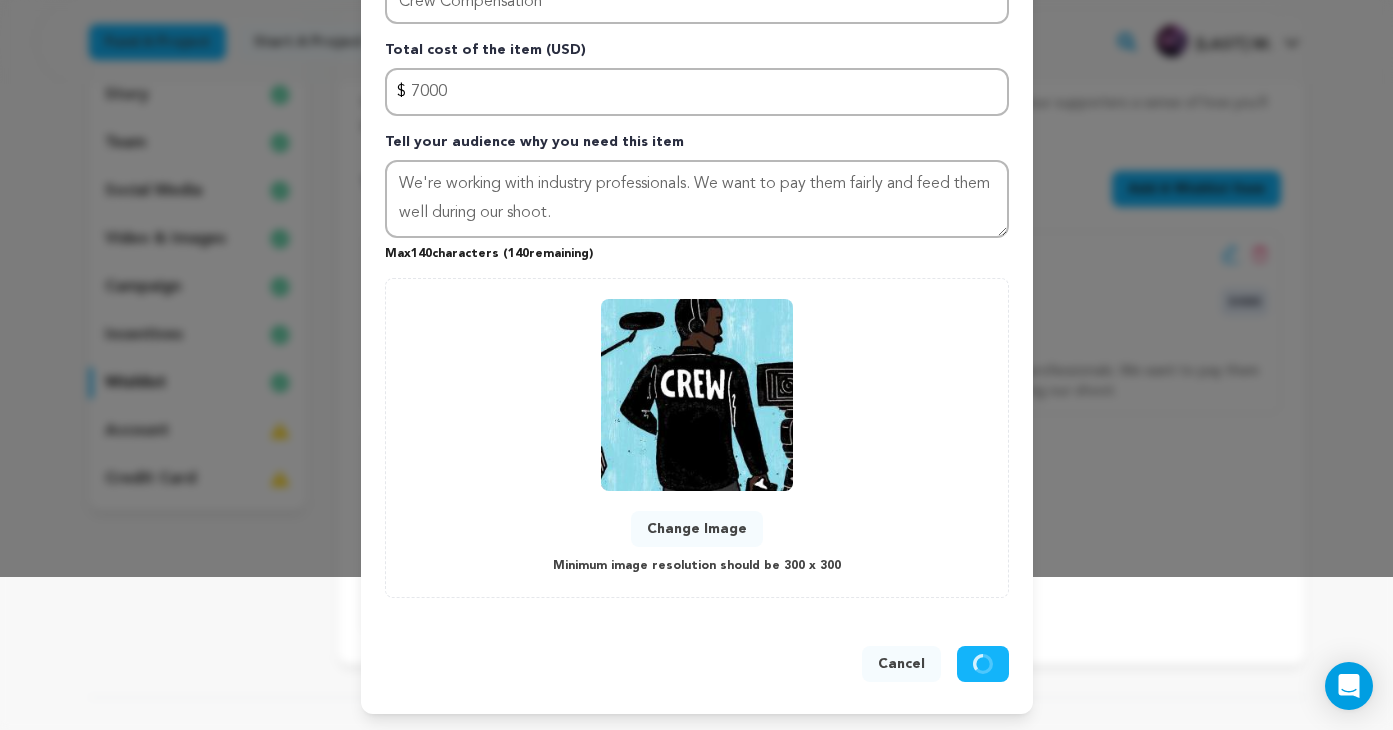 type 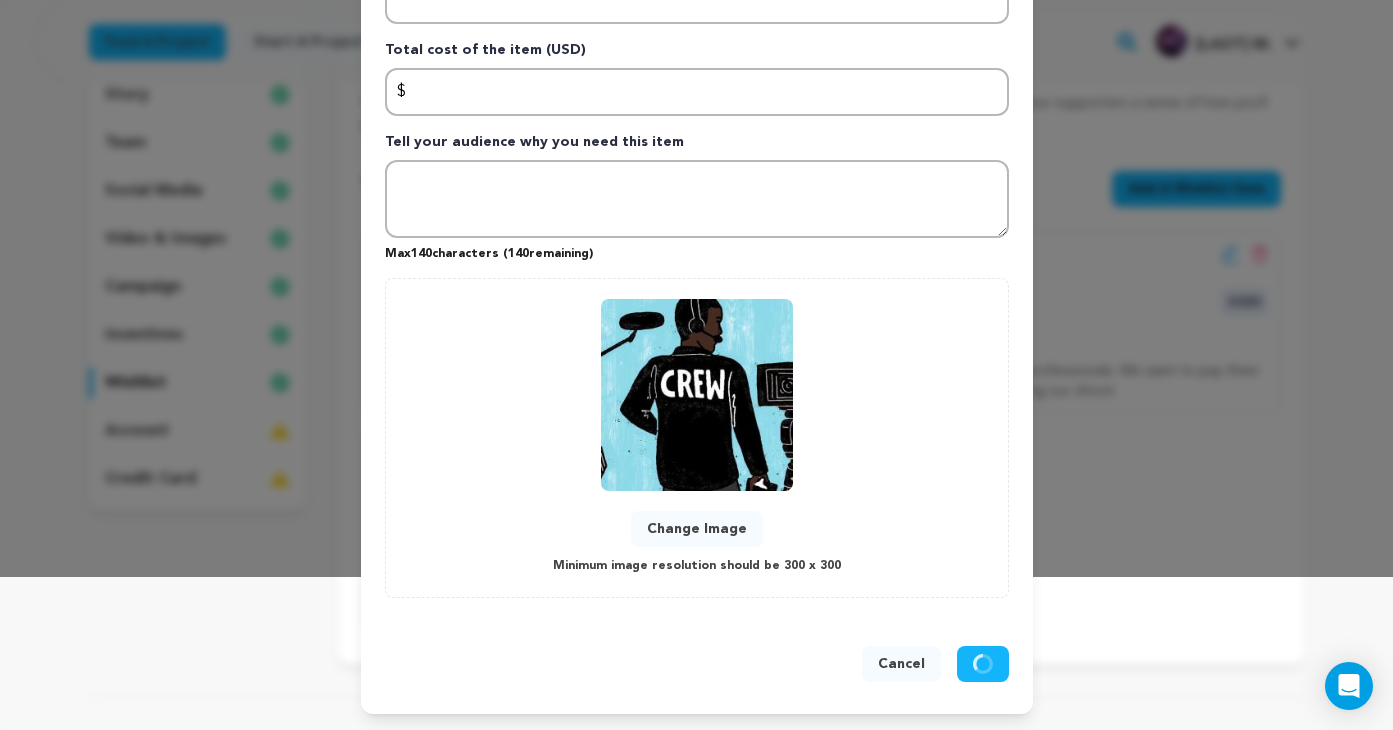scroll, scrollTop: 0, scrollLeft: 0, axis: both 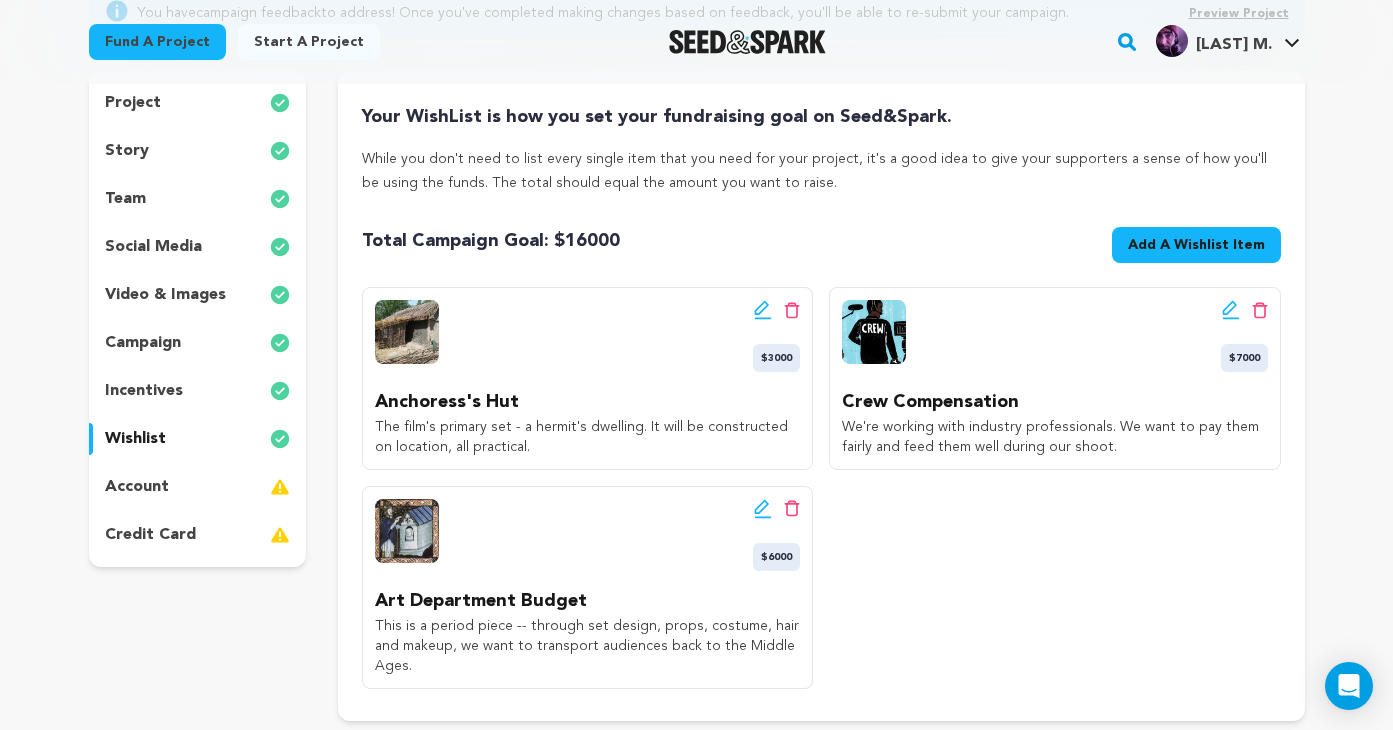 click on "account" at bounding box center (137, 487) 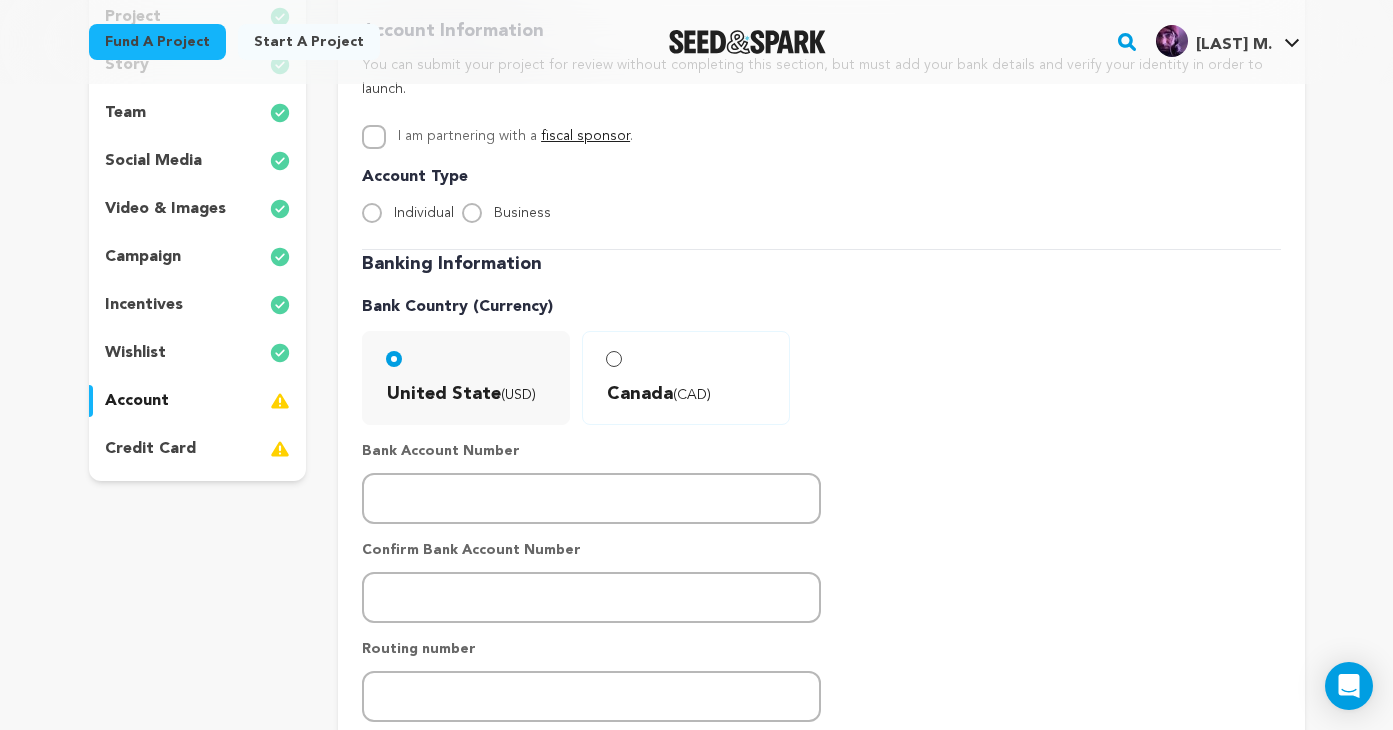 scroll, scrollTop: 0, scrollLeft: 0, axis: both 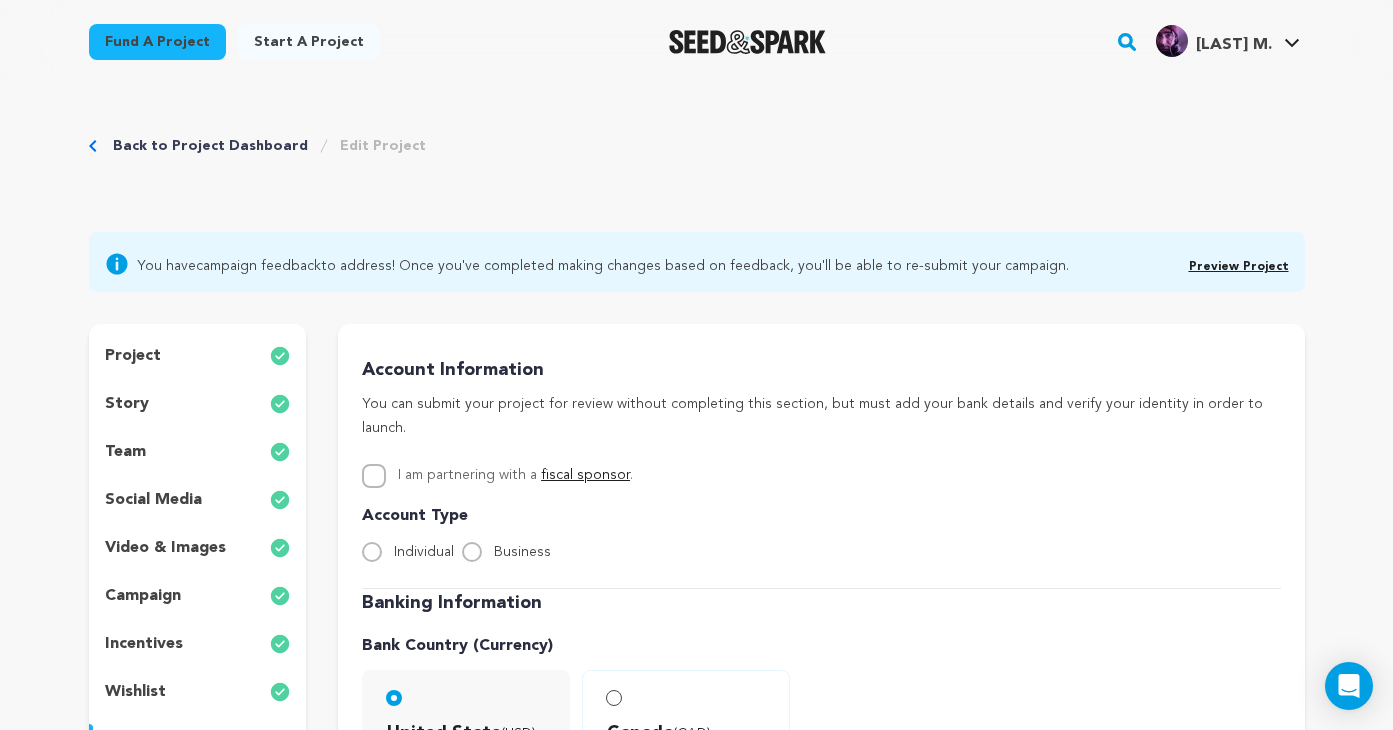 click on "Edit Project" at bounding box center (383, 146) 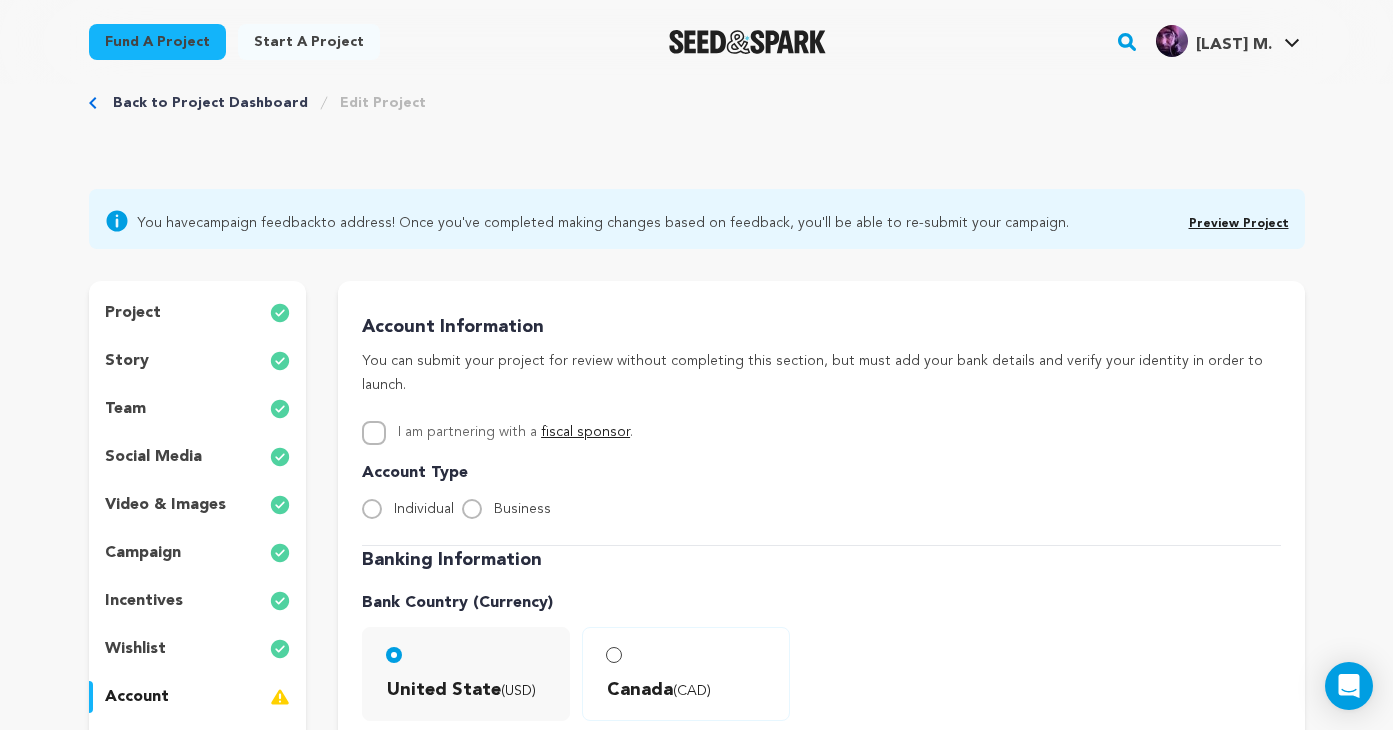 scroll, scrollTop: 0, scrollLeft: 0, axis: both 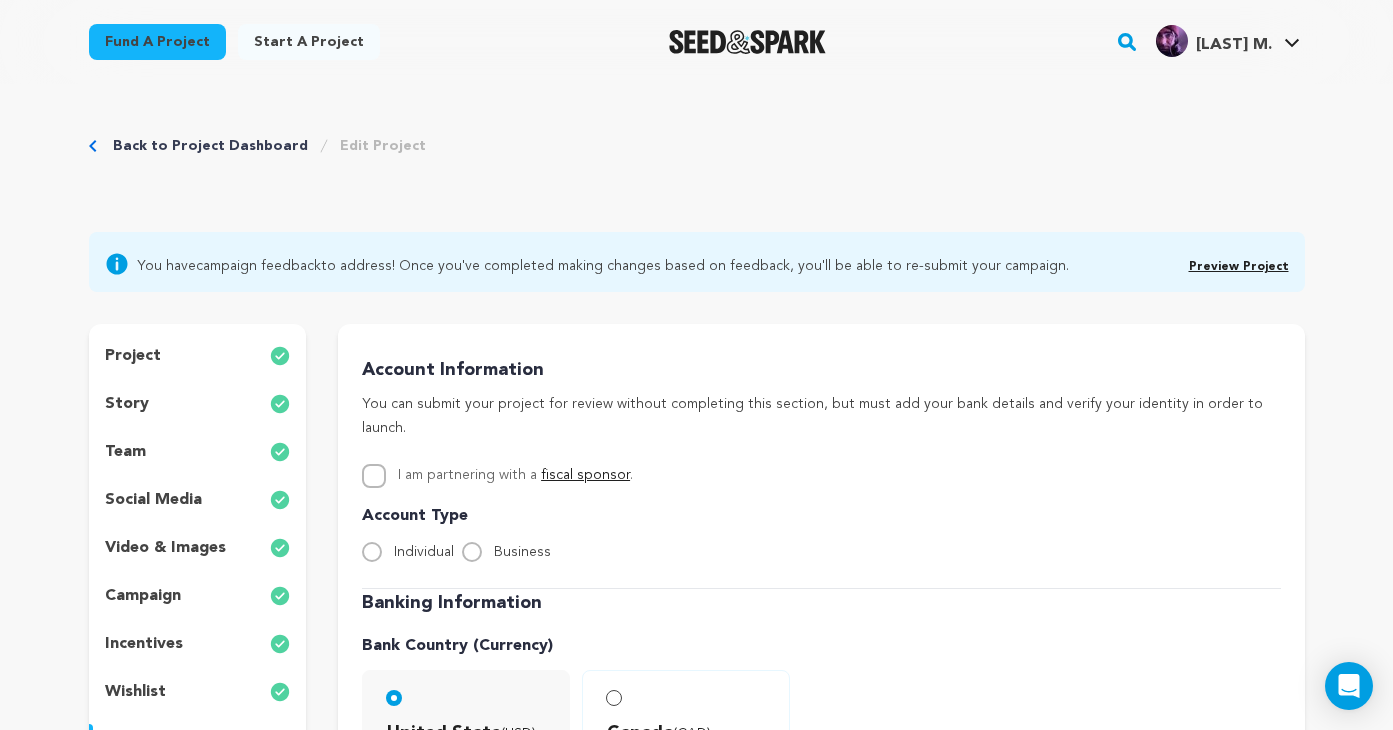 click on "Back to Project Dashboard" at bounding box center (210, 146) 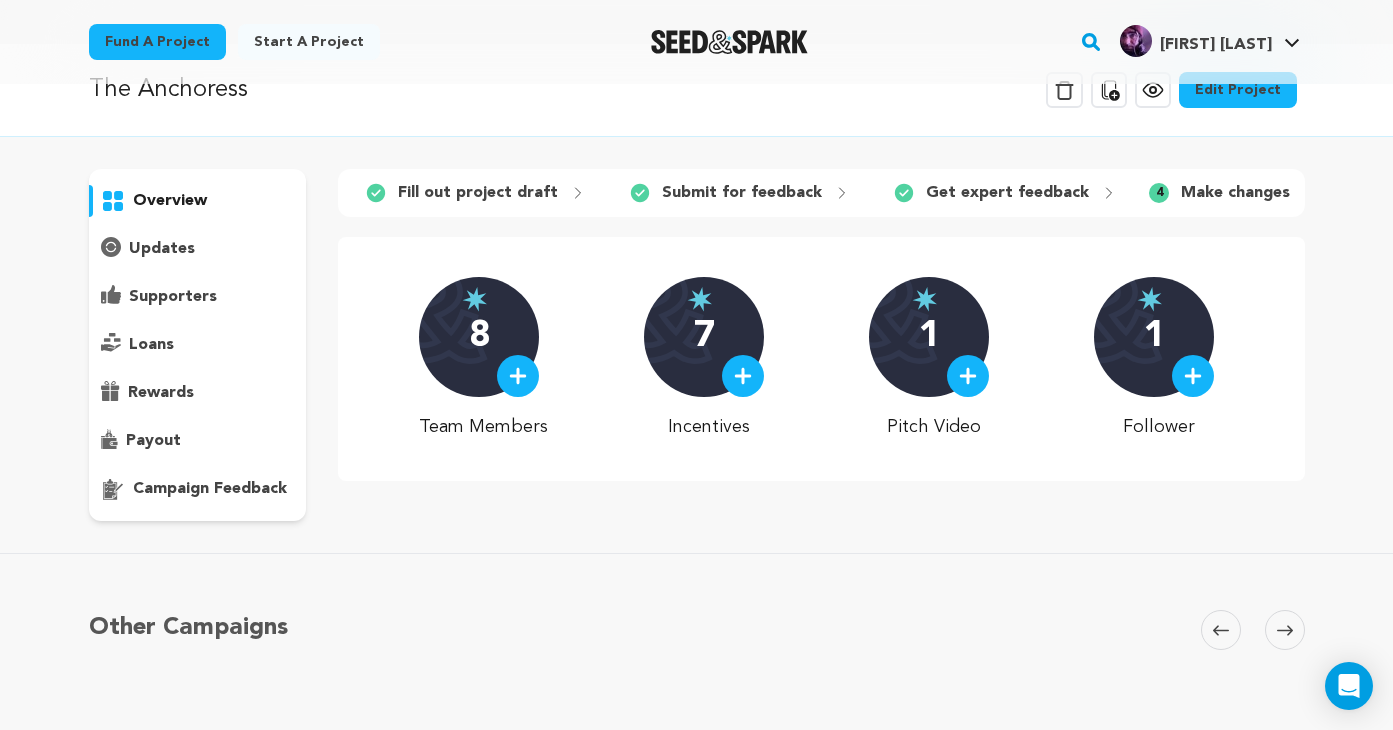 scroll, scrollTop: 38, scrollLeft: 0, axis: vertical 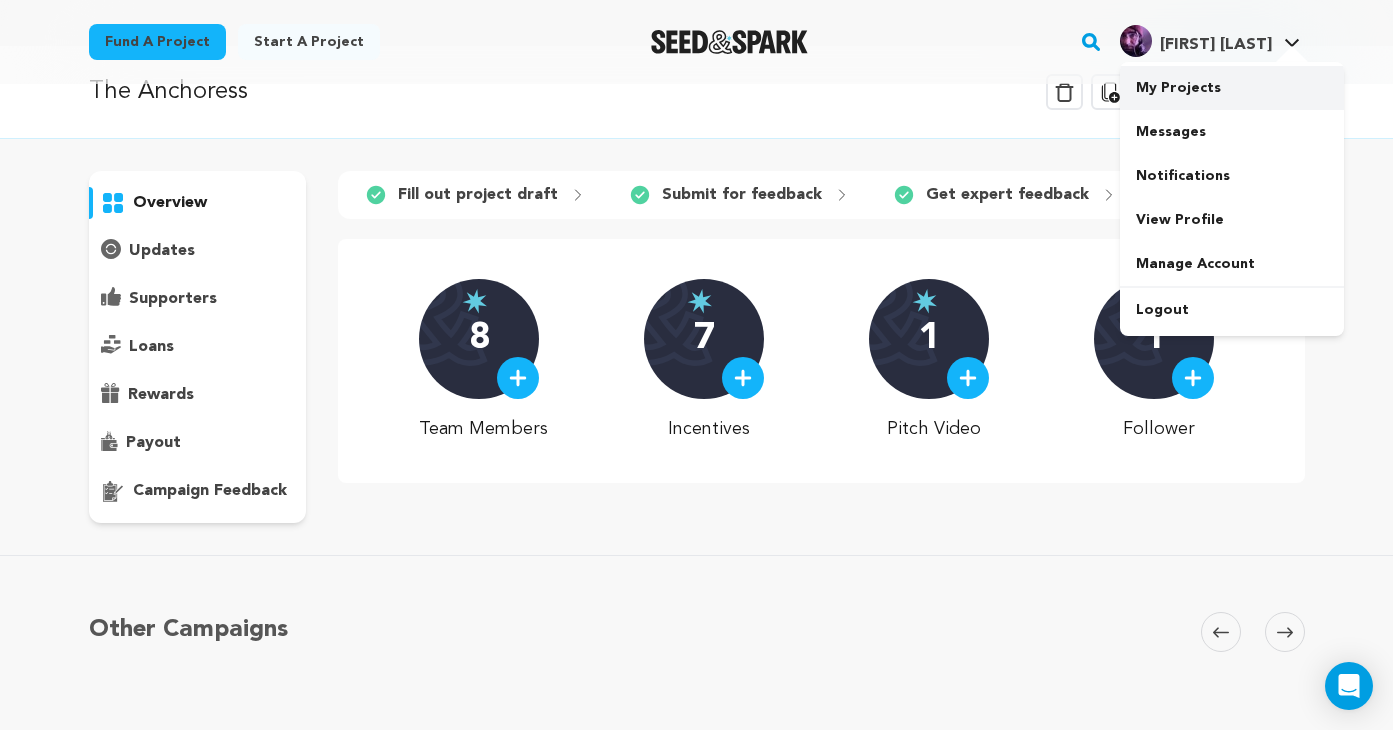 click on "My Projects" at bounding box center (1232, 88) 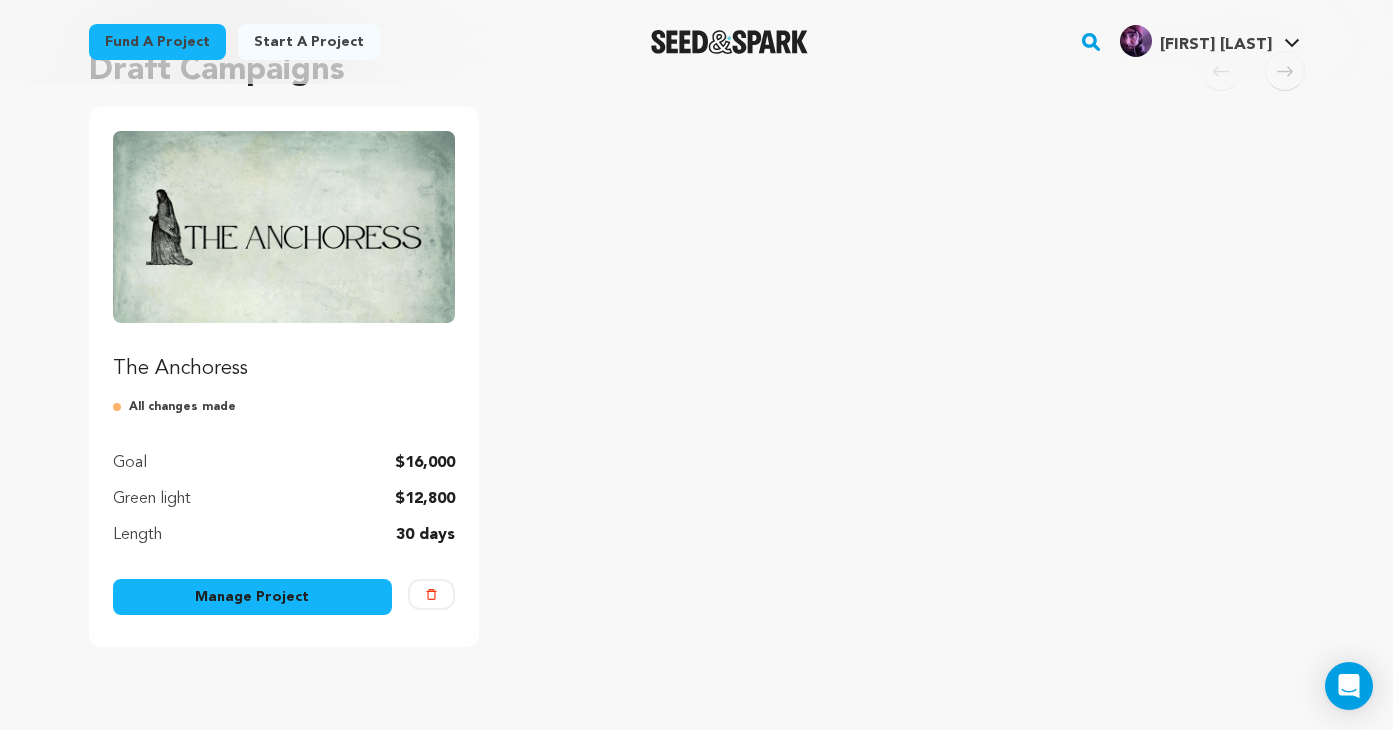 scroll, scrollTop: 269, scrollLeft: 0, axis: vertical 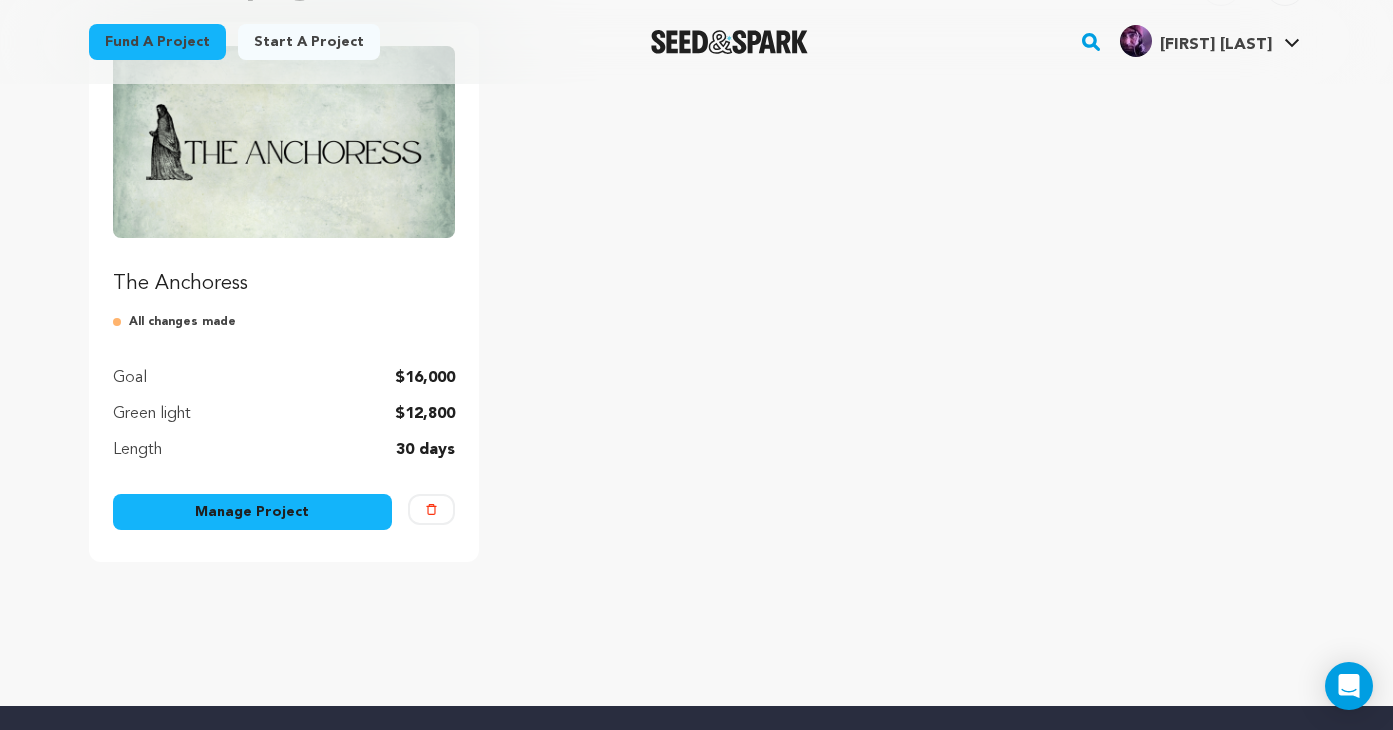 click on "Manage Project" at bounding box center [253, 512] 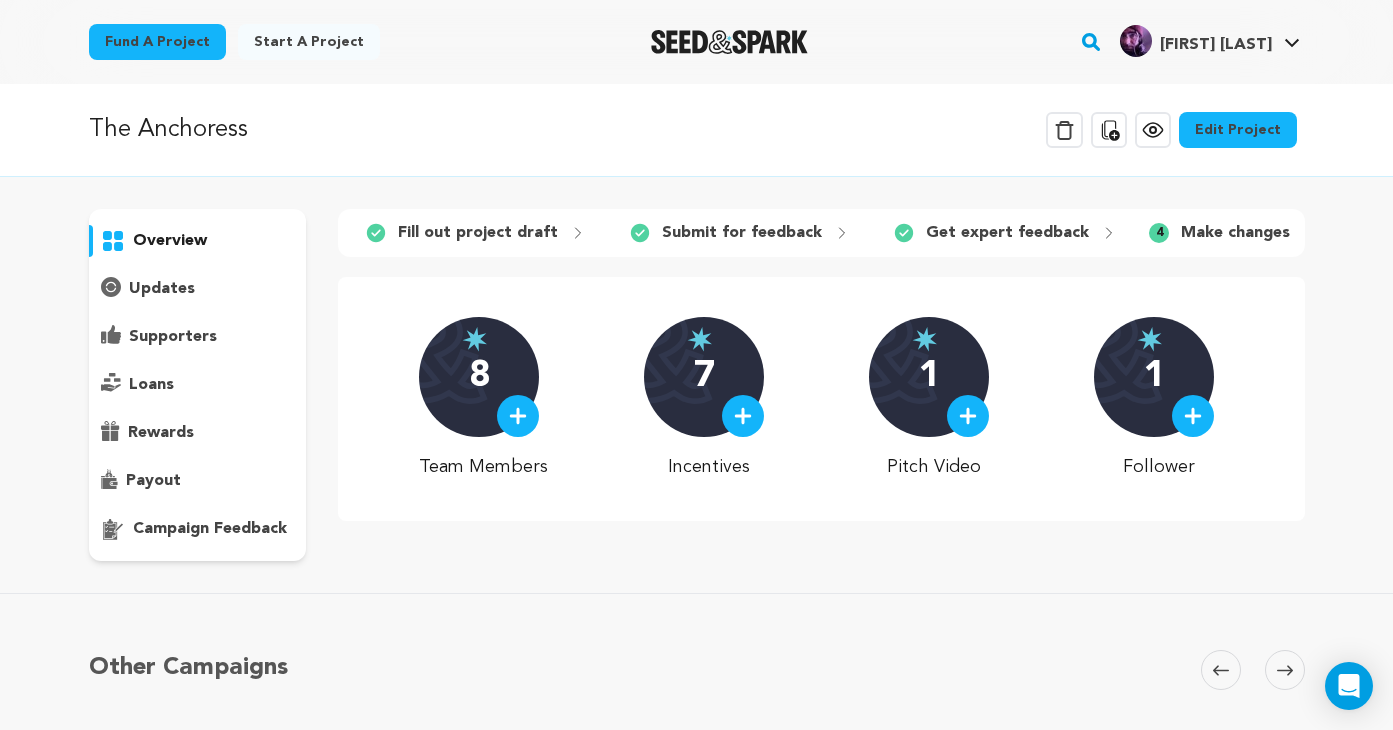 scroll, scrollTop: 0, scrollLeft: 0, axis: both 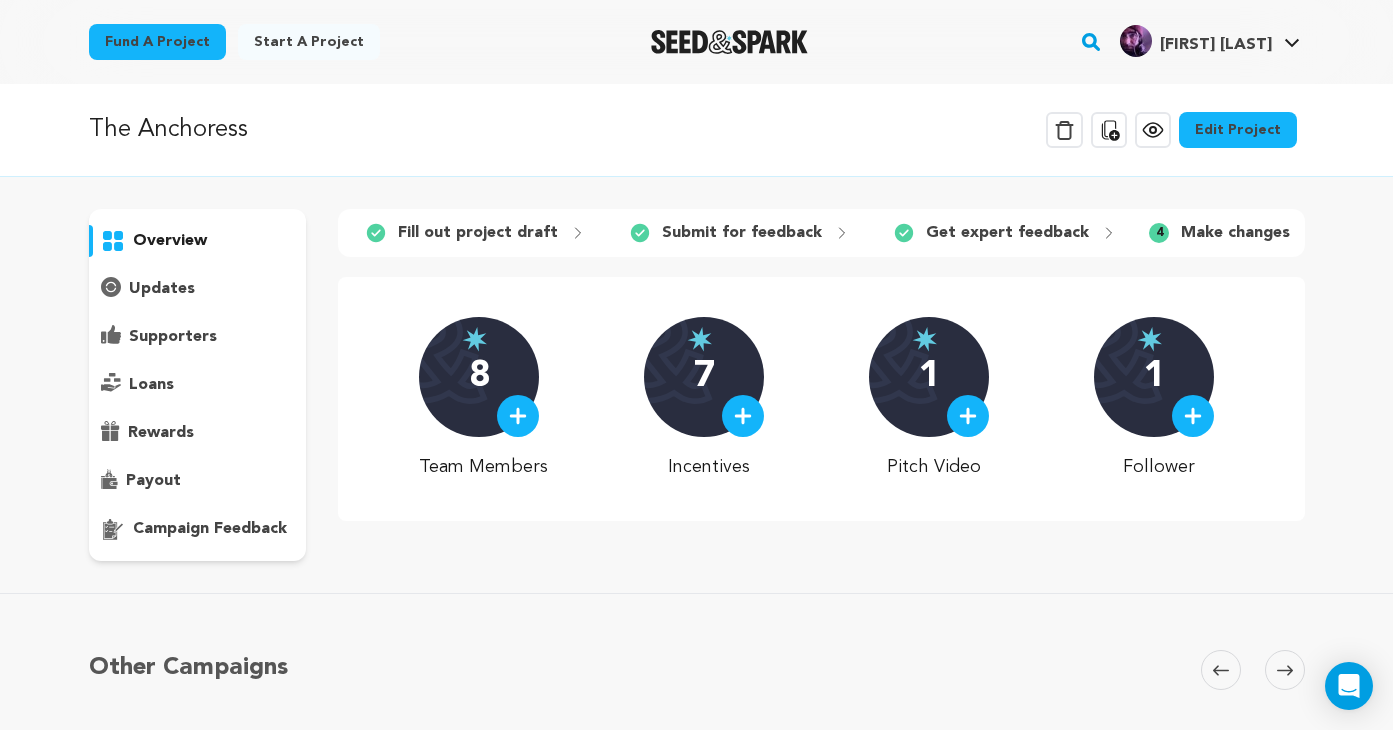 click on "Edit Project" at bounding box center (1238, 130) 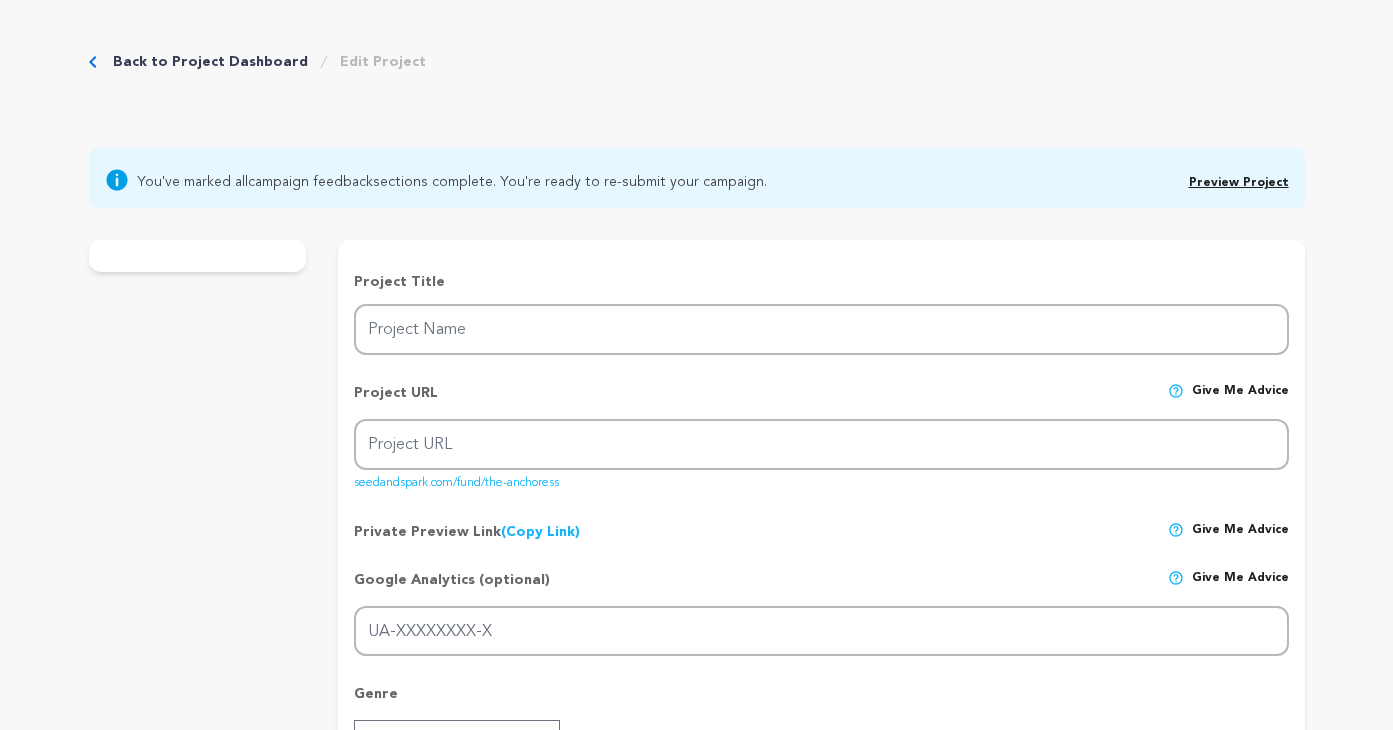 scroll, scrollTop: 0, scrollLeft: 0, axis: both 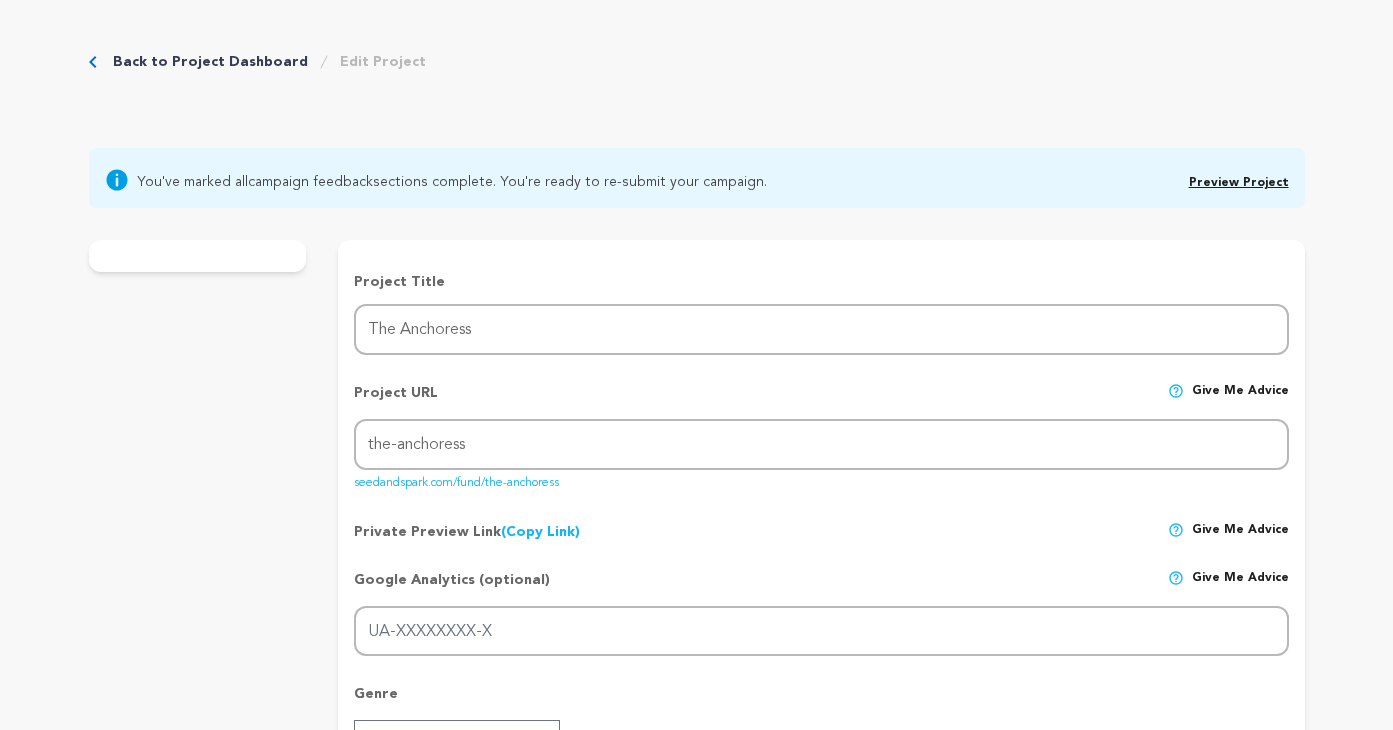 radio on "true" 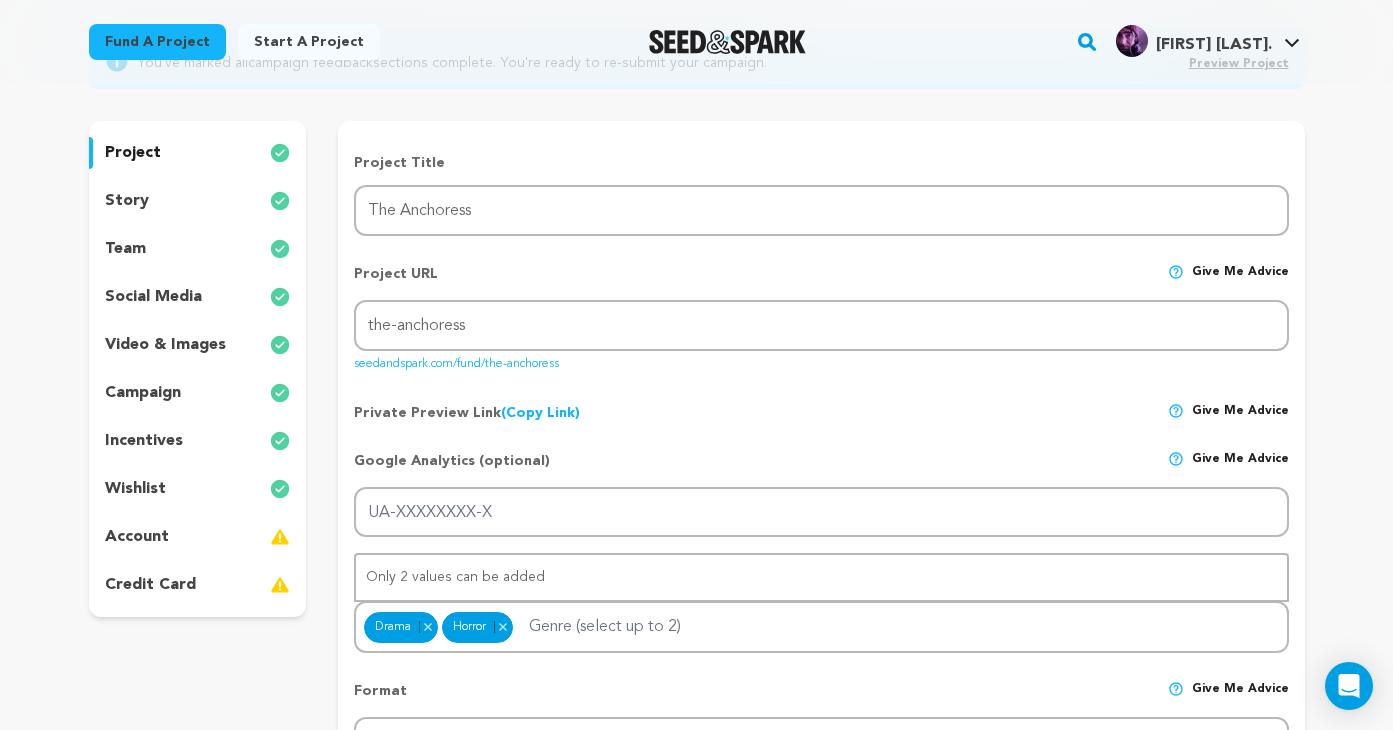 scroll, scrollTop: 0, scrollLeft: 0, axis: both 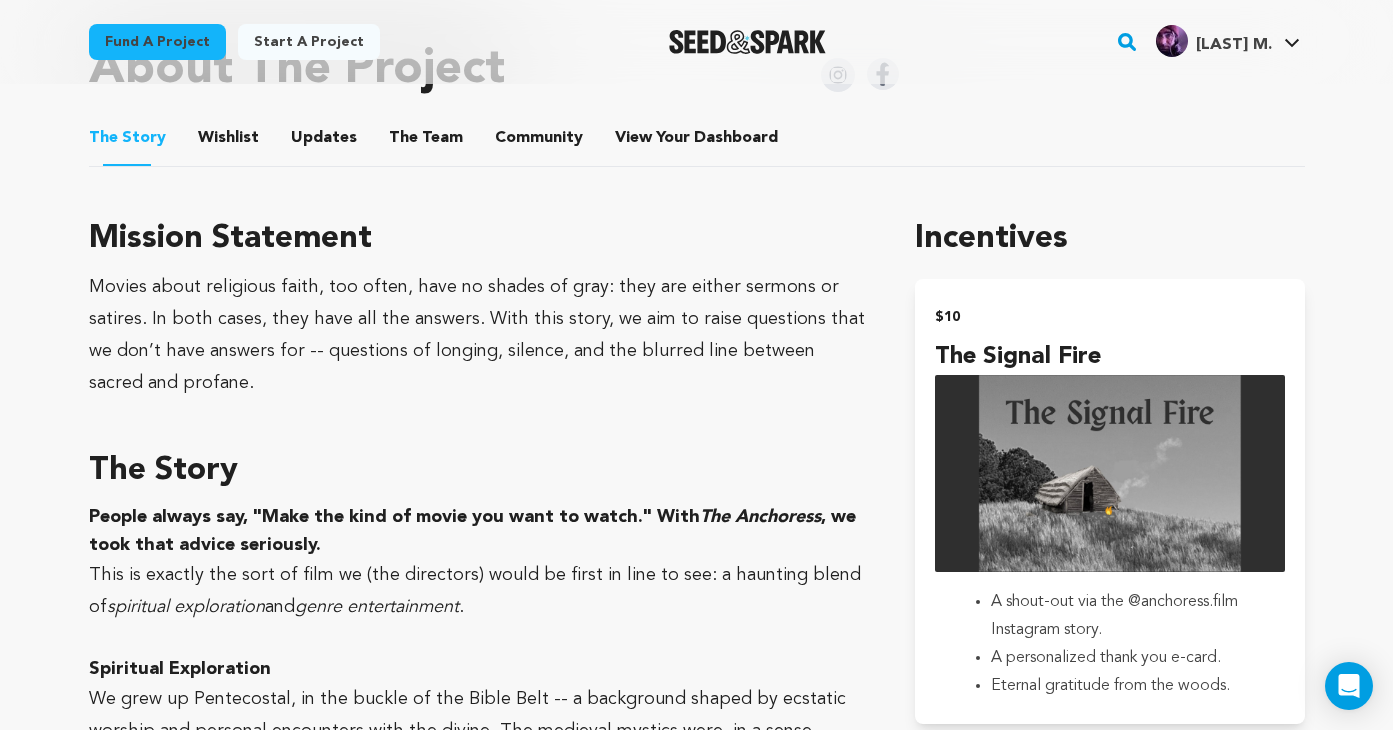 click on "The Team" at bounding box center [426, 142] 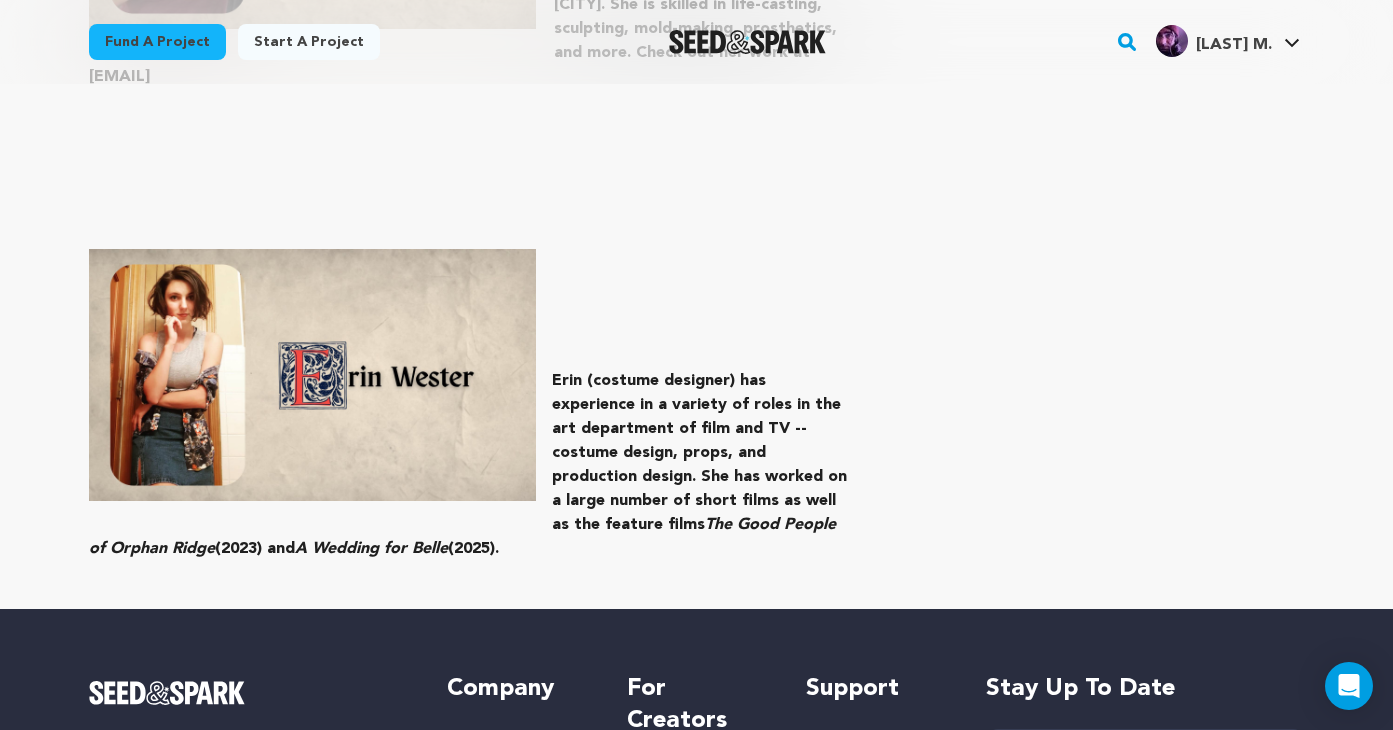 scroll, scrollTop: 4666, scrollLeft: 0, axis: vertical 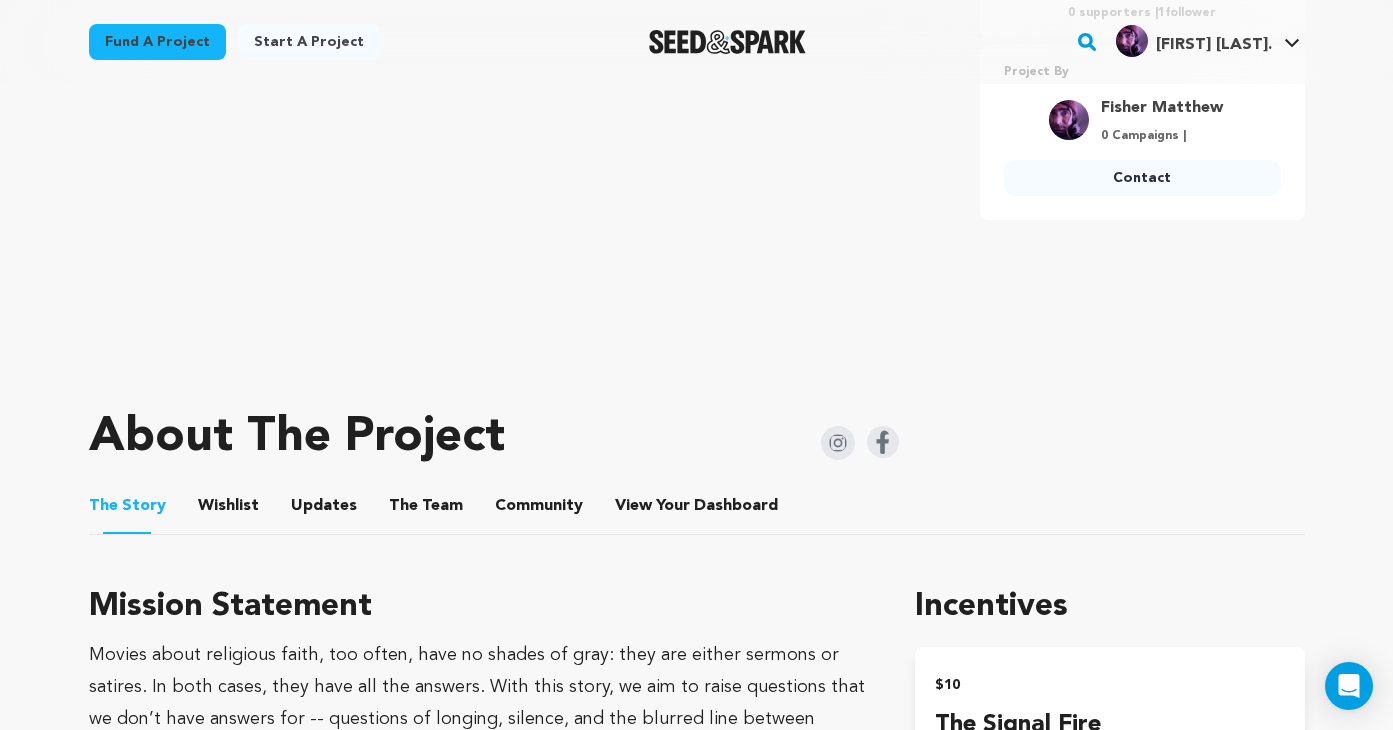 click on "The Team" at bounding box center [426, 510] 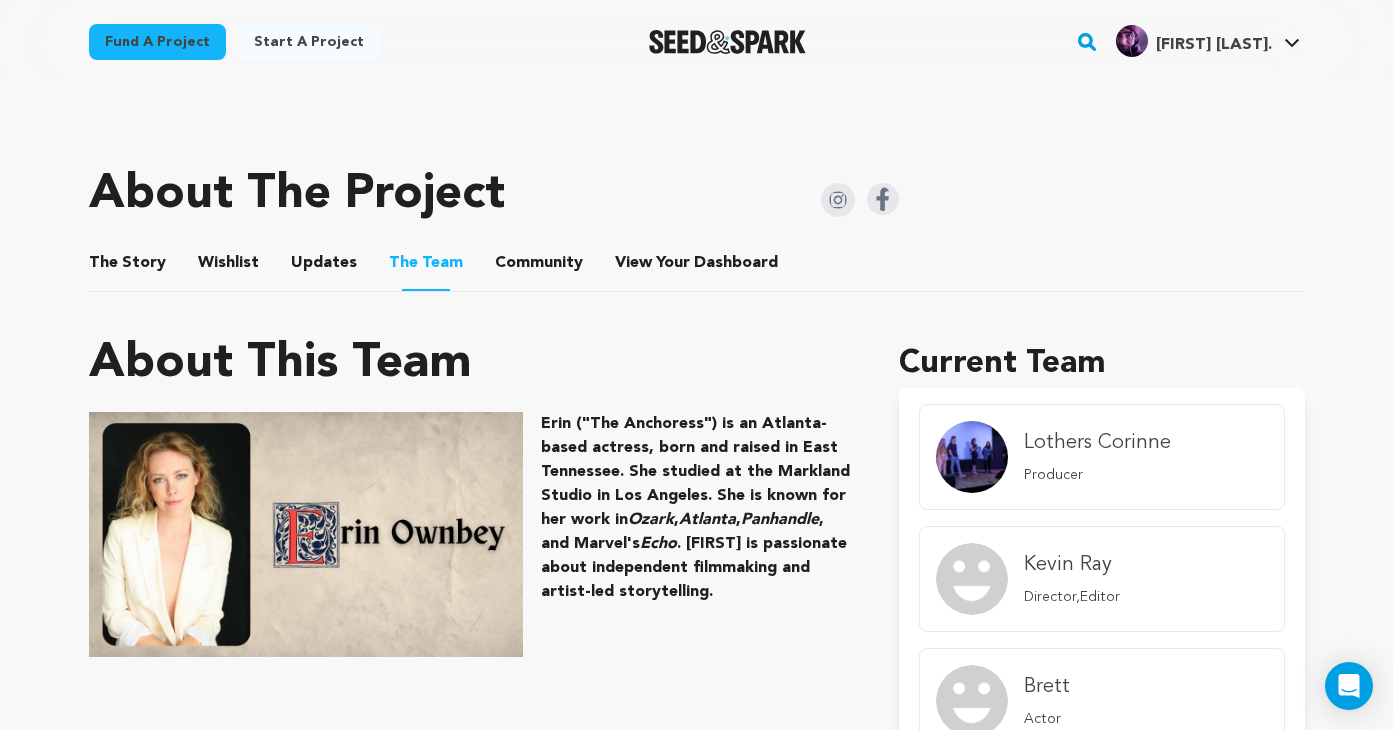 scroll, scrollTop: 875, scrollLeft: 0, axis: vertical 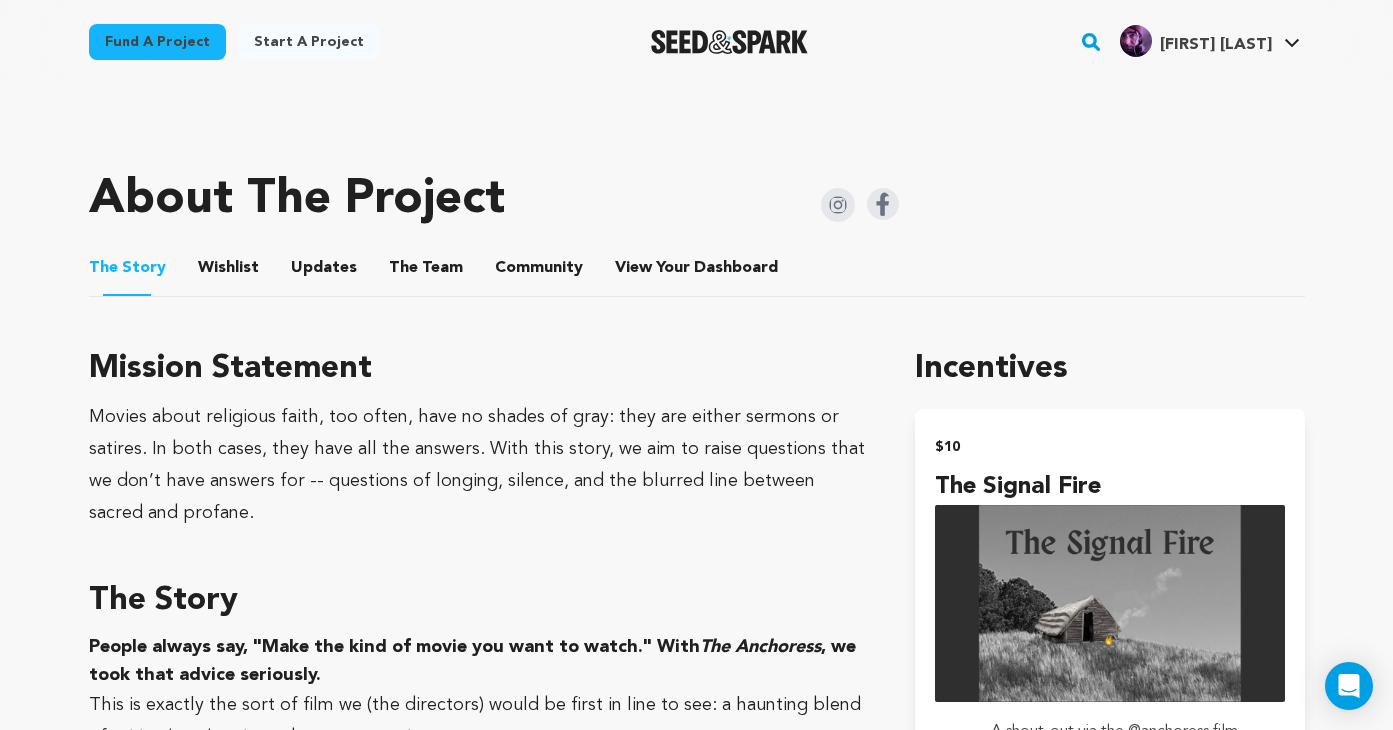 click on "The Team" at bounding box center (426, 272) 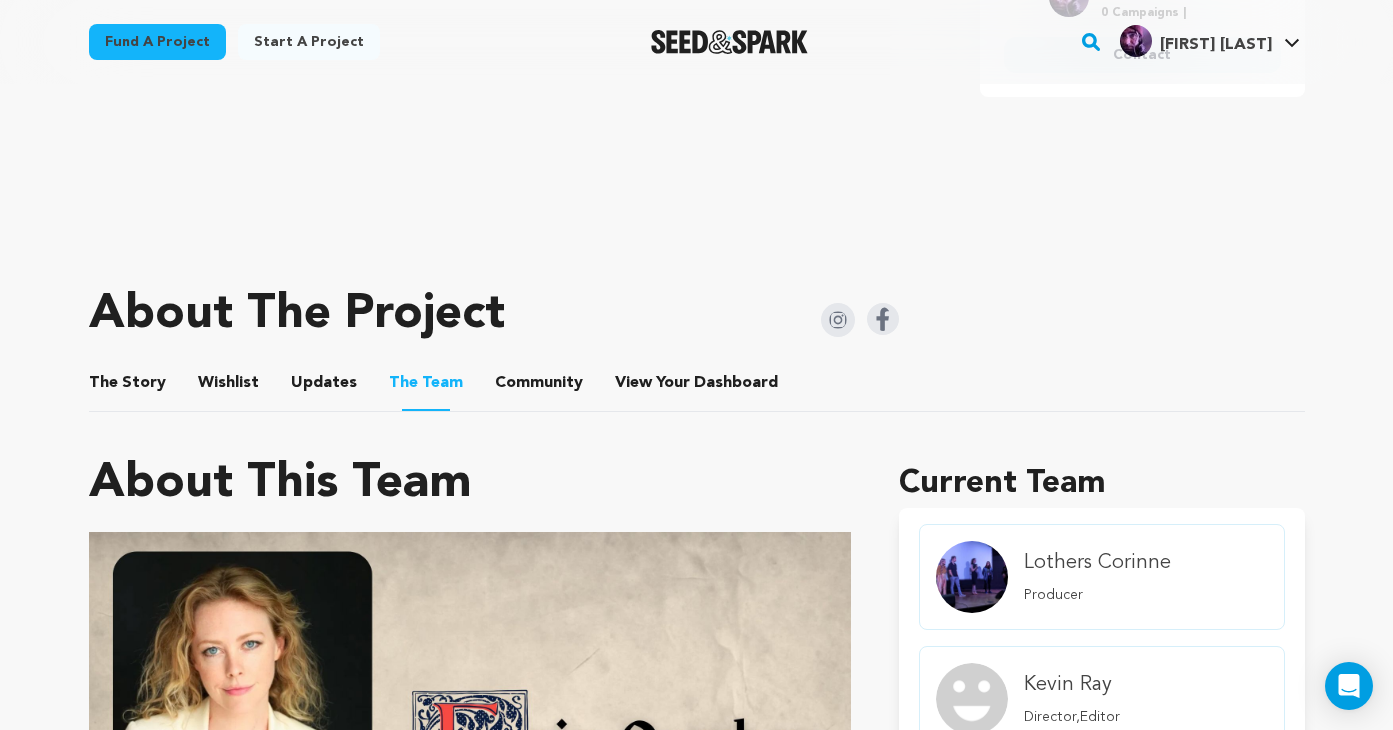 scroll, scrollTop: 671, scrollLeft: 0, axis: vertical 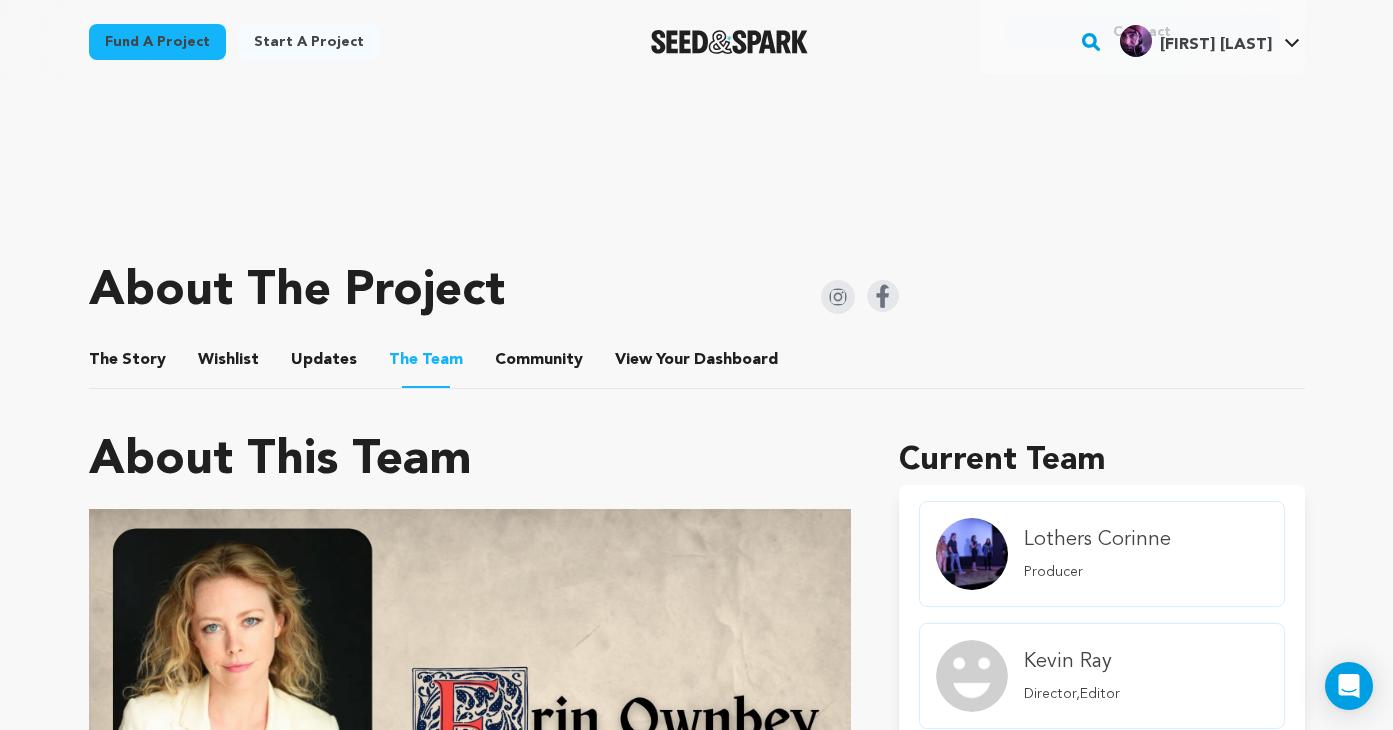 click on "The Story" at bounding box center [127, 364] 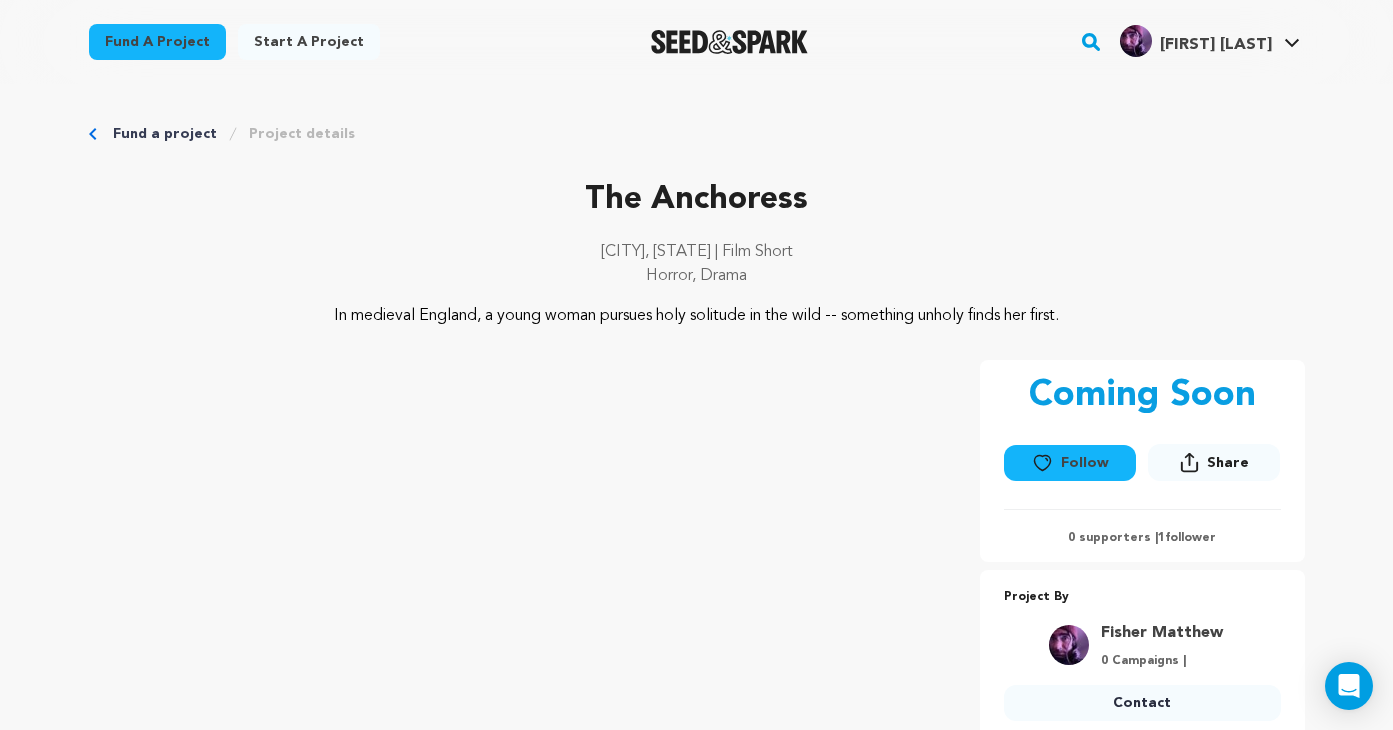 scroll, scrollTop: 698, scrollLeft: 0, axis: vertical 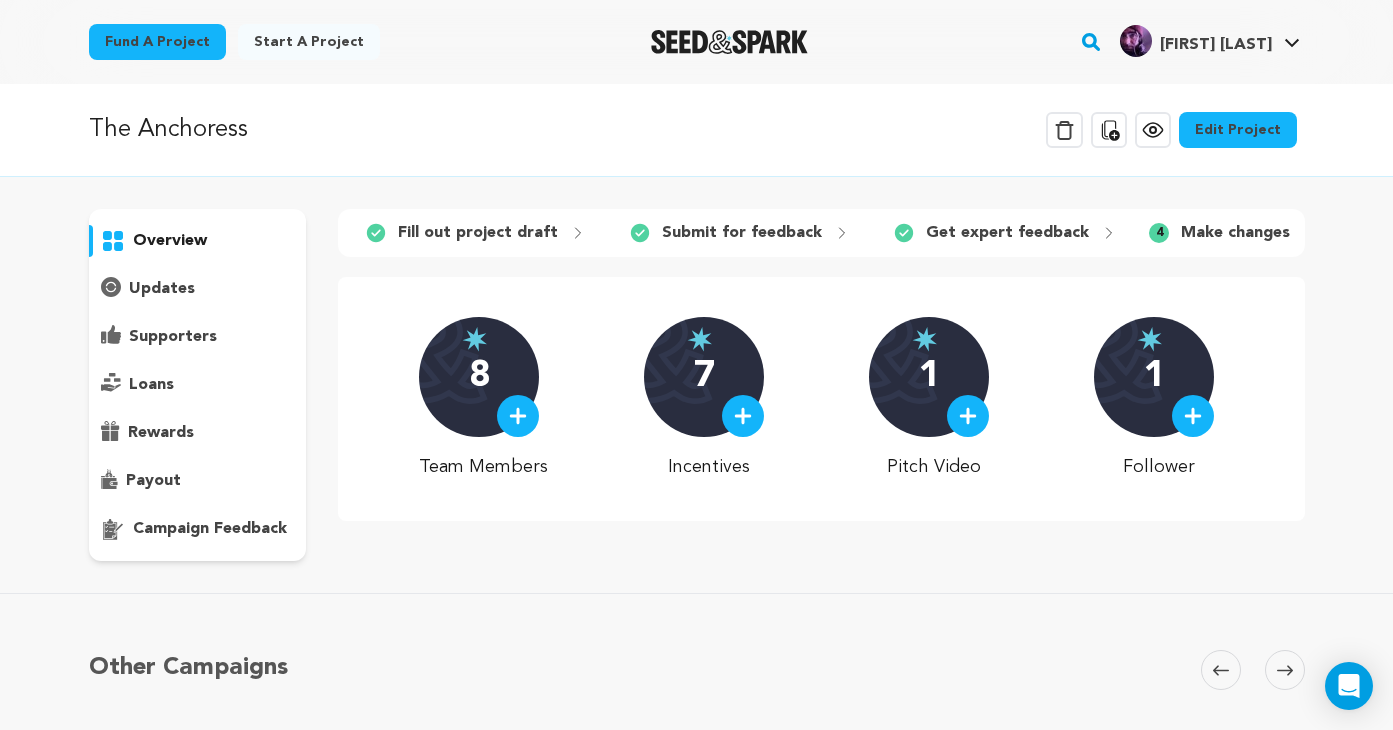 click on "campaign feedback" at bounding box center [210, 529] 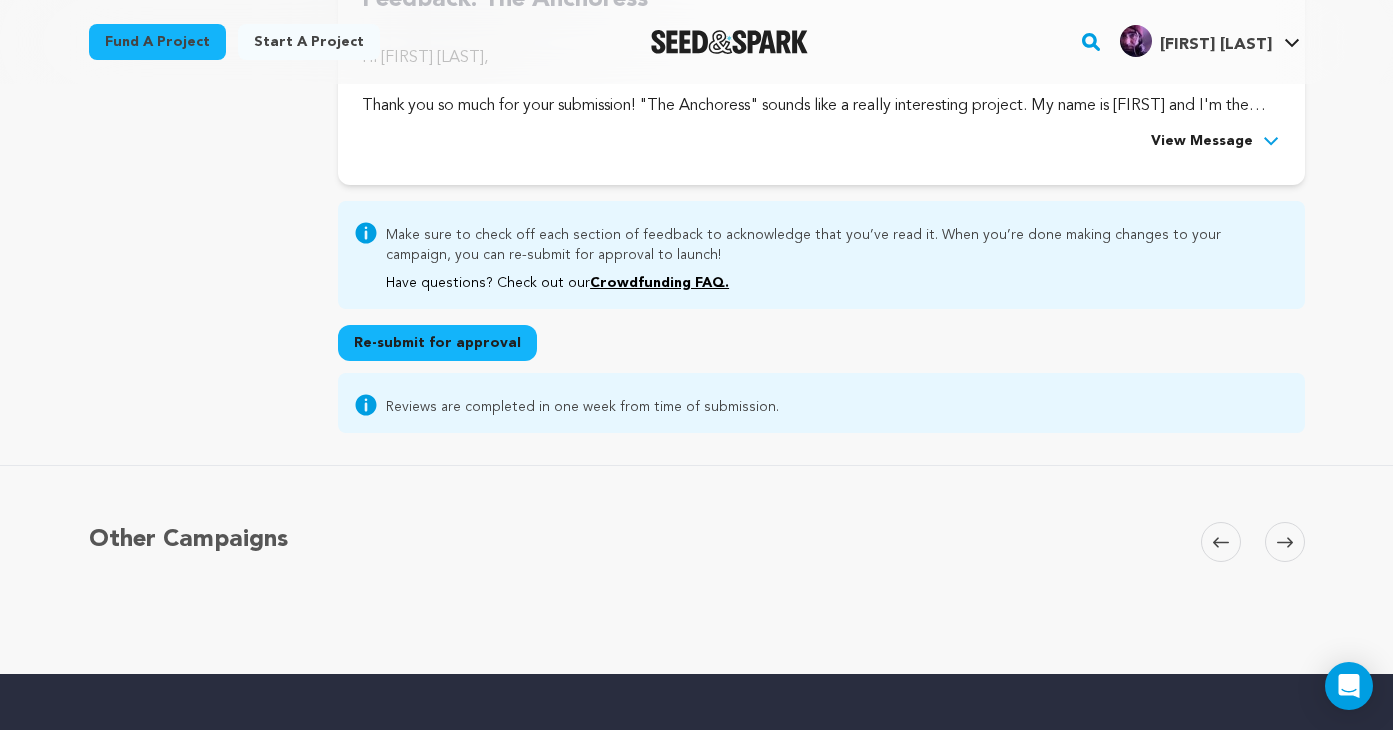 scroll, scrollTop: 684, scrollLeft: 0, axis: vertical 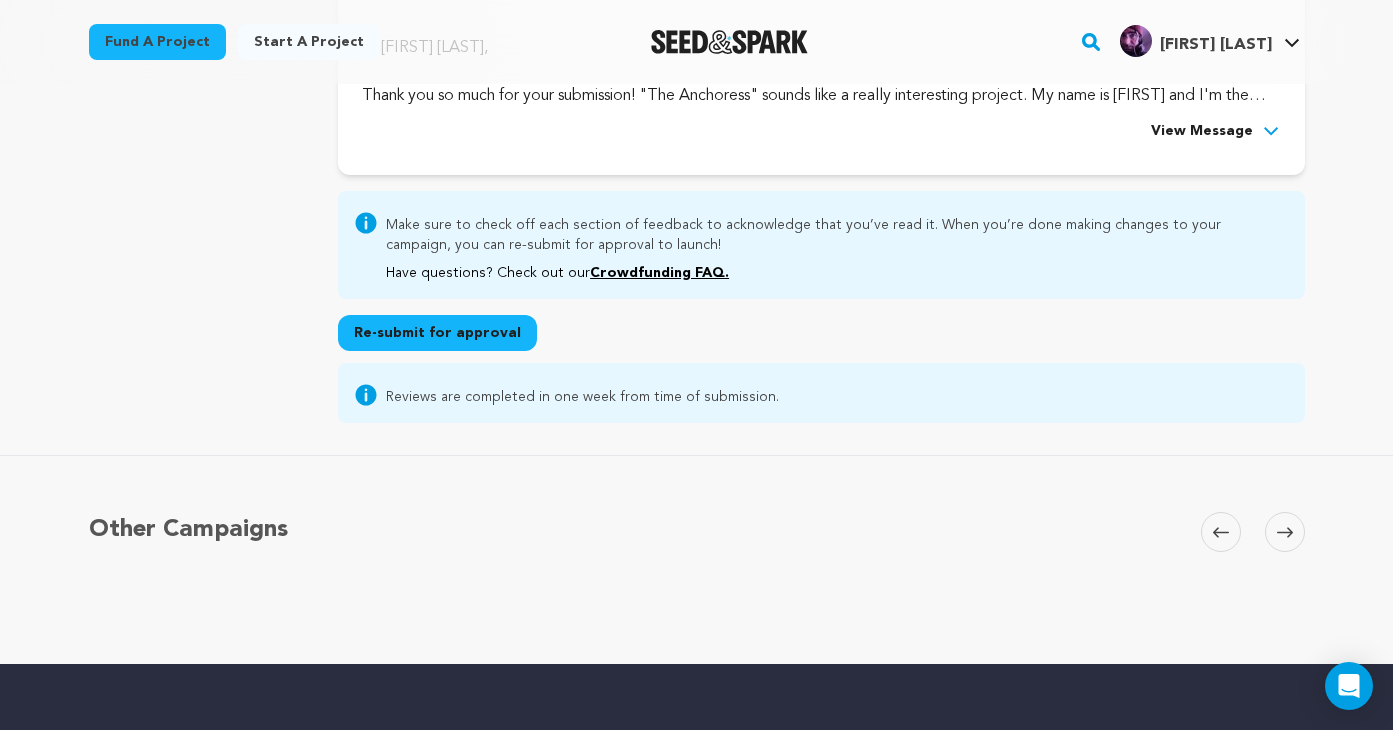 click on "Re-submit for approval" at bounding box center (437, 333) 